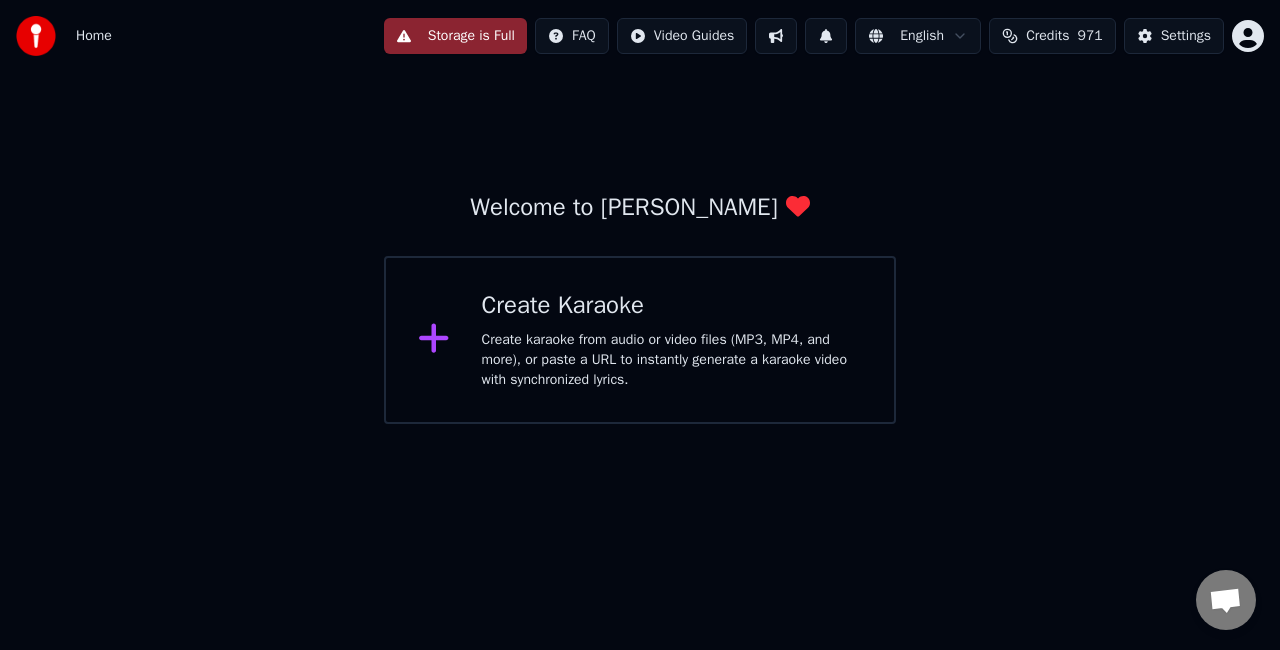scroll, scrollTop: 0, scrollLeft: 0, axis: both 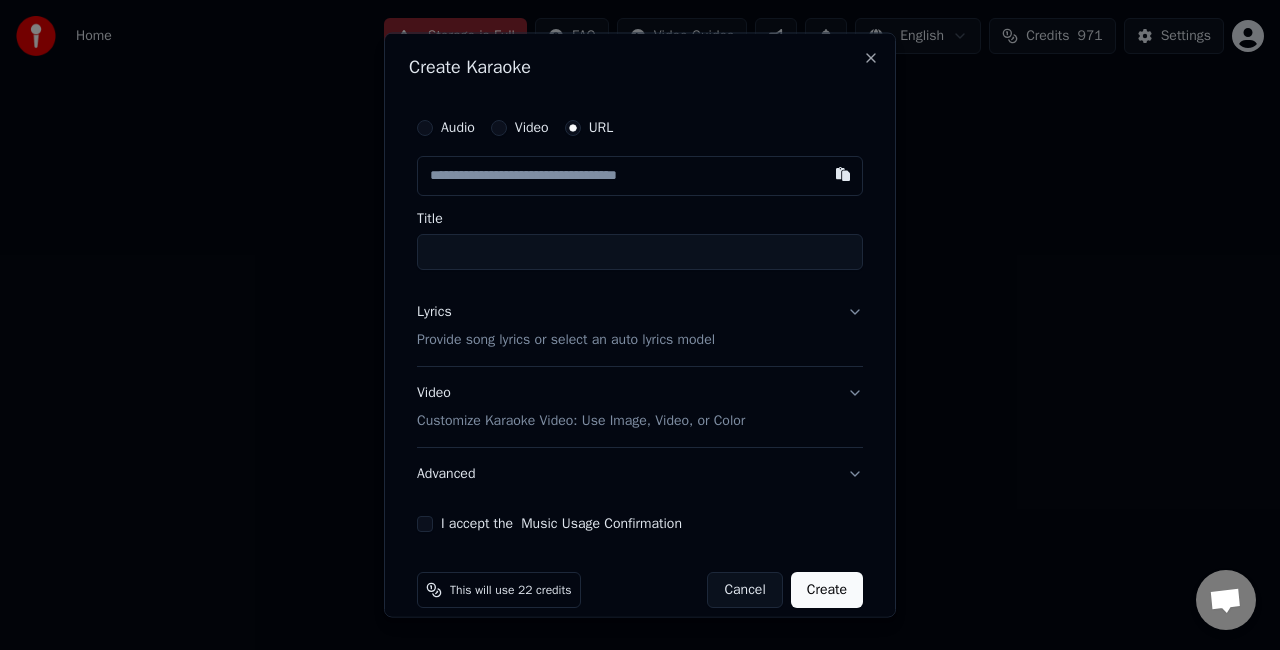 click on "Audio" at bounding box center [425, 128] 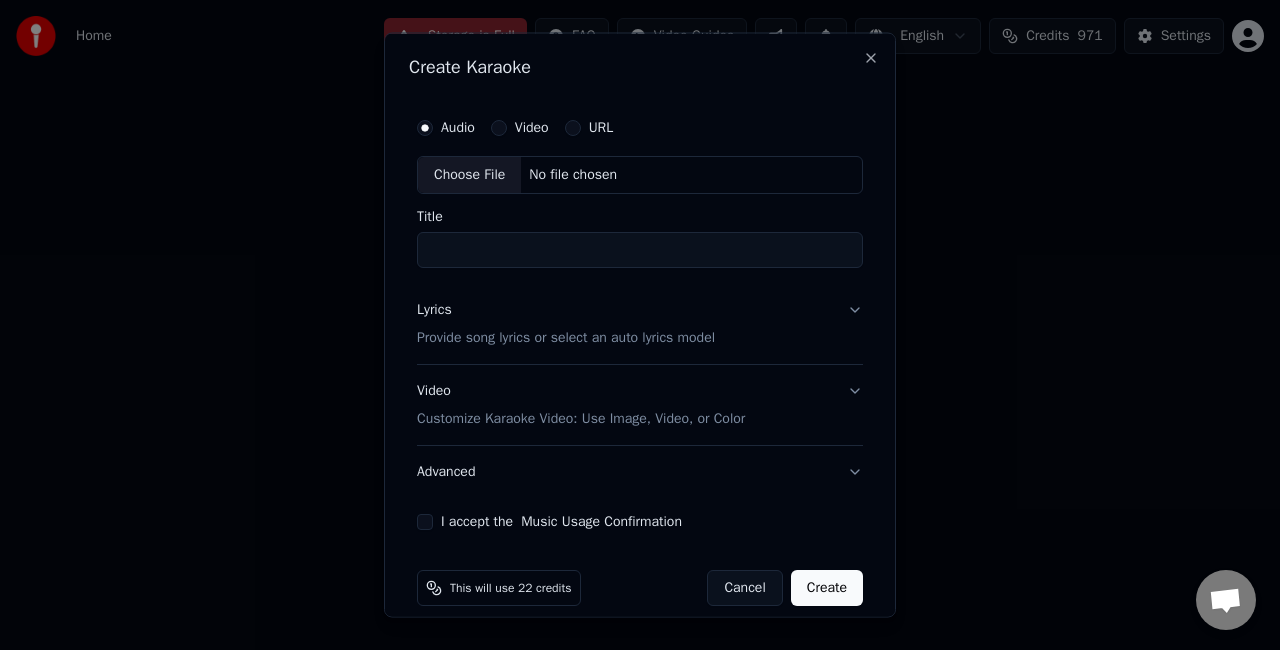 click on "Choose File" at bounding box center [469, 175] 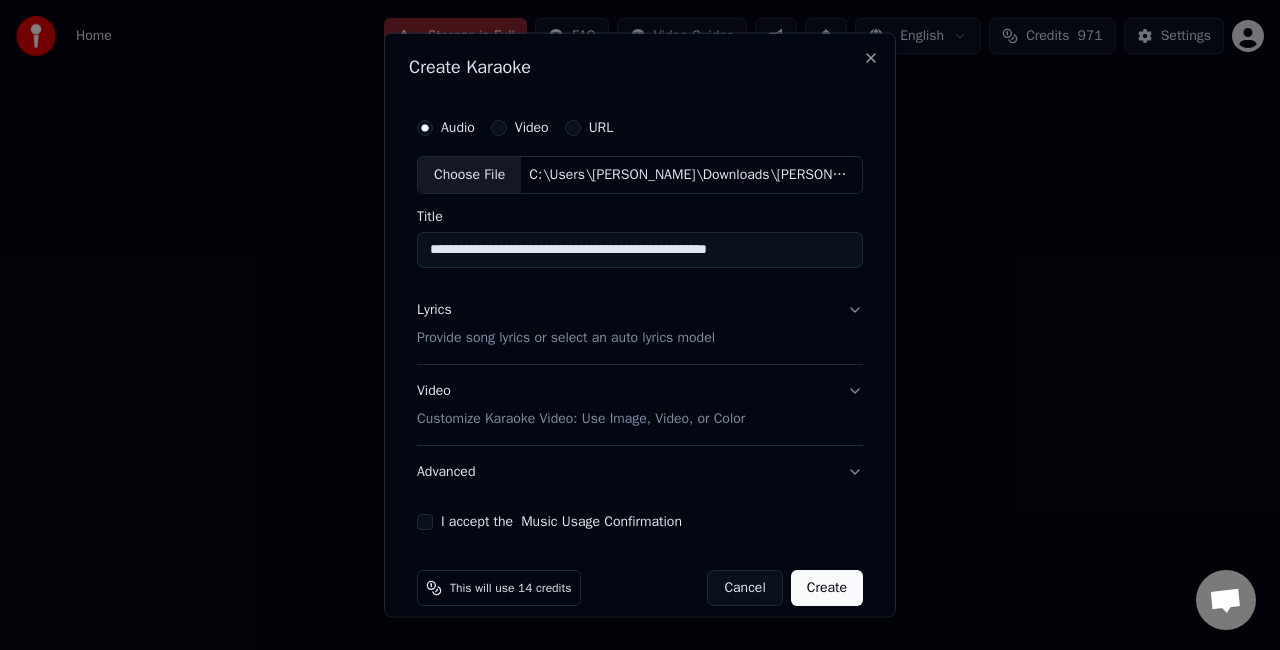 click on "**********" at bounding box center [640, 249] 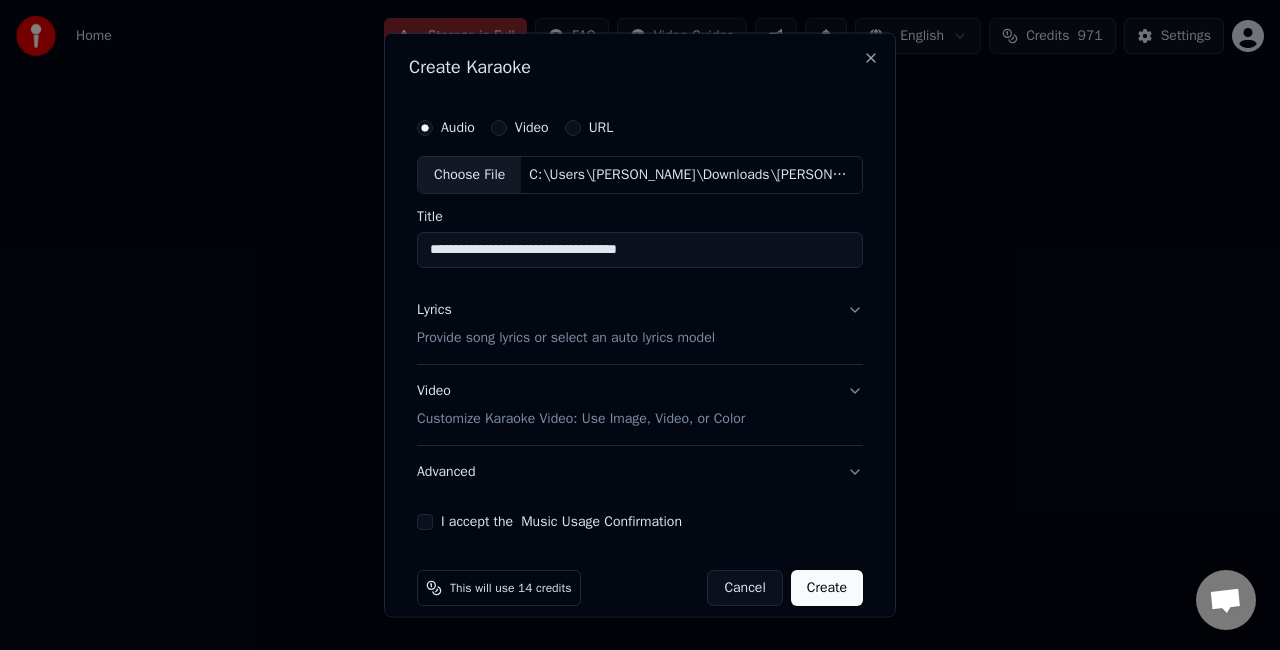 type on "**********" 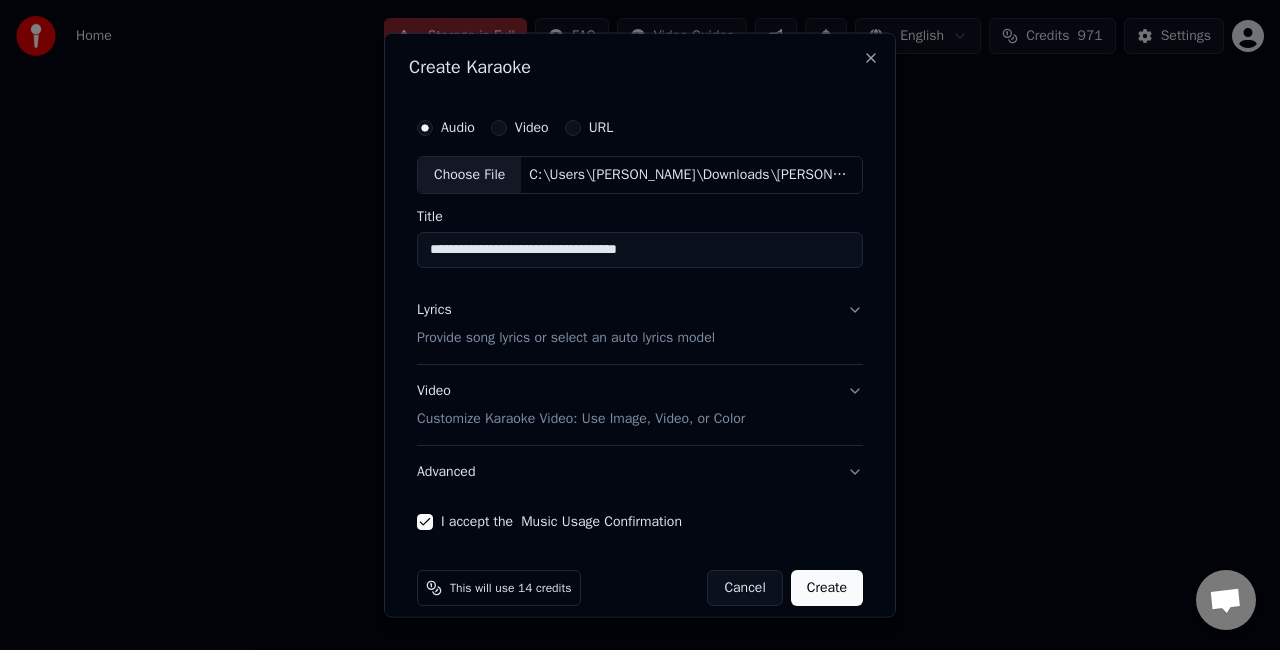 click on "Create" at bounding box center (827, 587) 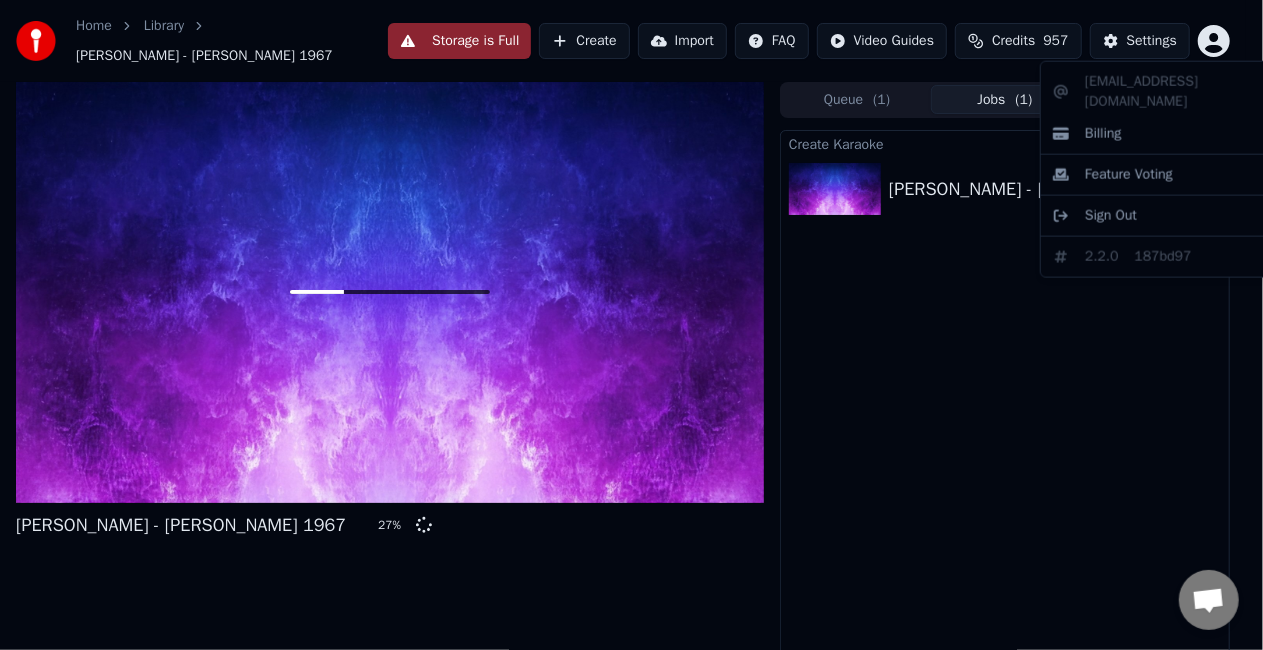 click on "Home Library [PERSON_NAME] - [PERSON_NAME] 1967  Storage is Full Create Import FAQ Video Guides Credits 957 Settings [PERSON_NAME] - [PERSON_NAME] 1967  27 % Queue ( 1 ) Jobs ( 1 ) Library Create Karaoke [PERSON_NAME] - [PERSON_NAME] 1967  27 % [EMAIL_ADDRESS][DOMAIN_NAME] Billing Feature Voting Sign Out 2.2.0 187bd97" at bounding box center (631, 325) 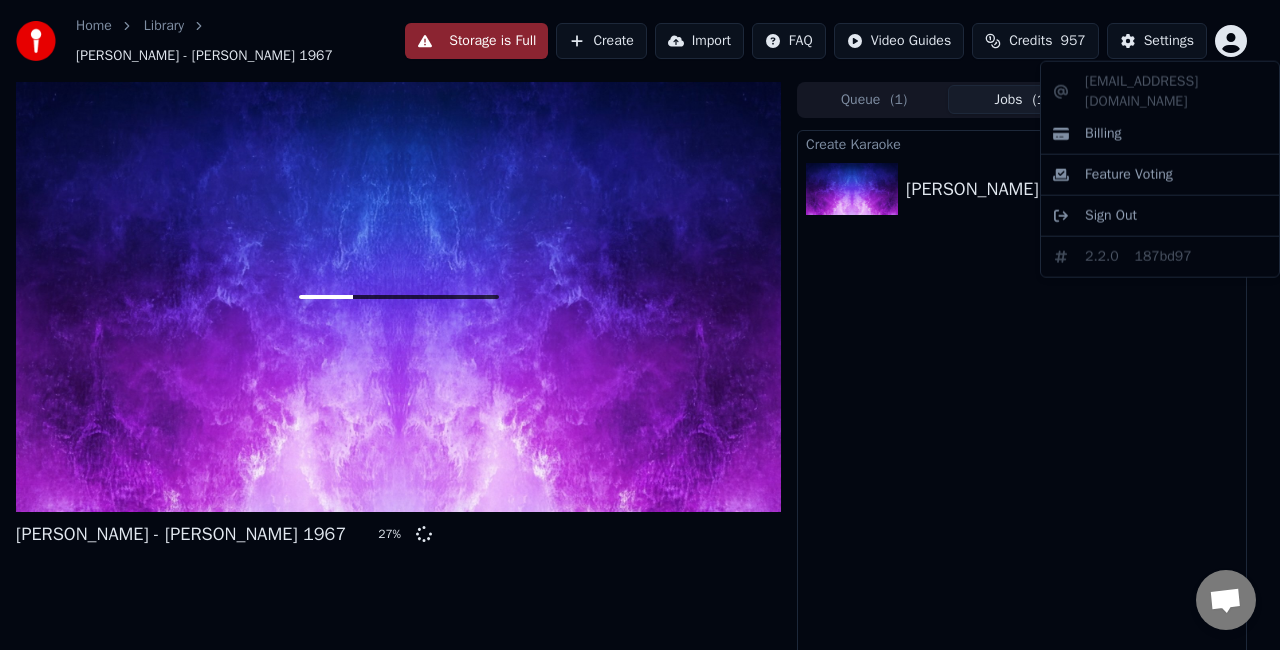 click on "Home Library [PERSON_NAME] - [PERSON_NAME] 1967  Storage is Full Create Import FAQ Video Guides Credits 957 Settings [PERSON_NAME] - [PERSON_NAME] 1967  27 % Queue ( 1 ) Jobs ( 1 ) Library Create Karaoke [PERSON_NAME] - [PERSON_NAME] 1967  27 % [EMAIL_ADDRESS][DOMAIN_NAME] Billing Feature Voting Sign Out 2.2.0 187bd97" at bounding box center (640, 325) 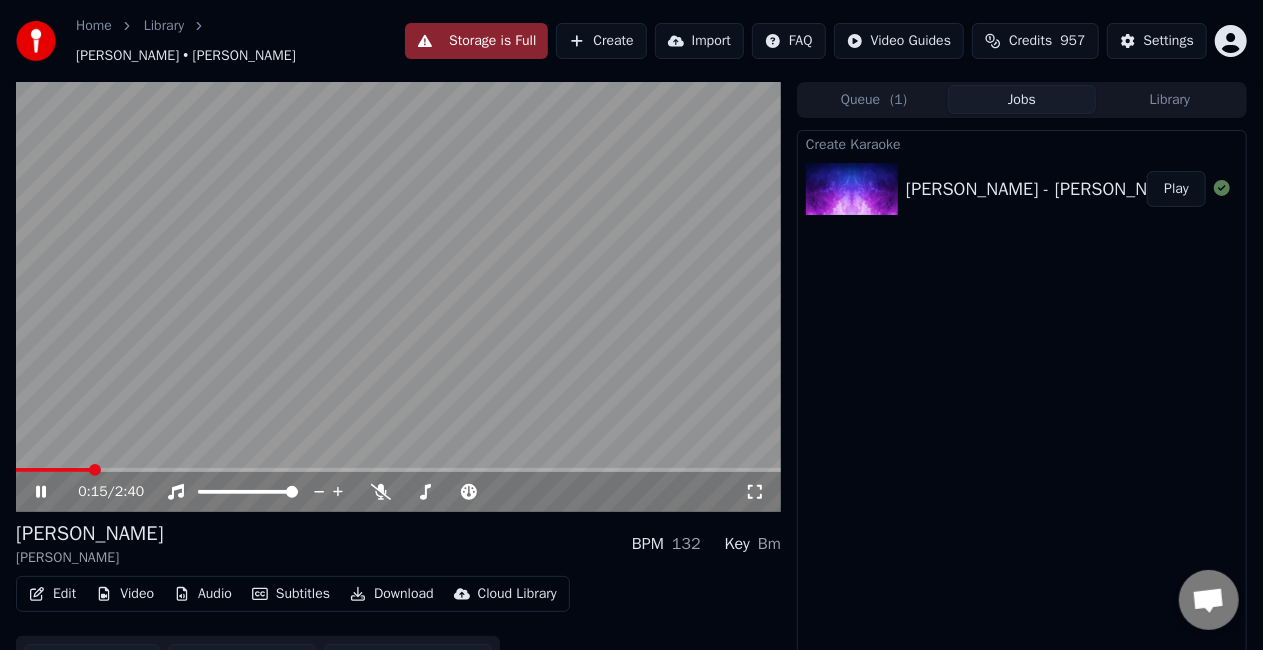 click 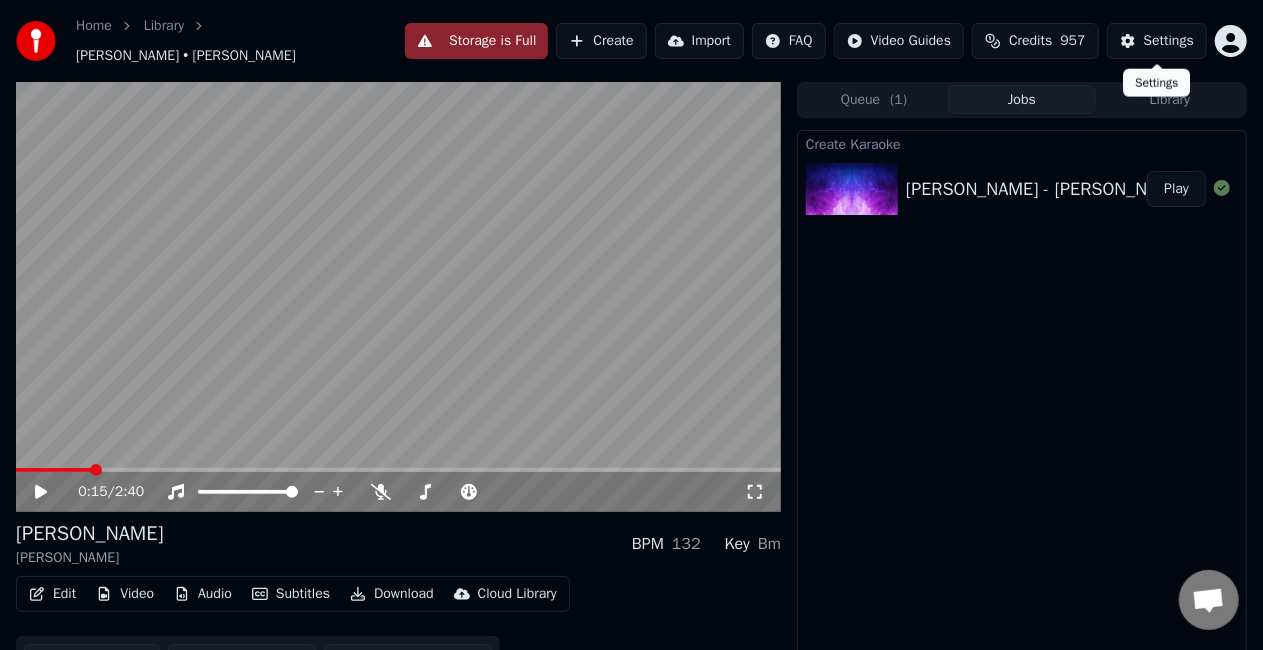 click on "Settings" at bounding box center [1169, 41] 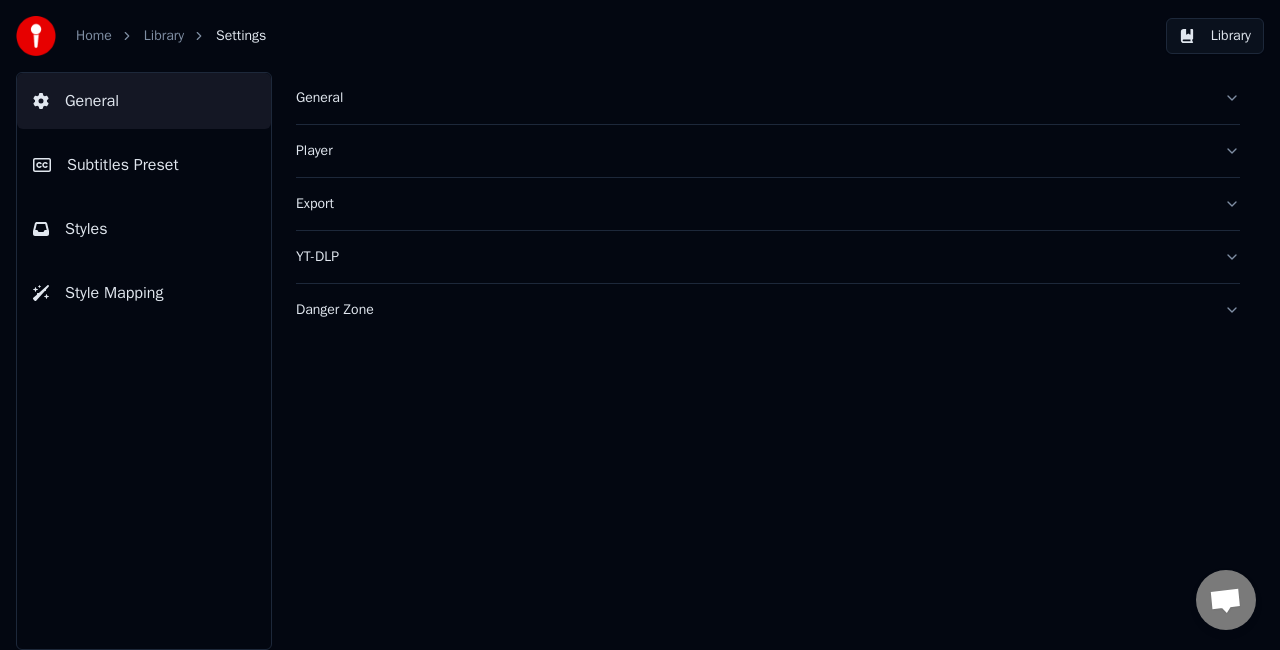 click on "General" at bounding box center [768, 98] 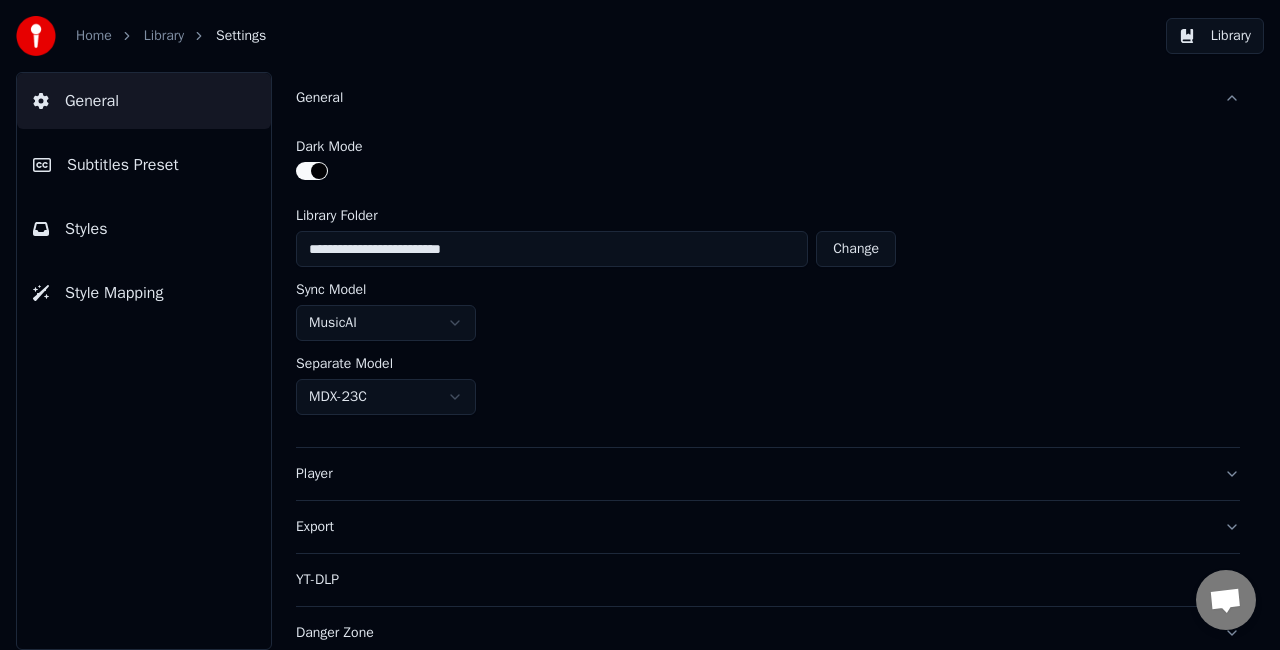 click on "Player" at bounding box center (752, 474) 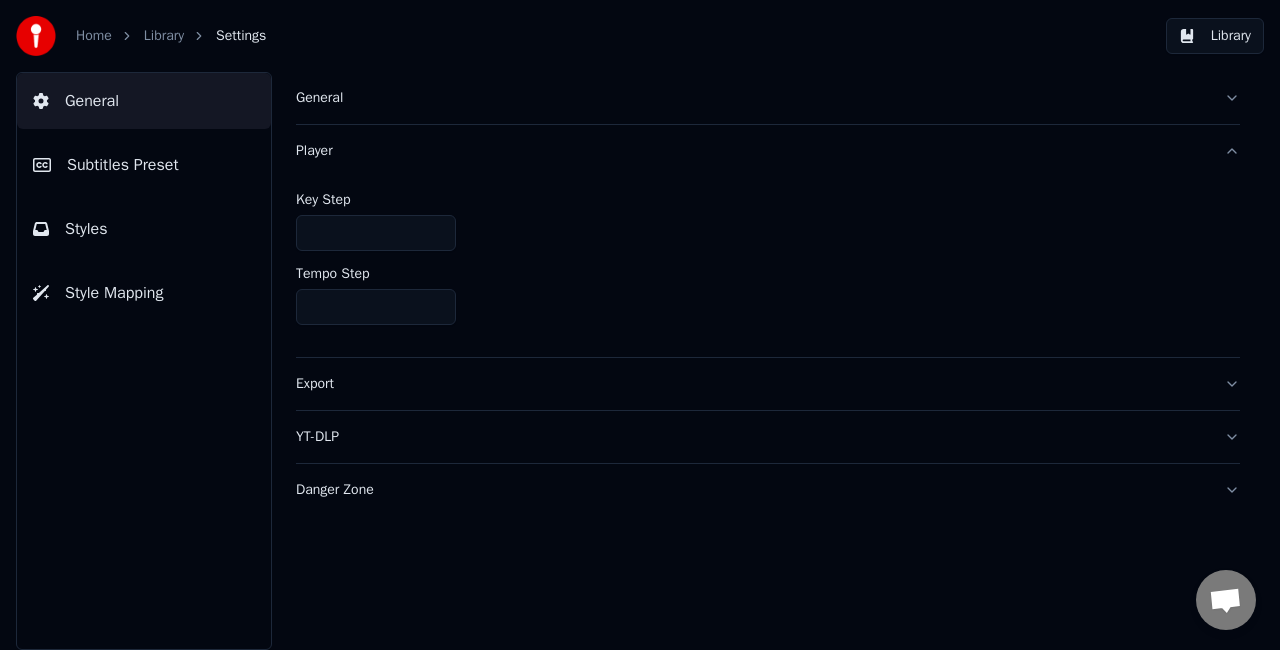 click on "Export" at bounding box center [768, 384] 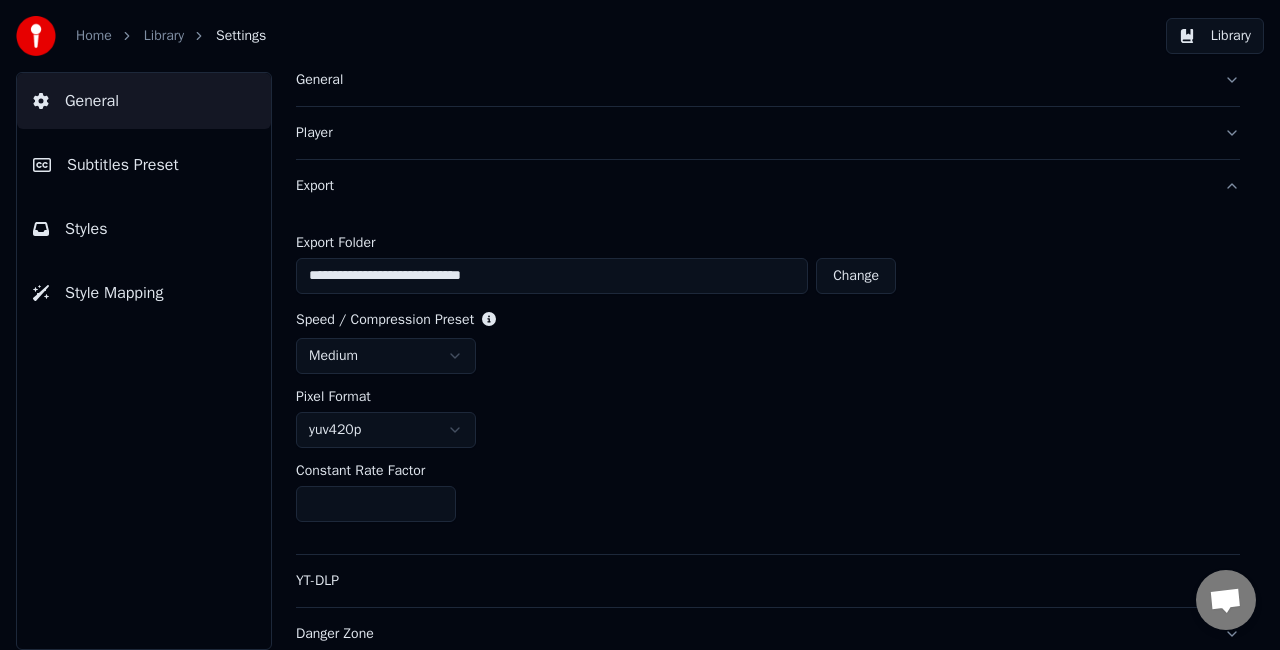 scroll, scrollTop: 26, scrollLeft: 0, axis: vertical 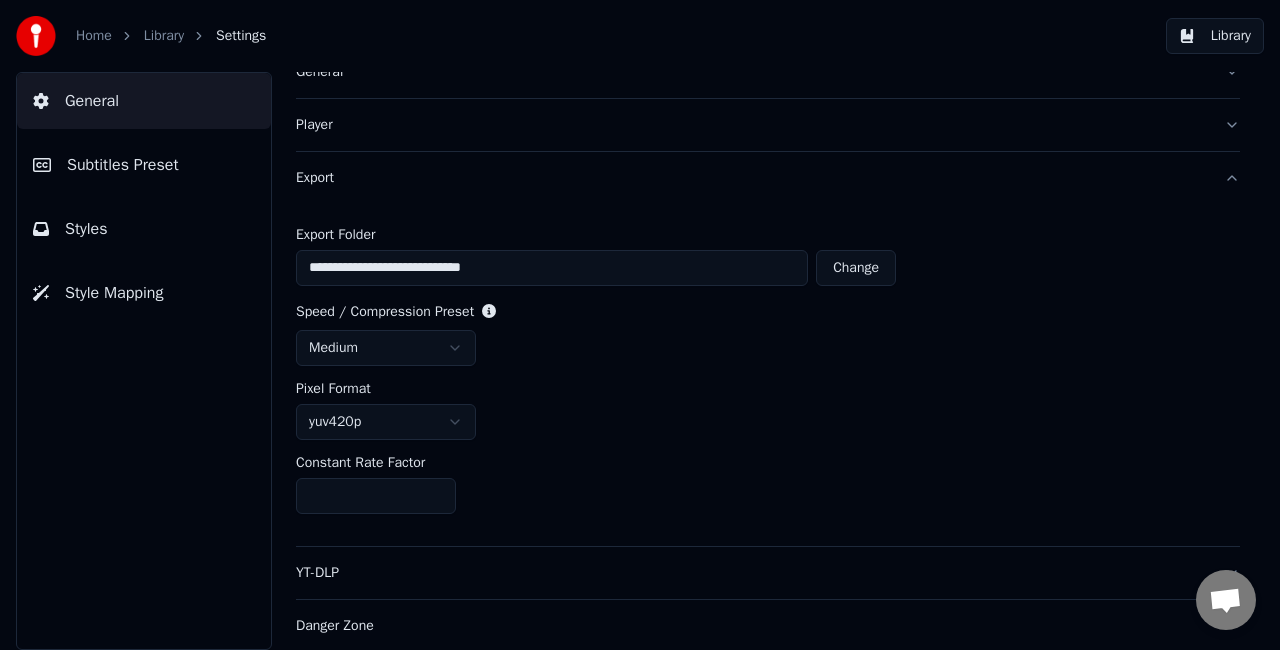 click on "YT-DLP" at bounding box center (752, 573) 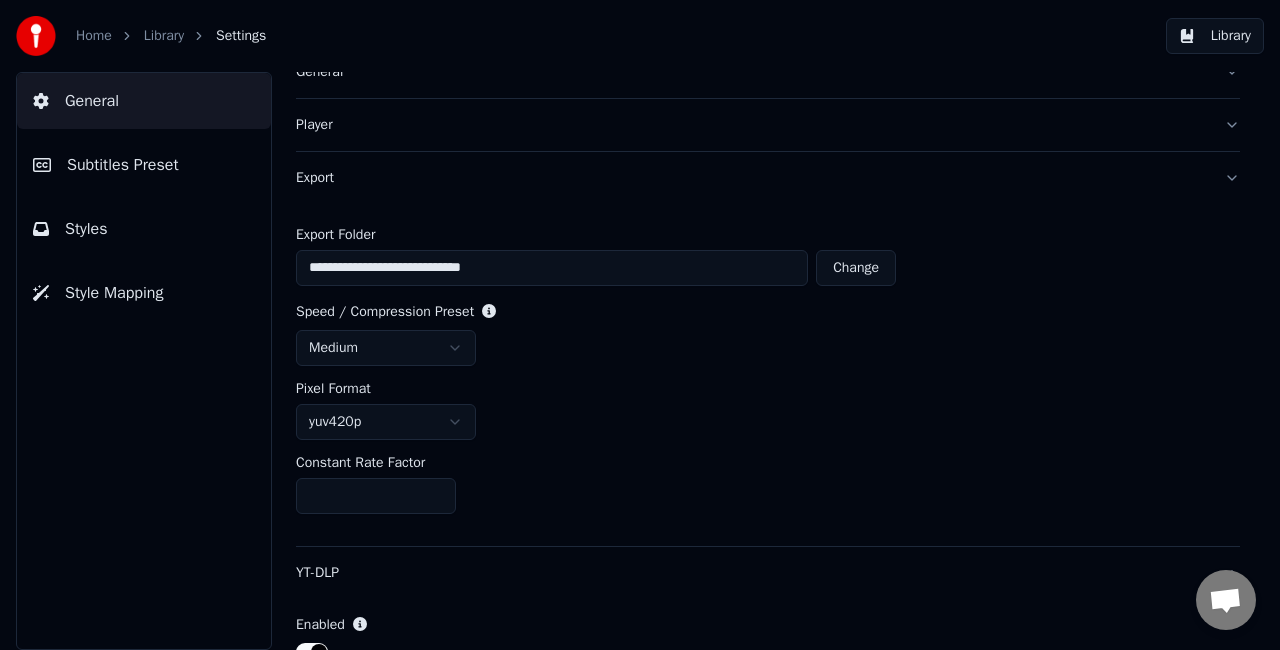 scroll, scrollTop: 0, scrollLeft: 0, axis: both 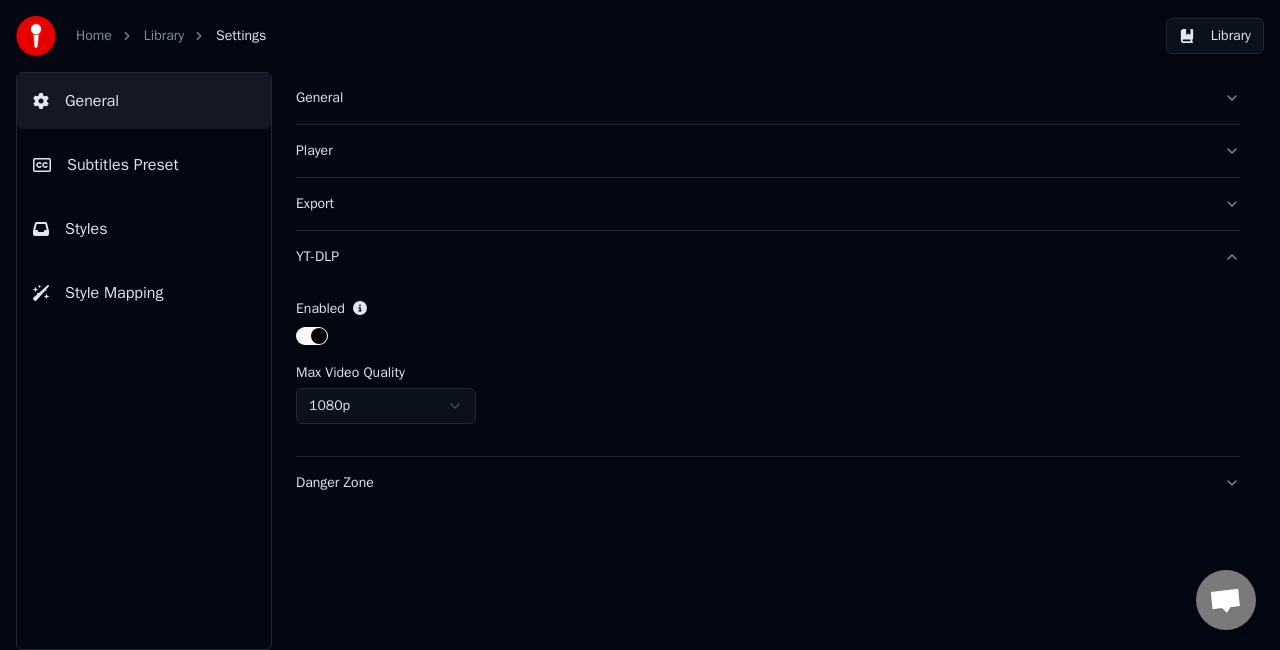 click on "Subtitles Preset" at bounding box center (123, 165) 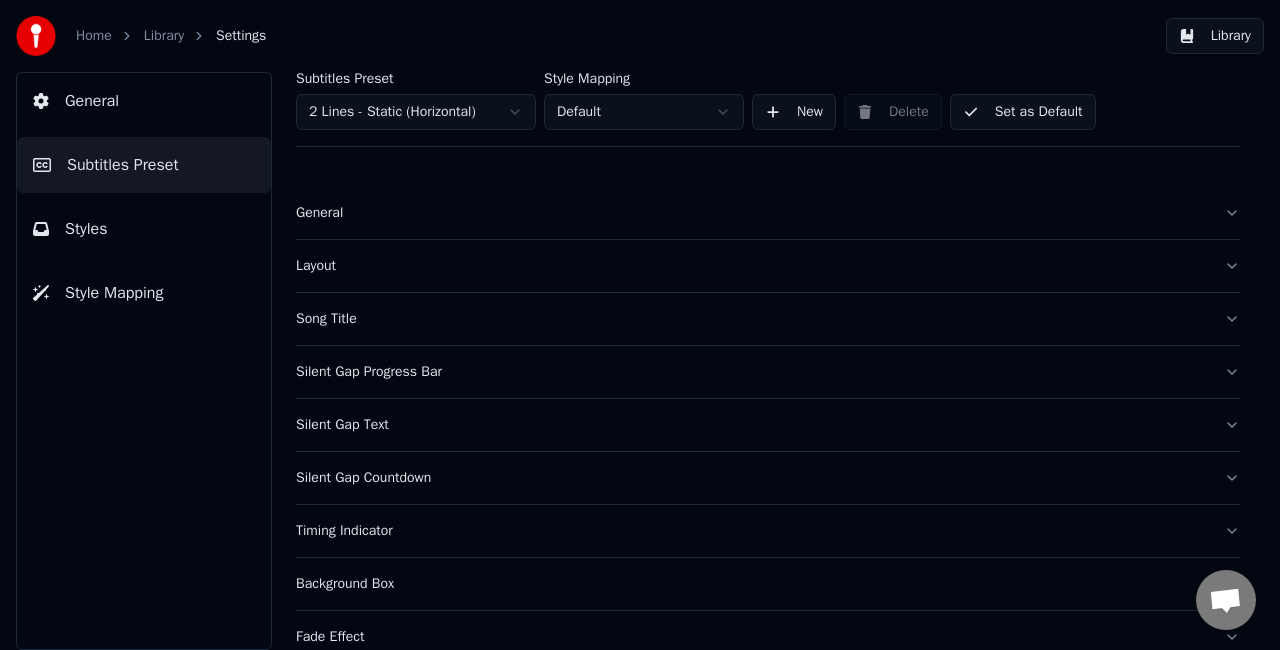 click on "Layout" at bounding box center [768, 266] 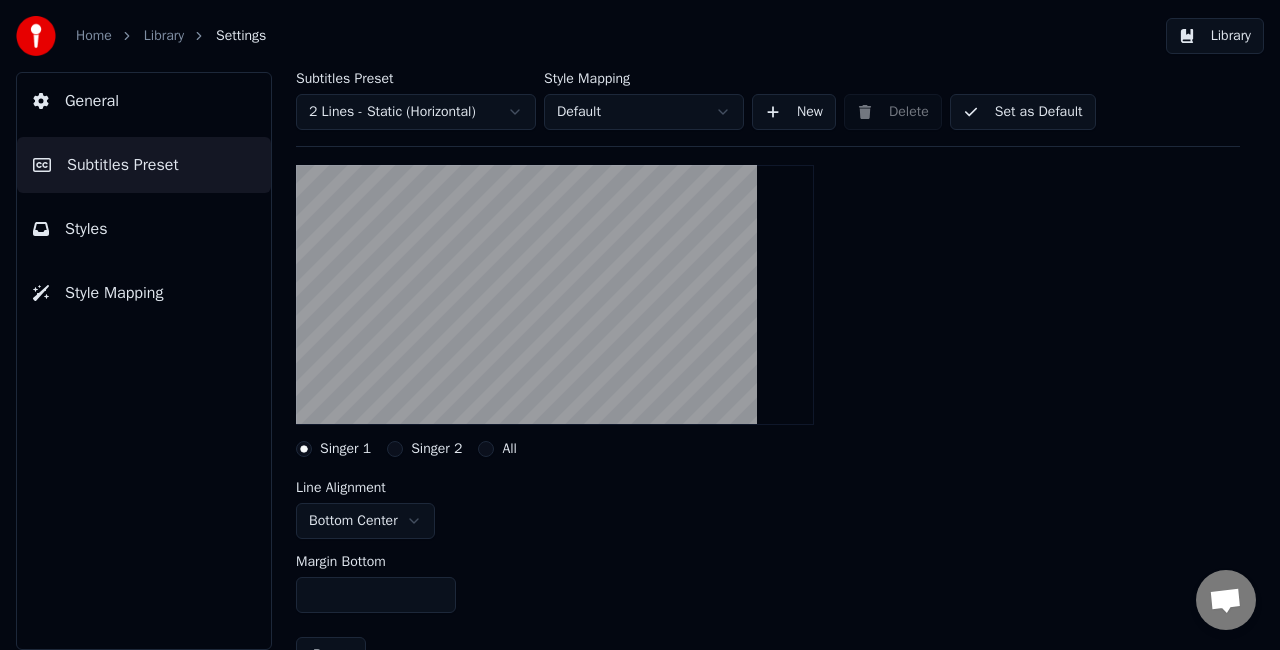 scroll, scrollTop: 200, scrollLeft: 0, axis: vertical 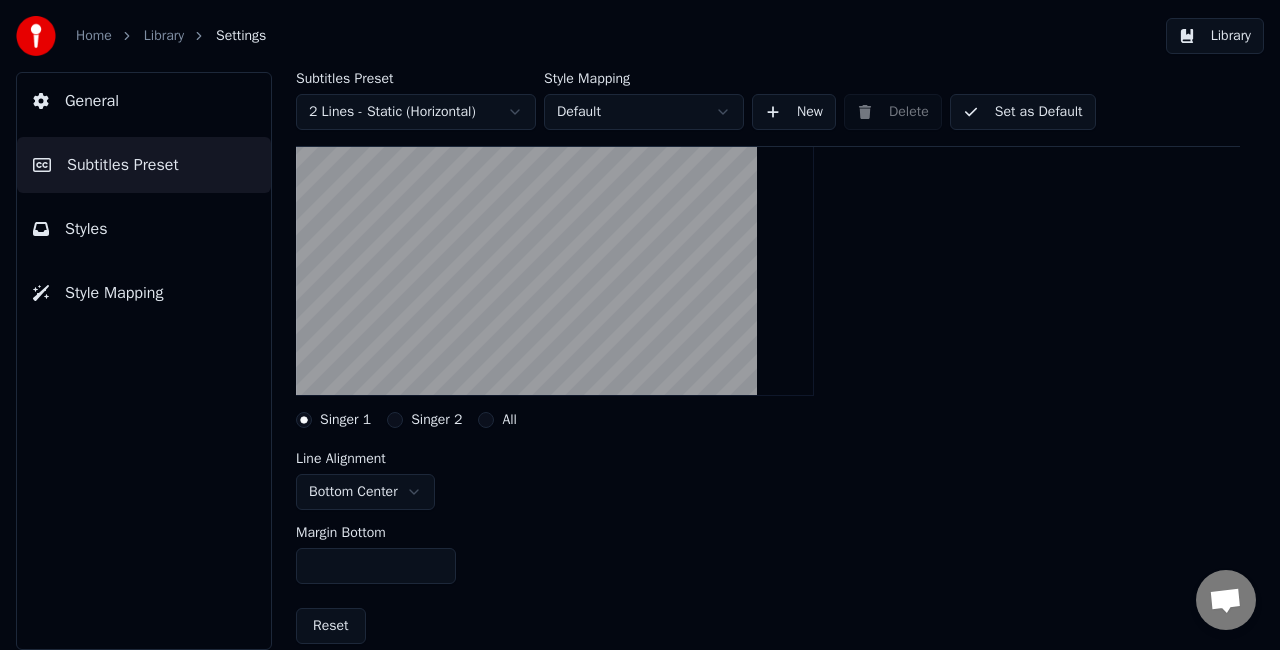 click on "Home Library Settings Library General Subtitles Preset Styles Style Mapping Subtitles Preset 2 Lines - Static (Horizontal) Style Mapping Default New Delete Set as Default General Layout Layout settings for subtitles Singer 1 Singer 2 All Line Alignment Bottom Center Margin Bottom *** Reset Song Title Silent Gap Progress Bar Silent Gap Text Silent Gap Countdown Timing Indicator Background Box Fade Effect Offset Max Characters Per Line Auto Line Break" at bounding box center [640, 325] 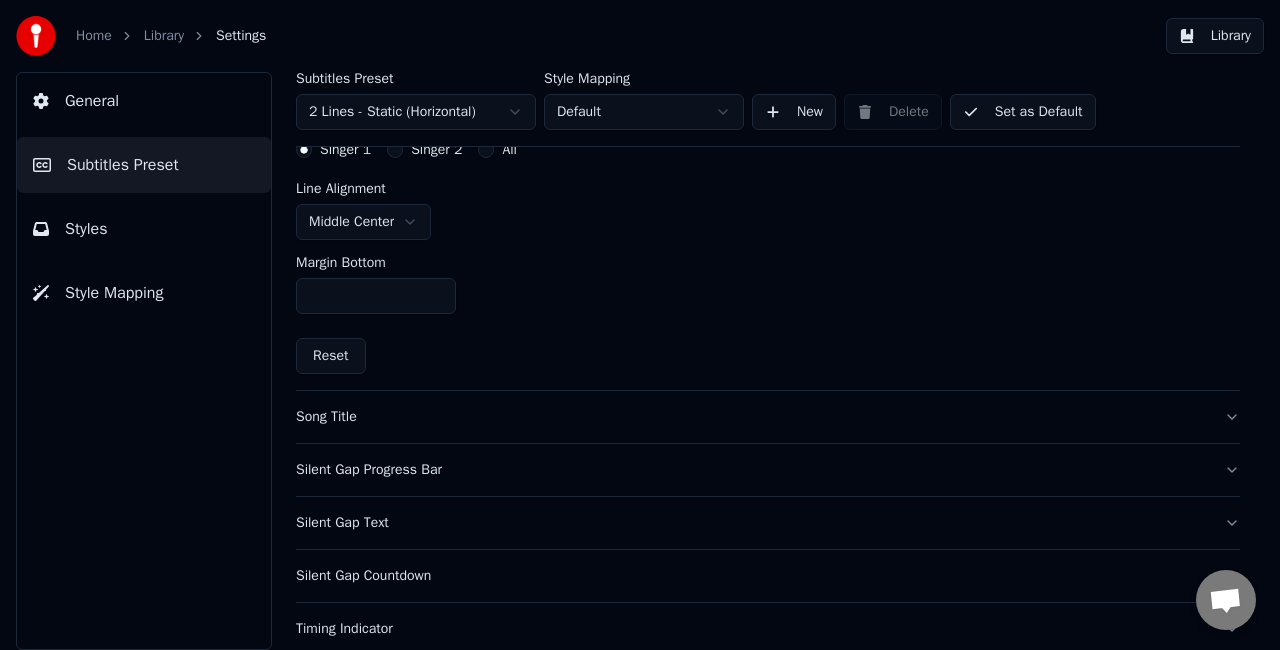 scroll, scrollTop: 500, scrollLeft: 0, axis: vertical 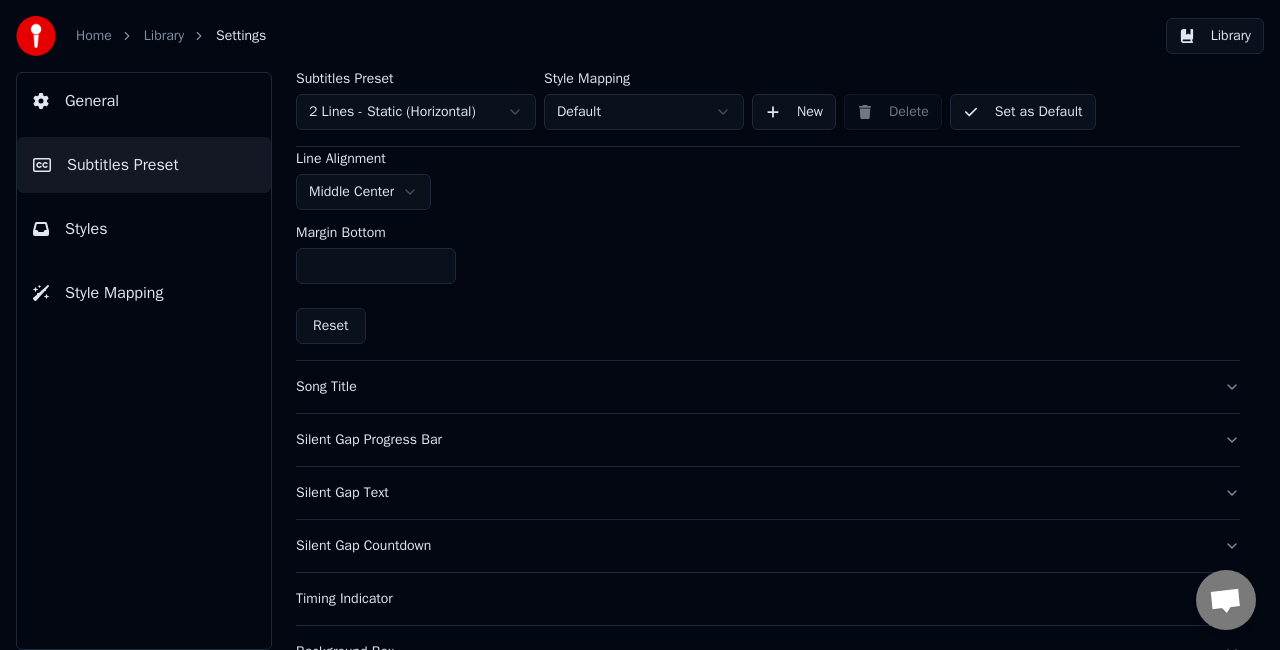 click on "Song Title" at bounding box center [752, 387] 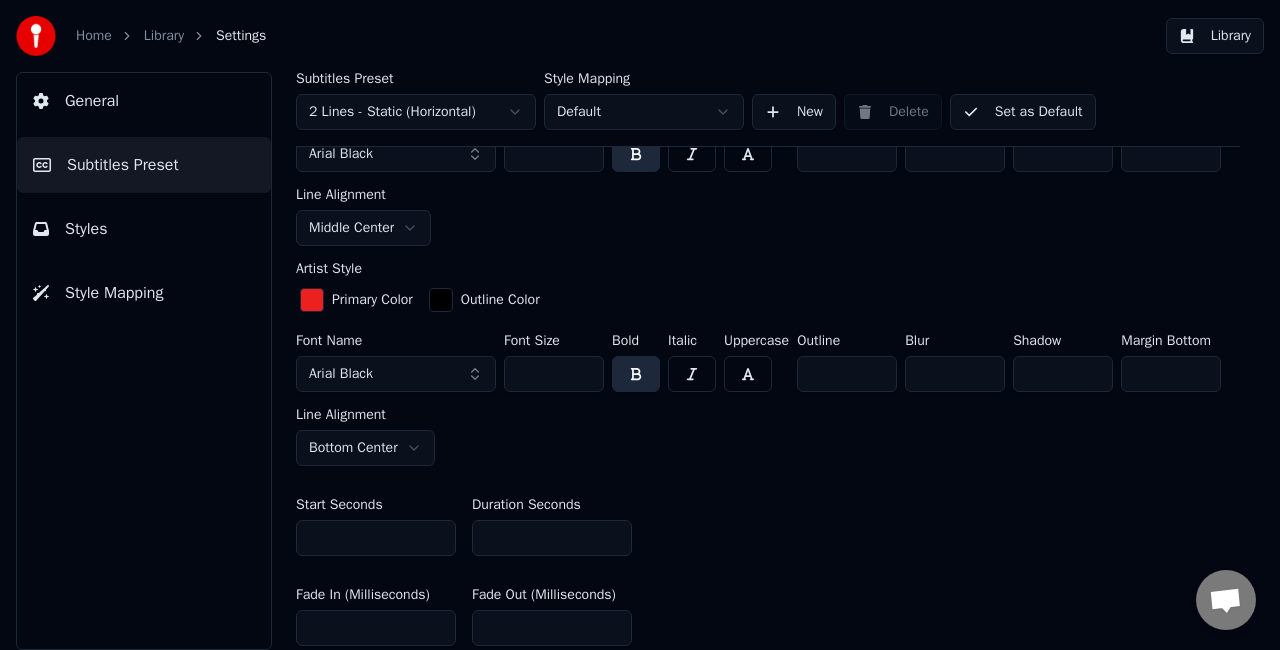 scroll, scrollTop: 700, scrollLeft: 0, axis: vertical 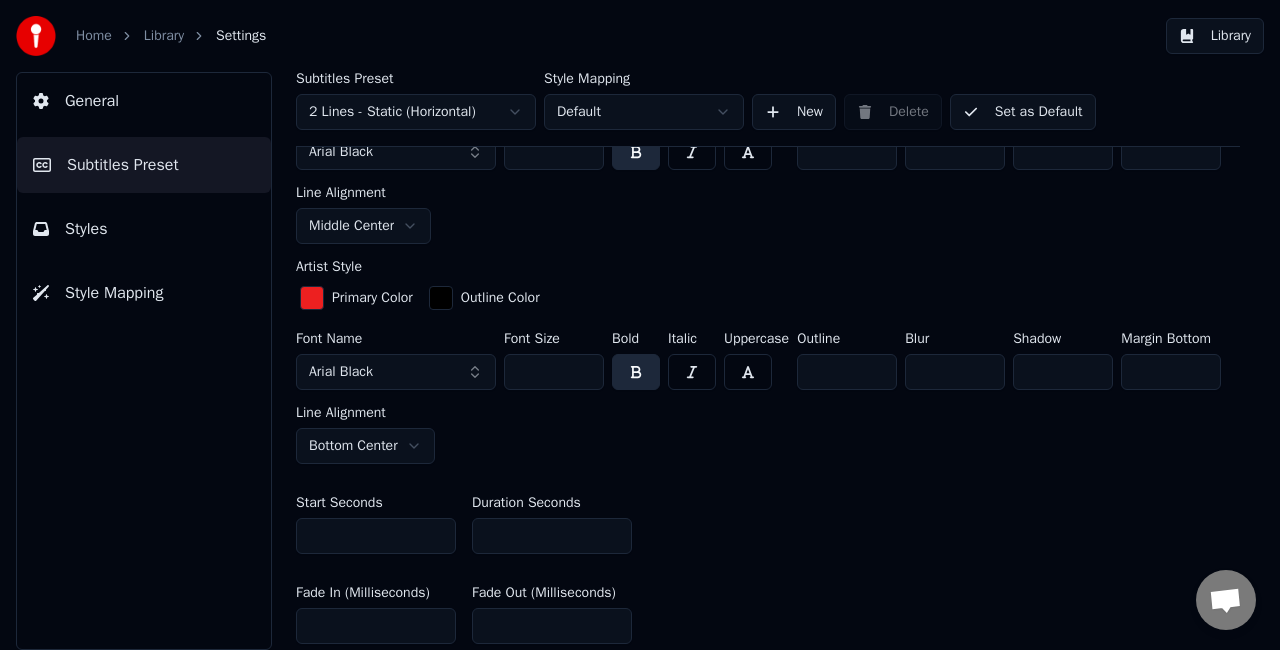 click on "Arial Black" at bounding box center [396, 372] 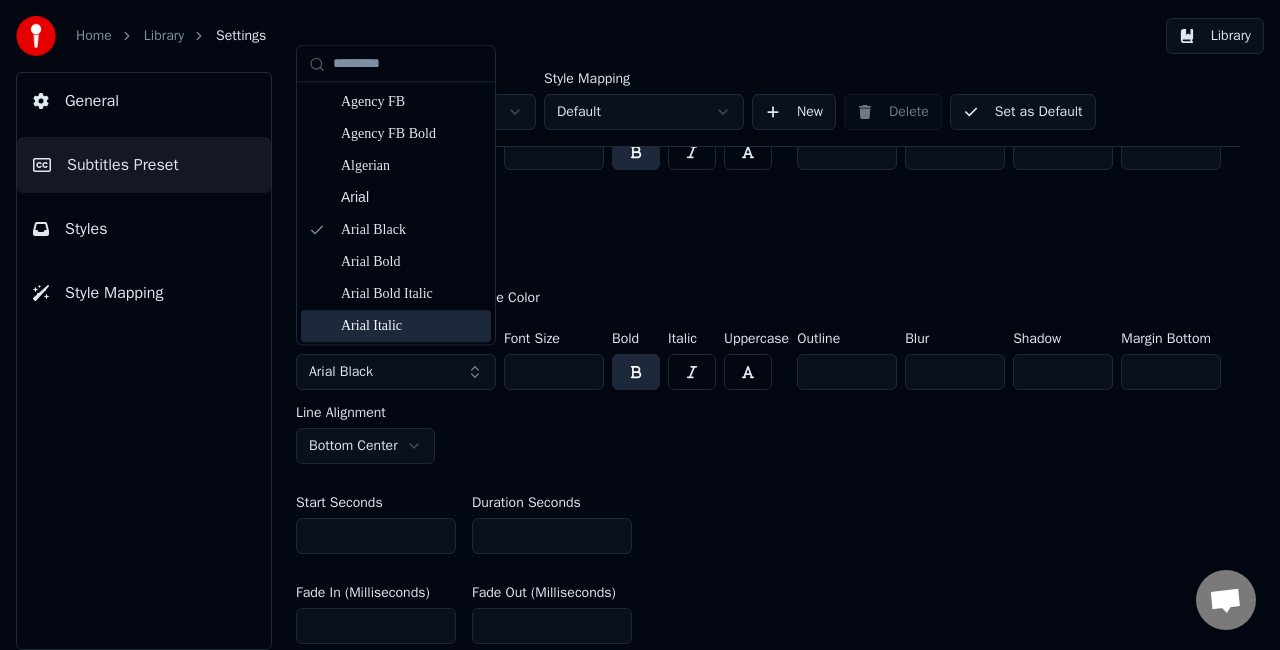 click on "Arial Black" at bounding box center (396, 372) 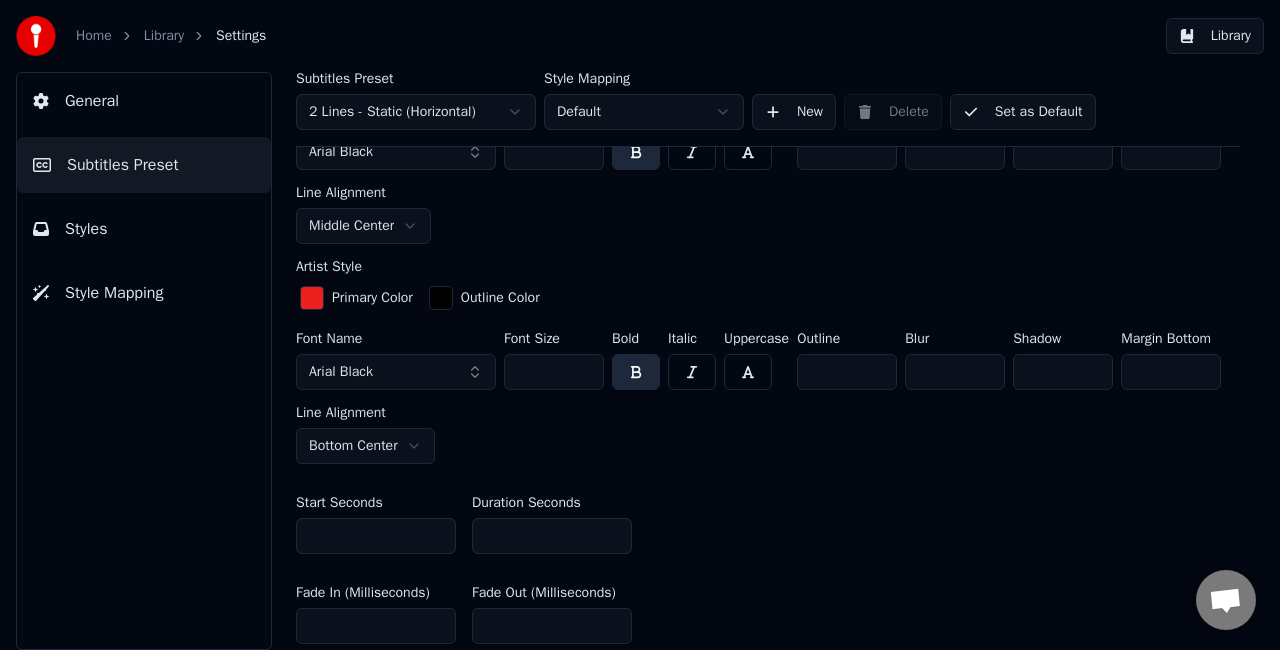 scroll, scrollTop: 800, scrollLeft: 0, axis: vertical 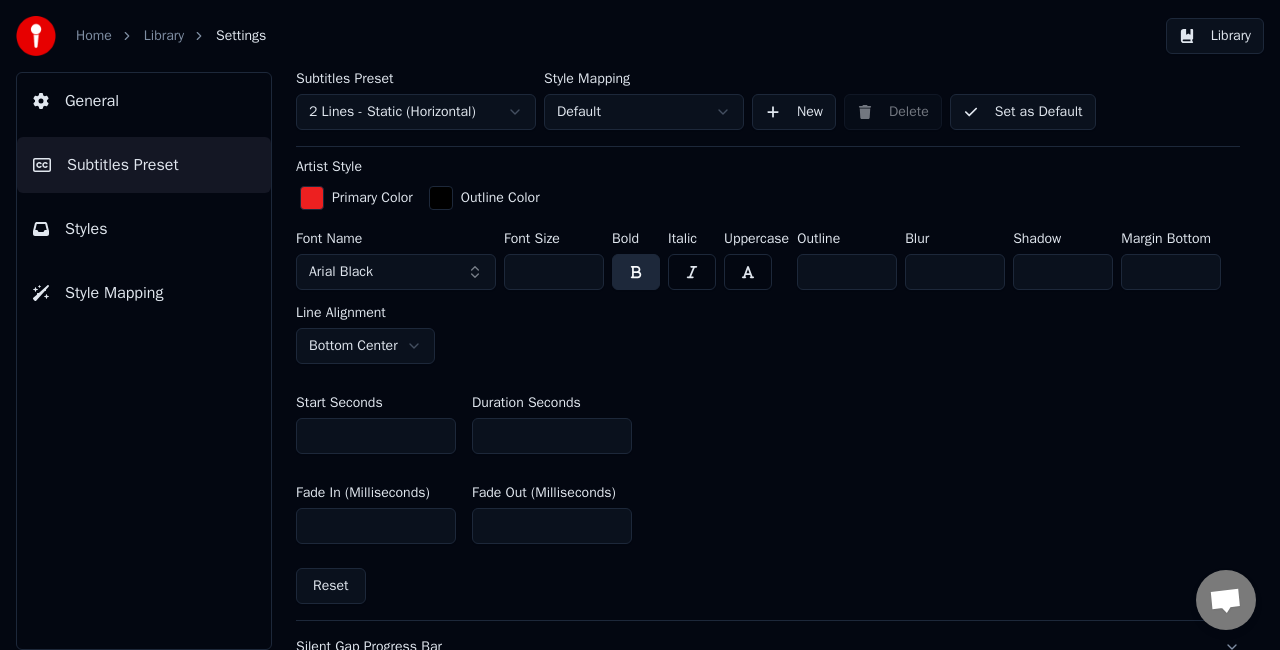 click on "Home Library Settings Library General Subtitles Preset Styles Style Mapping Subtitles Preset 2 Lines - Static (Horizontal) Style Mapping Default New Delete Set as Default General Layout Song Title Insert the song title in the beginning of the video Enabled Title Style Primary Color Outline Color Font Name Arial Black Font Size *** Bold Italic Uppercase Outline ** Blur * Shadow * Margin Bottom ** Line Alignment Middle Center Artist Style Primary Color Outline Color Font Name Arial Black Font Size *** Bold Italic Uppercase Outline ** Blur * Shadow * Margin Bottom ** Line Alignment Bottom Center Start Seconds * Duration Seconds * Fade In (Milliseconds) *** Fade Out (Milliseconds) *** Reset Silent Gap Progress Bar Silent Gap Text Silent Gap Countdown Timing Indicator Background Box Fade Effect Offset Max Characters Per Line Auto Line Break" at bounding box center [640, 325] 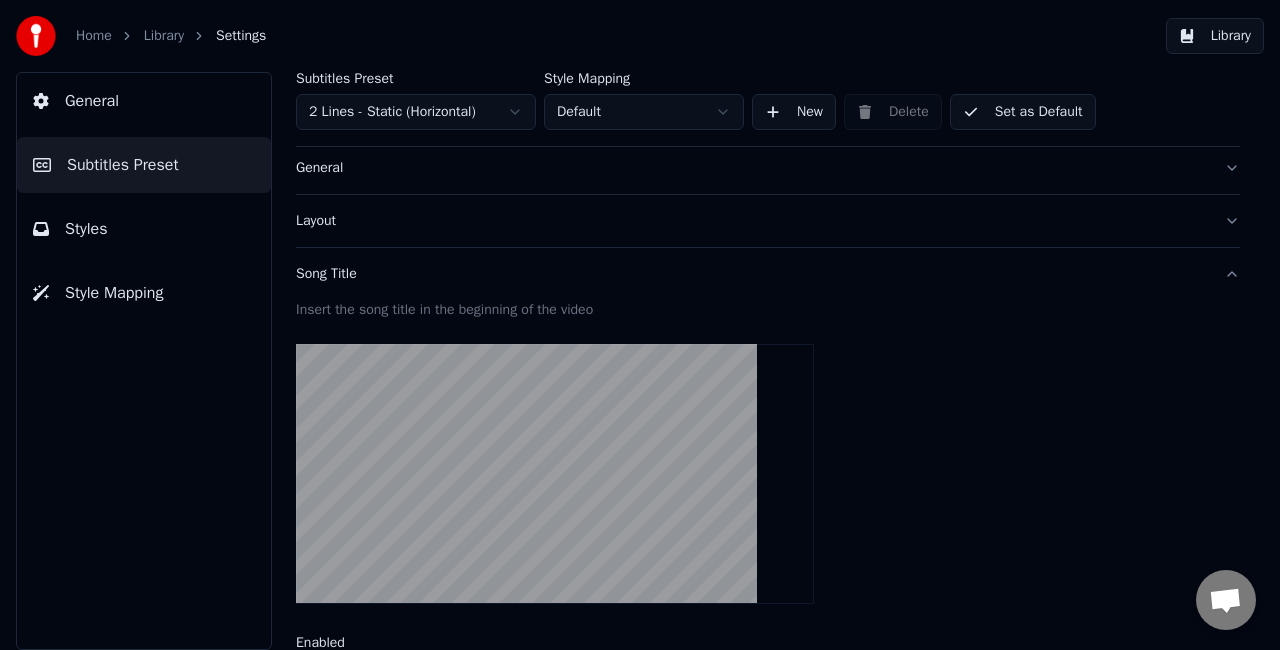 scroll, scrollTop: 0, scrollLeft: 0, axis: both 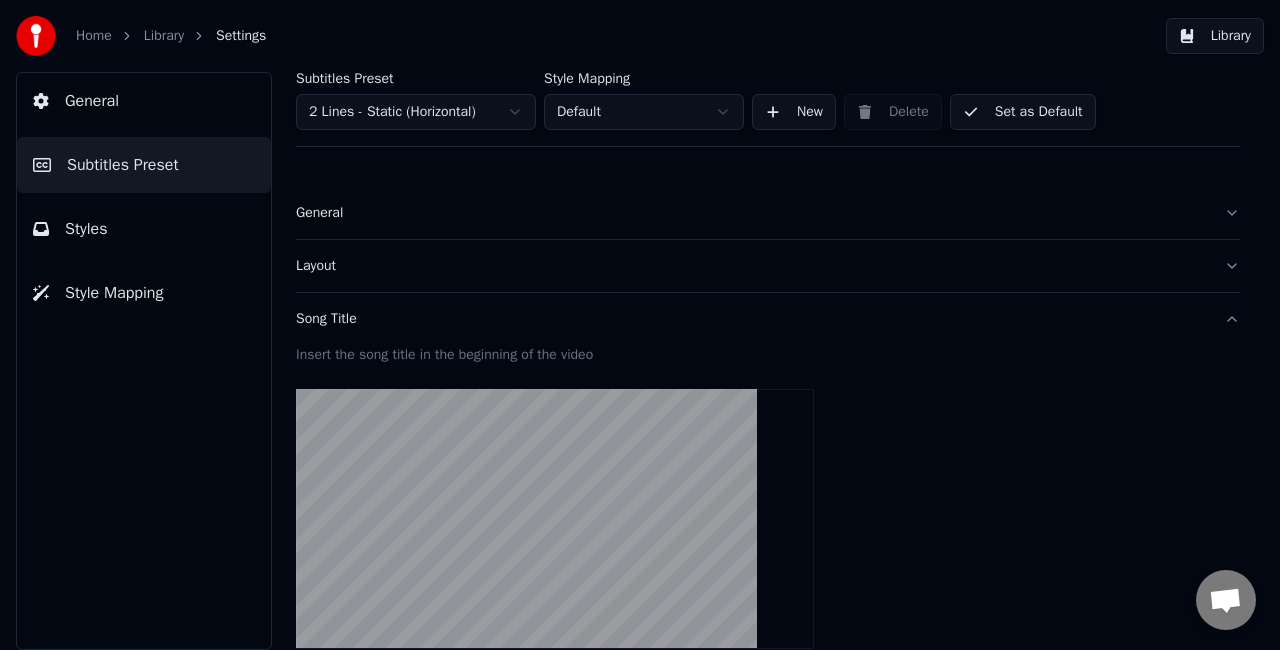 click on "Styles" at bounding box center (144, 229) 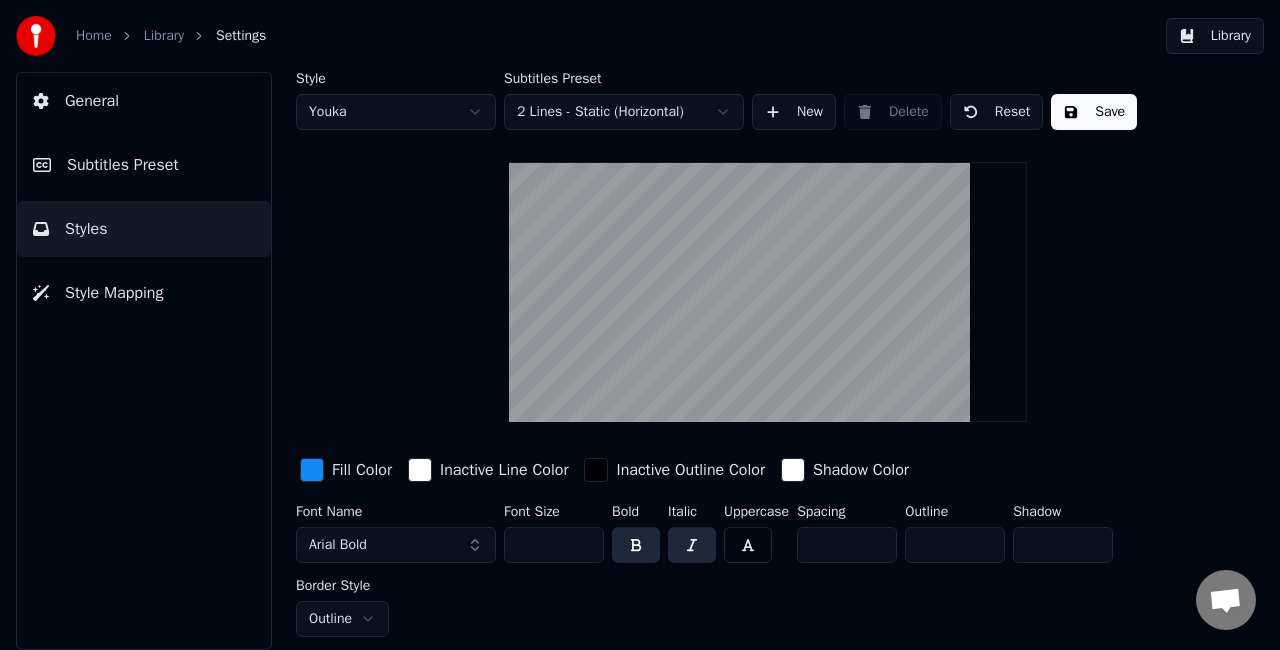 click at bounding box center [312, 470] 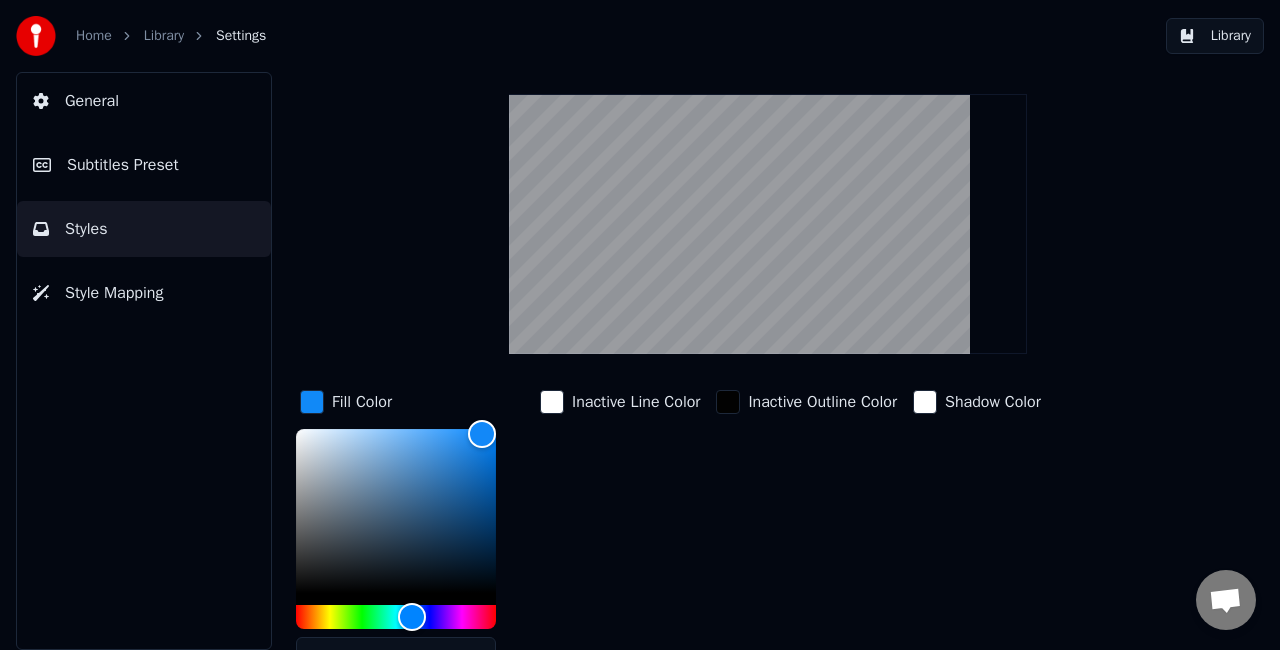 scroll, scrollTop: 100, scrollLeft: 0, axis: vertical 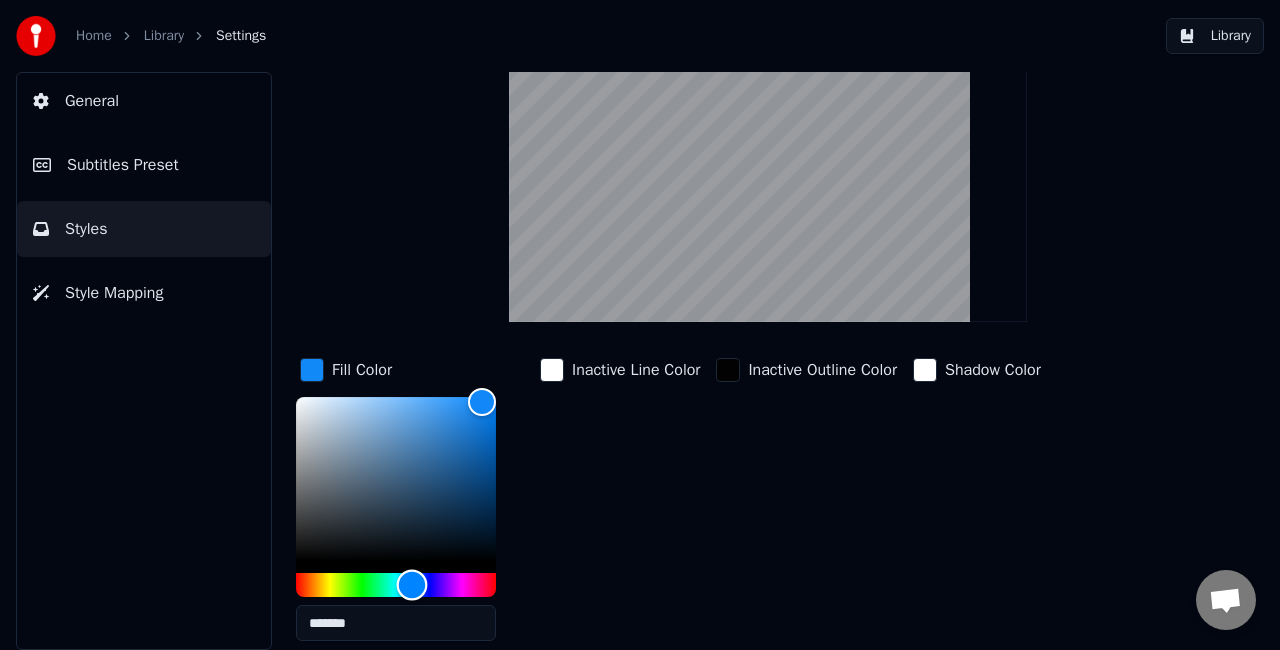 type on "*******" 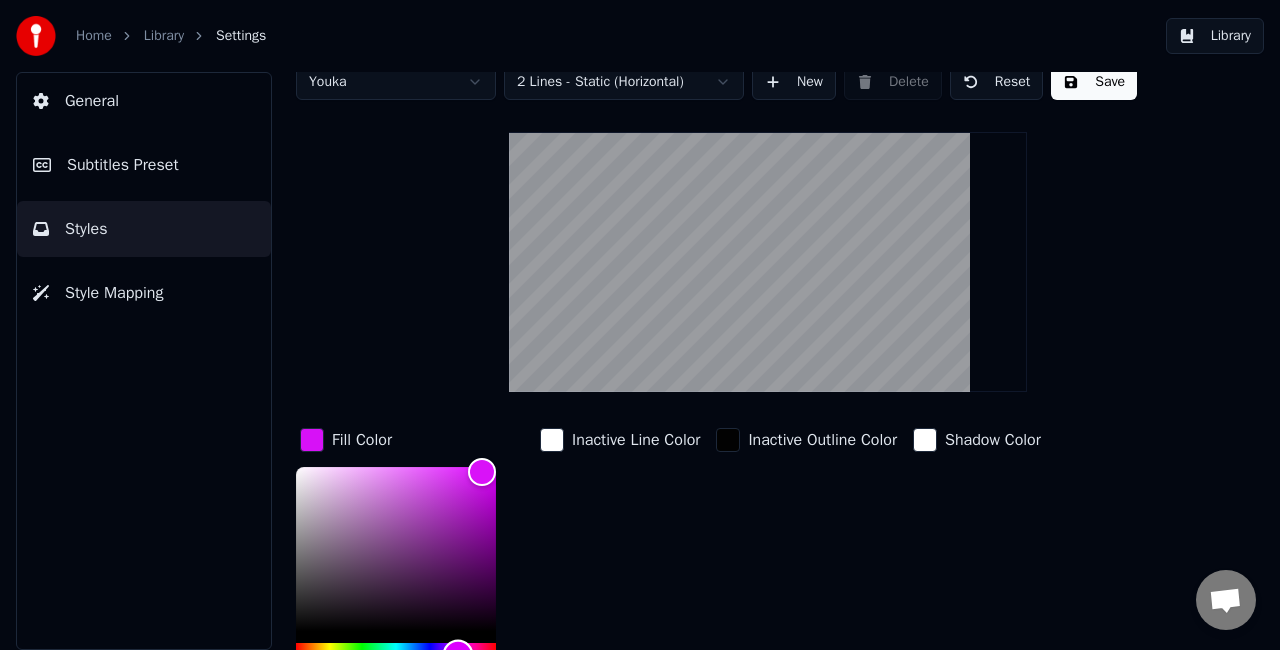 scroll, scrollTop: 0, scrollLeft: 0, axis: both 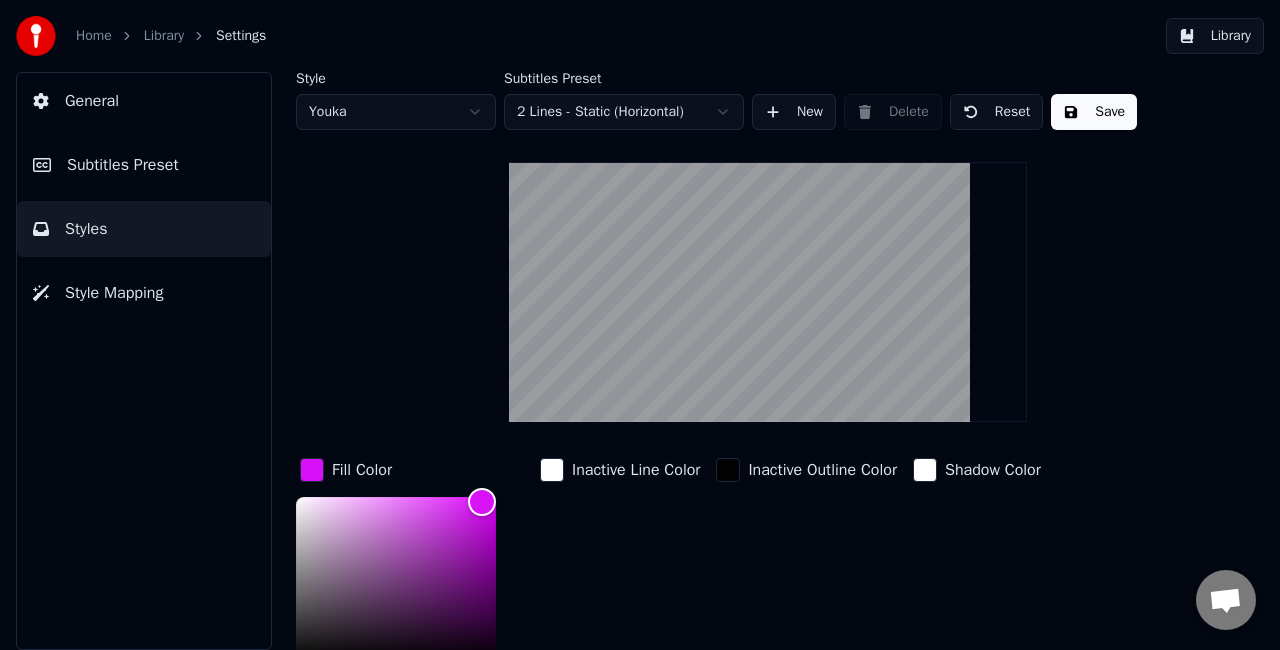 click on "Save" at bounding box center (1094, 112) 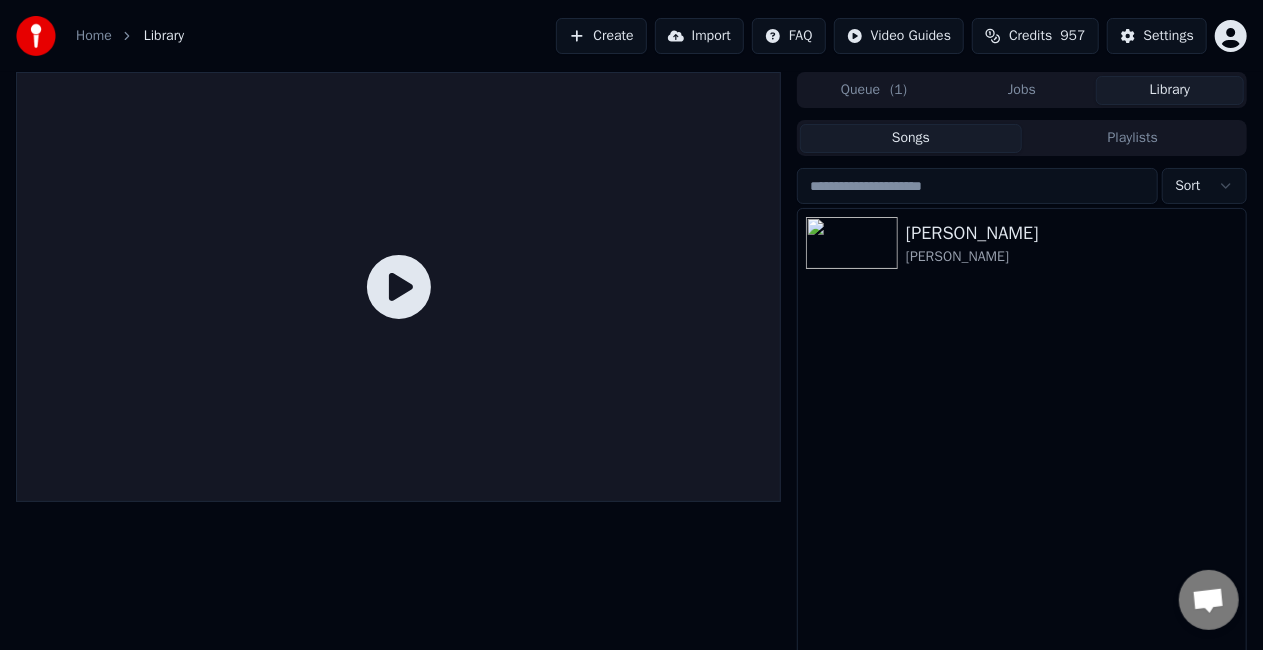 click on "Jobs" at bounding box center [1022, 90] 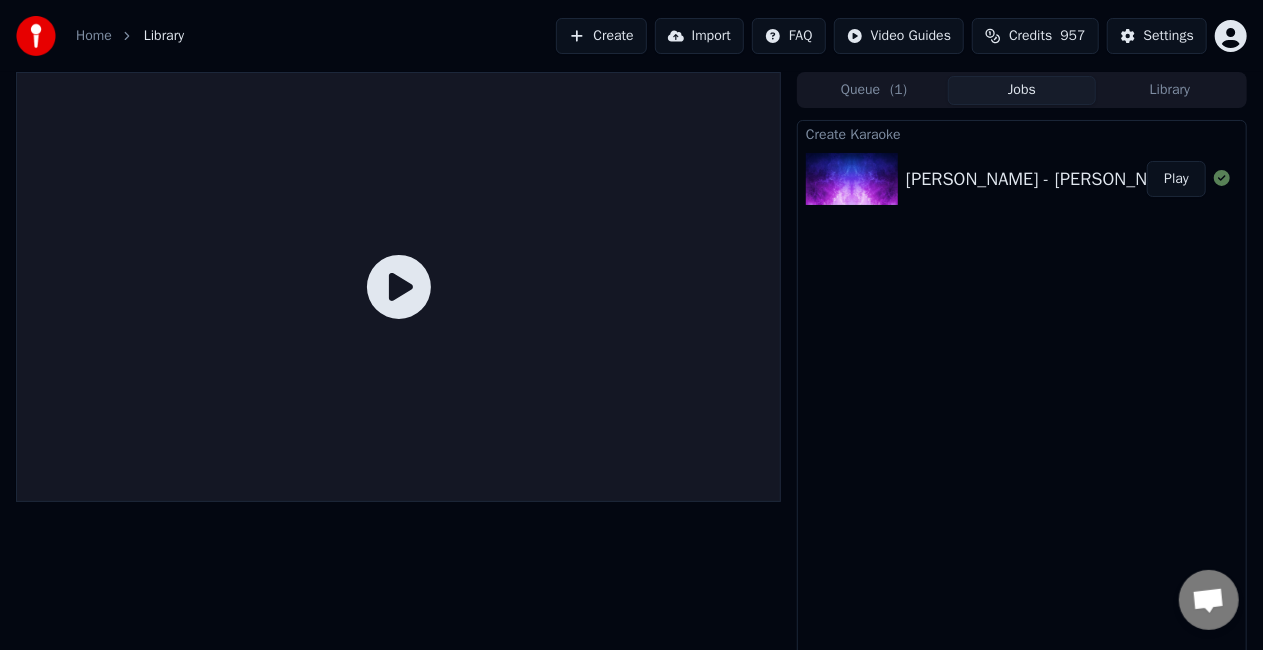 click on "Play" at bounding box center [1176, 179] 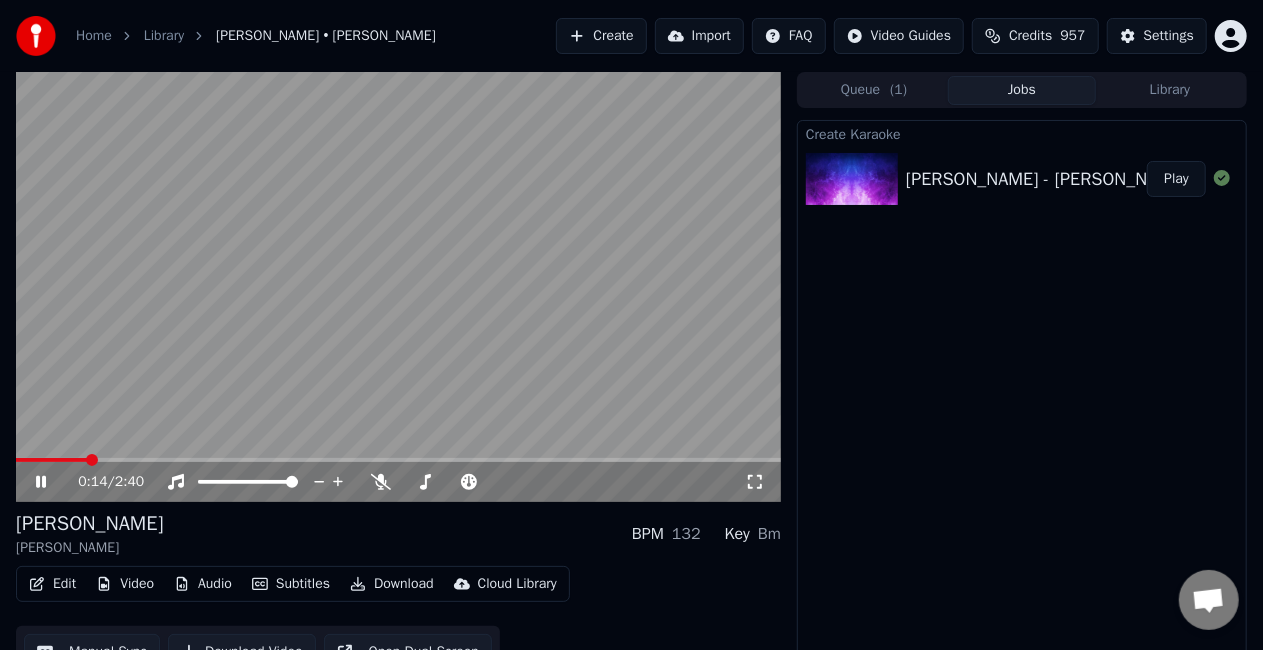 click at bounding box center (398, 287) 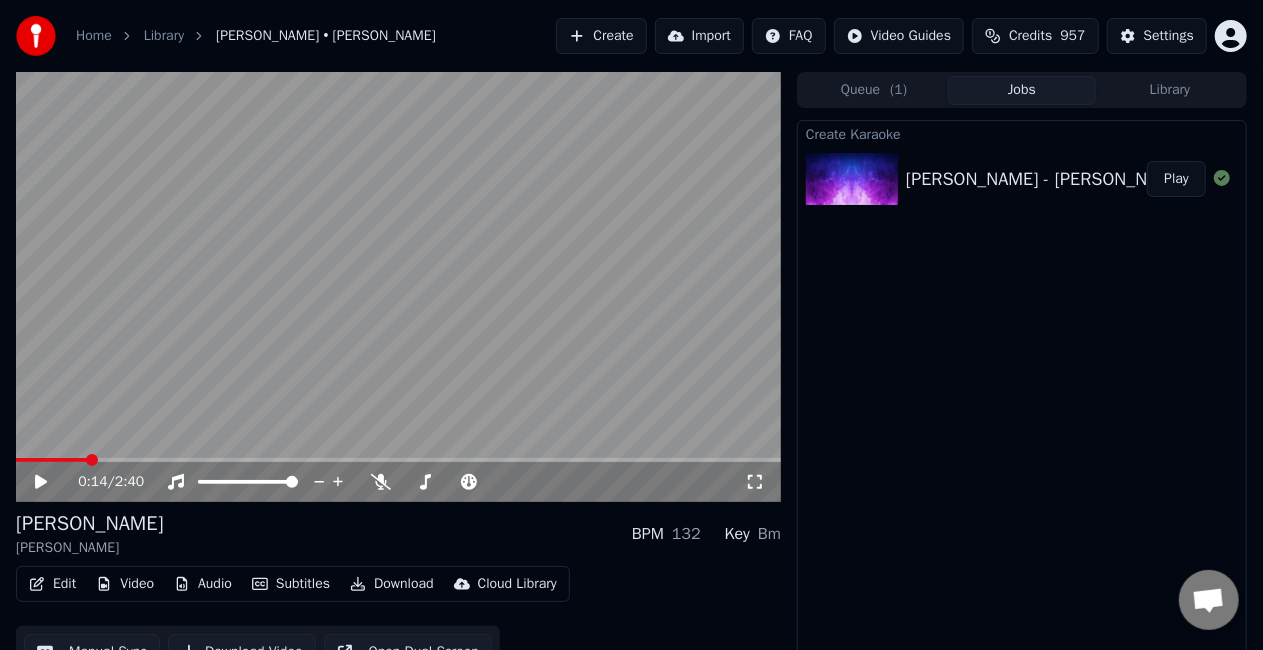 click on "Video" at bounding box center (125, 584) 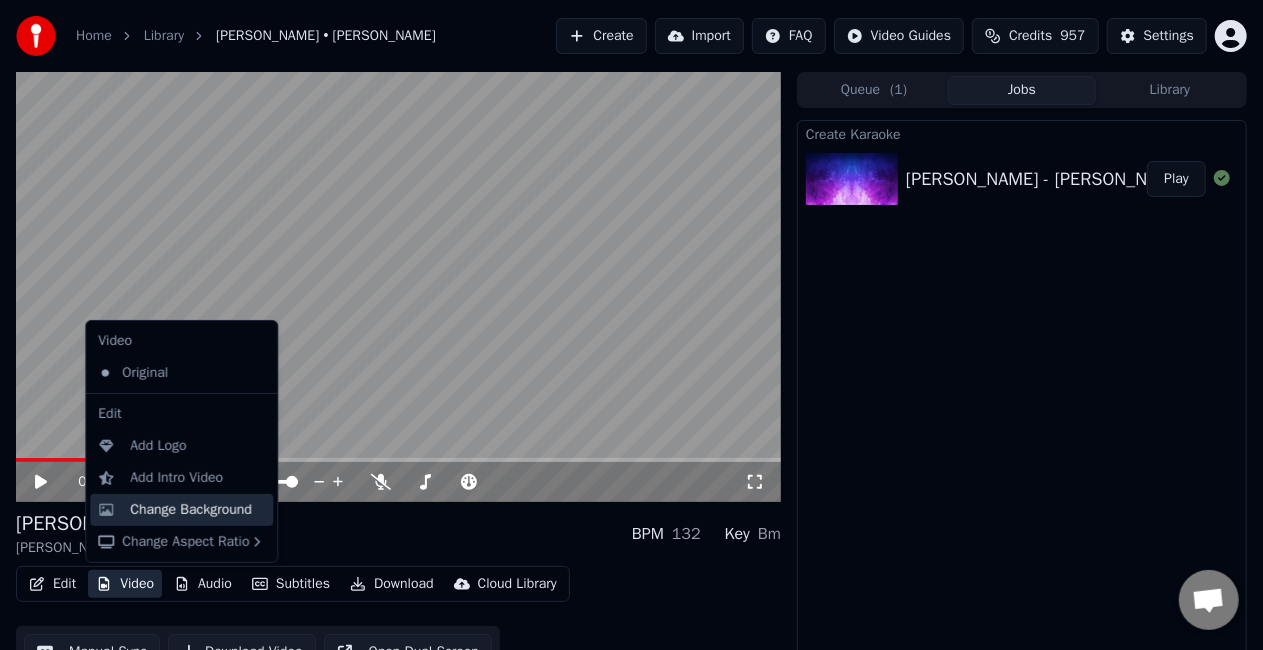 click on "Change Background" at bounding box center [191, 510] 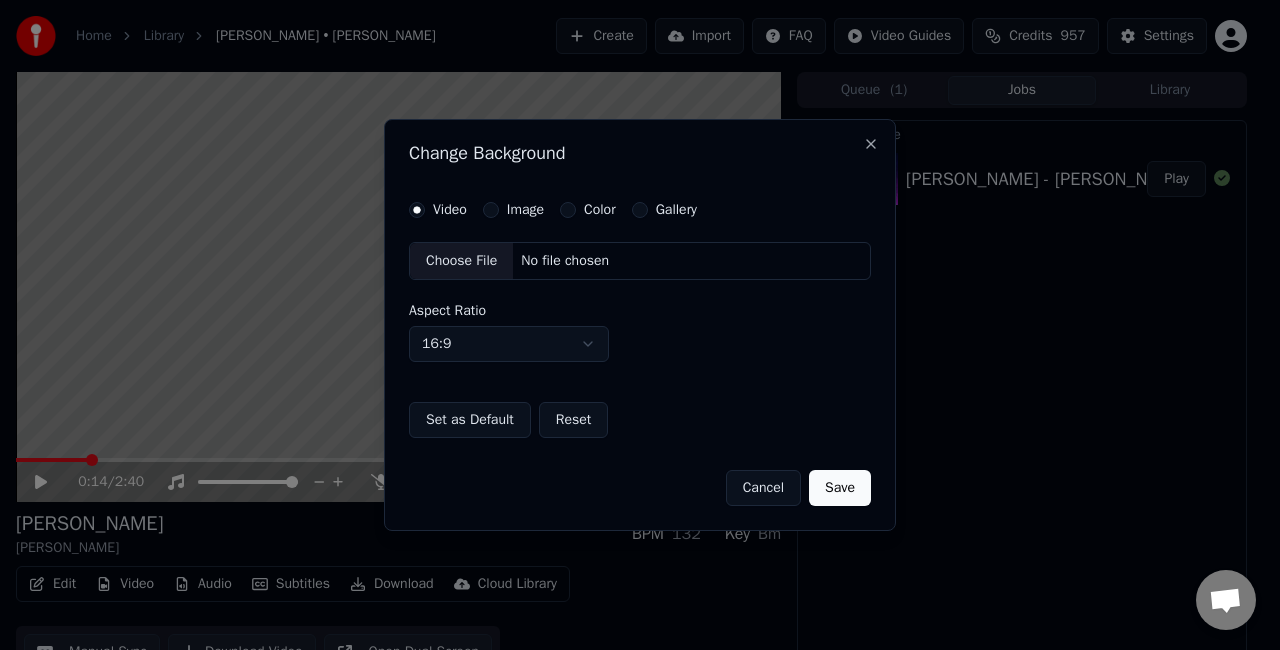 click on "Video Image Color Gallery Choose File No file chosen Aspect Ratio 16:9 **** **** *** *** *** Set as Default Reset" at bounding box center (640, 320) 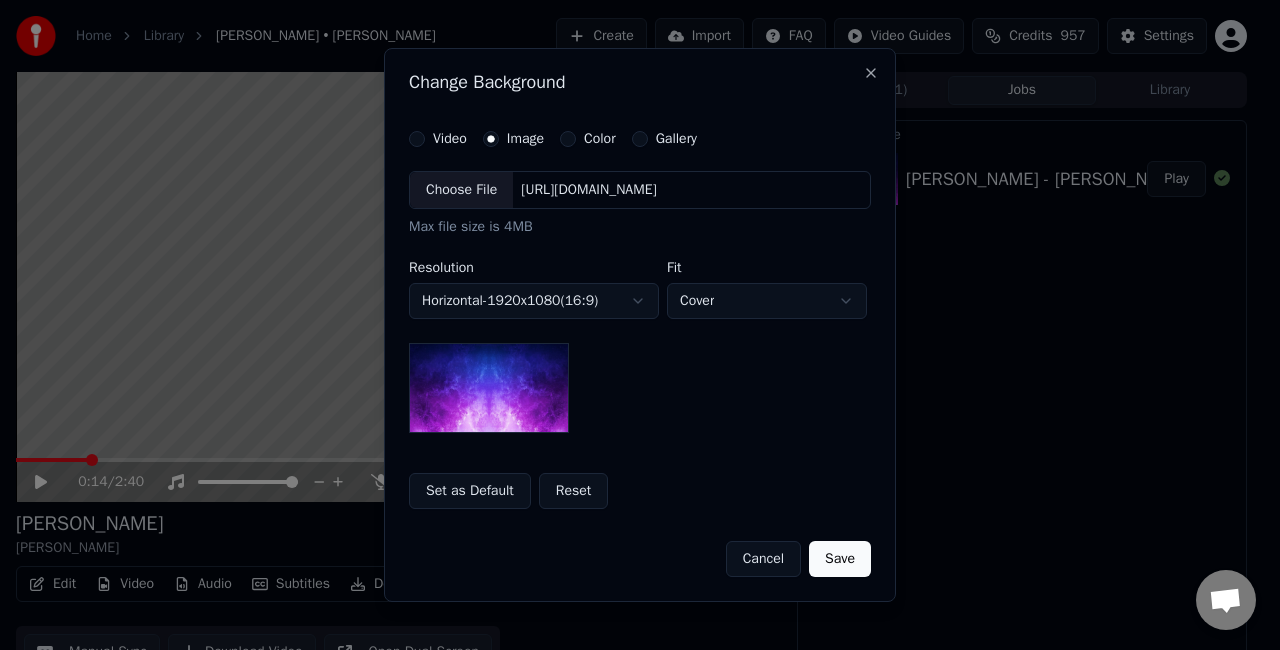 click on "Choose File" at bounding box center [461, 190] 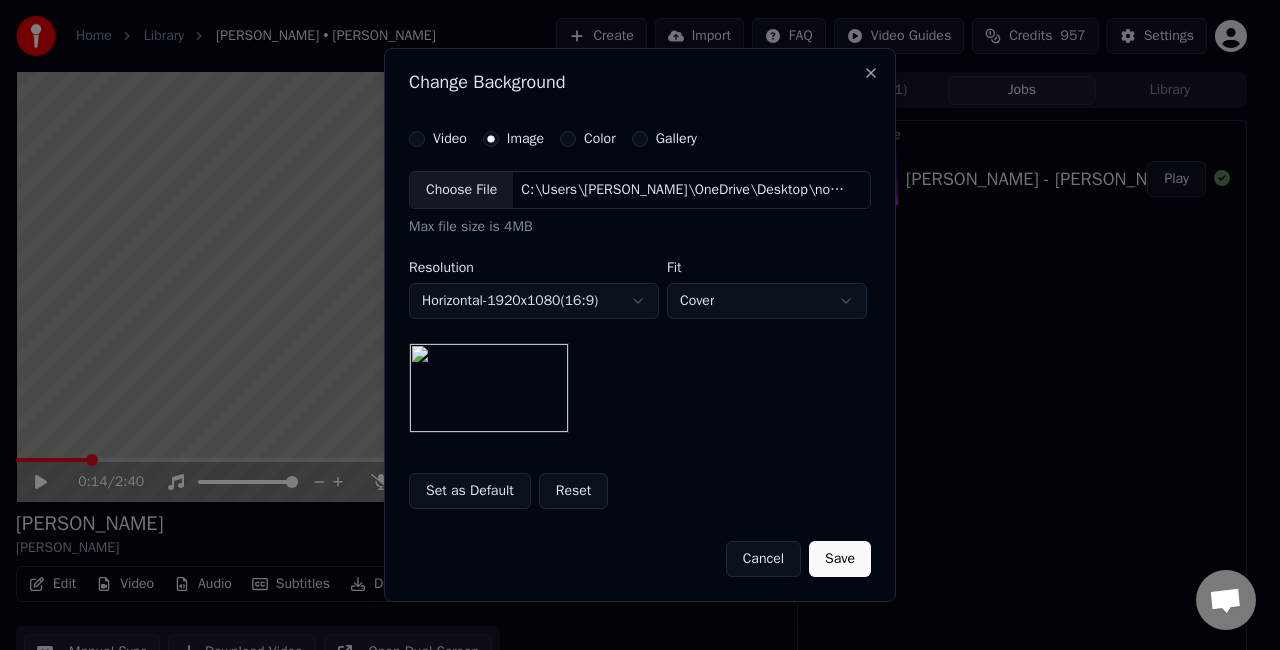 click on "**********" at bounding box center (631, 325) 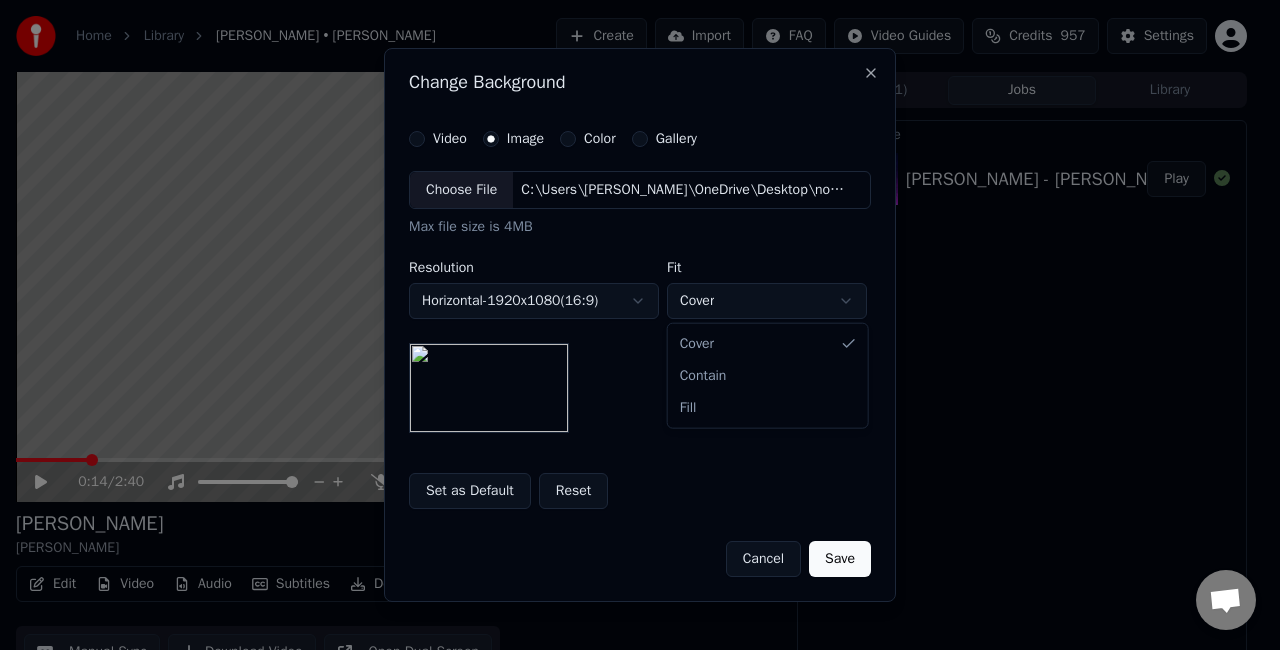select on "****" 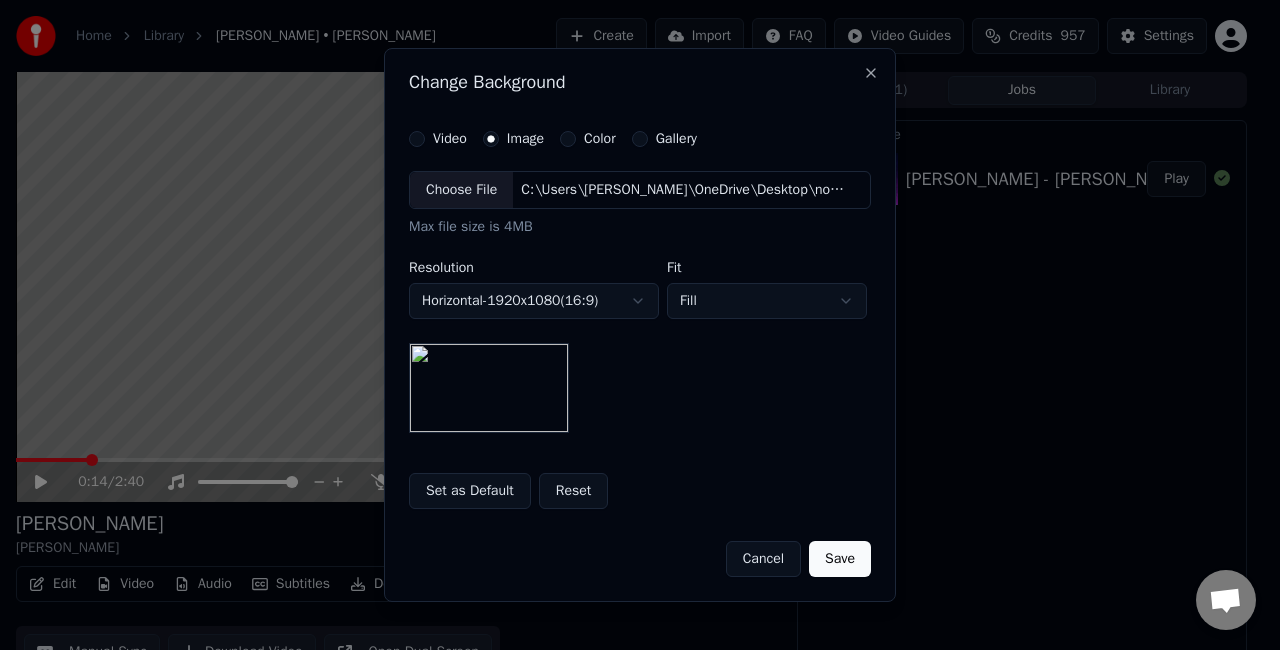 click on "Save" at bounding box center [840, 559] 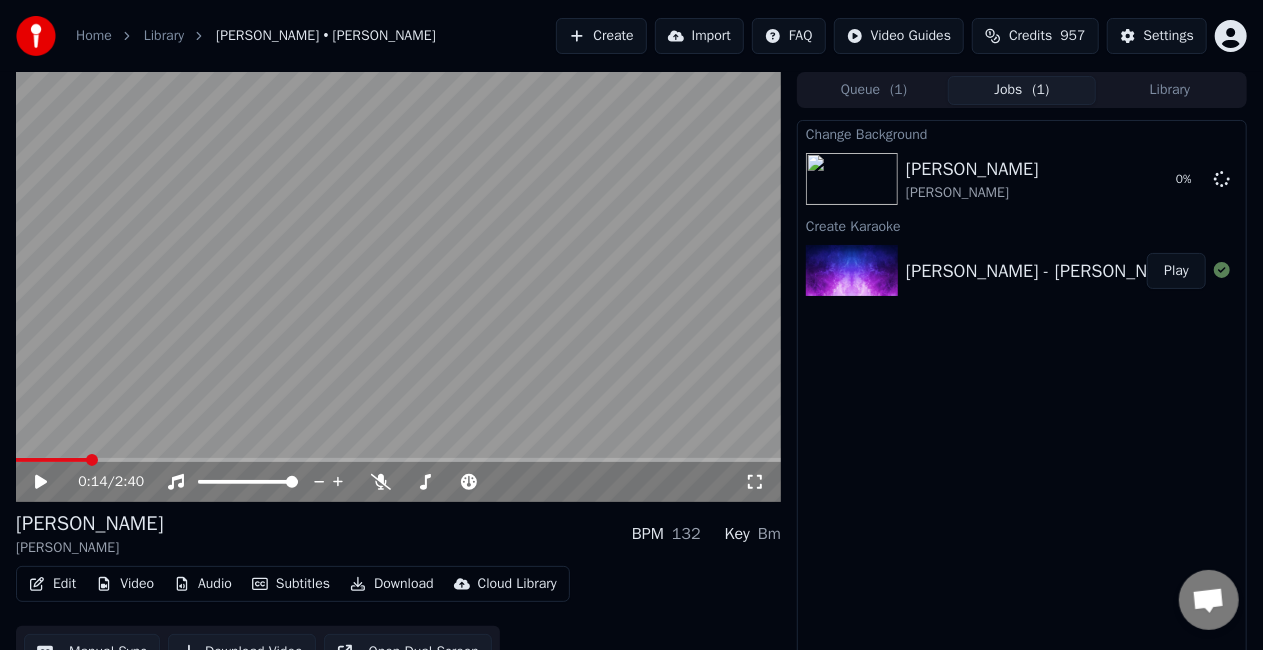 click on "Edit" at bounding box center (52, 584) 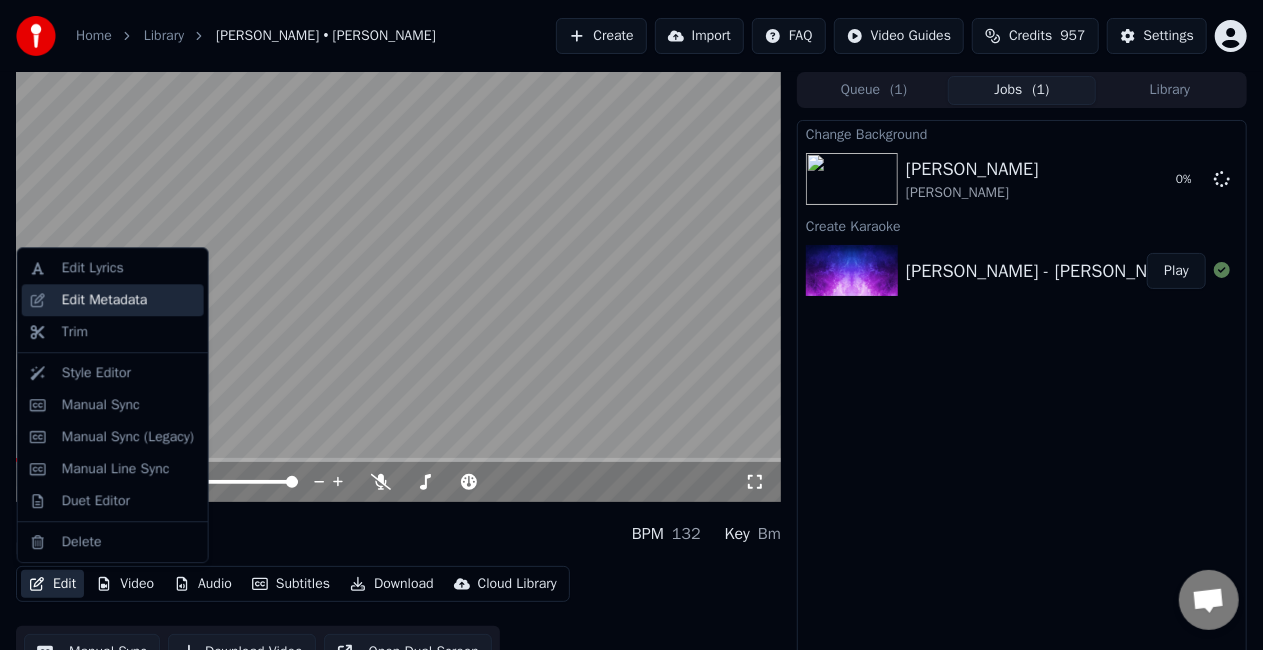 click on "Edit Metadata" at bounding box center [105, 300] 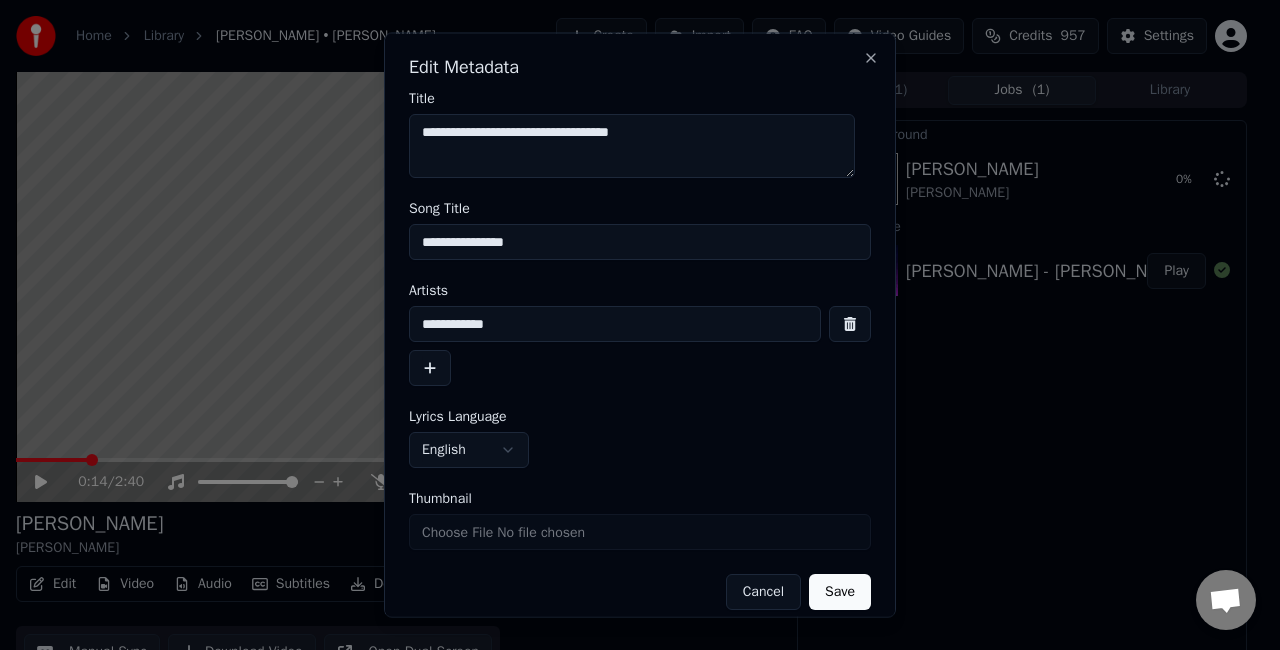 click on "**********" at bounding box center [640, 242] 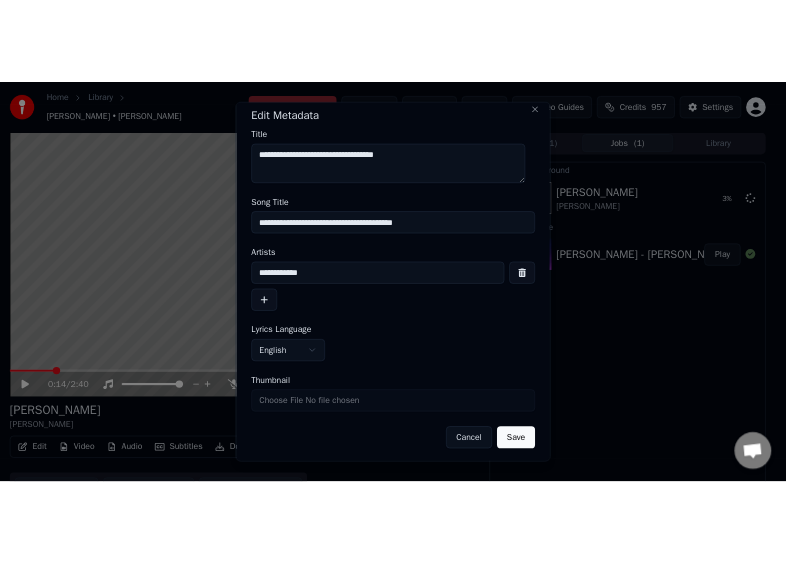 scroll, scrollTop: 16, scrollLeft: 0, axis: vertical 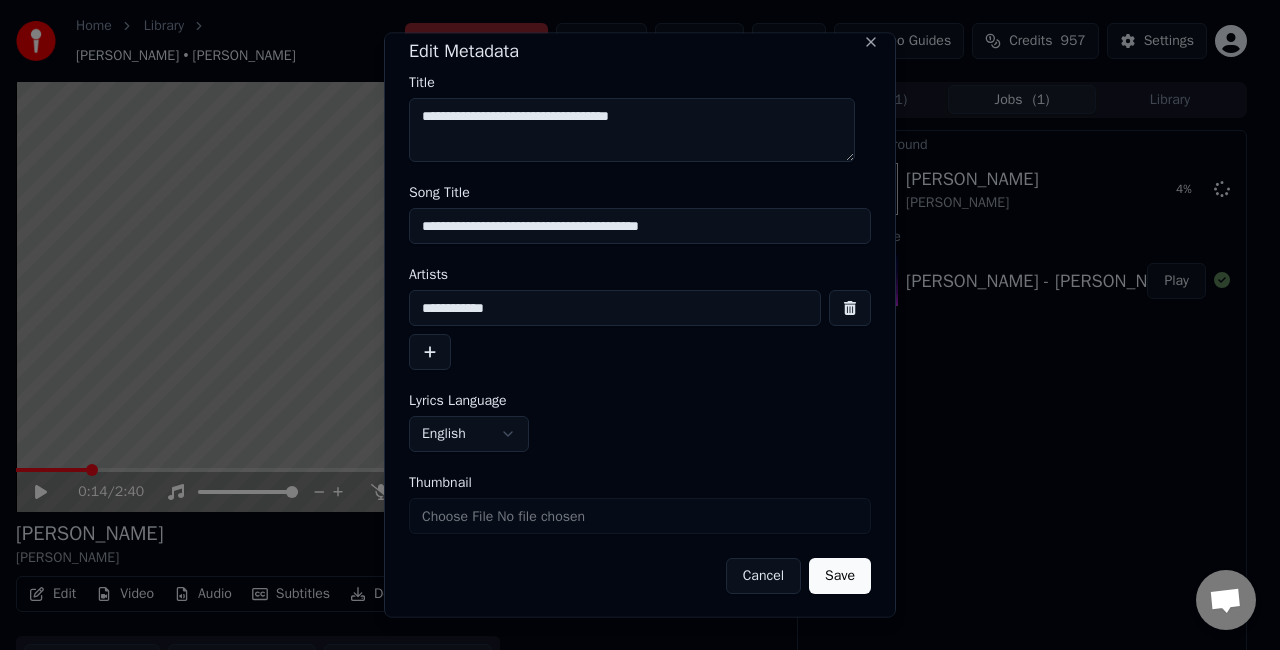 type on "**********" 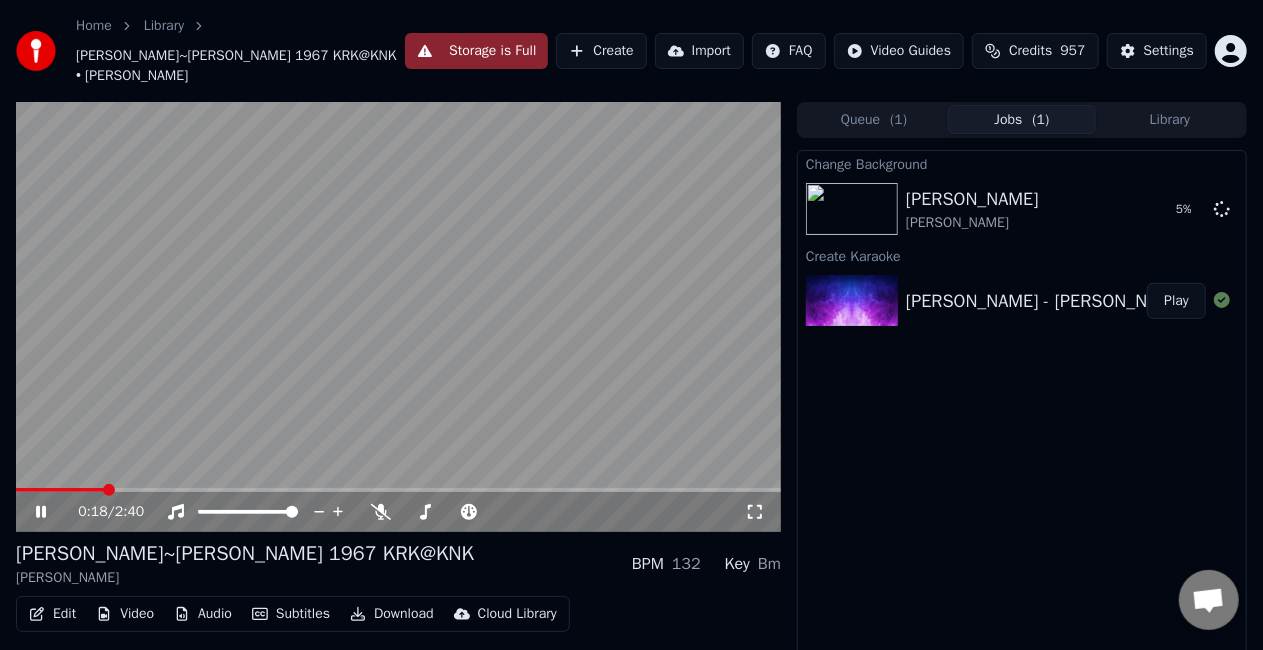 click at bounding box center [398, 317] 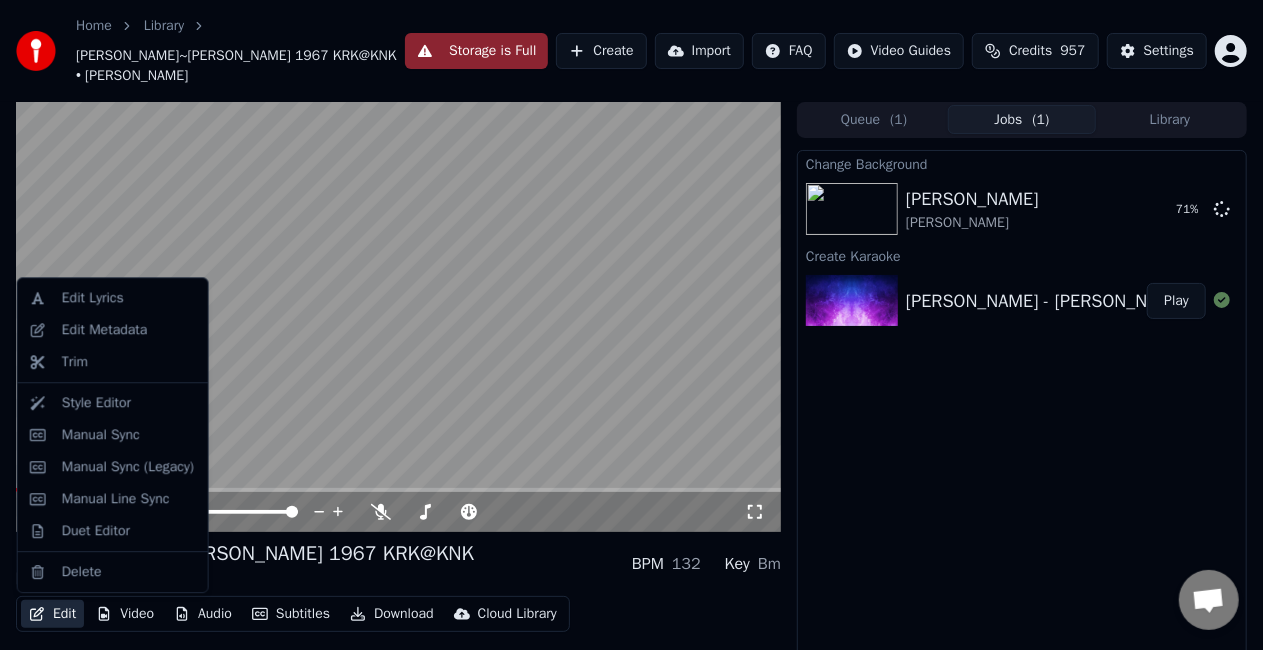 click on "Edit" at bounding box center [52, 614] 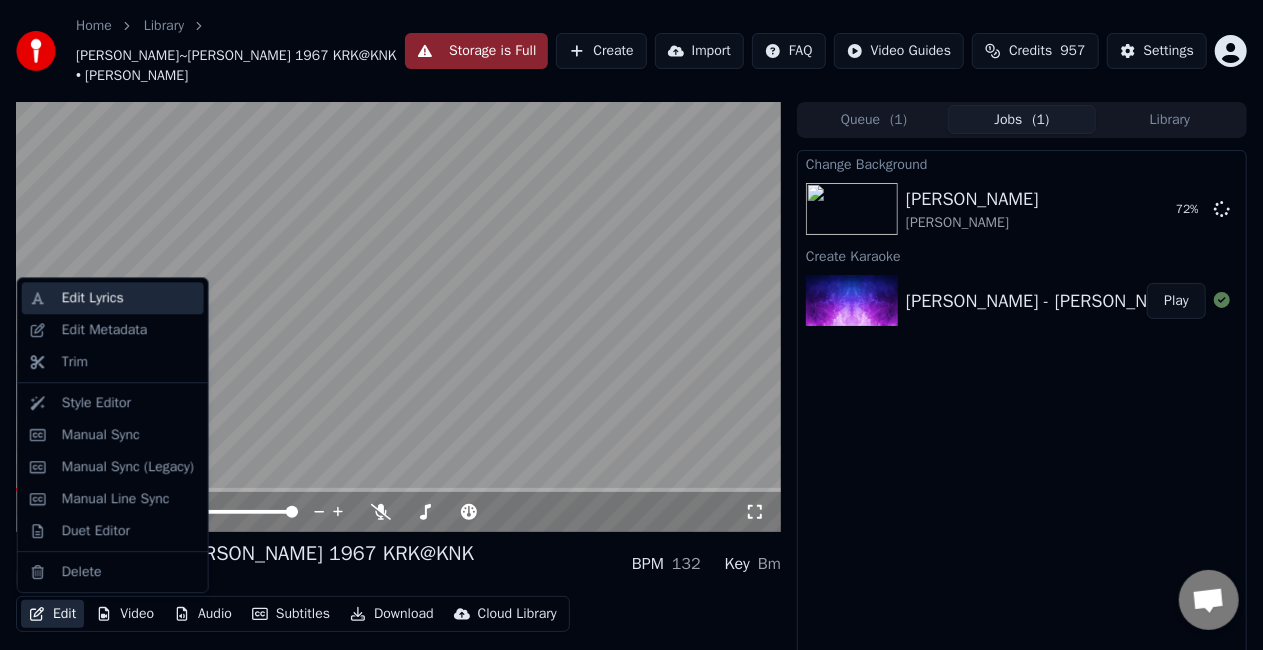 click on "Edit Lyrics" at bounding box center (93, 298) 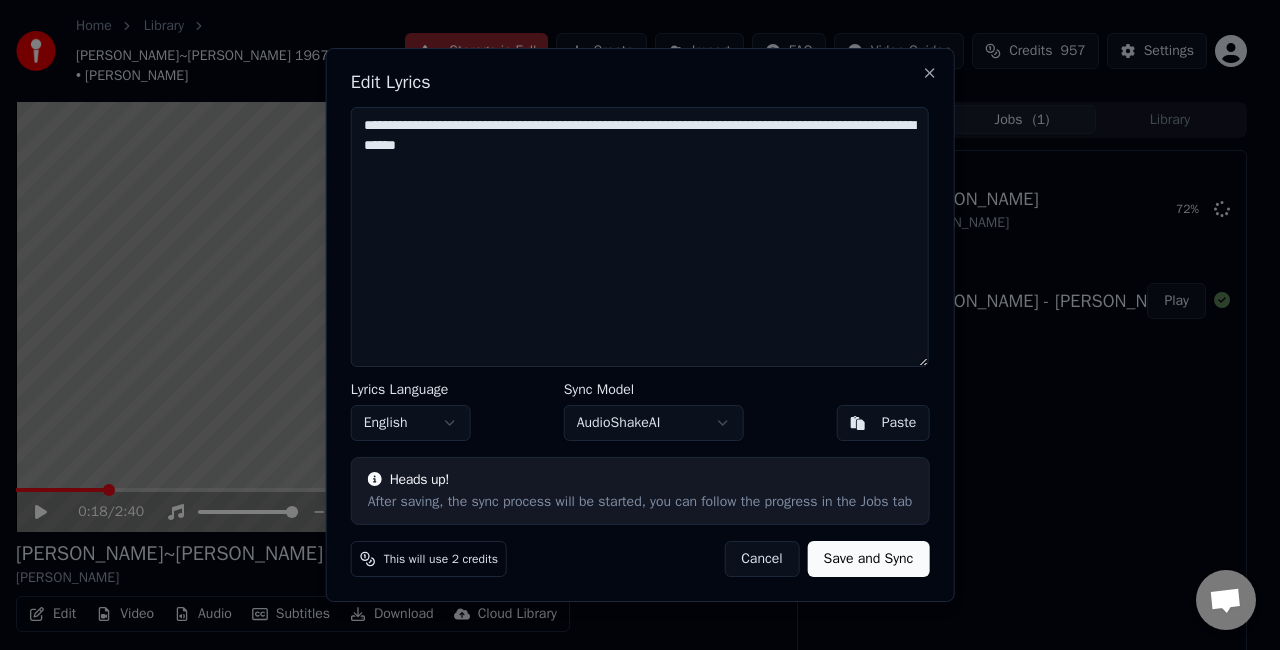 click on "**********" at bounding box center (640, 237) 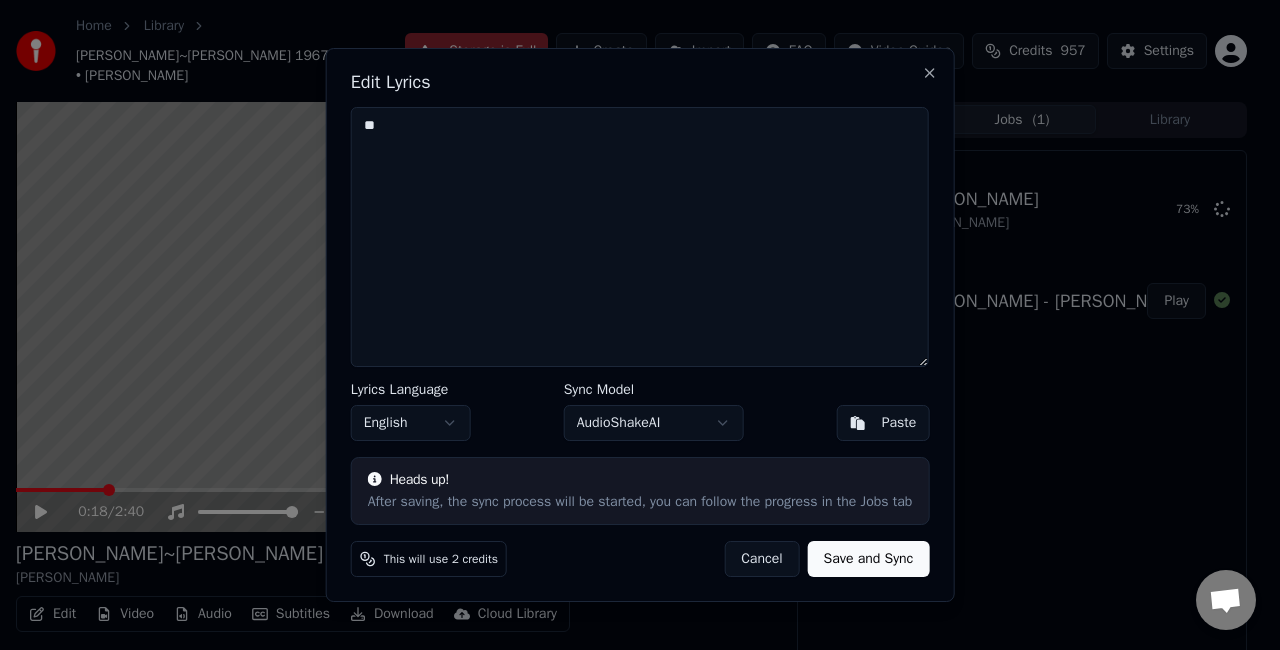 type on "*" 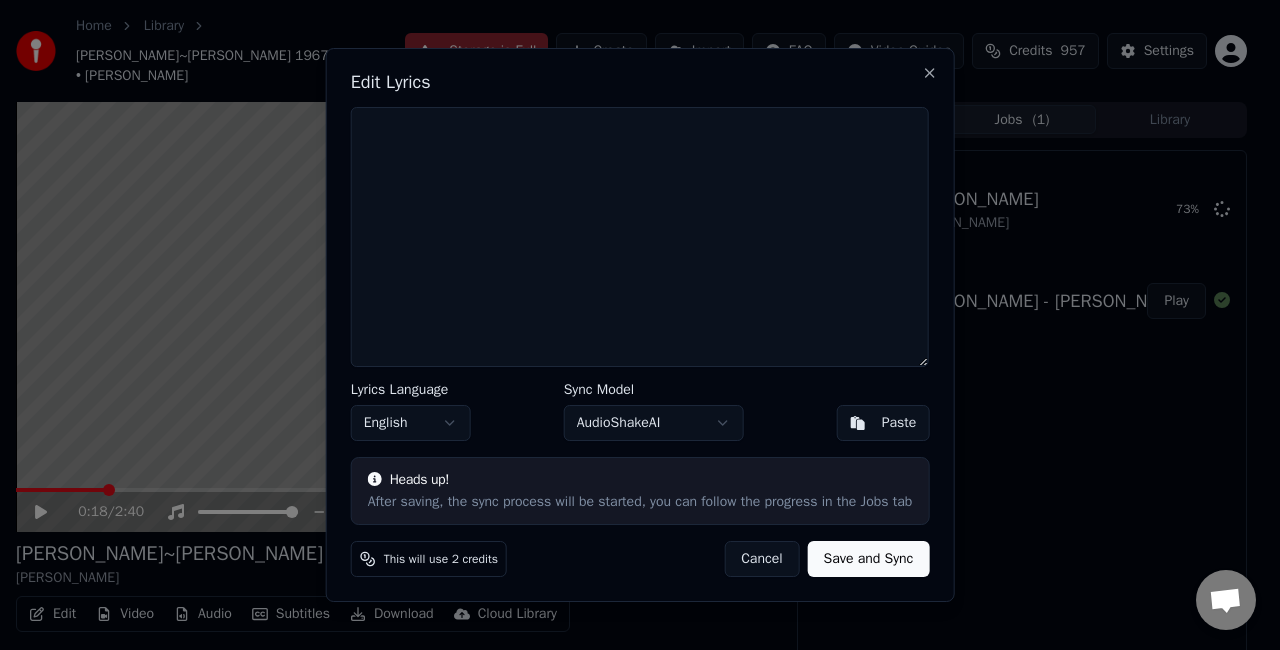 type 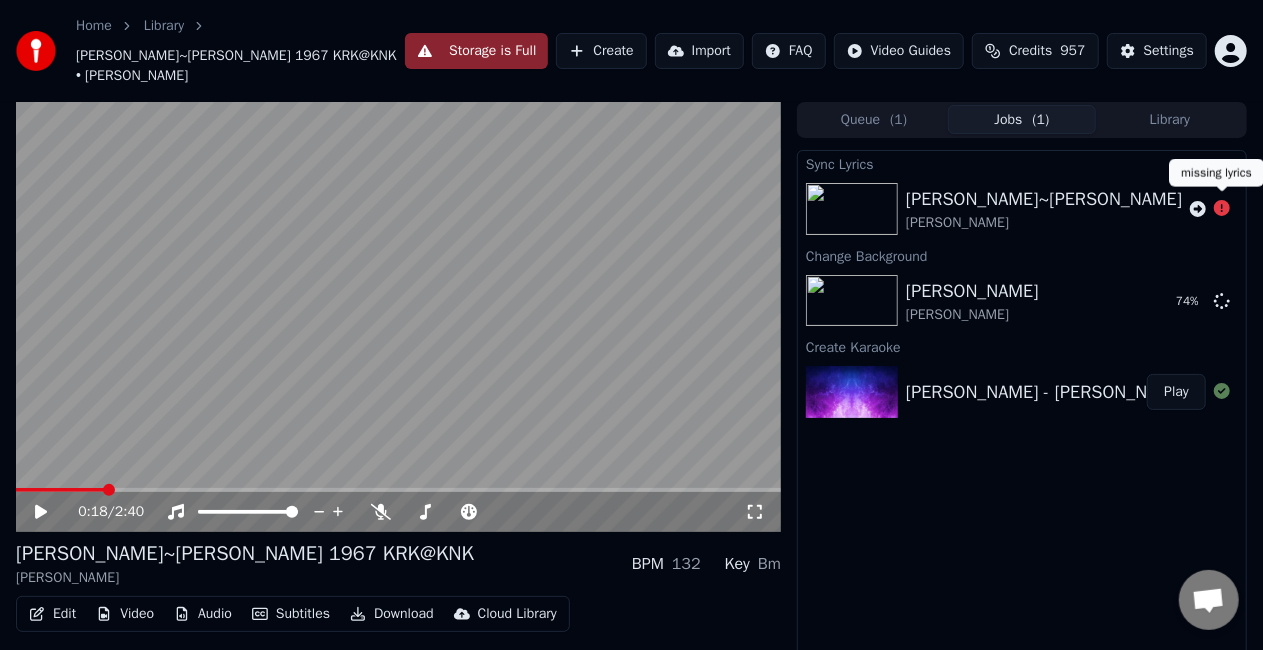 click 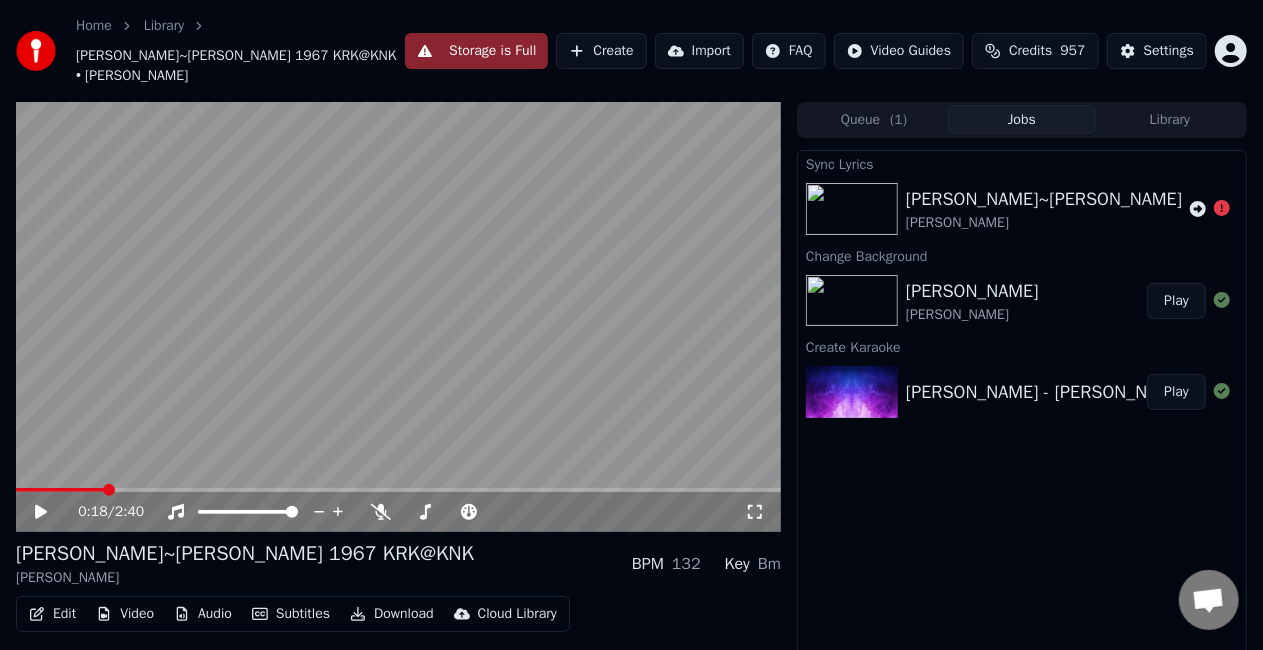 click on "Play" at bounding box center (1176, 301) 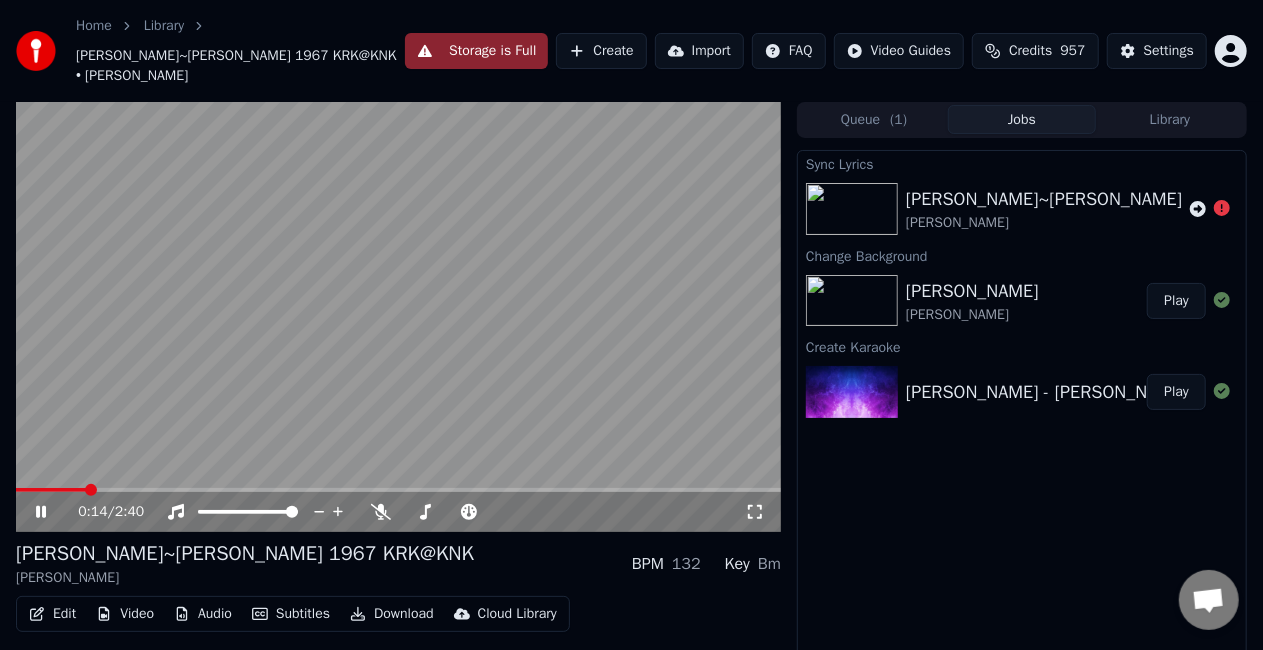click 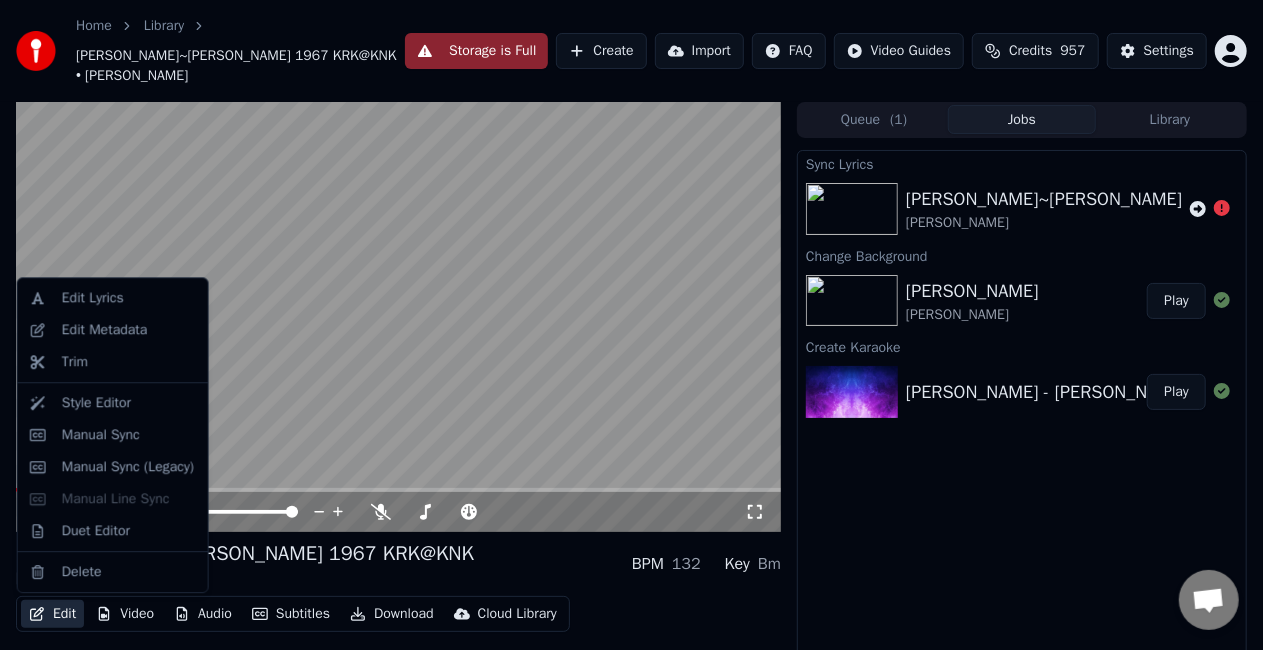 click on "Edit" at bounding box center (52, 614) 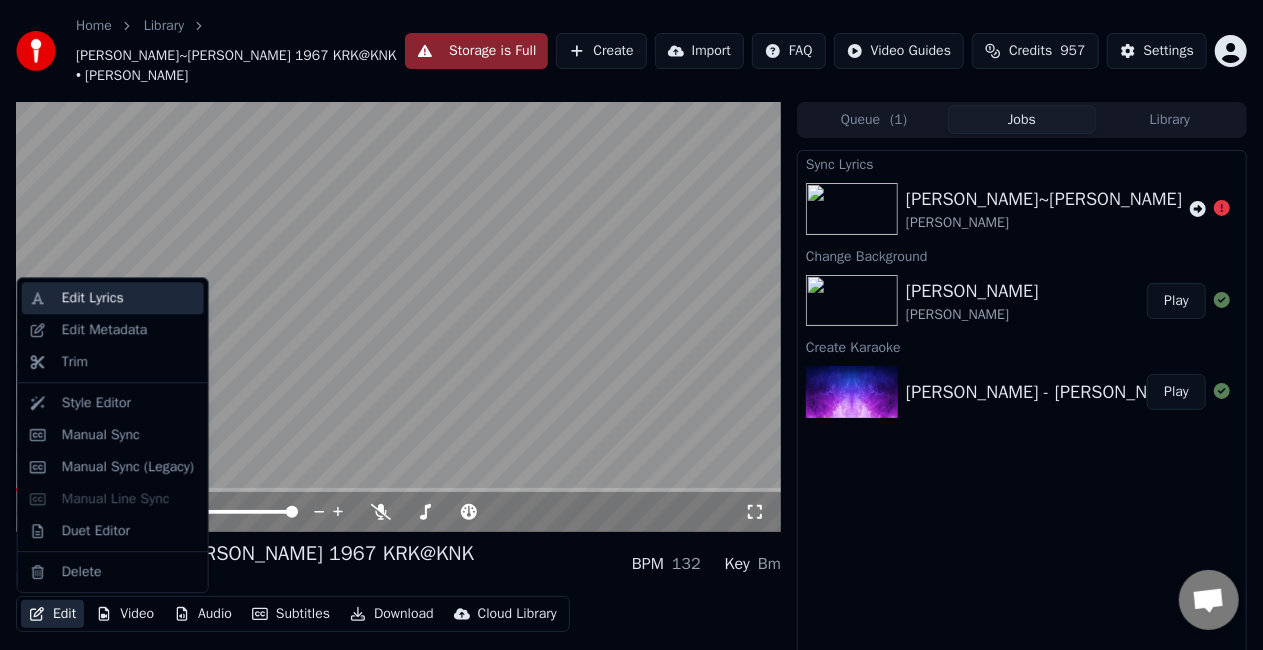 click on "Edit Lyrics" at bounding box center [93, 298] 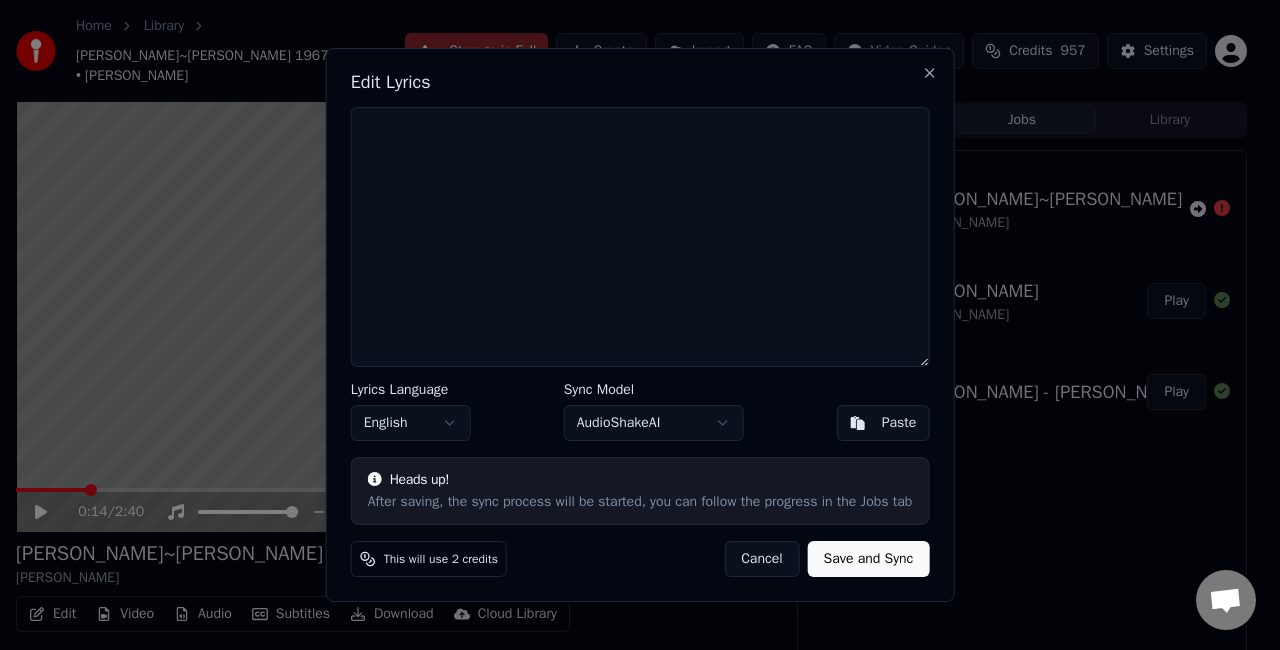 click at bounding box center (640, 237) 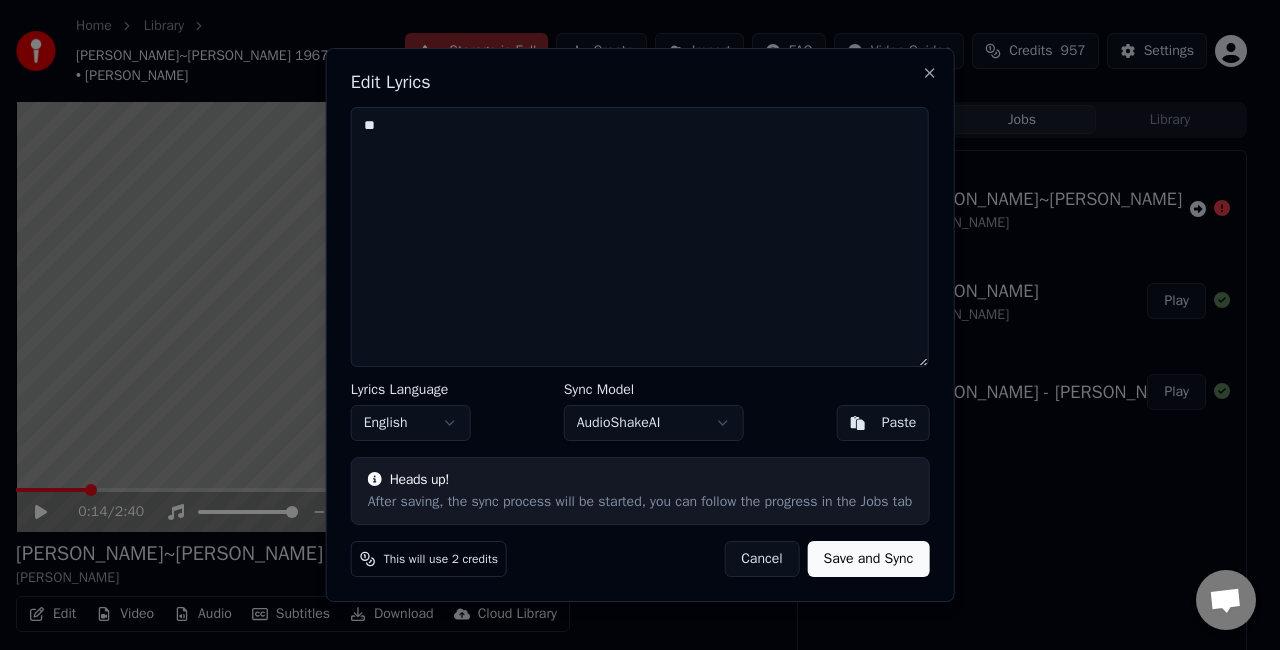 type on "*" 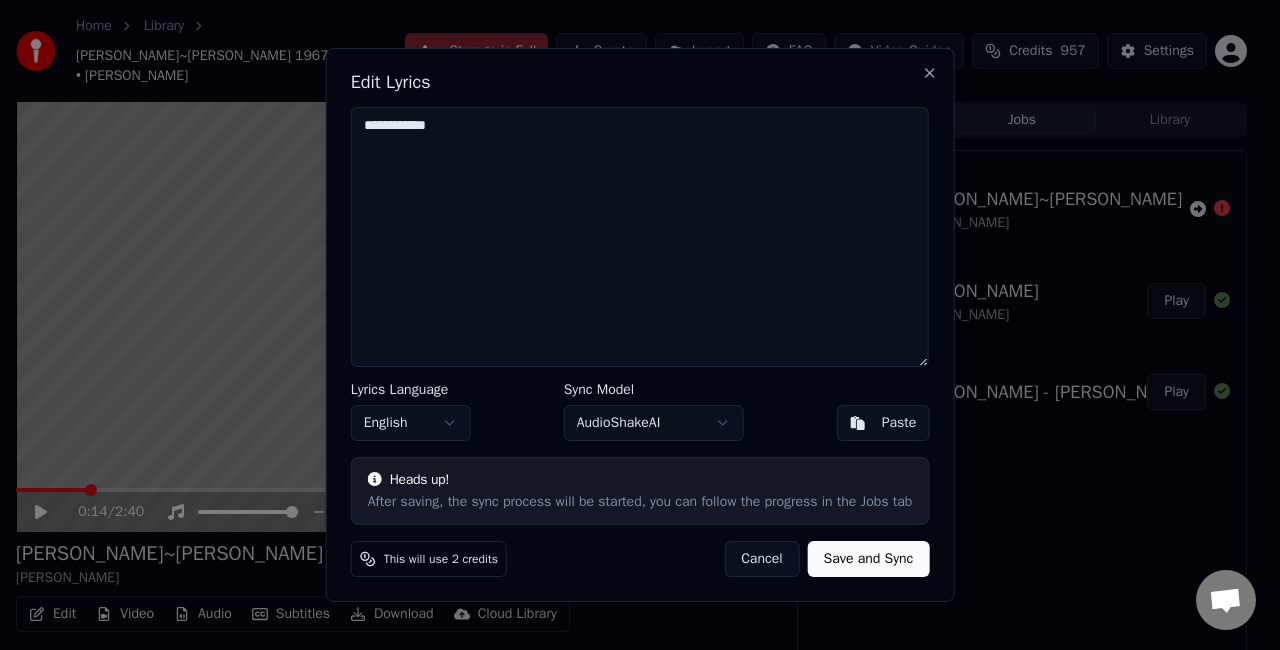 drag, startPoint x: 518, startPoint y: 122, endPoint x: 543, endPoint y: 164, distance: 48.8774 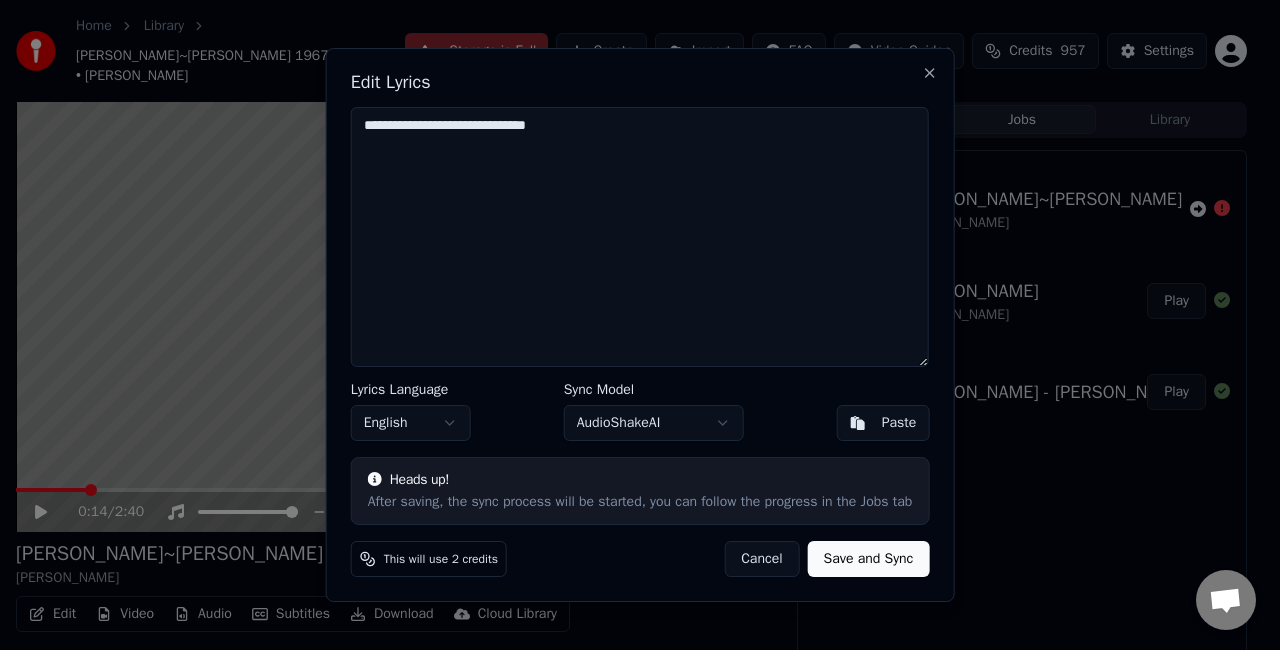 click on "**********" at bounding box center (640, 237) 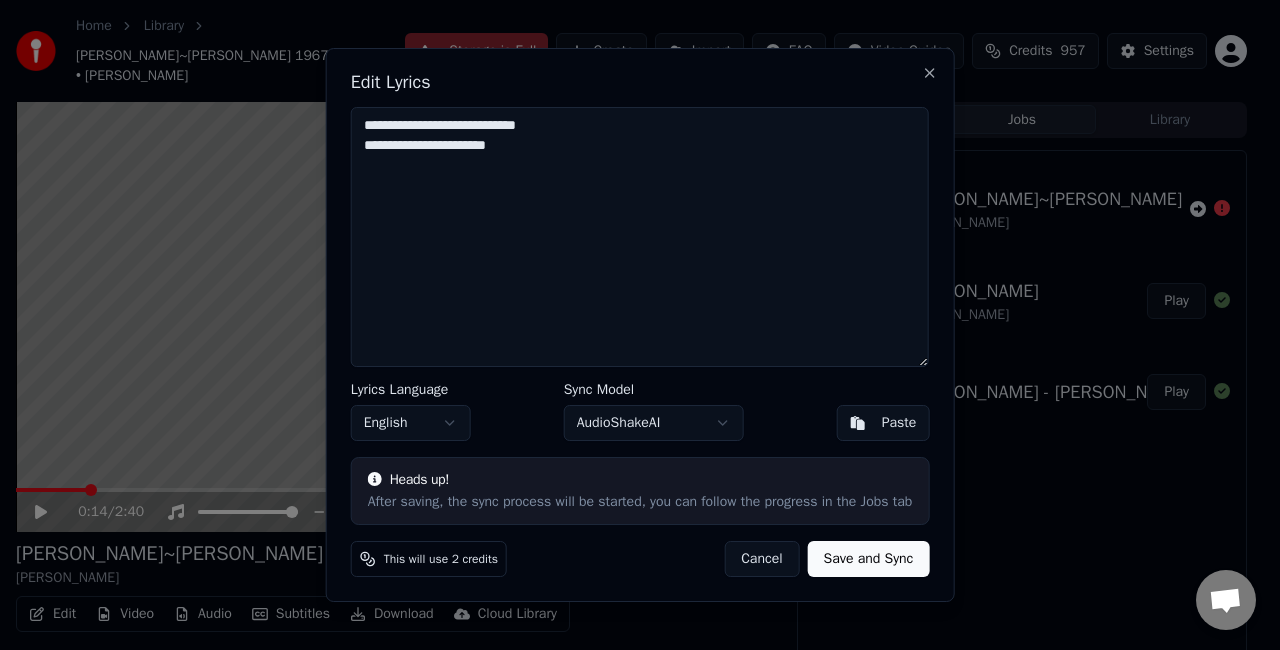 click on "**********" at bounding box center (640, 237) 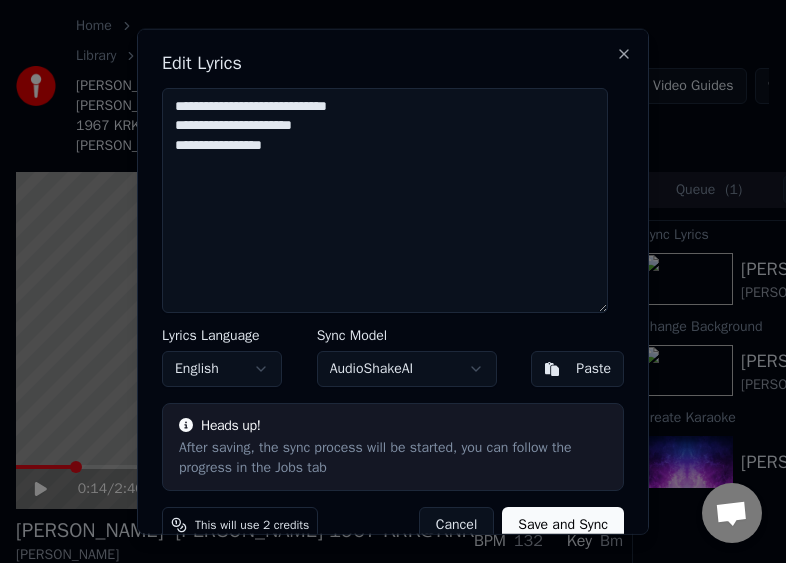 click on "**********" at bounding box center [385, 199] 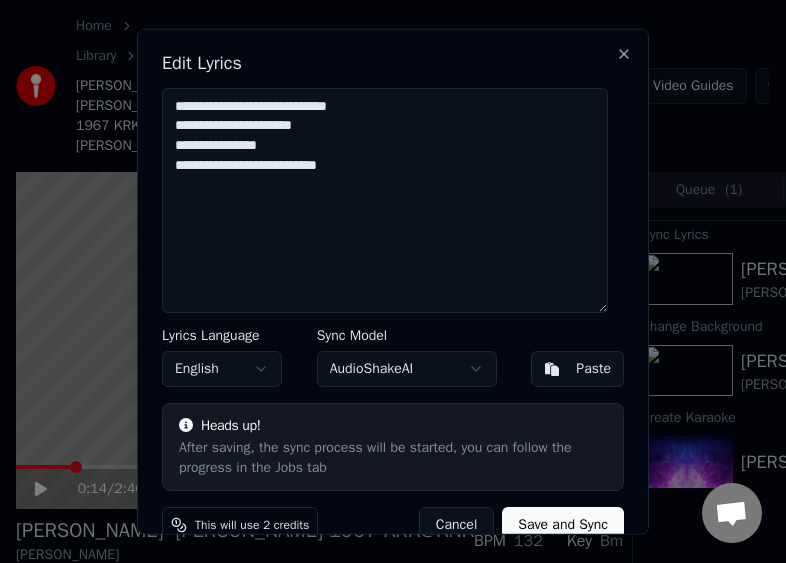 click on "**********" at bounding box center [385, 199] 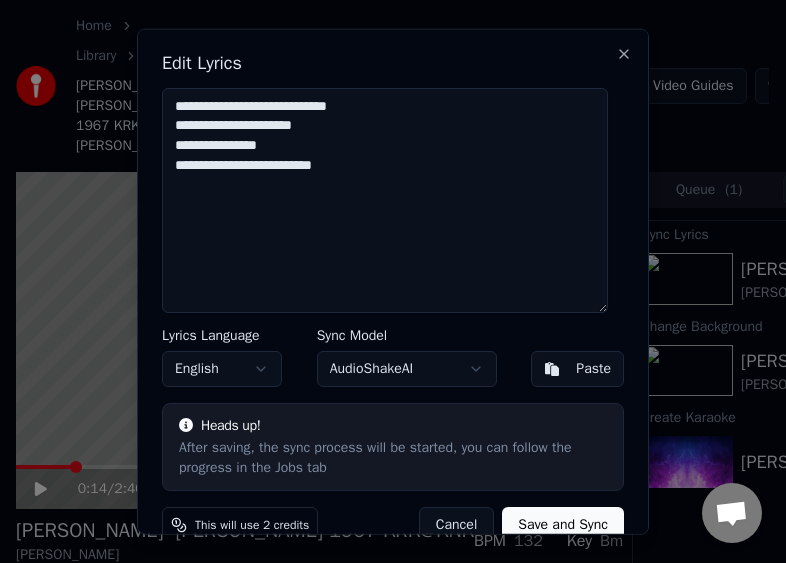 click on "**********" at bounding box center (385, 199) 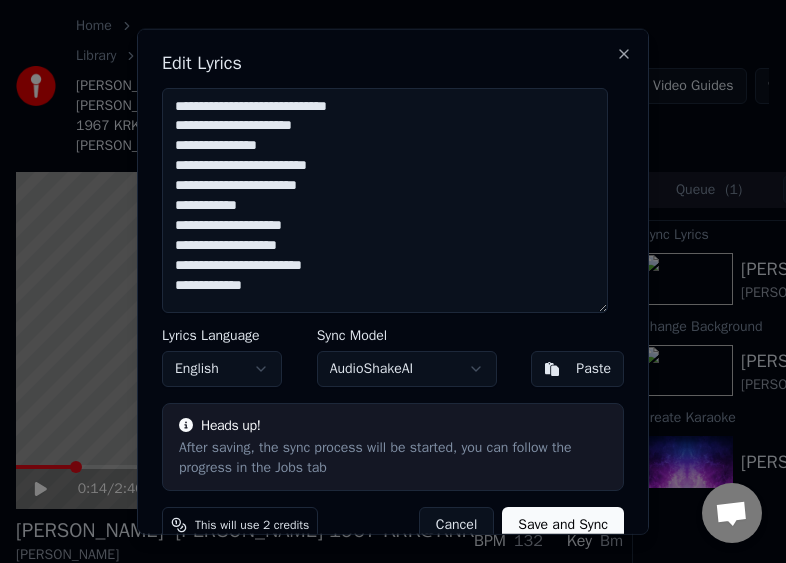 scroll, scrollTop: 3, scrollLeft: 0, axis: vertical 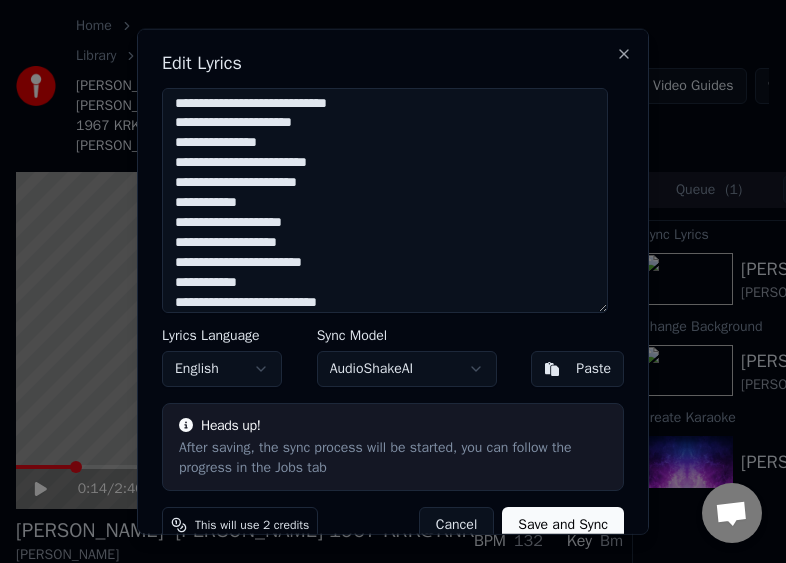 click on "**********" at bounding box center [385, 199] 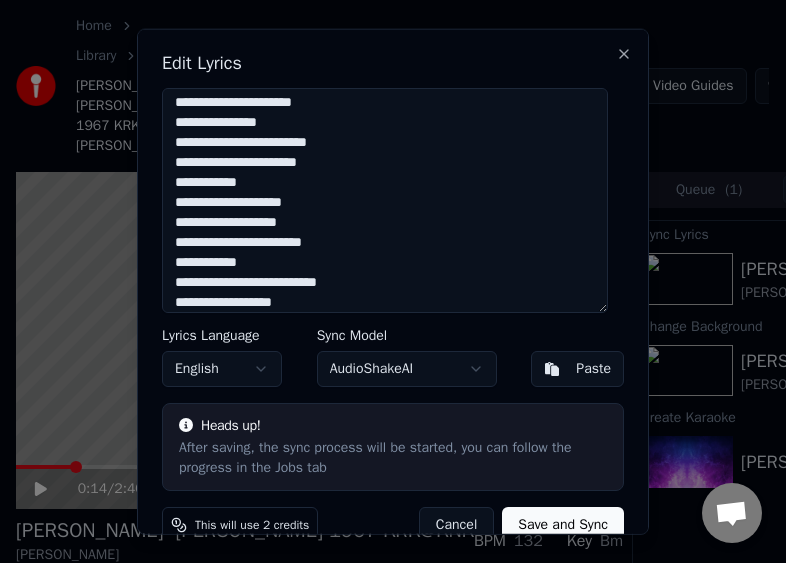 scroll, scrollTop: 43, scrollLeft: 0, axis: vertical 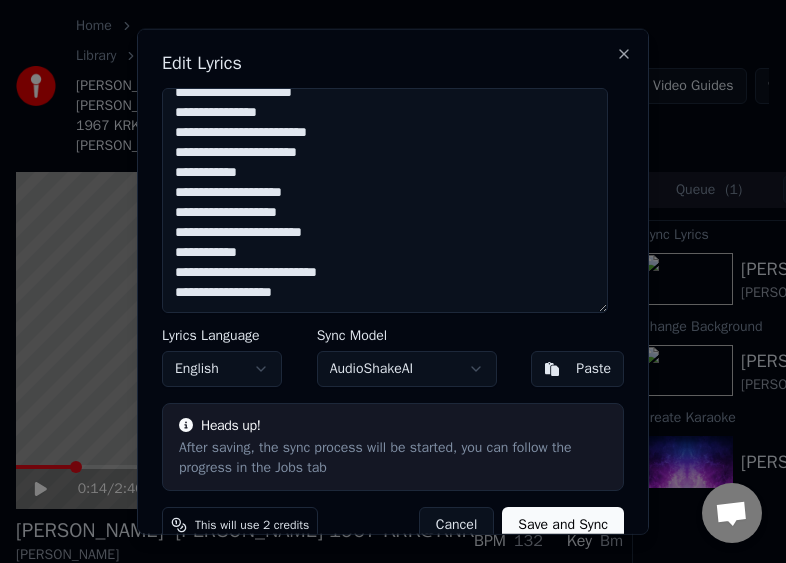 click on "**********" at bounding box center (385, 199) 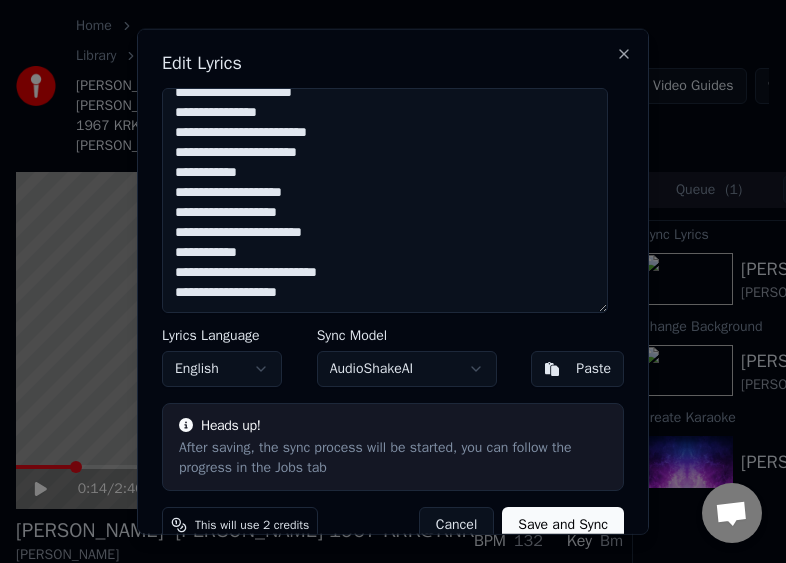 click on "**********" at bounding box center (385, 199) 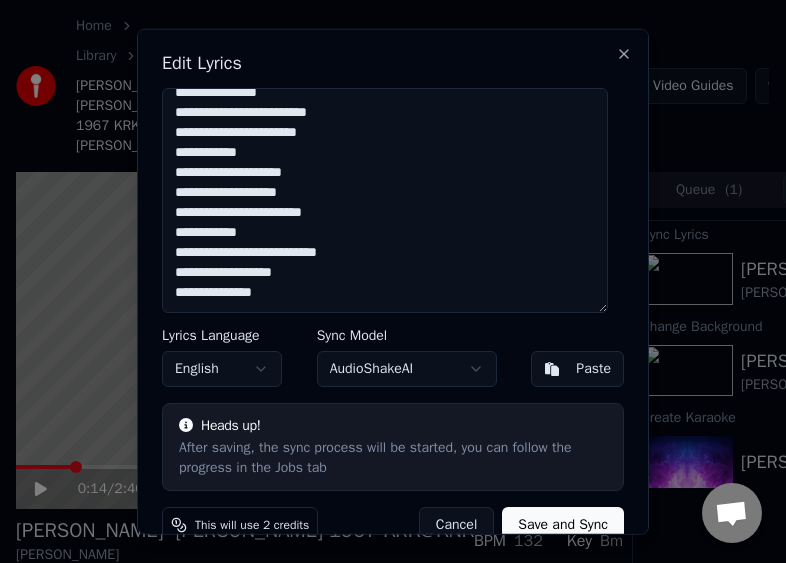 scroll, scrollTop: 0, scrollLeft: 0, axis: both 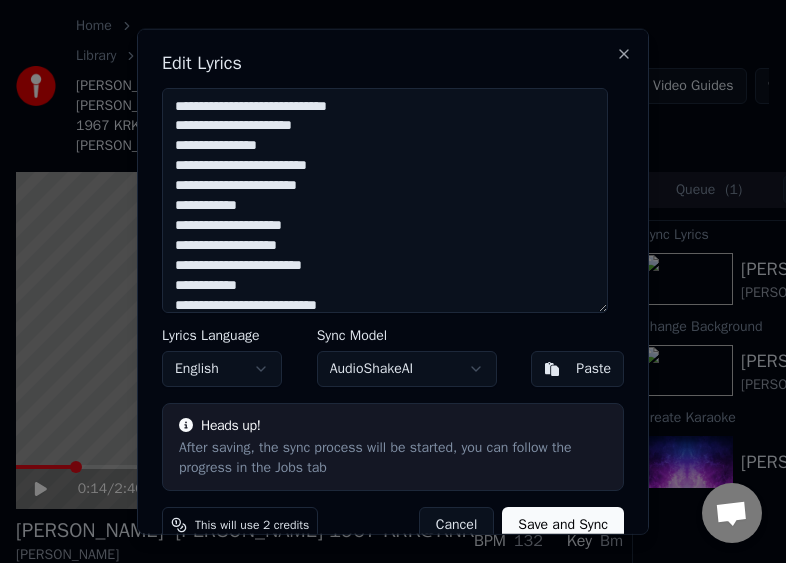 click on "**********" at bounding box center [385, 199] 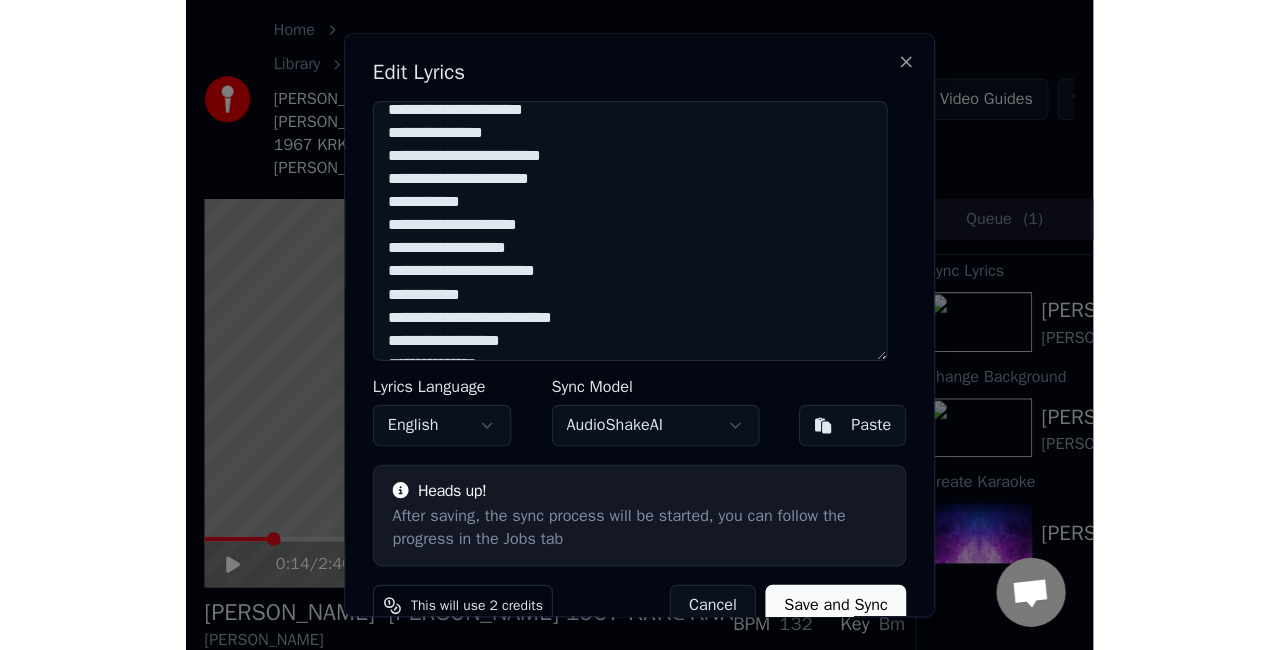 scroll, scrollTop: 0, scrollLeft: 0, axis: both 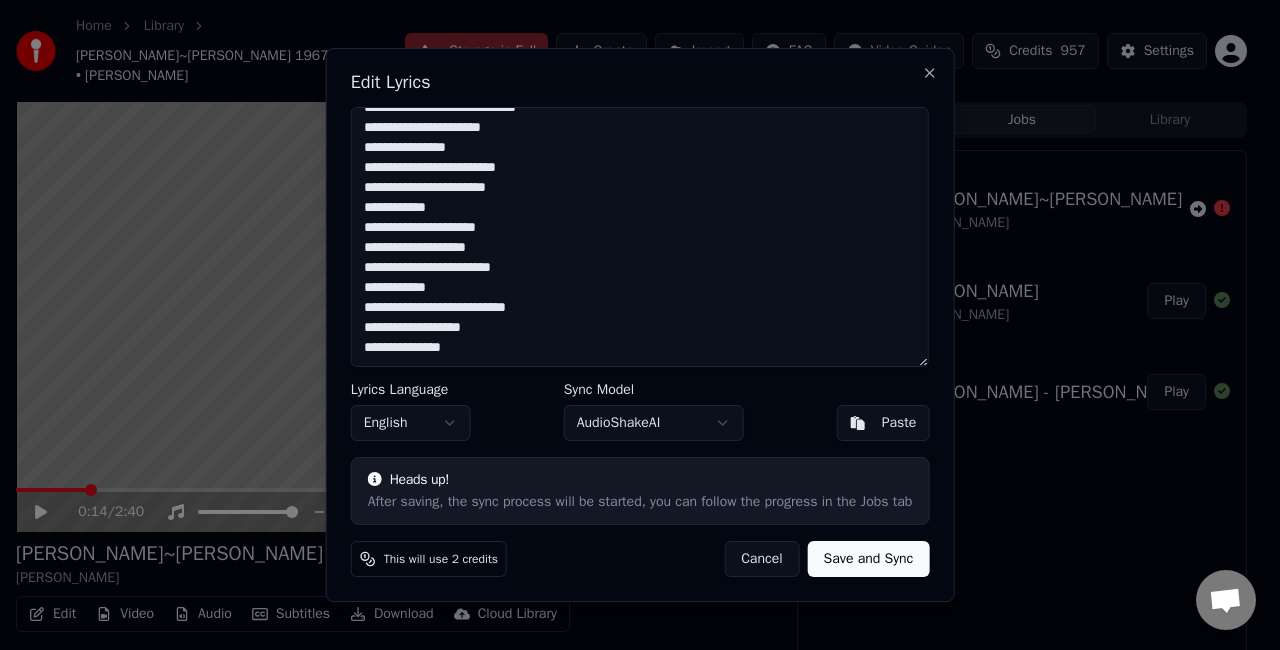 click on "**********" at bounding box center (640, 237) 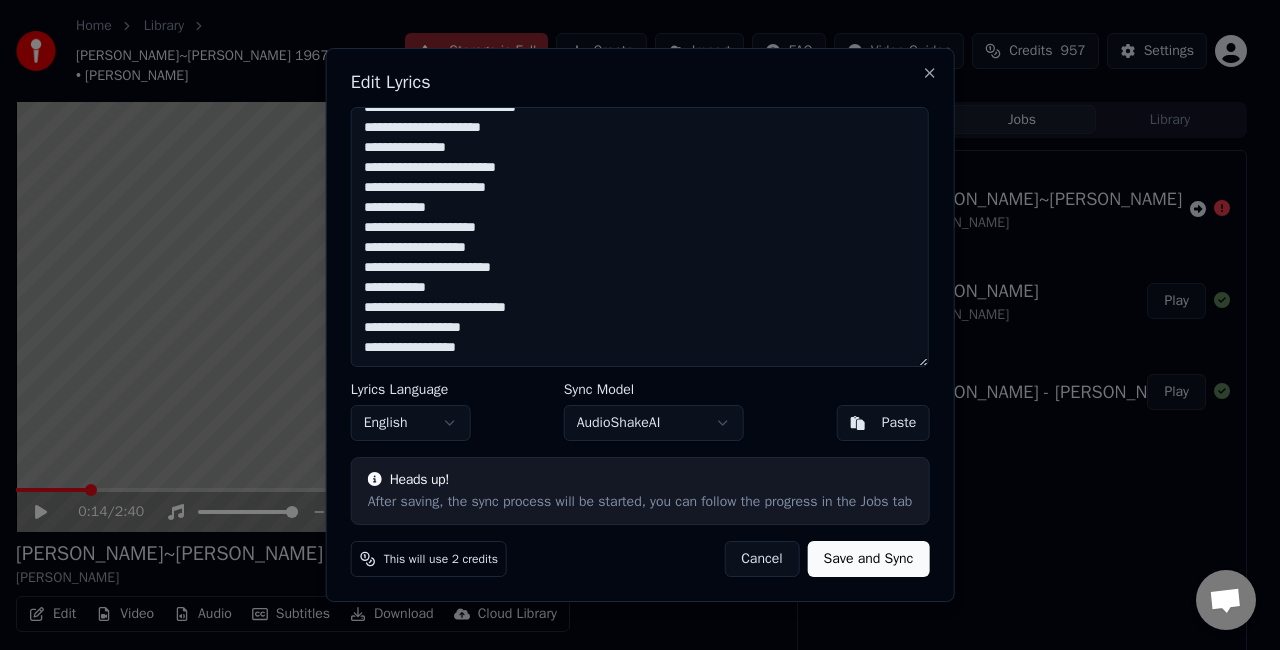 scroll, scrollTop: 0, scrollLeft: 0, axis: both 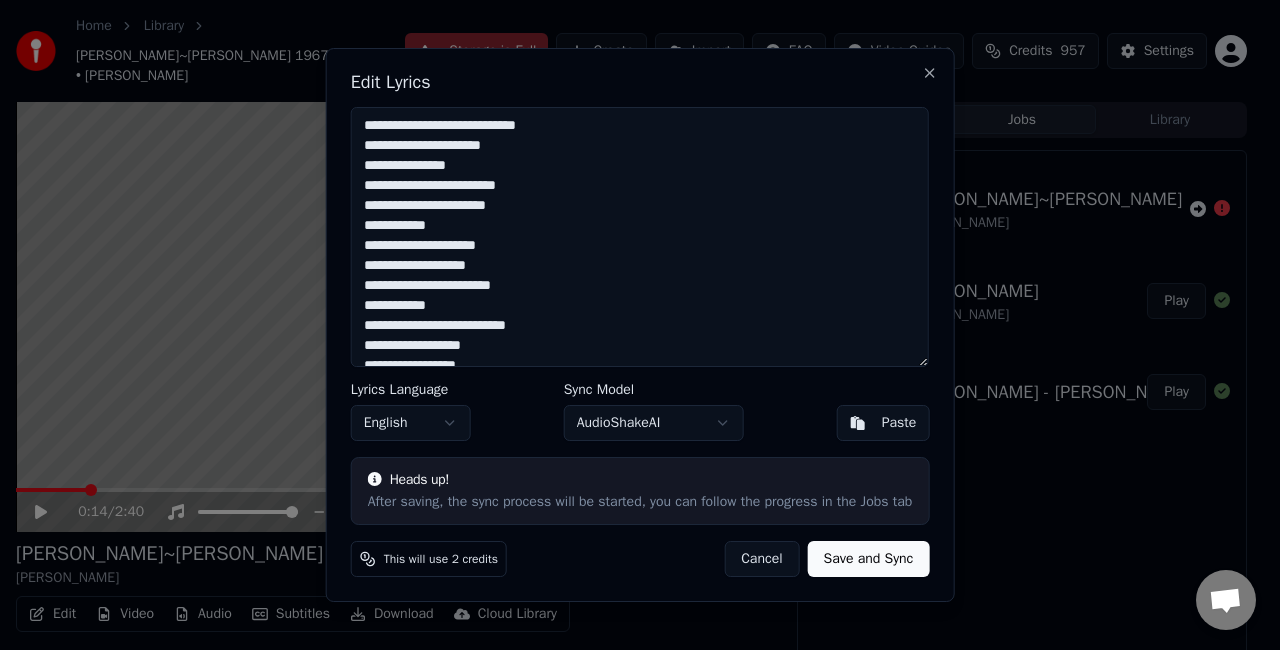 drag, startPoint x: 570, startPoint y: 305, endPoint x: 356, endPoint y: 106, distance: 292.22766 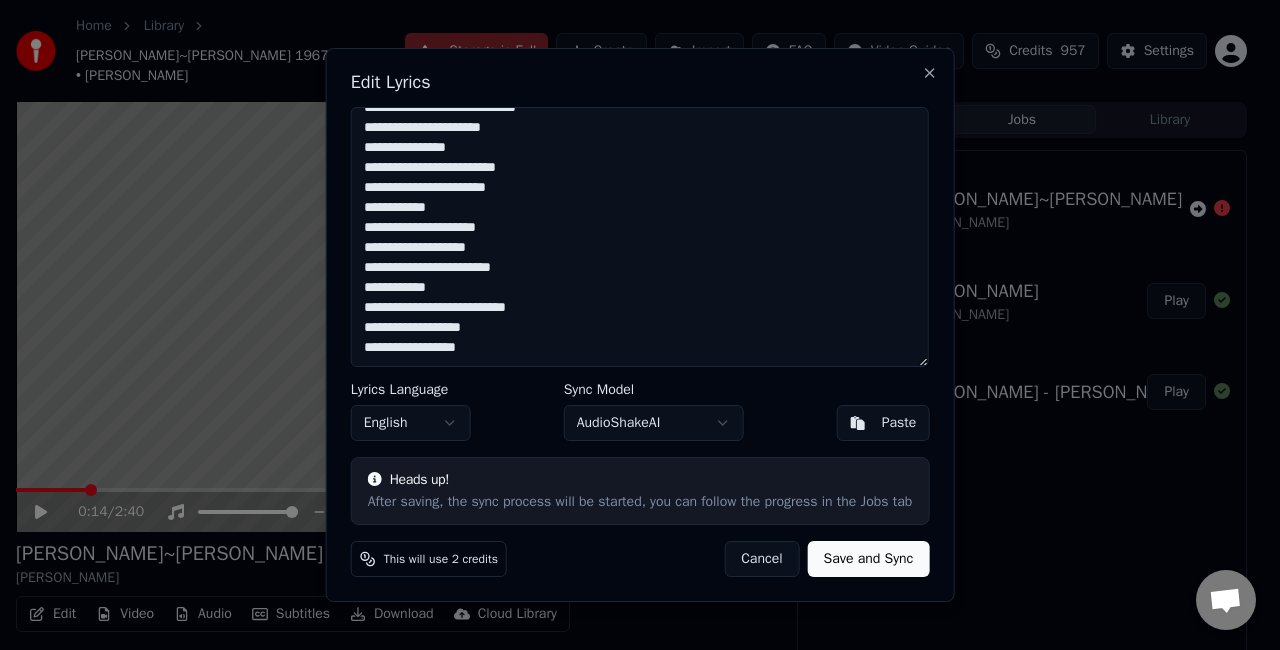 click on "**********" at bounding box center (640, 237) 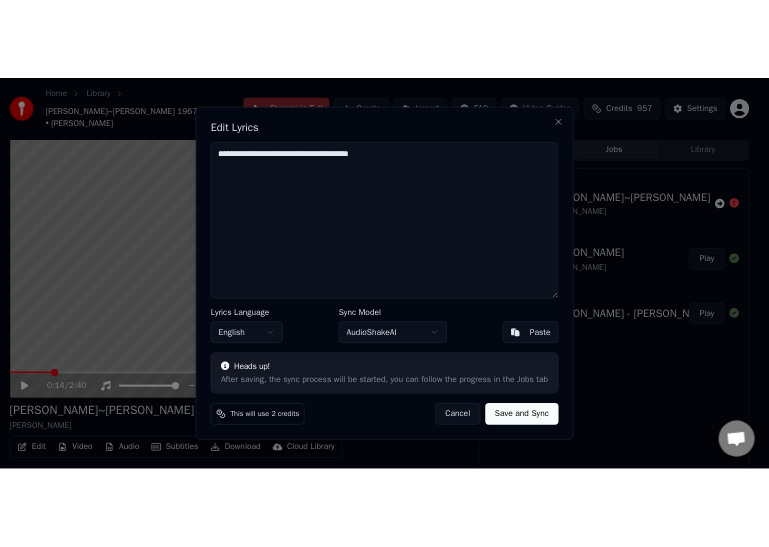 scroll, scrollTop: 0, scrollLeft: 0, axis: both 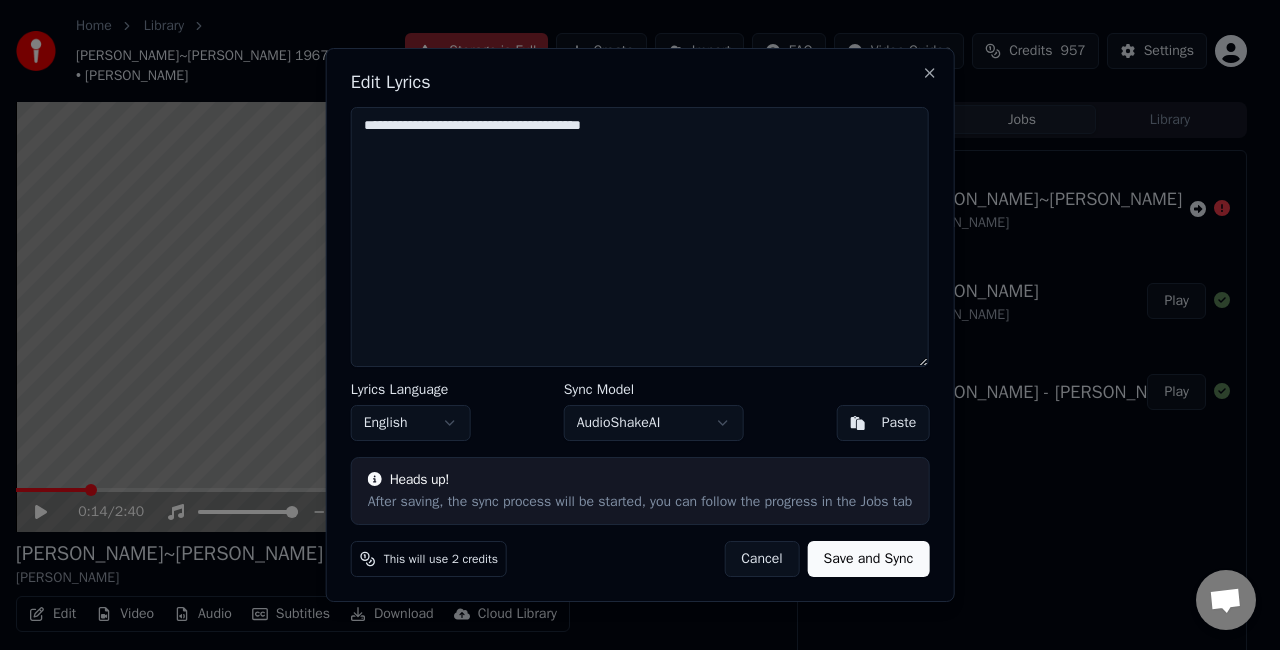 drag, startPoint x: 722, startPoint y: 134, endPoint x: 338, endPoint y: 142, distance: 384.0833 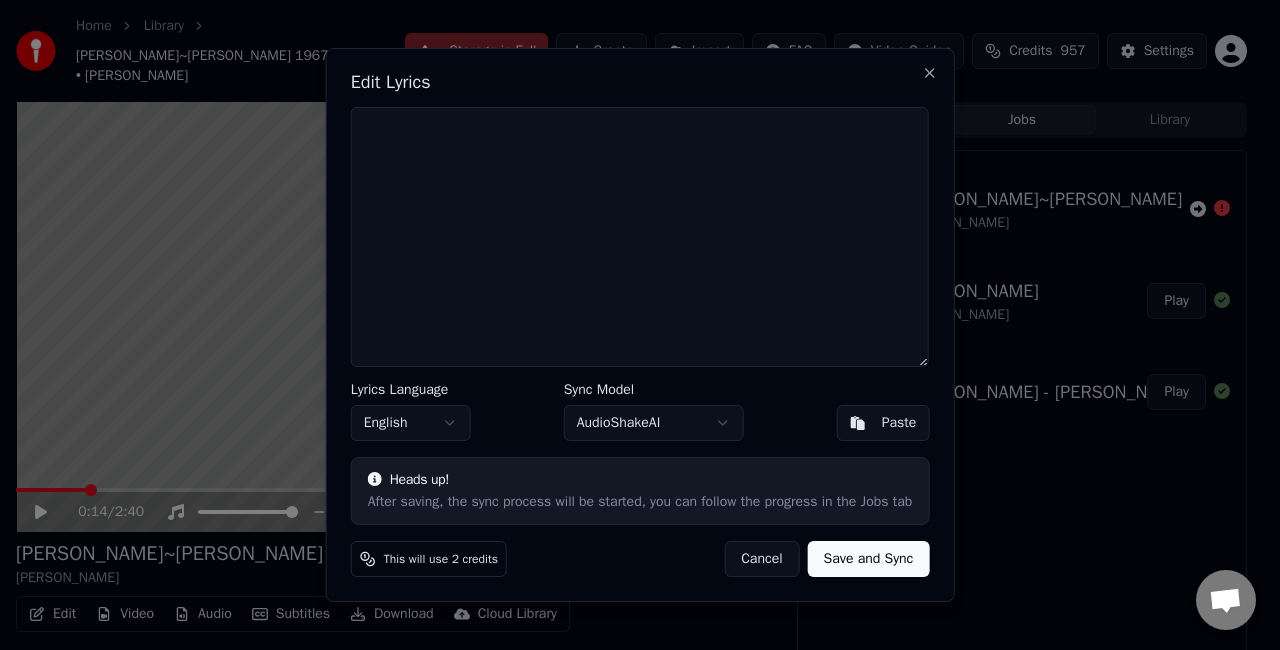 drag, startPoint x: 658, startPoint y: 75, endPoint x: 490, endPoint y: 68, distance: 168.14577 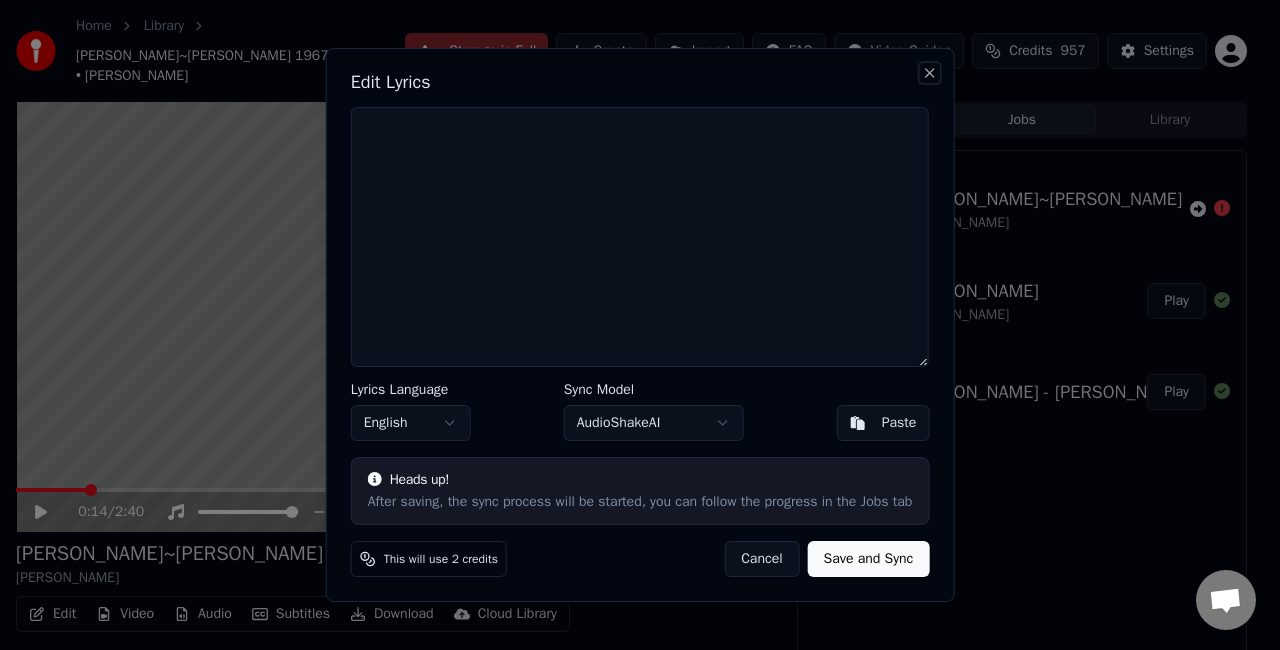 click on "Close" at bounding box center (929, 73) 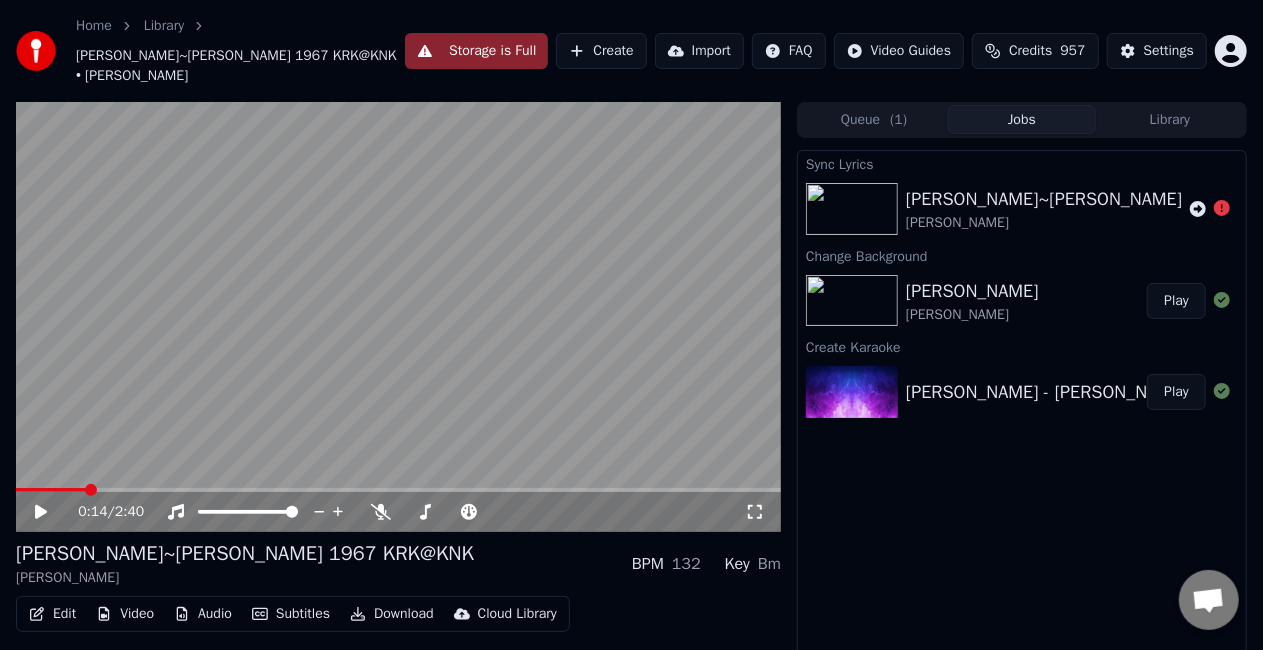 click on "Edit" at bounding box center (52, 614) 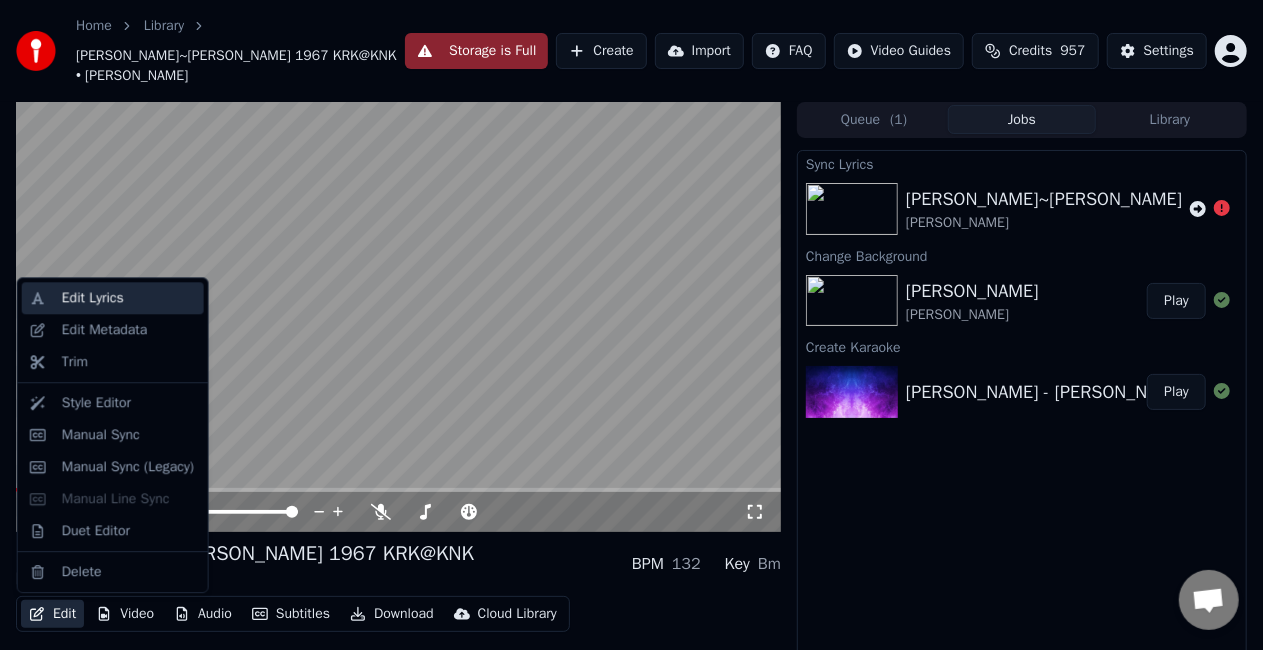 click on "Edit Lyrics" at bounding box center [129, 298] 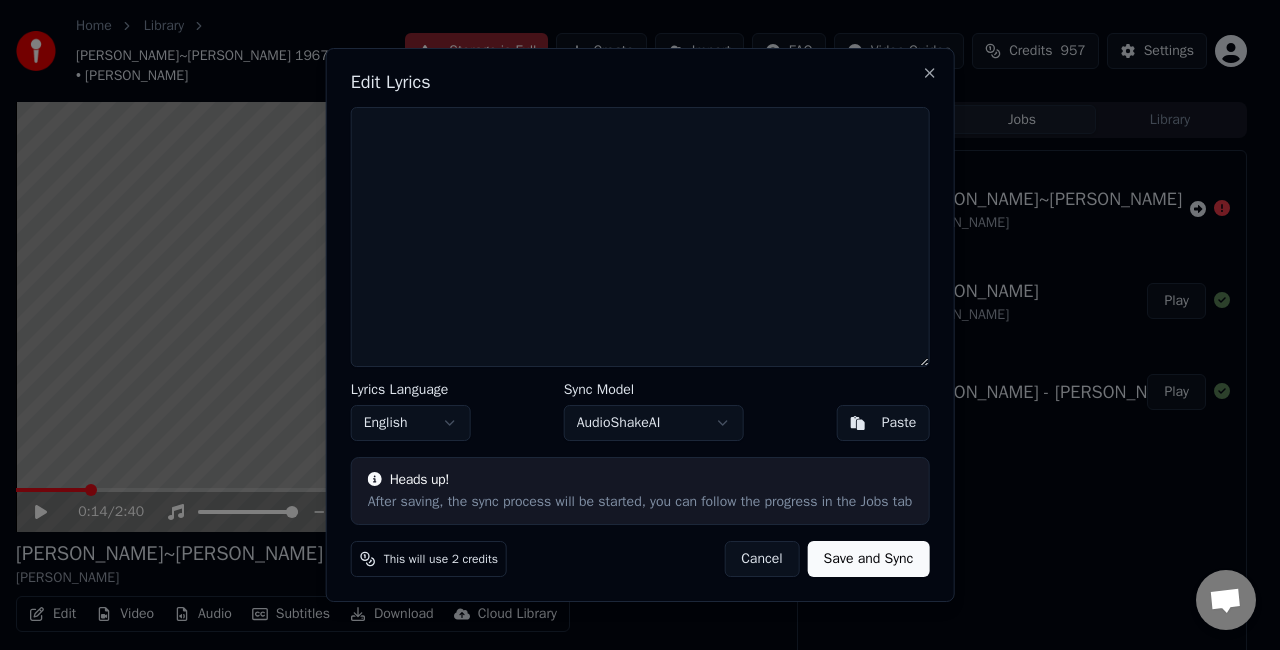 drag, startPoint x: 698, startPoint y: 80, endPoint x: 580, endPoint y: 91, distance: 118.511604 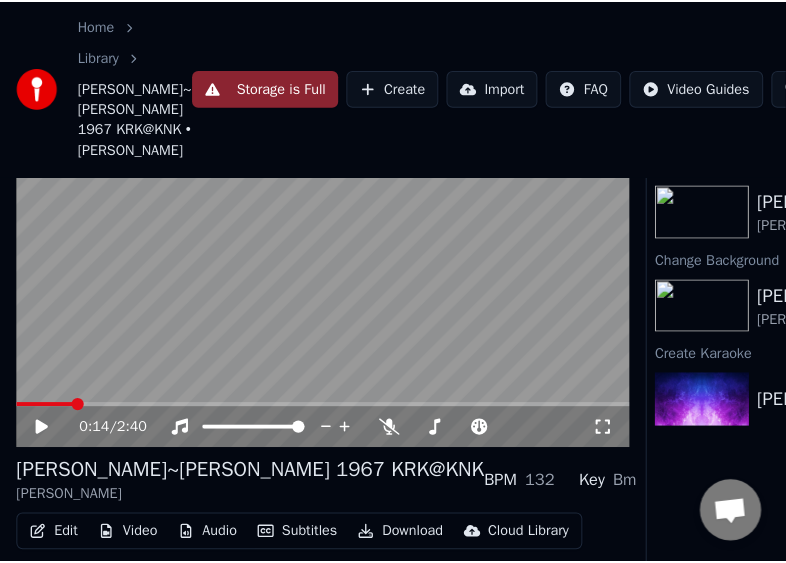 scroll, scrollTop: 100, scrollLeft: 0, axis: vertical 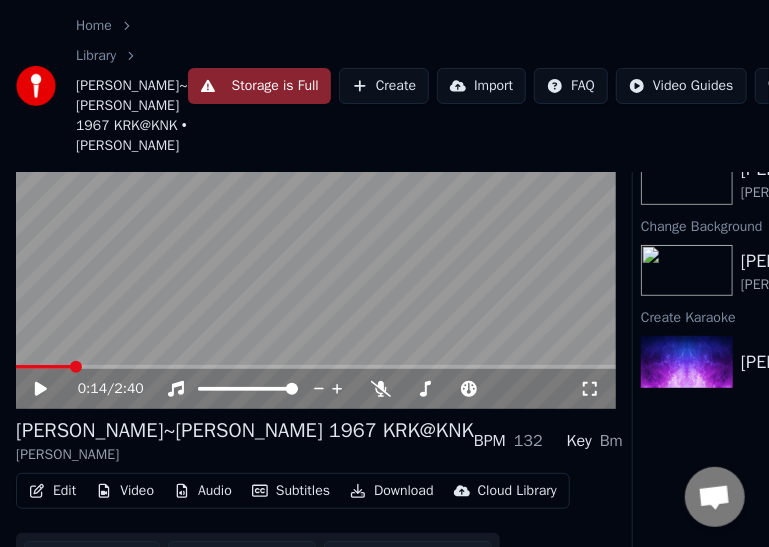 click on "Edit" at bounding box center [52, 491] 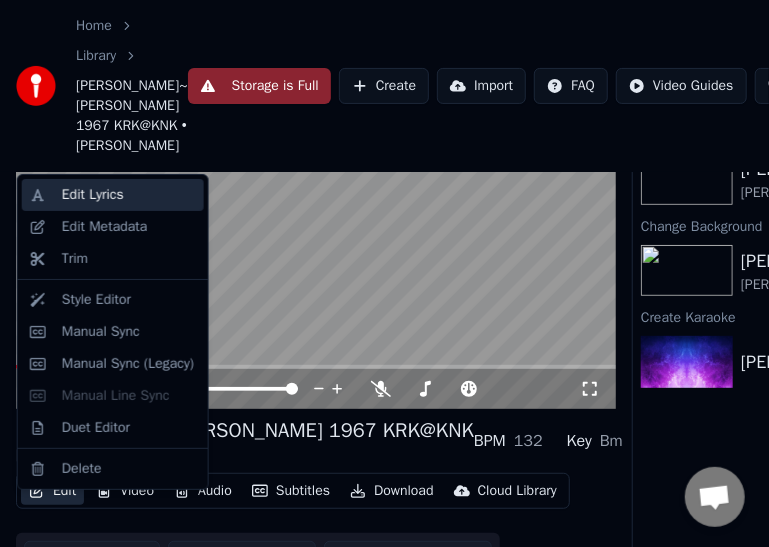 click on "Edit Lyrics" at bounding box center [129, 195] 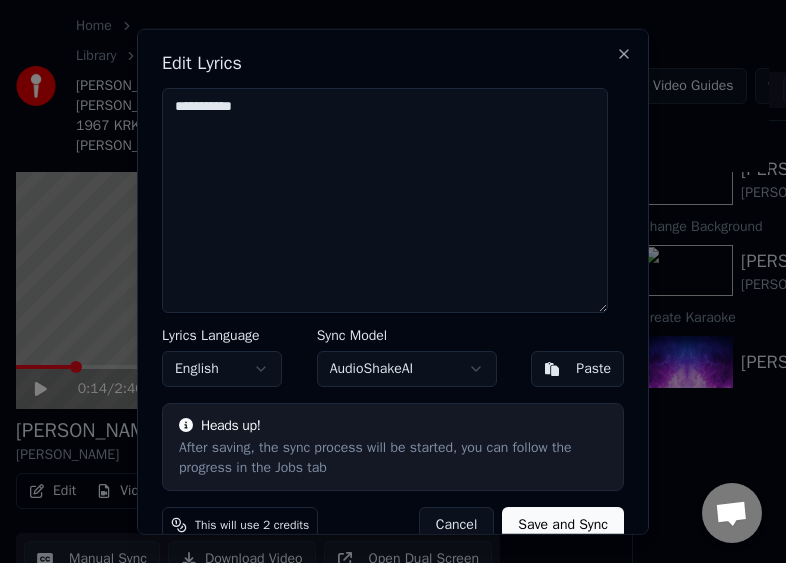 click on "**********" at bounding box center [385, 199] 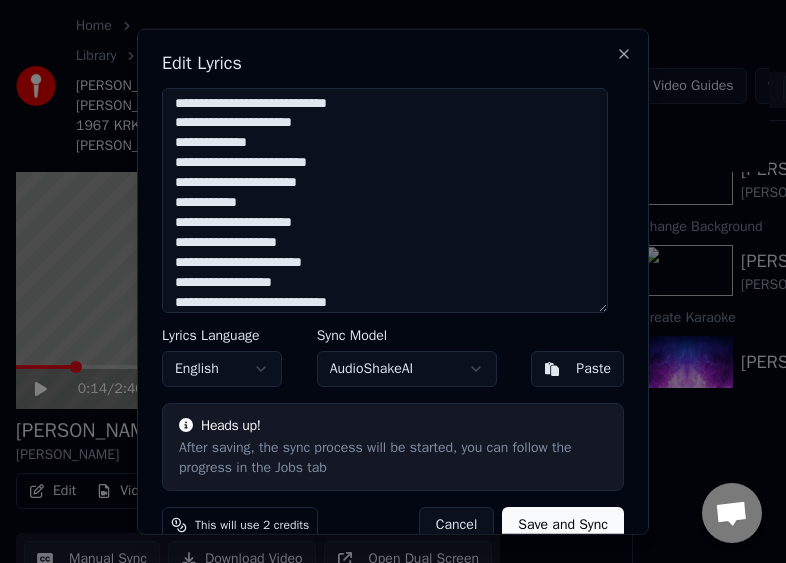 scroll, scrollTop: 23, scrollLeft: 0, axis: vertical 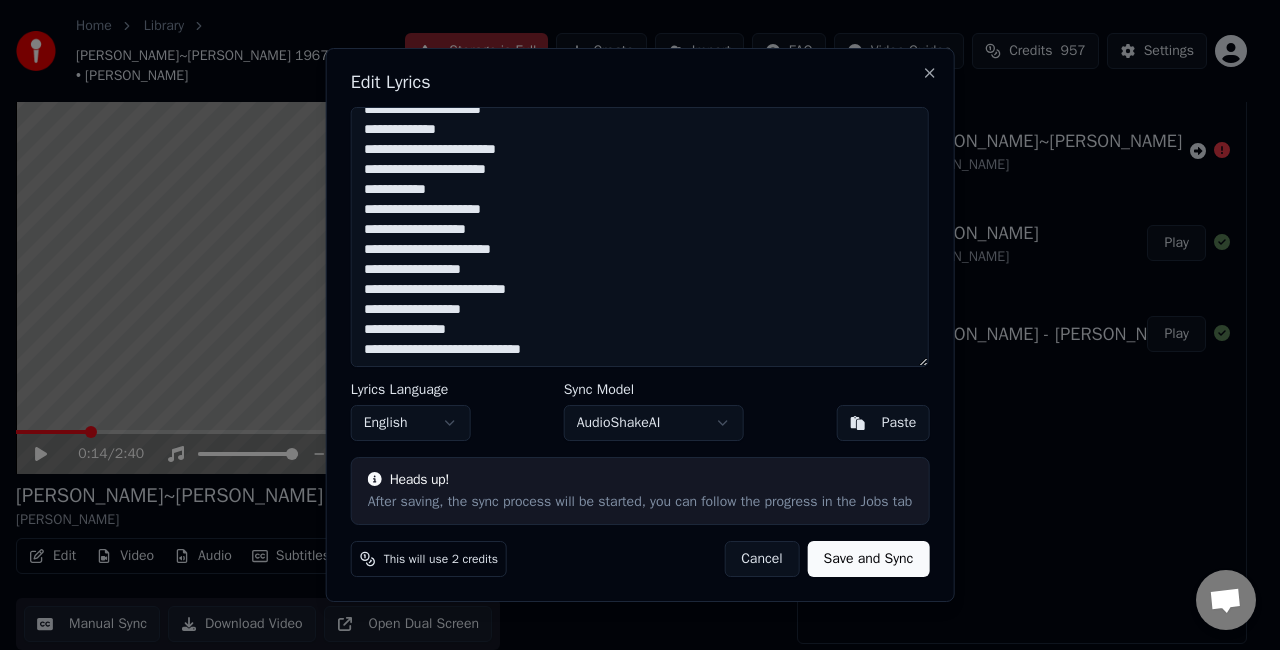 click on "**********" at bounding box center (640, 237) 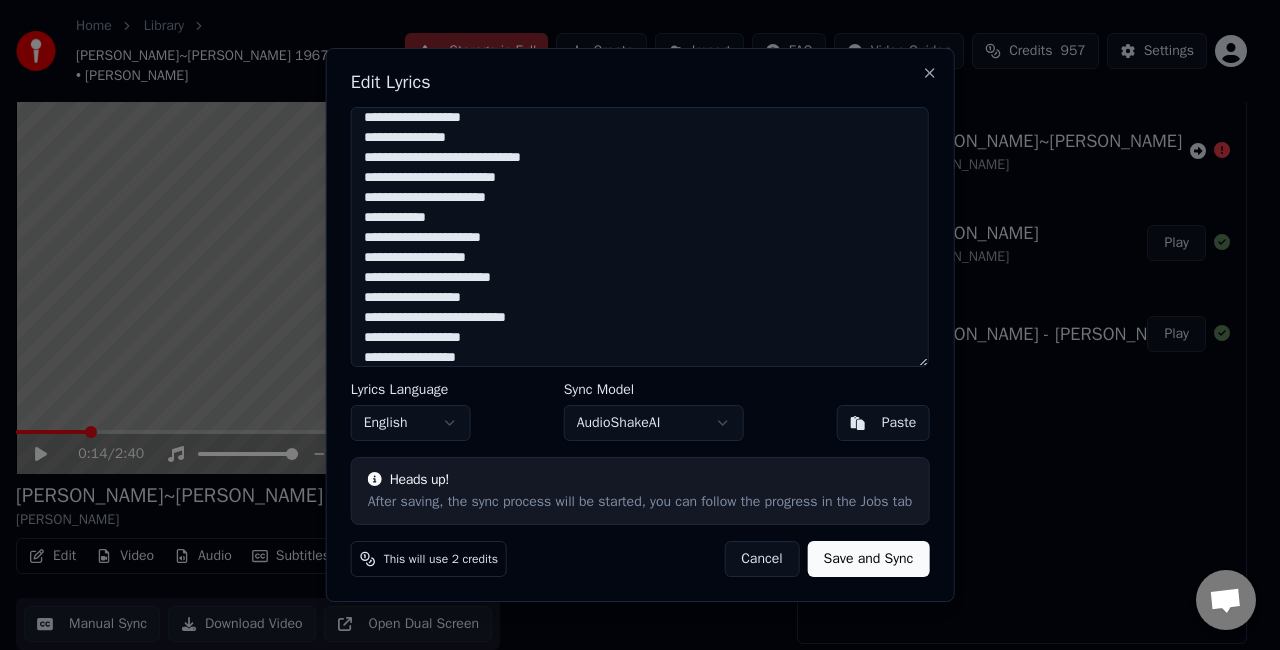 scroll, scrollTop: 248, scrollLeft: 0, axis: vertical 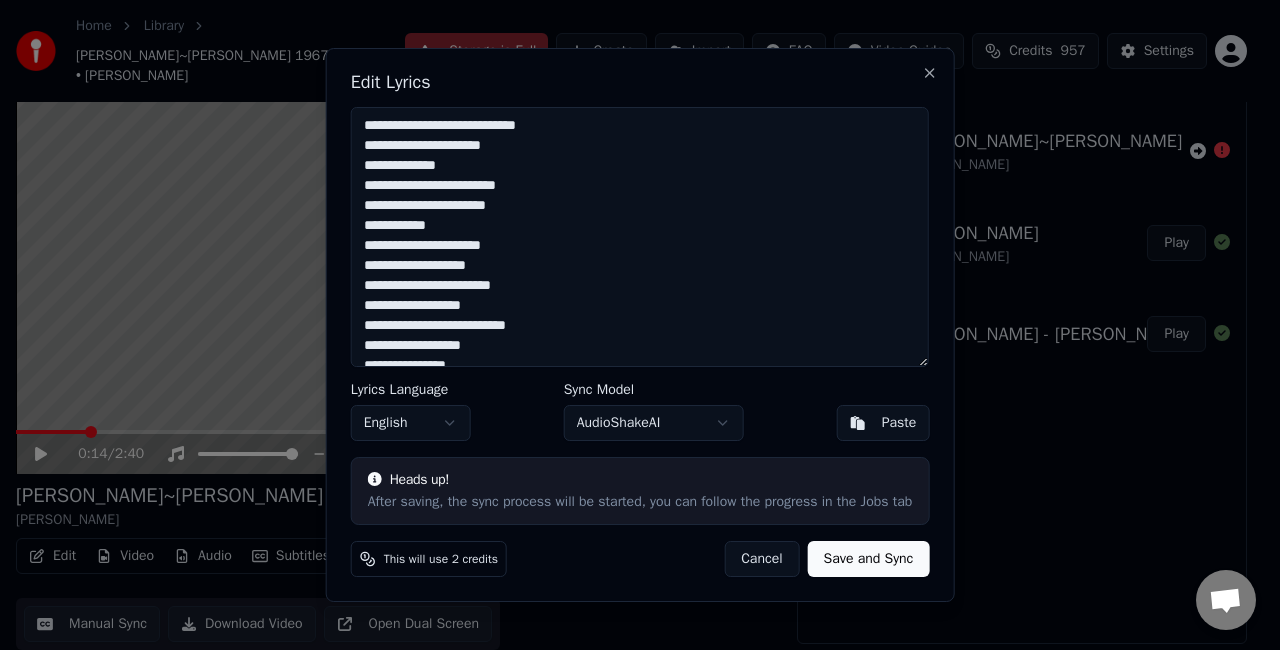 click on "Save and Sync" at bounding box center (869, 559) 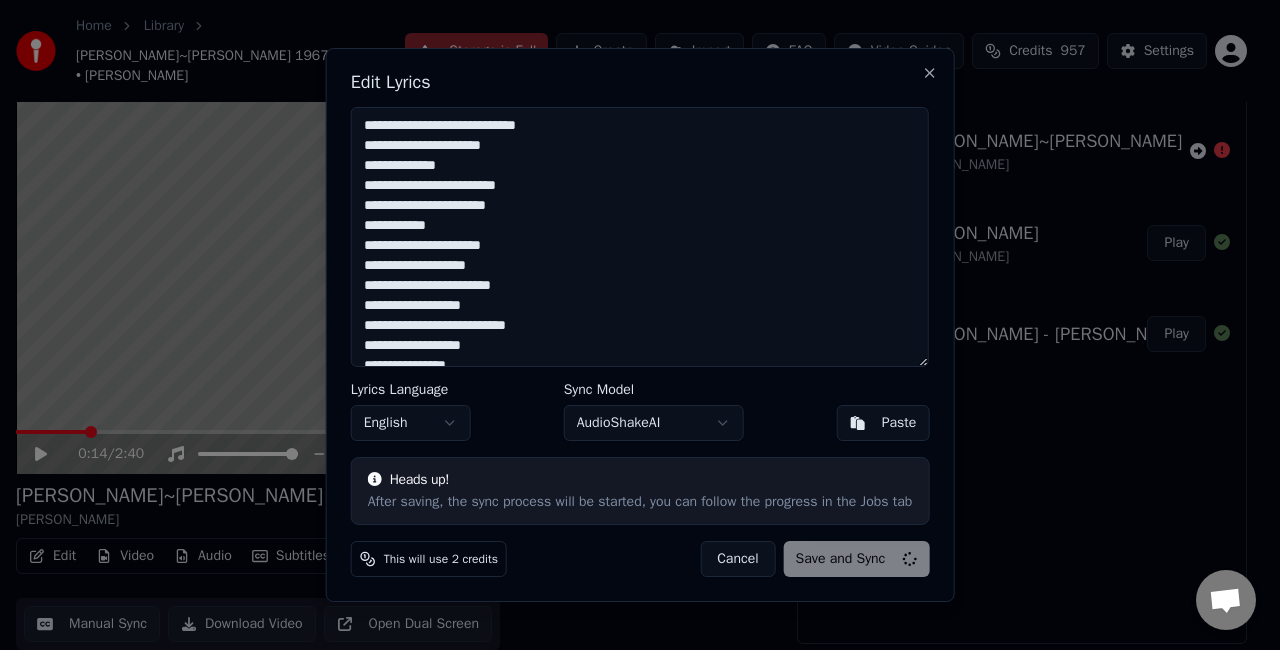 type on "**********" 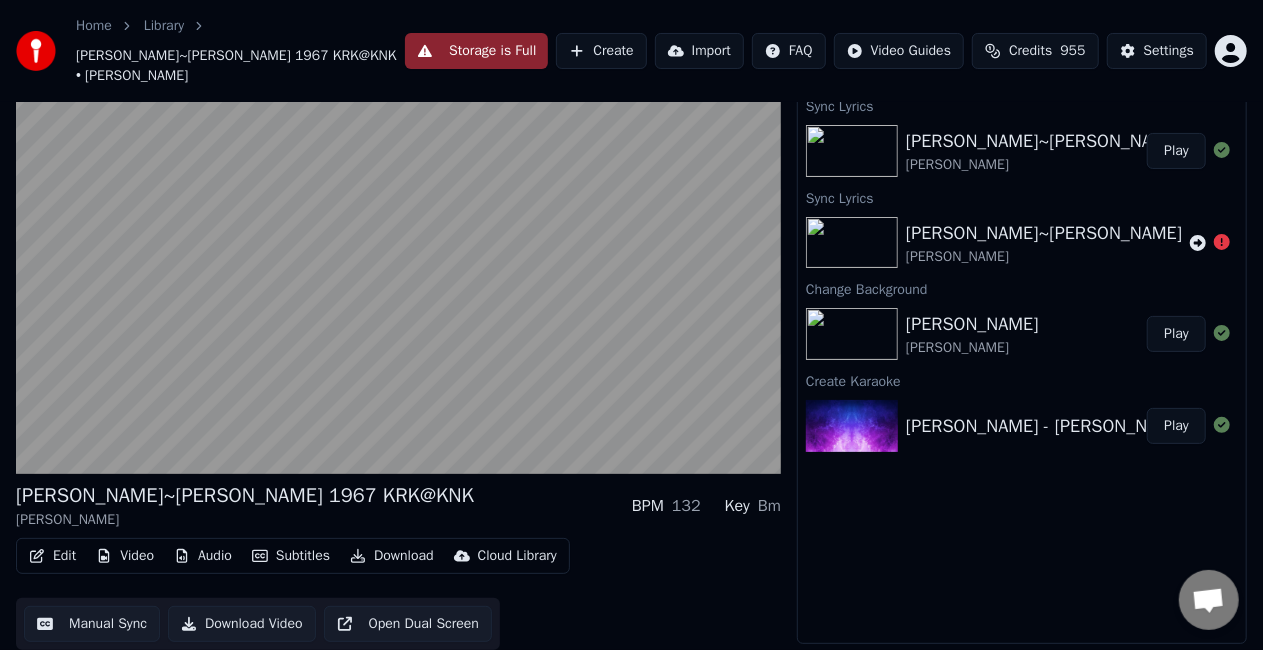 click on "Play" at bounding box center [1176, 151] 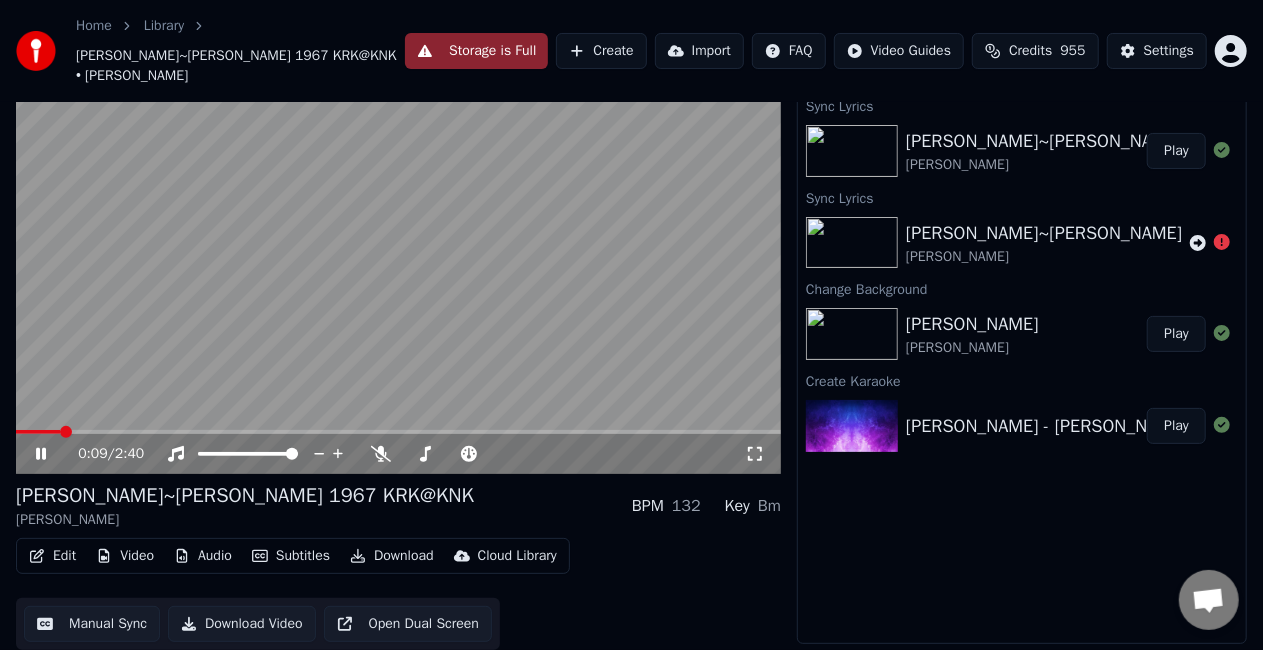 click 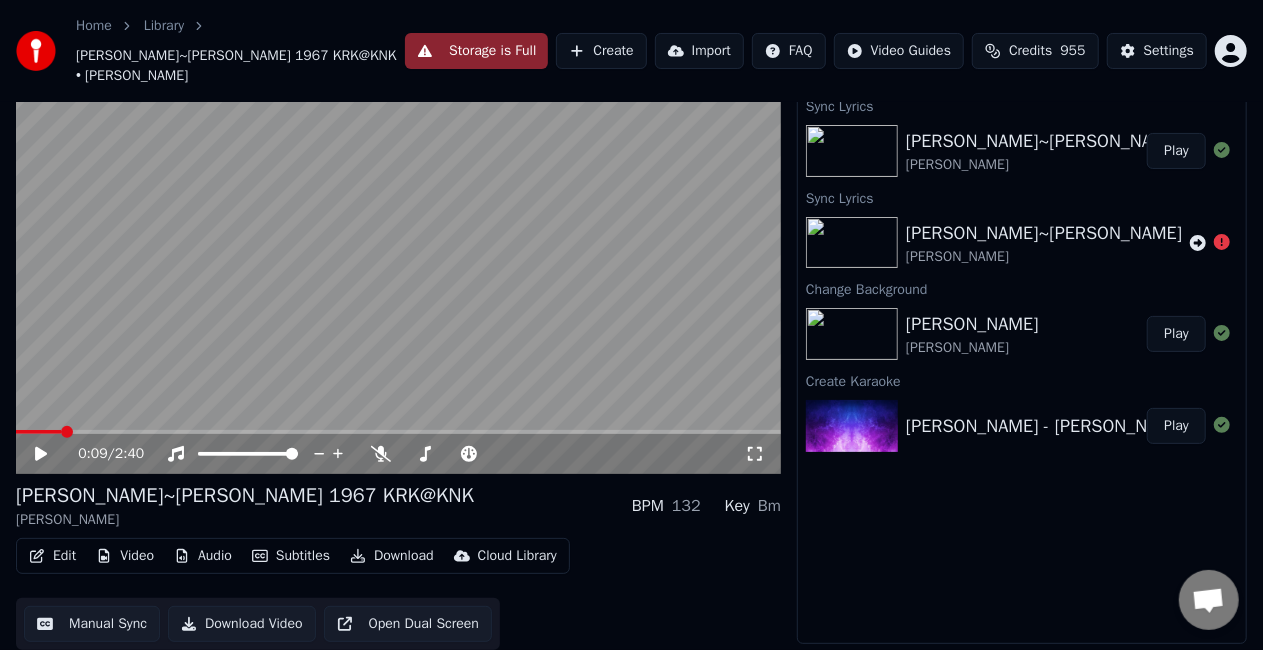click on "Manual Sync" at bounding box center [92, 624] 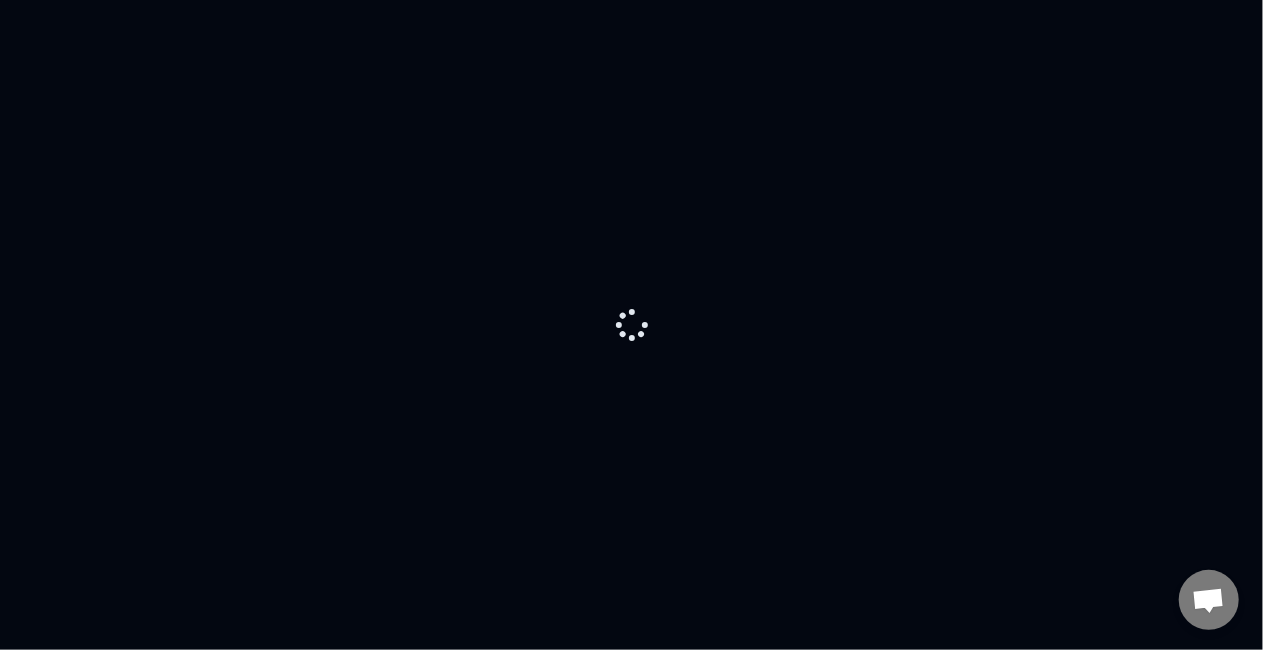 scroll, scrollTop: 0, scrollLeft: 0, axis: both 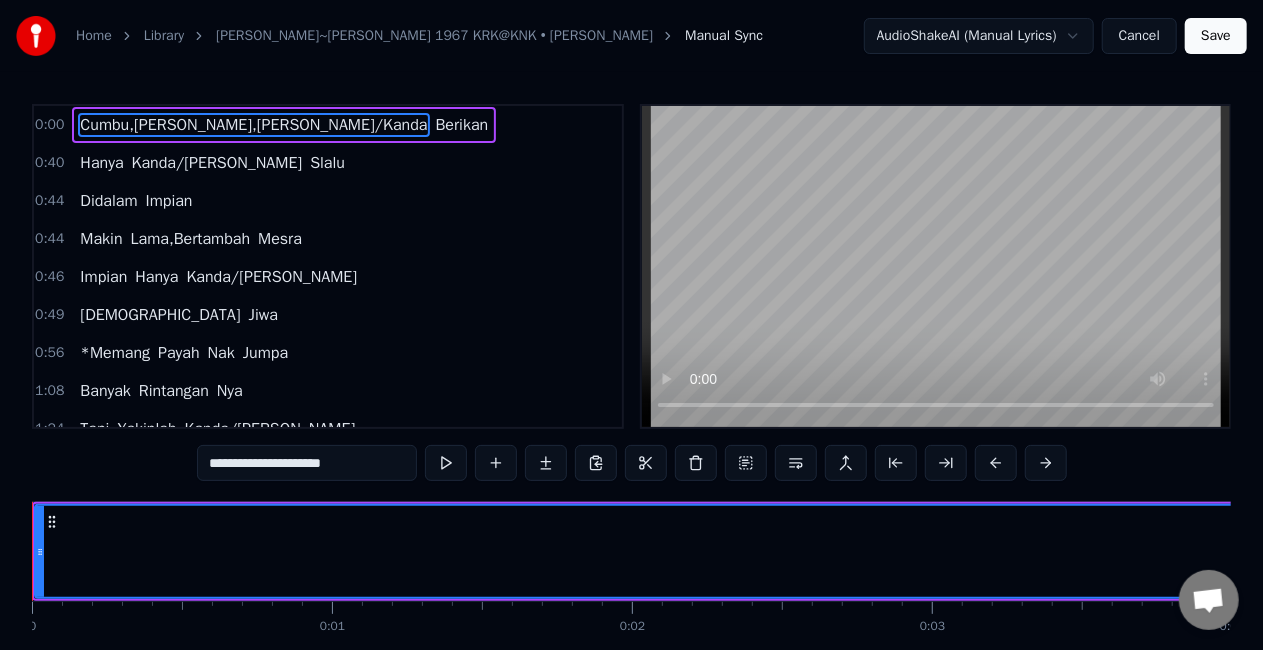 click on "Cancel" at bounding box center [1139, 36] 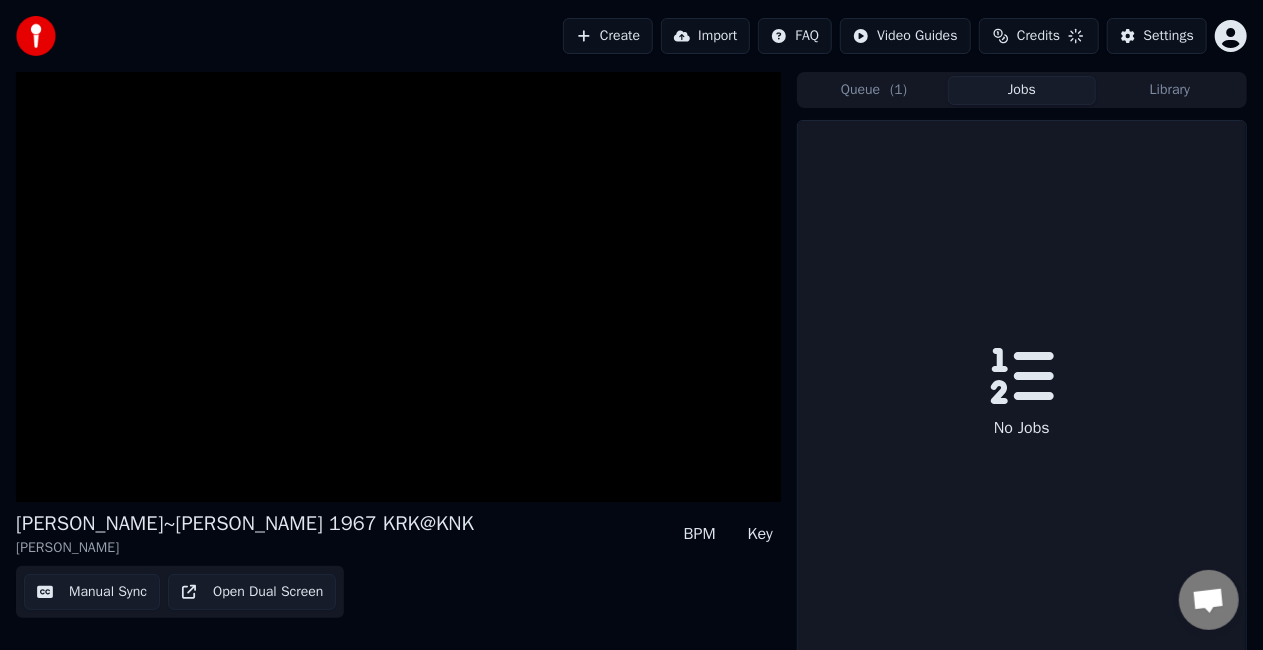 scroll, scrollTop: 32, scrollLeft: 0, axis: vertical 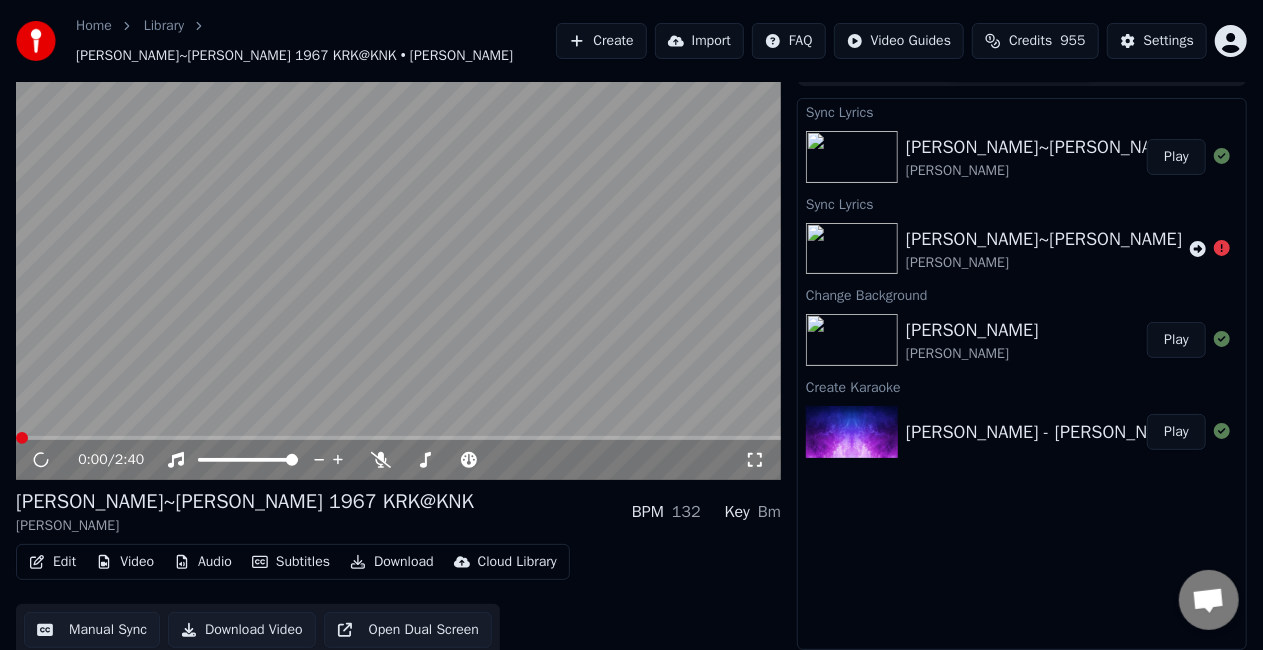 click on "Edit" at bounding box center [52, 562] 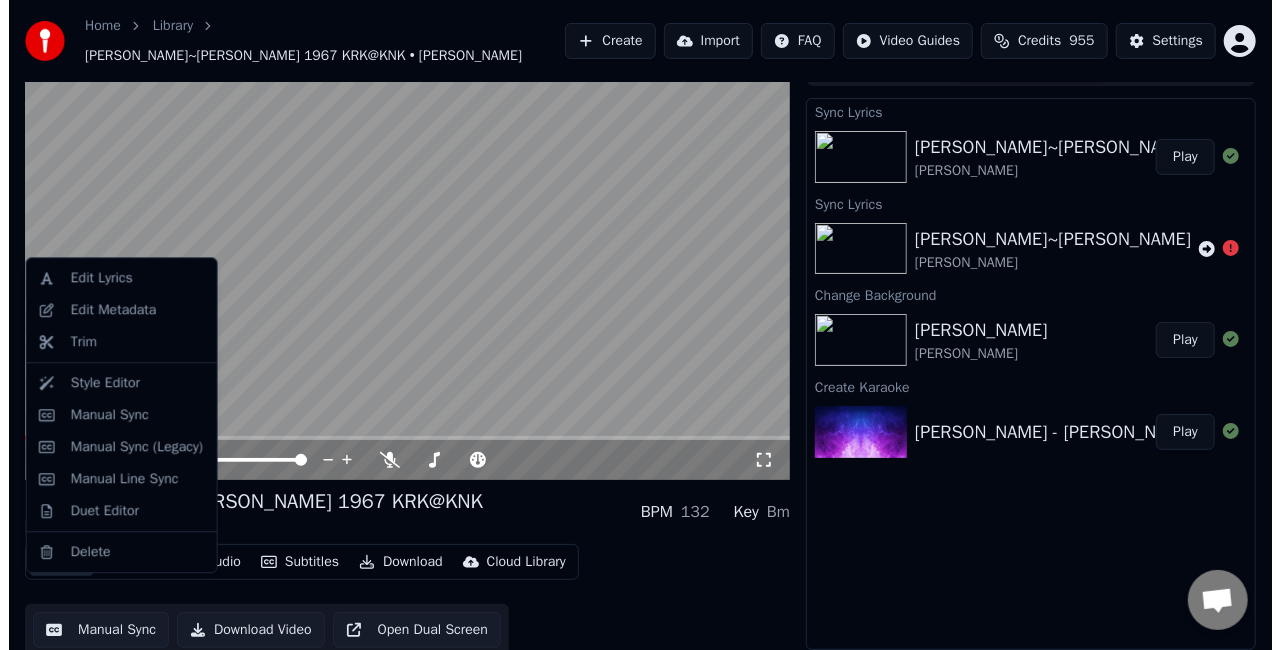 scroll, scrollTop: 0, scrollLeft: 0, axis: both 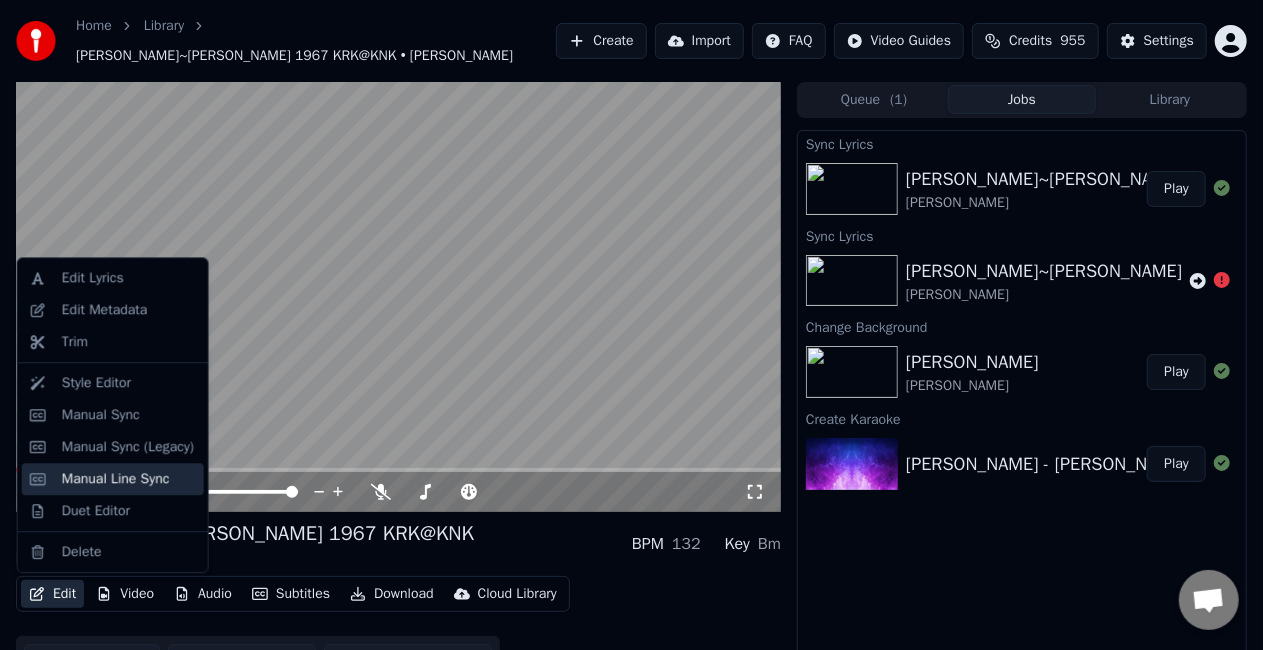 click on "Manual Line Sync" at bounding box center (116, 479) 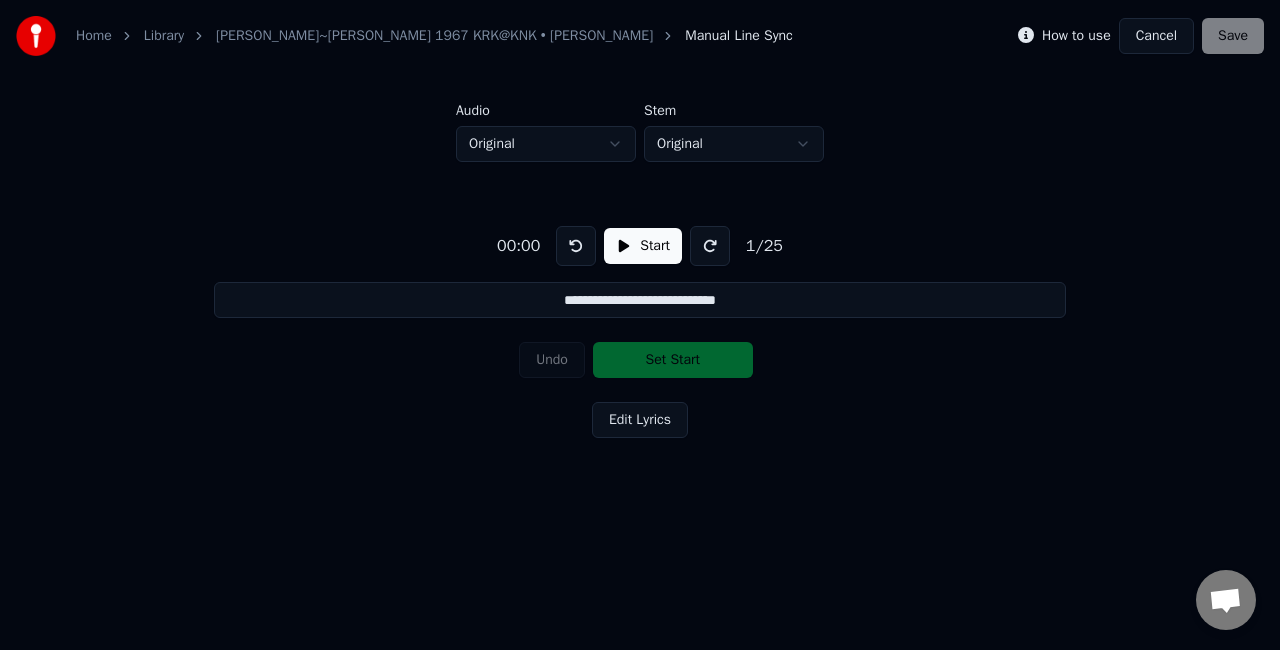 click on "Start" at bounding box center (643, 246) 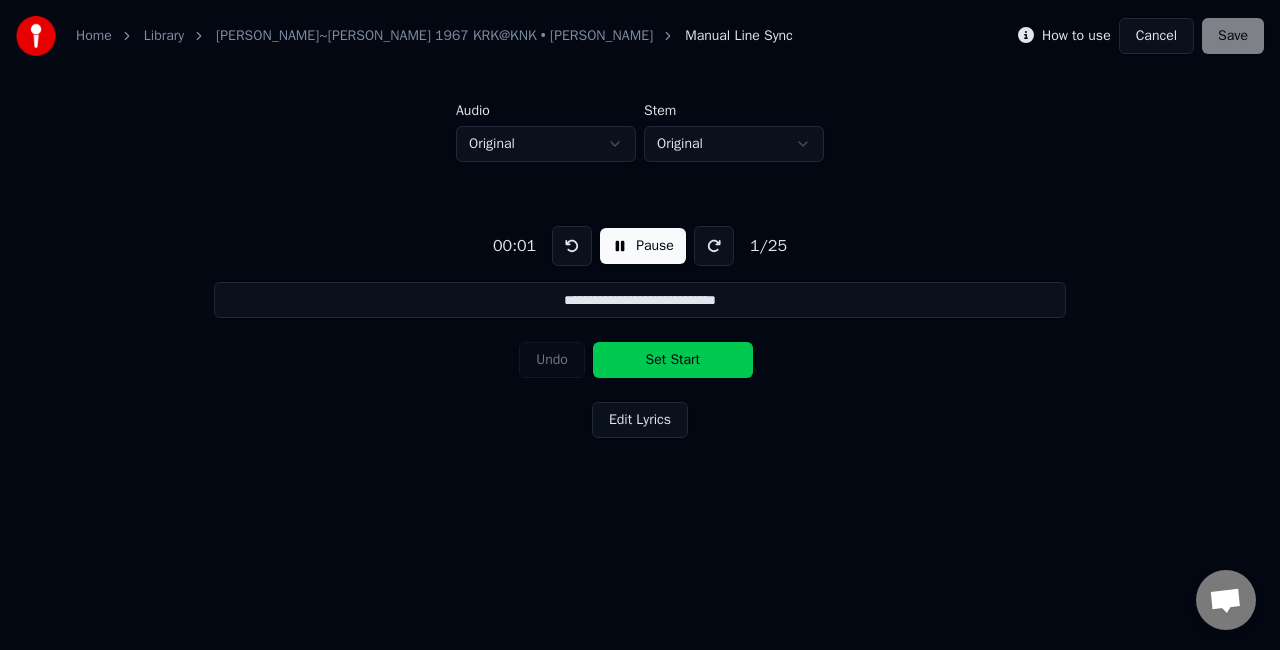click on "Pause" at bounding box center [643, 246] 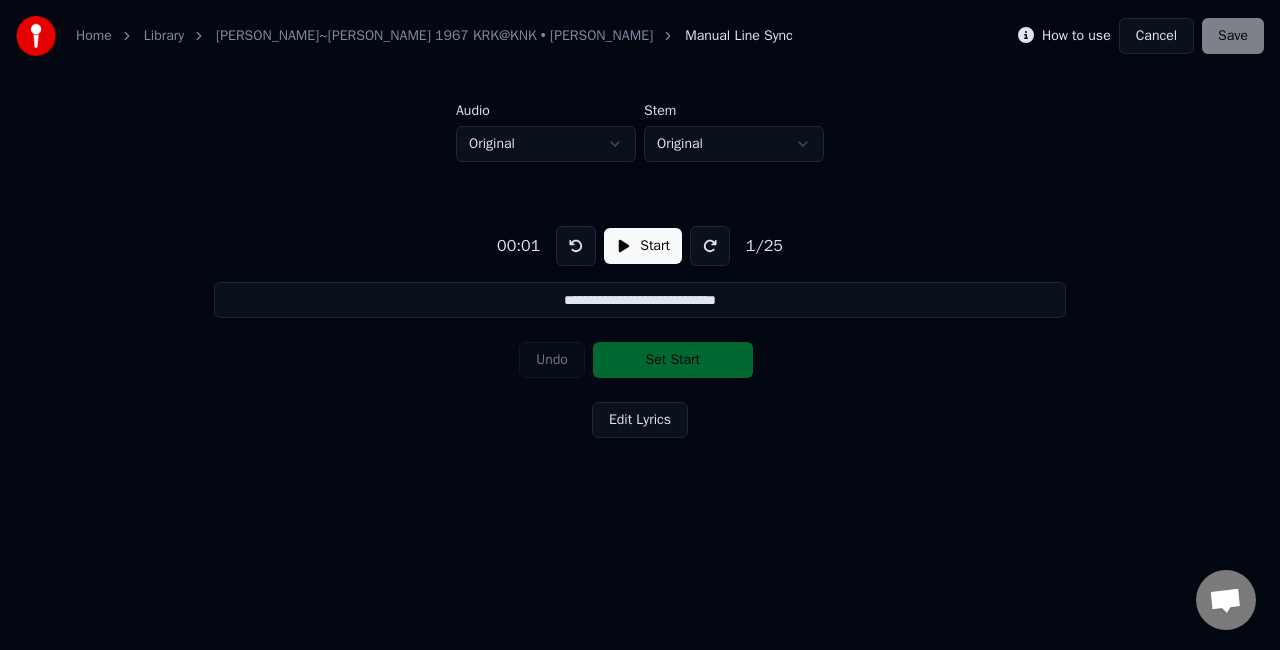 click on "Cancel" at bounding box center (1156, 36) 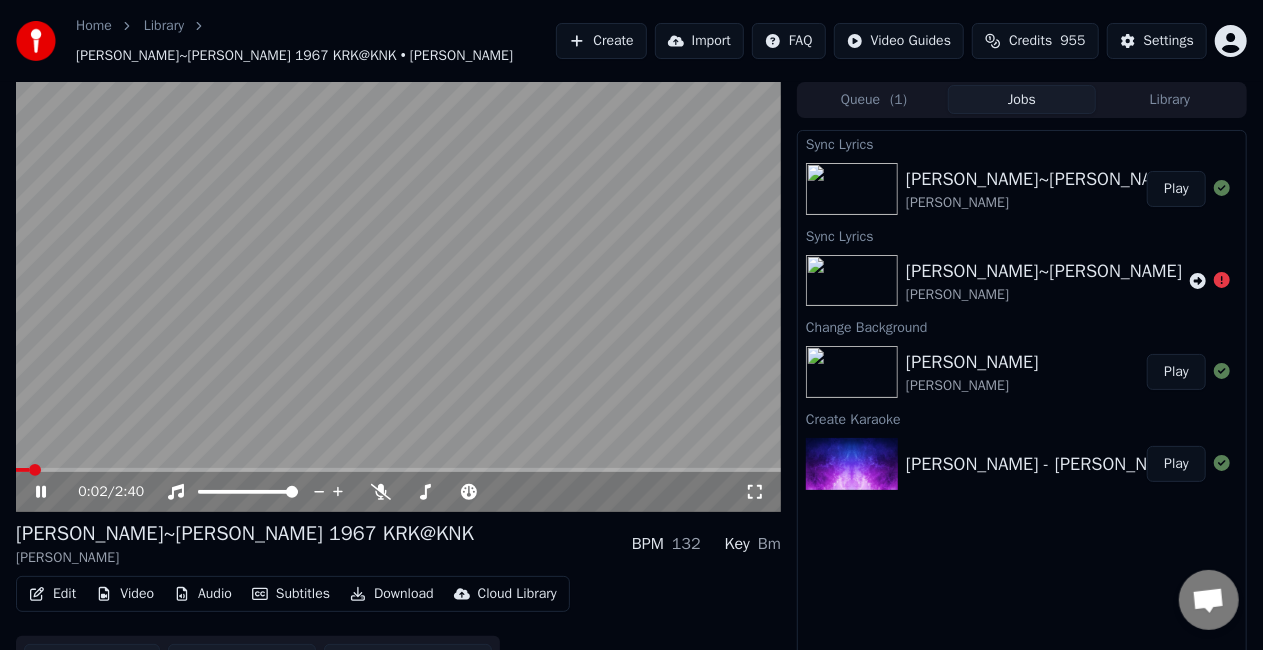 click 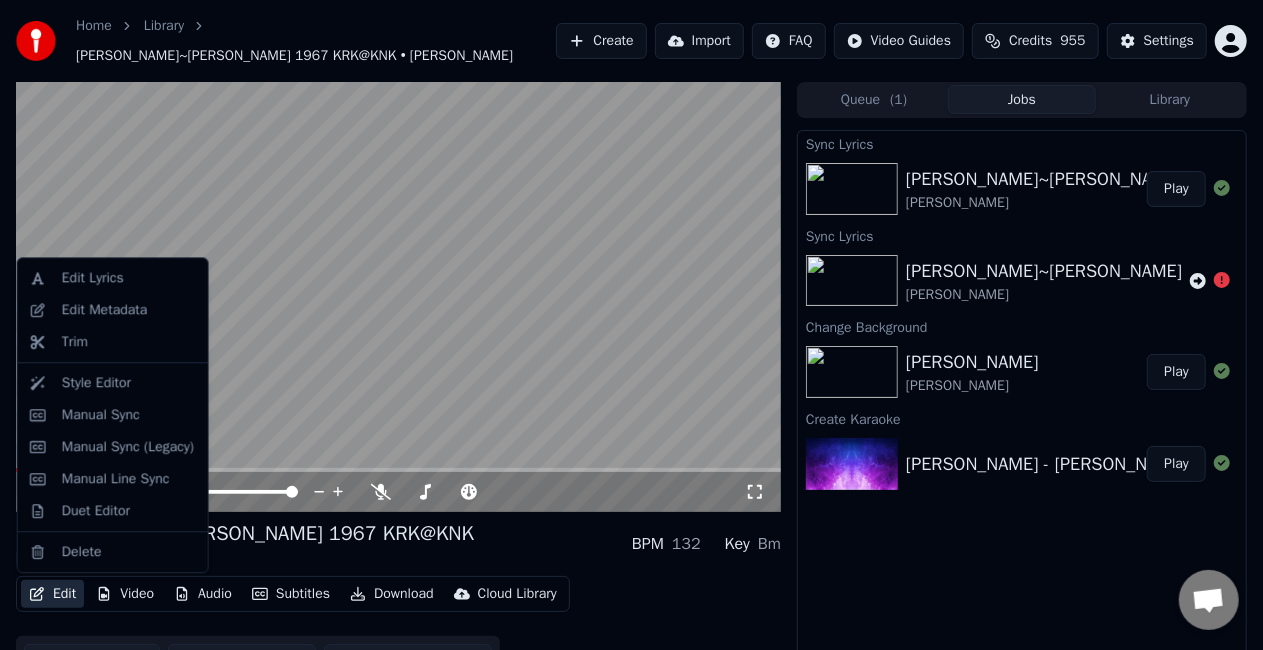 click on "Edit" at bounding box center [52, 594] 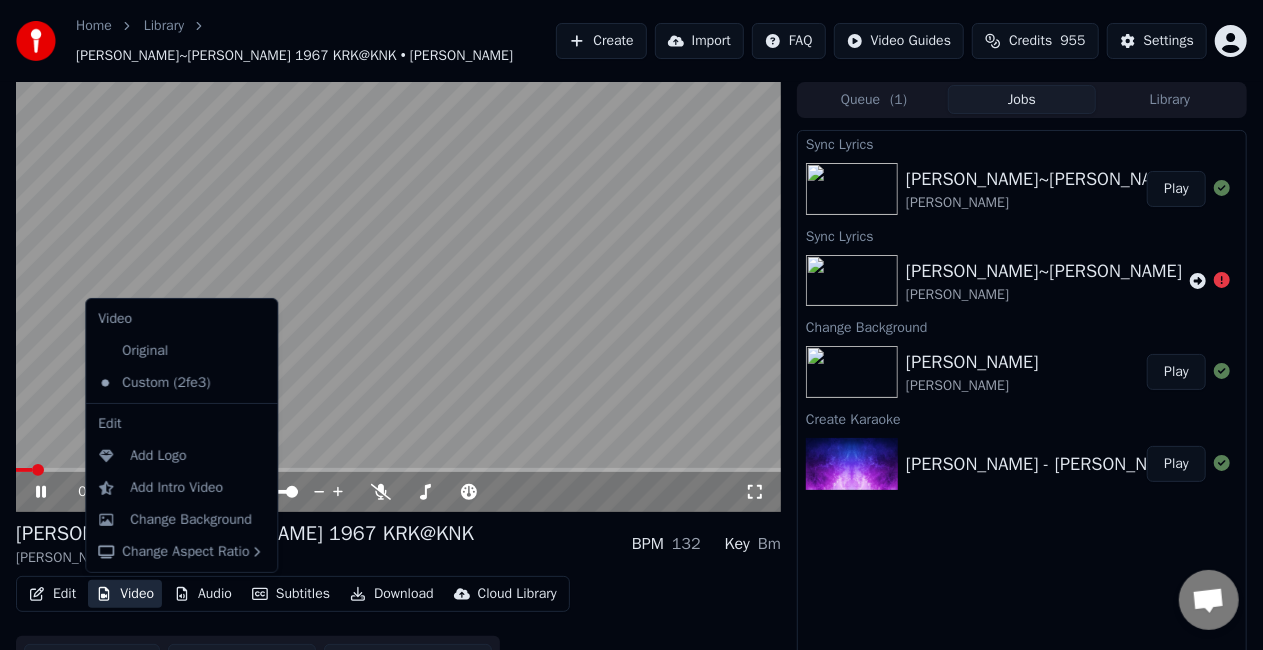 click at bounding box center (398, 297) 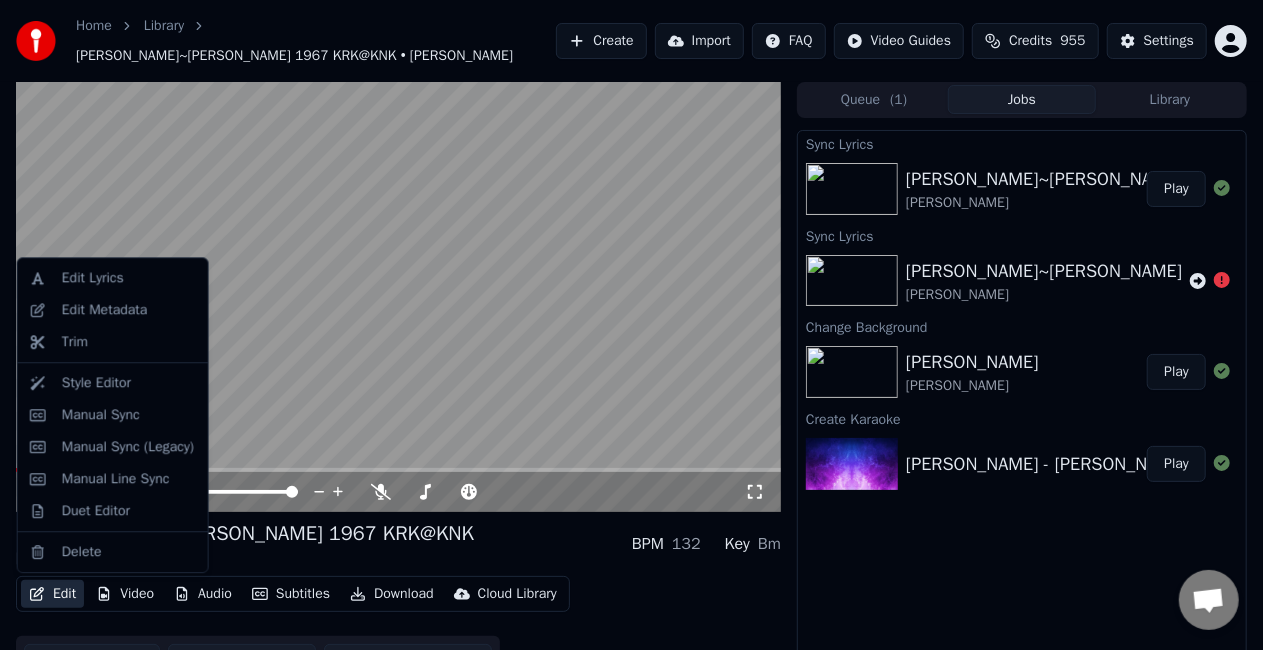 click on "Edit" at bounding box center (52, 594) 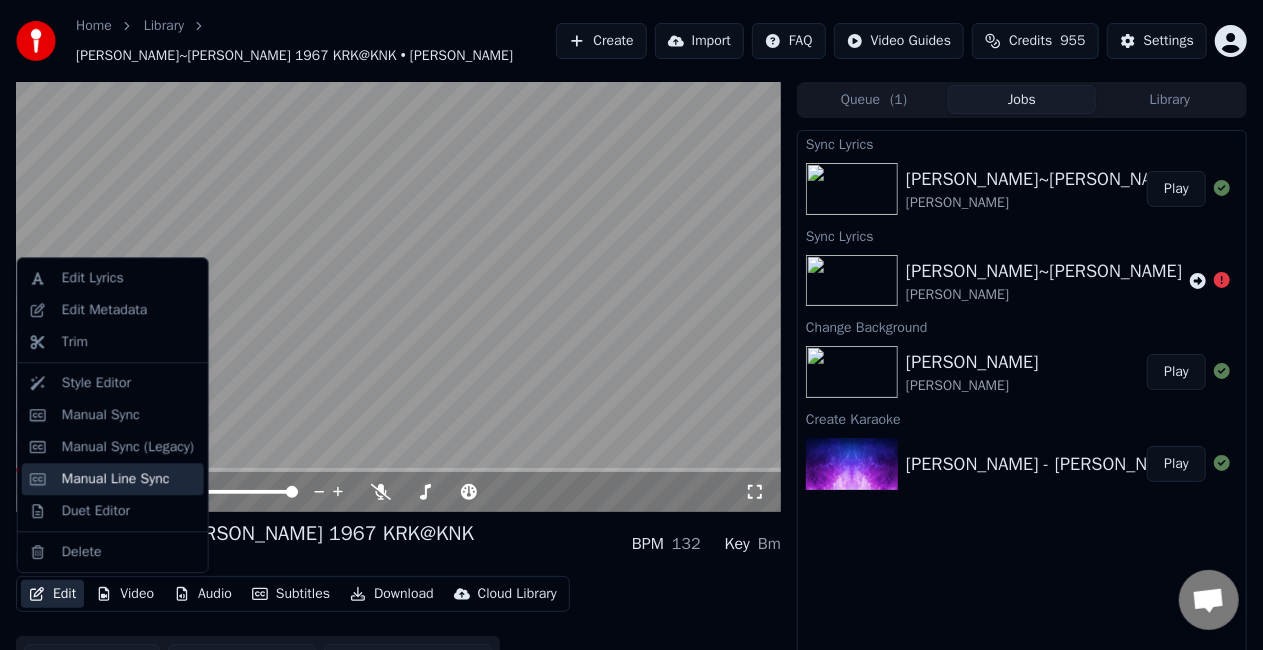 click on "Manual Line Sync" at bounding box center [116, 479] 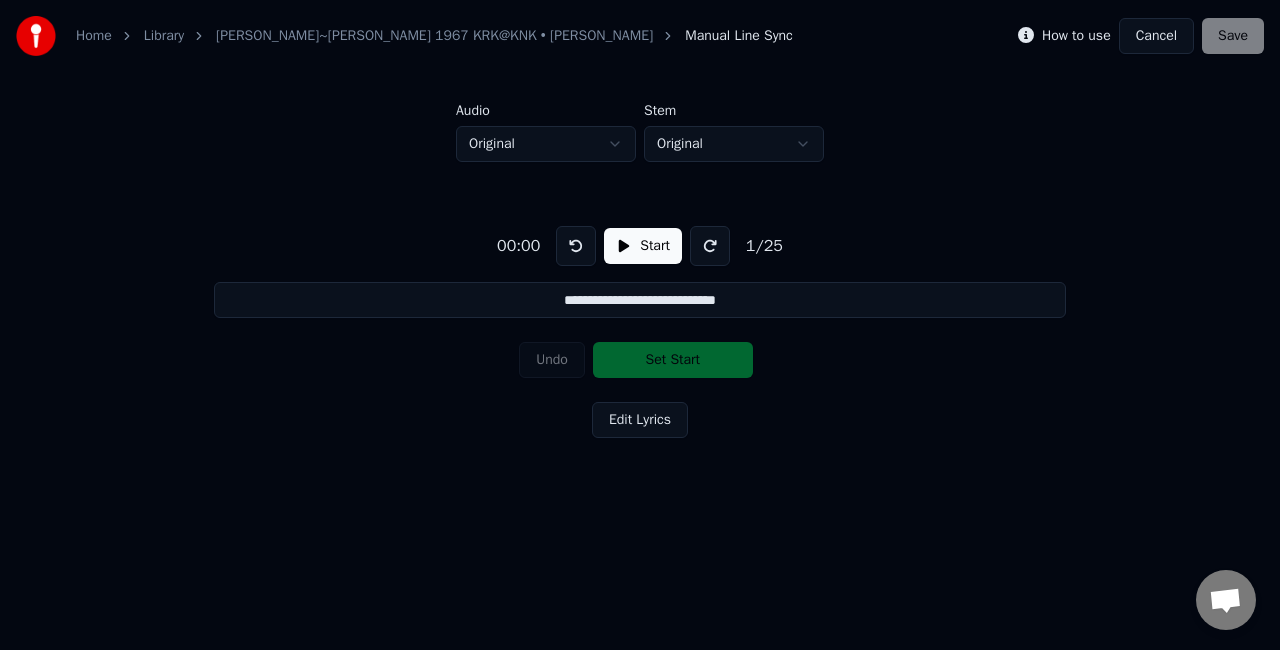click on "Start" at bounding box center [643, 246] 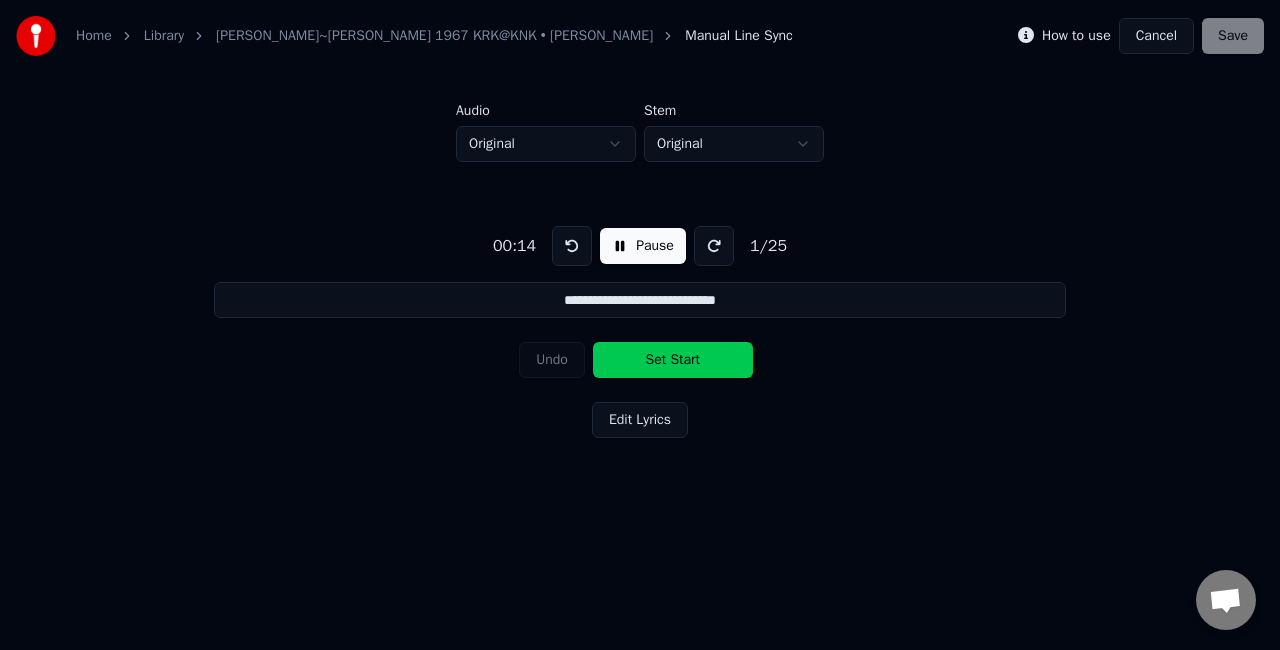 click on "Set Start" at bounding box center (673, 360) 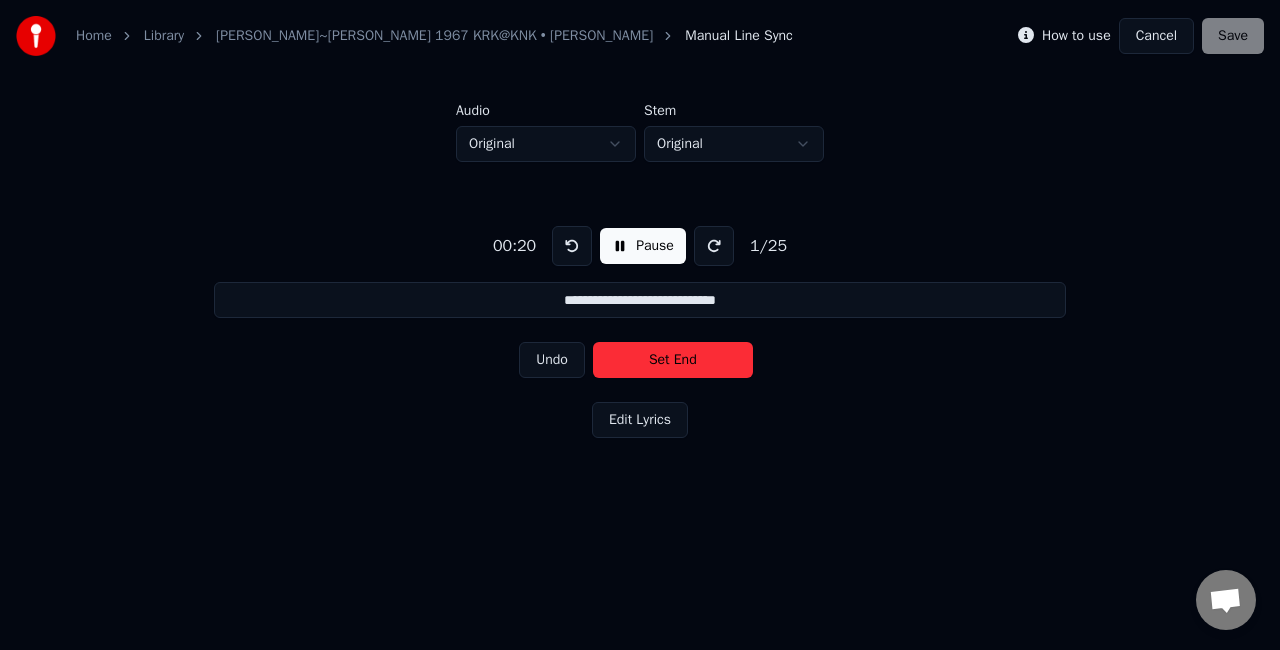 click on "Set End" at bounding box center [673, 360] 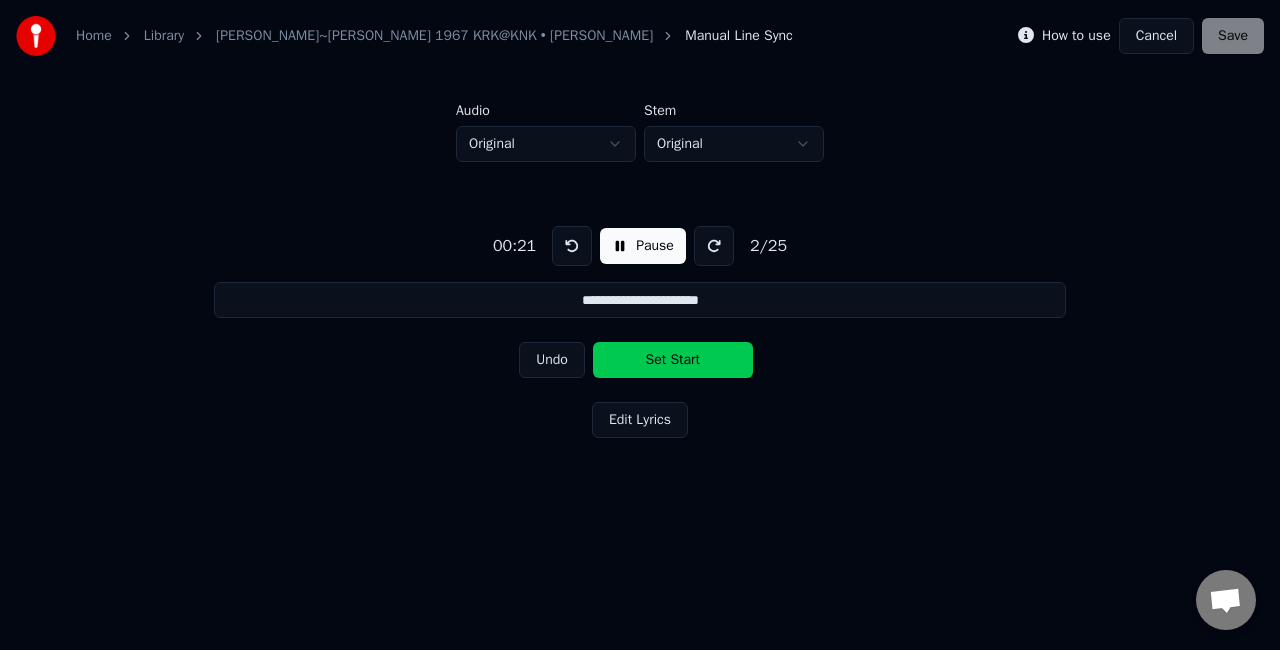 click on "Set Start" at bounding box center [673, 360] 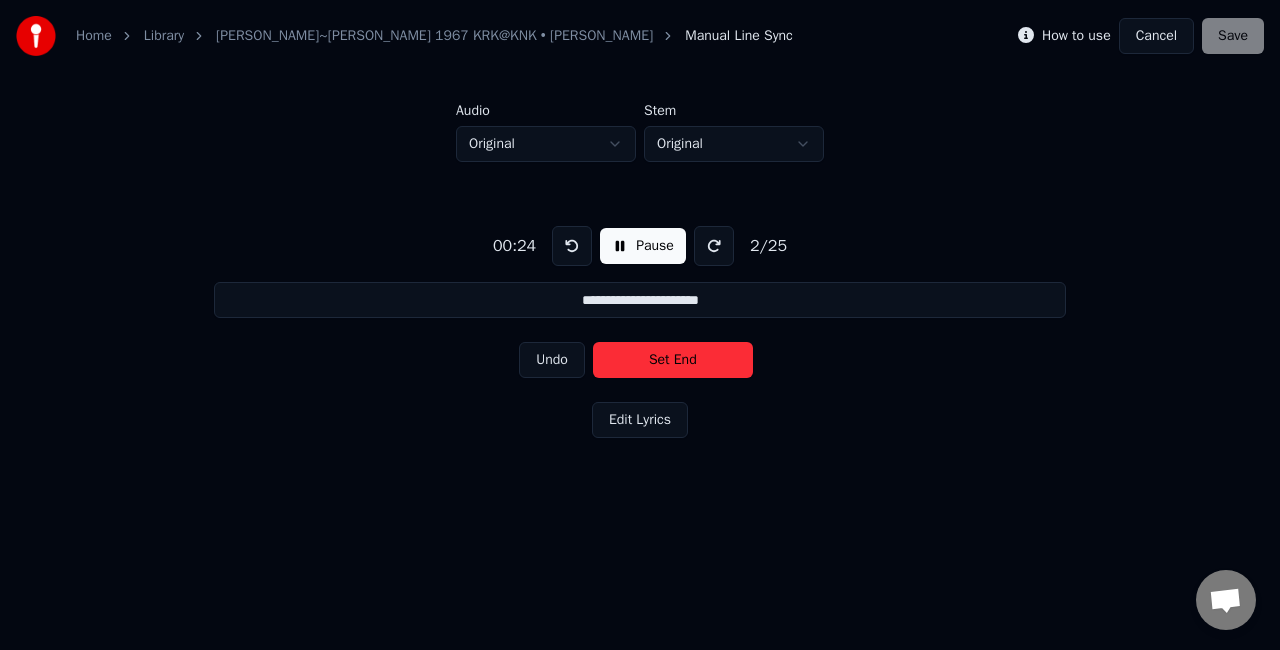 click on "Set End" at bounding box center (673, 360) 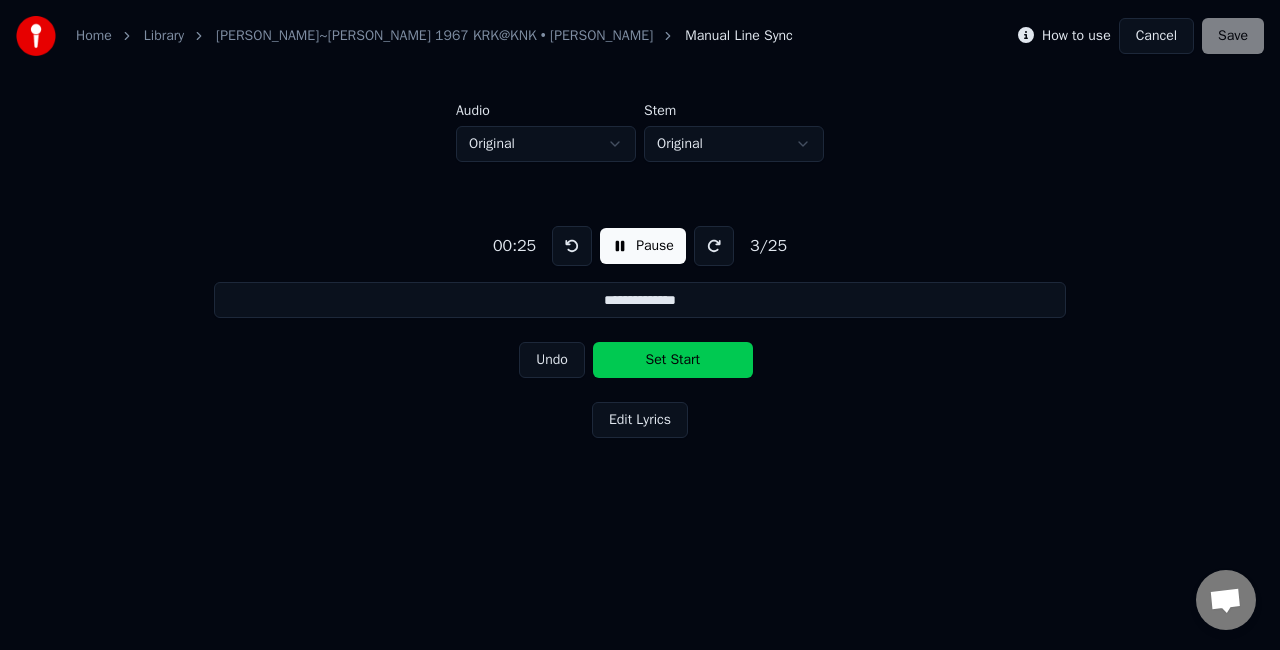 click on "Set Start" at bounding box center [673, 360] 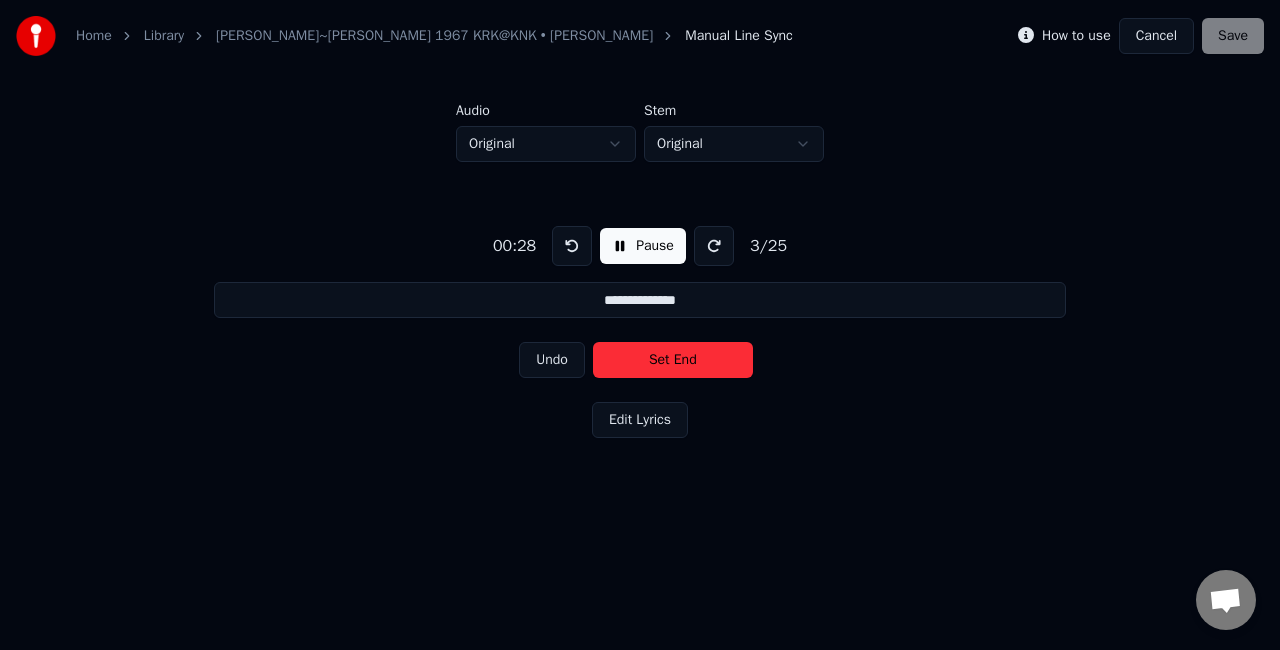 click on "Set End" at bounding box center (673, 360) 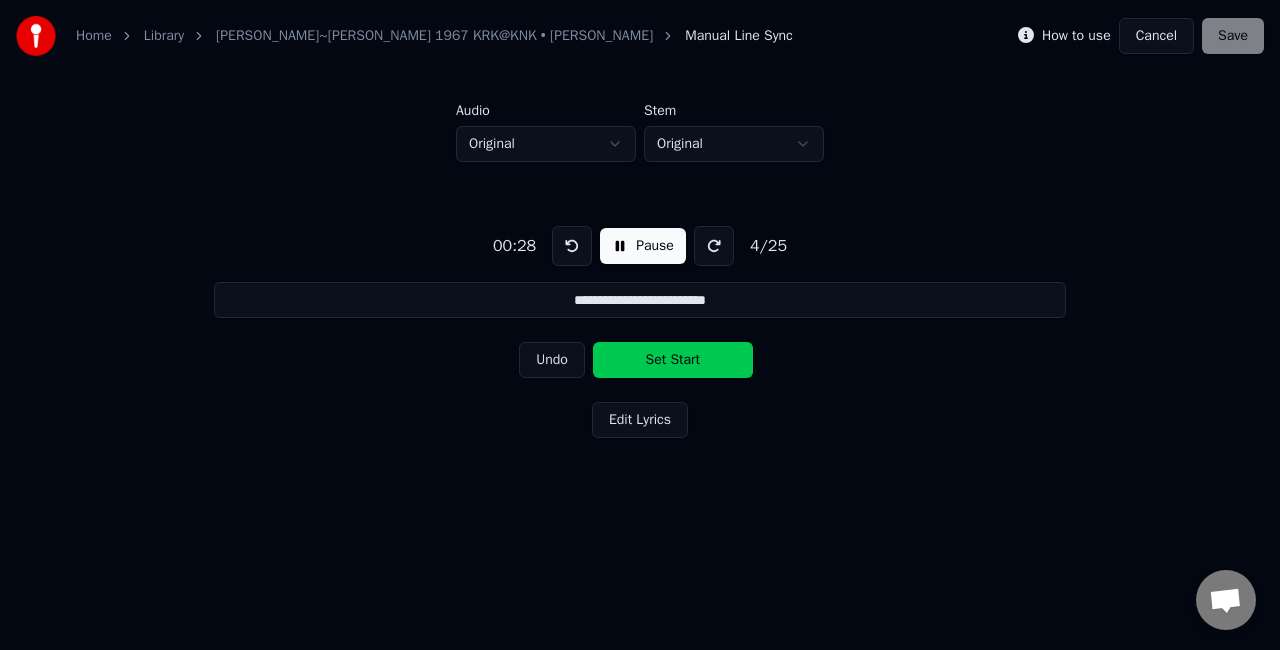 click on "Set Start" at bounding box center (673, 360) 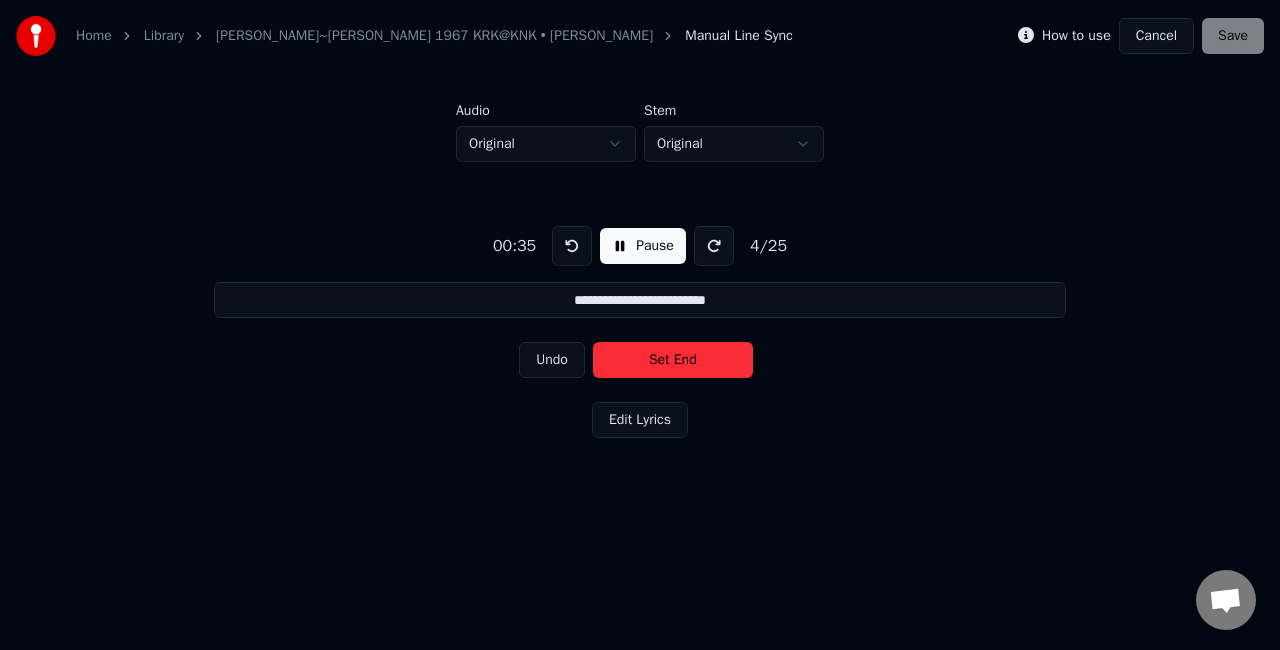 click on "Set End" at bounding box center (673, 360) 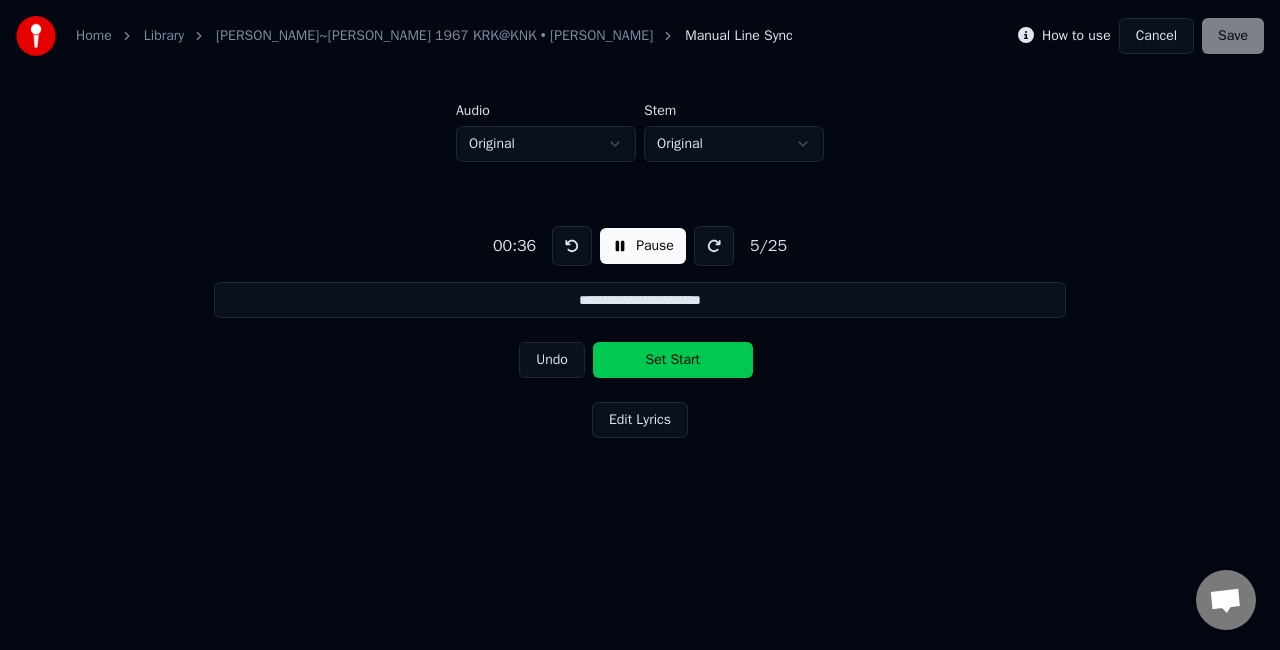 click on "Set Start" at bounding box center [673, 360] 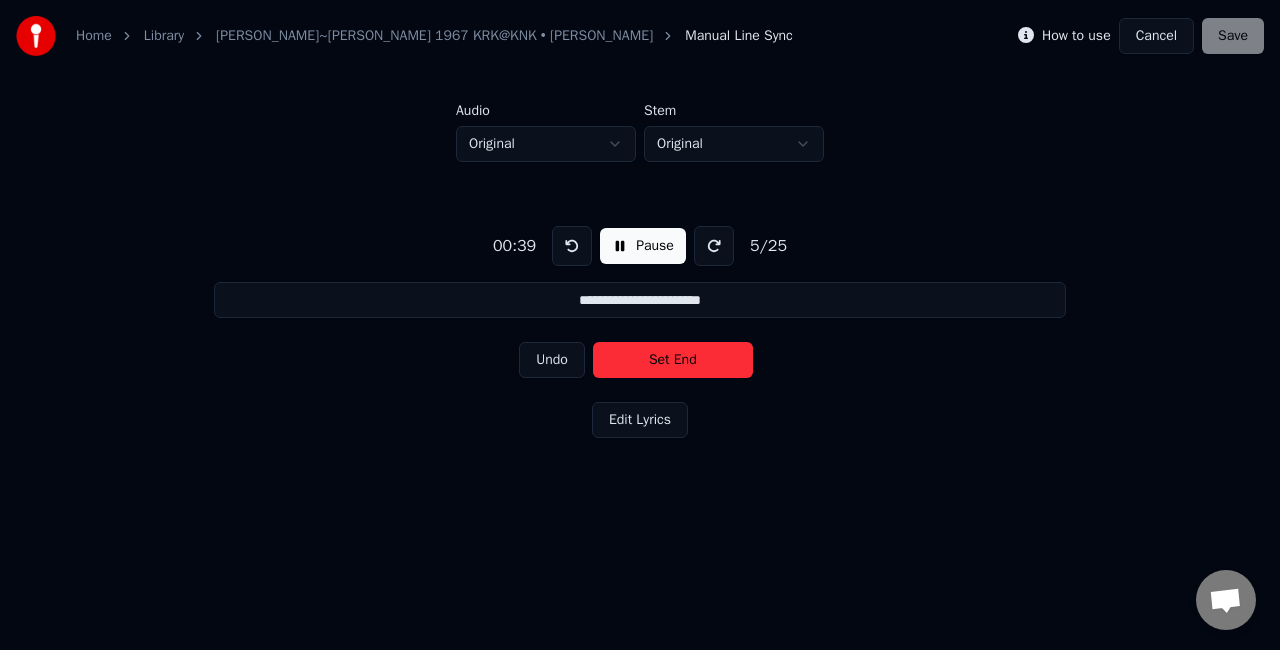 click on "Set End" at bounding box center (673, 360) 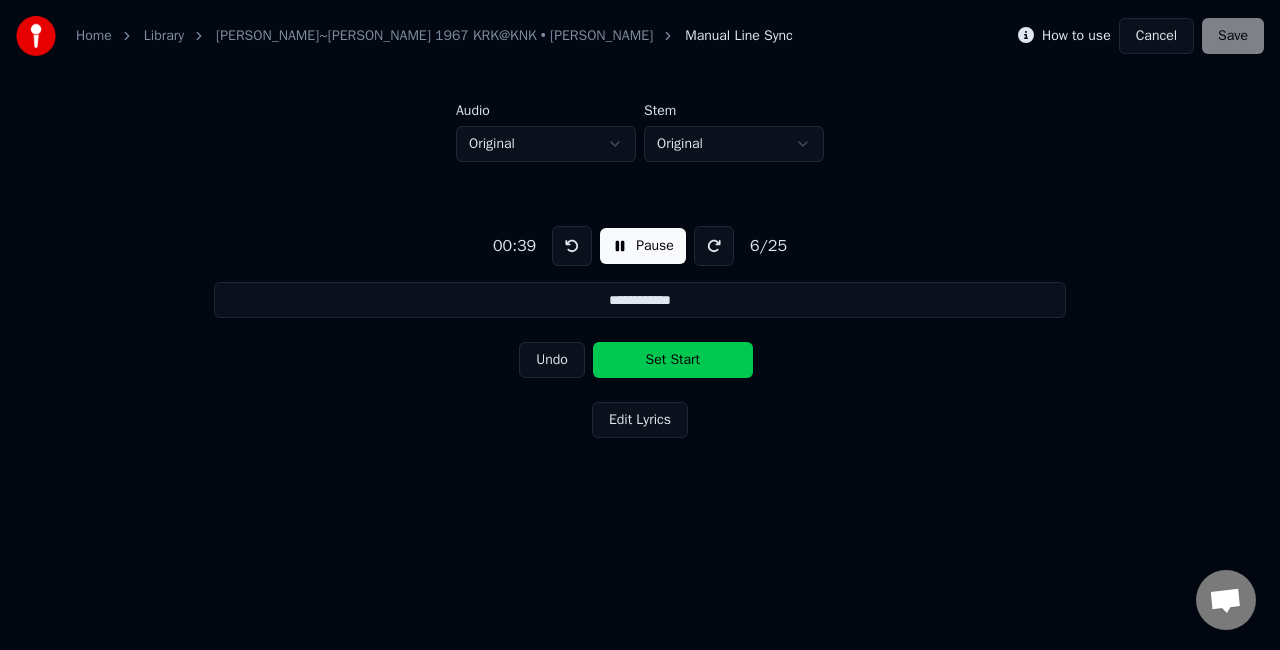 click on "Set Start" at bounding box center (673, 360) 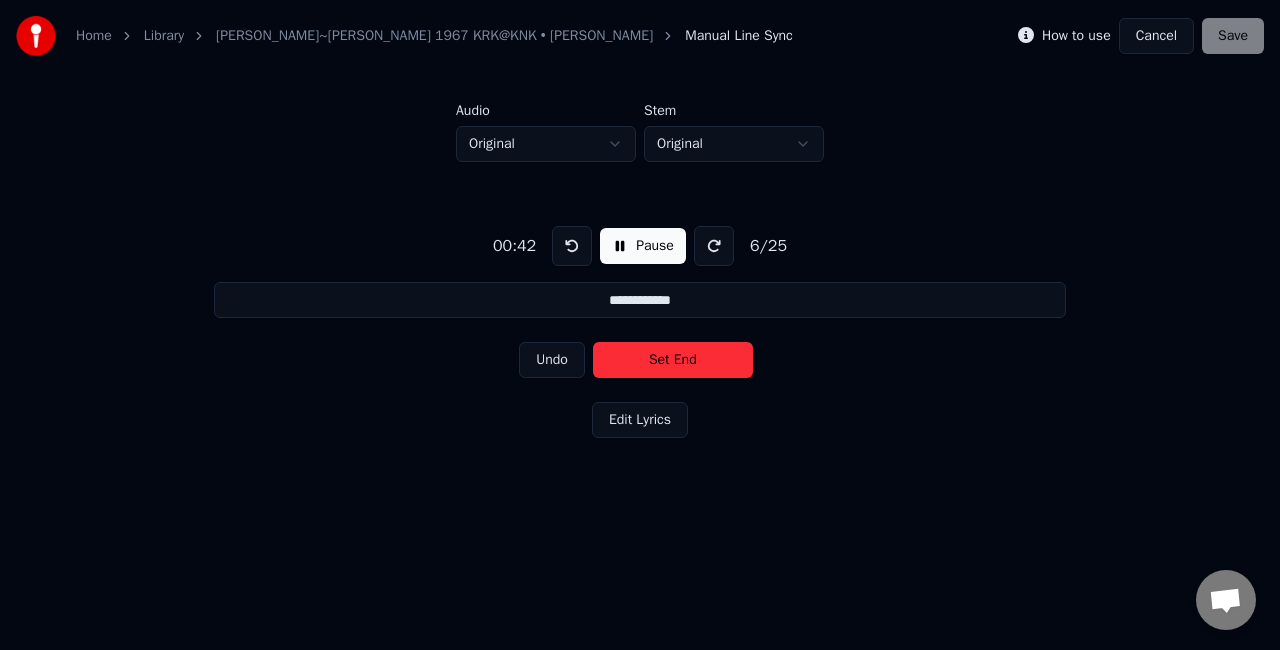 click on "Set End" at bounding box center (673, 360) 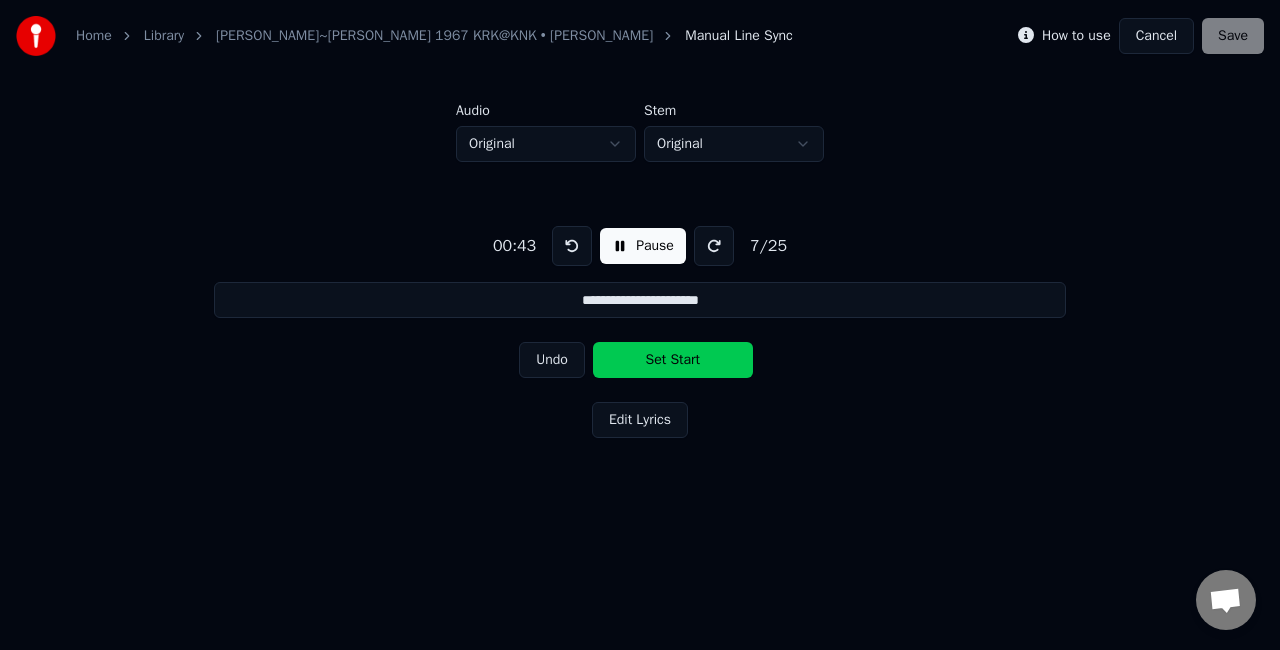 click on "Set Start" at bounding box center [673, 360] 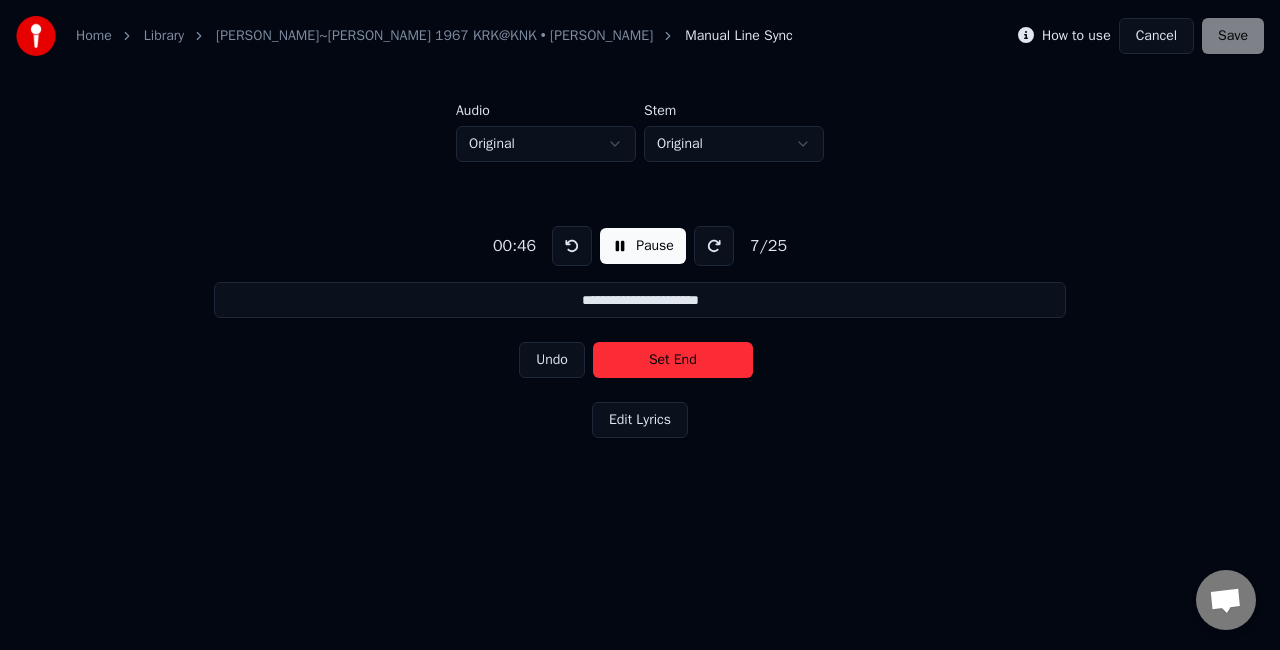 click on "Set End" at bounding box center (673, 360) 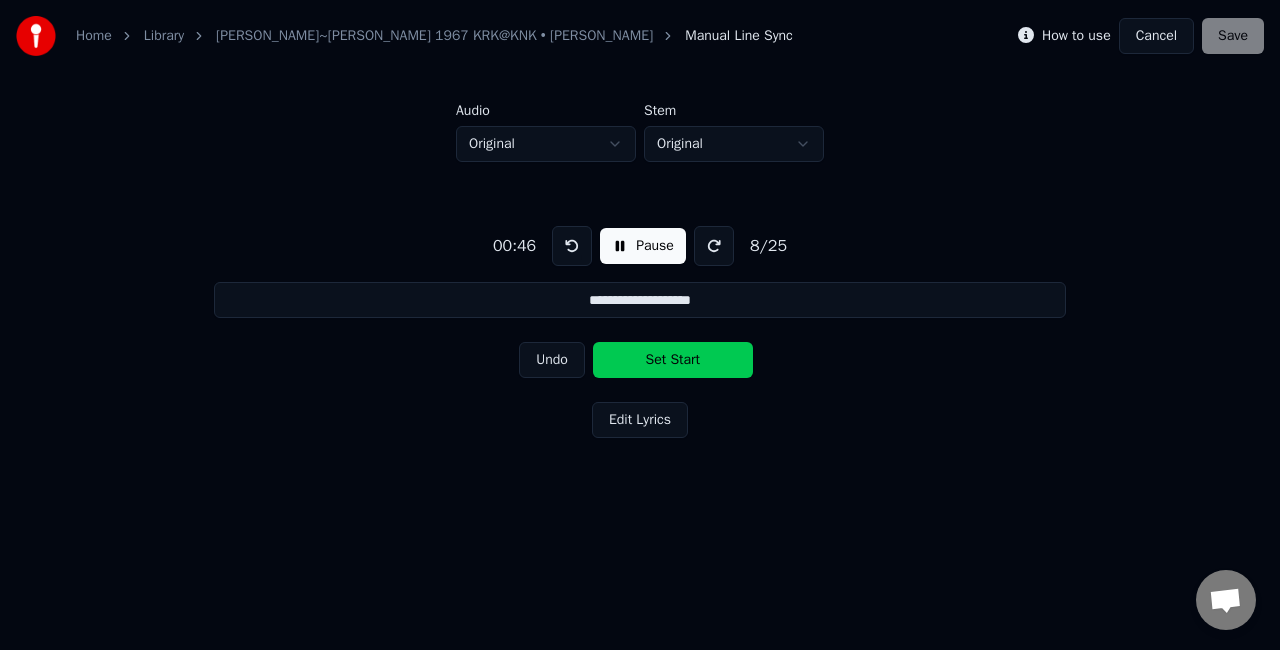 click on "Set Start" at bounding box center (673, 360) 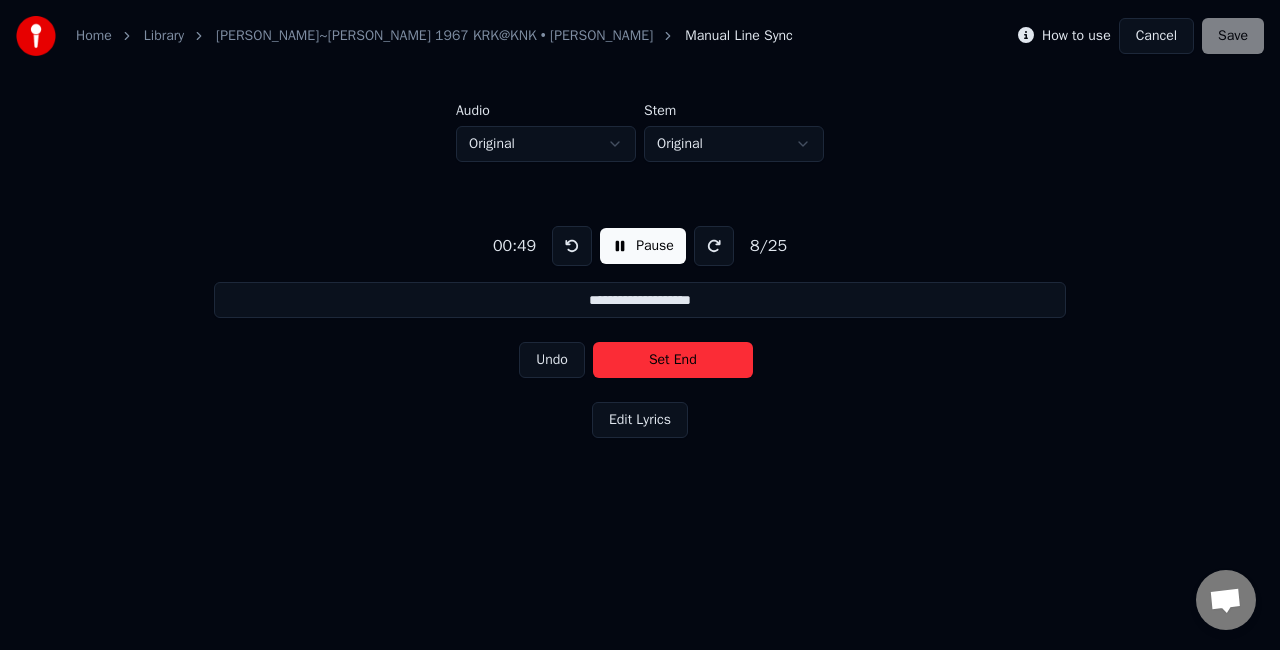 click on "Set End" at bounding box center (673, 360) 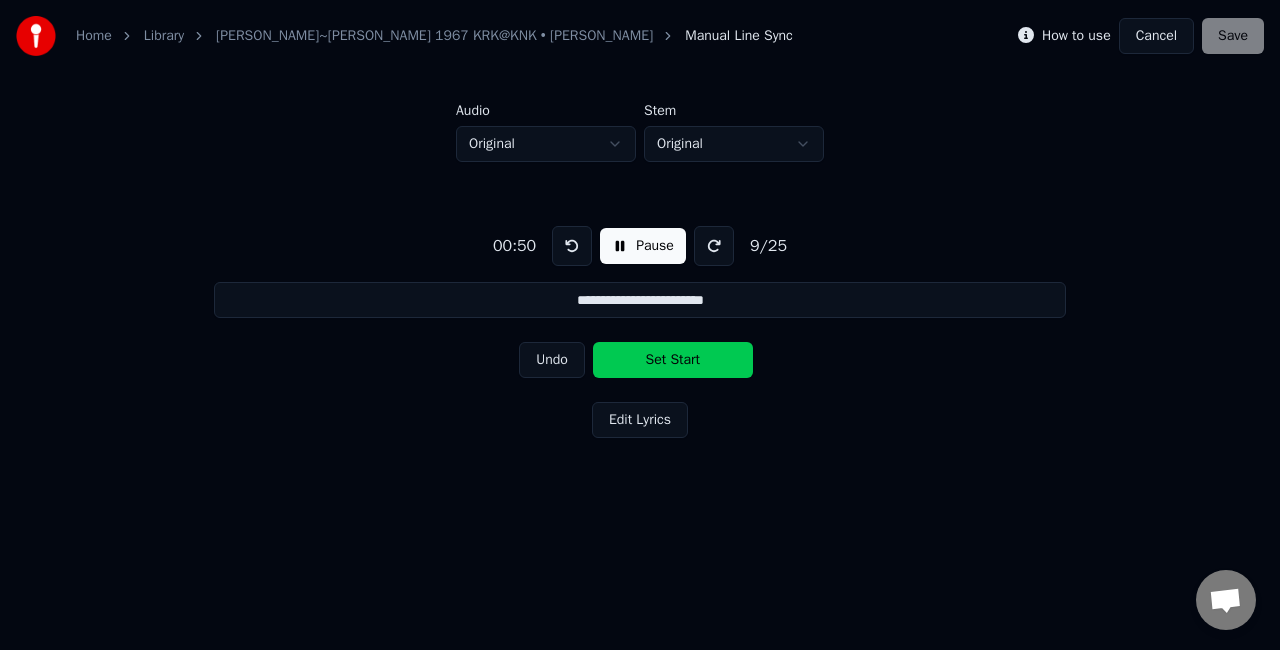 click on "Set Start" at bounding box center [673, 360] 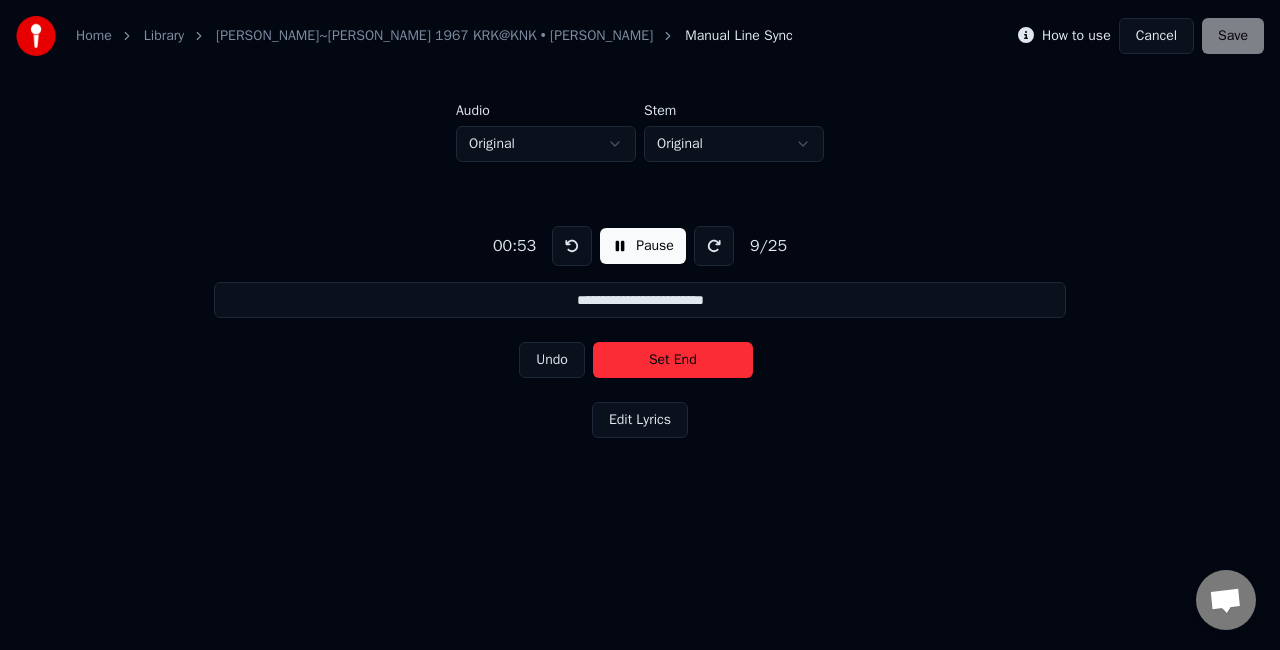 click on "Set End" at bounding box center (673, 360) 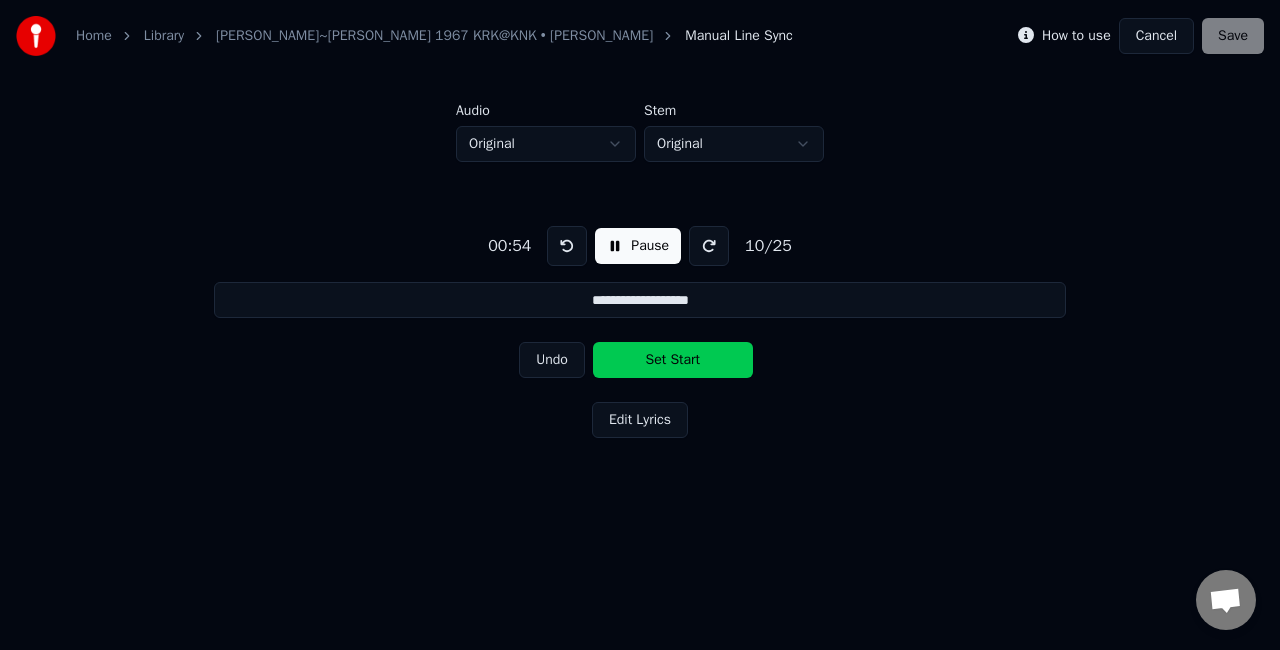 click on "Set Start" at bounding box center [673, 360] 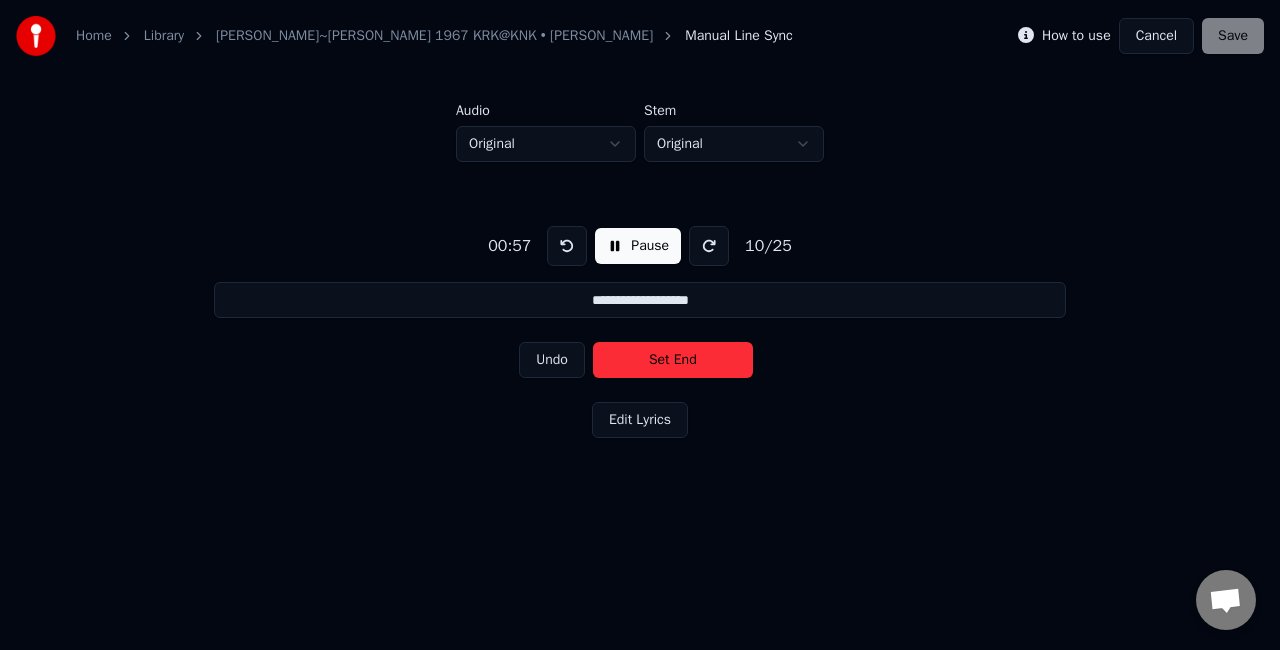 click on "Set End" at bounding box center [673, 360] 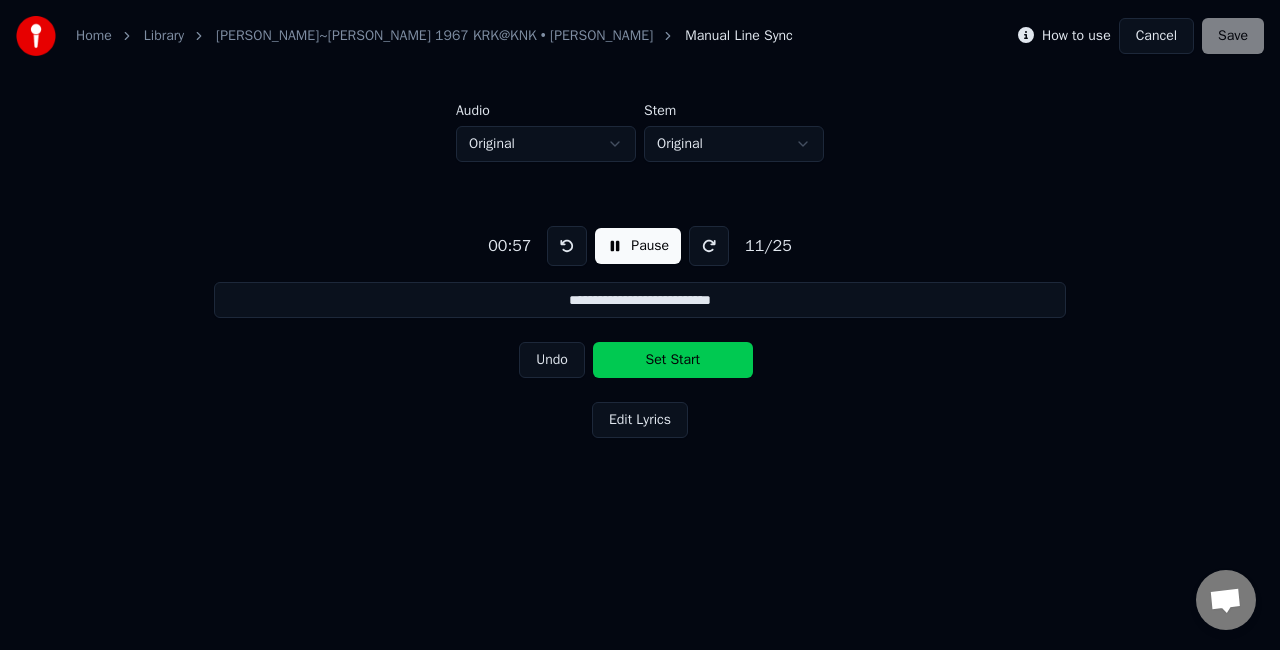 click on "Set Start" at bounding box center (673, 360) 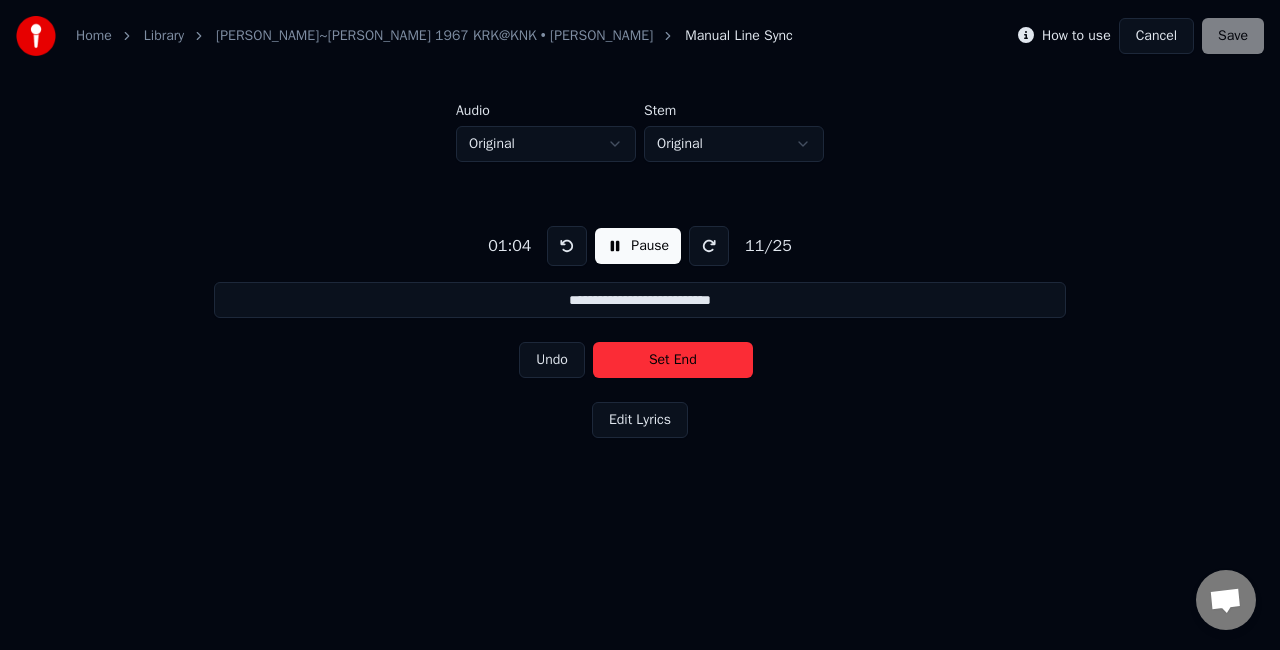 click on "Set End" at bounding box center (673, 360) 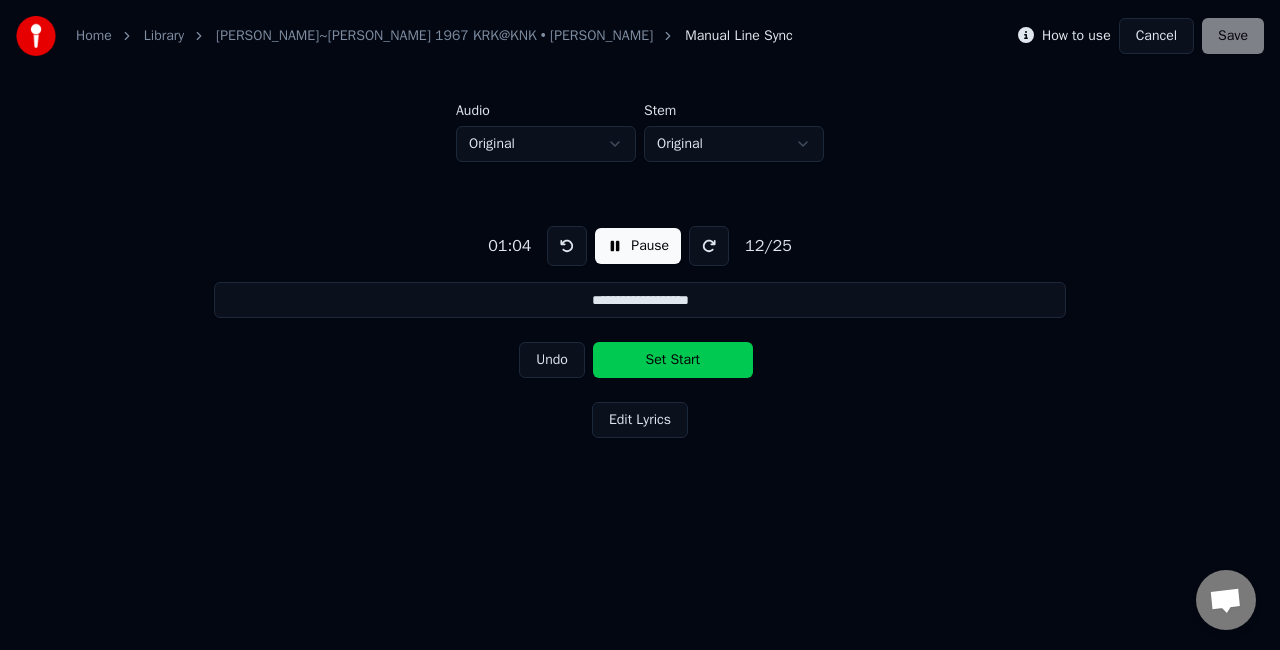 click on "Set Start" at bounding box center (673, 360) 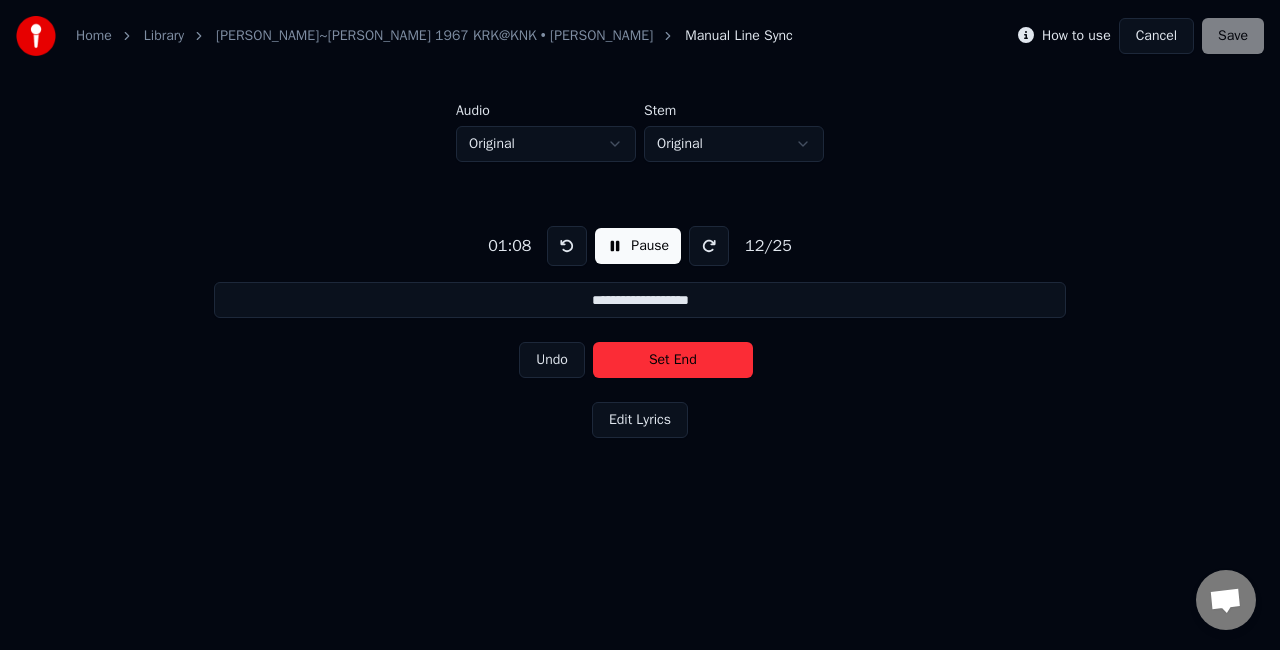 click on "Set End" at bounding box center [673, 360] 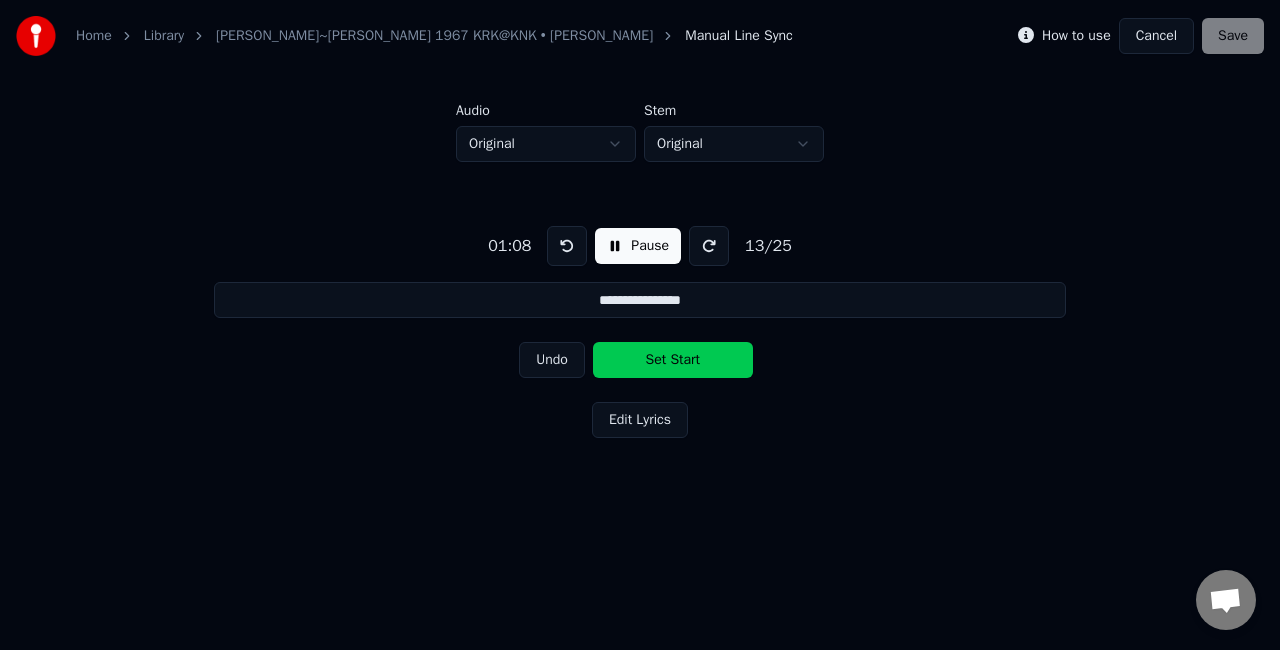 click on "Set Start" at bounding box center [673, 360] 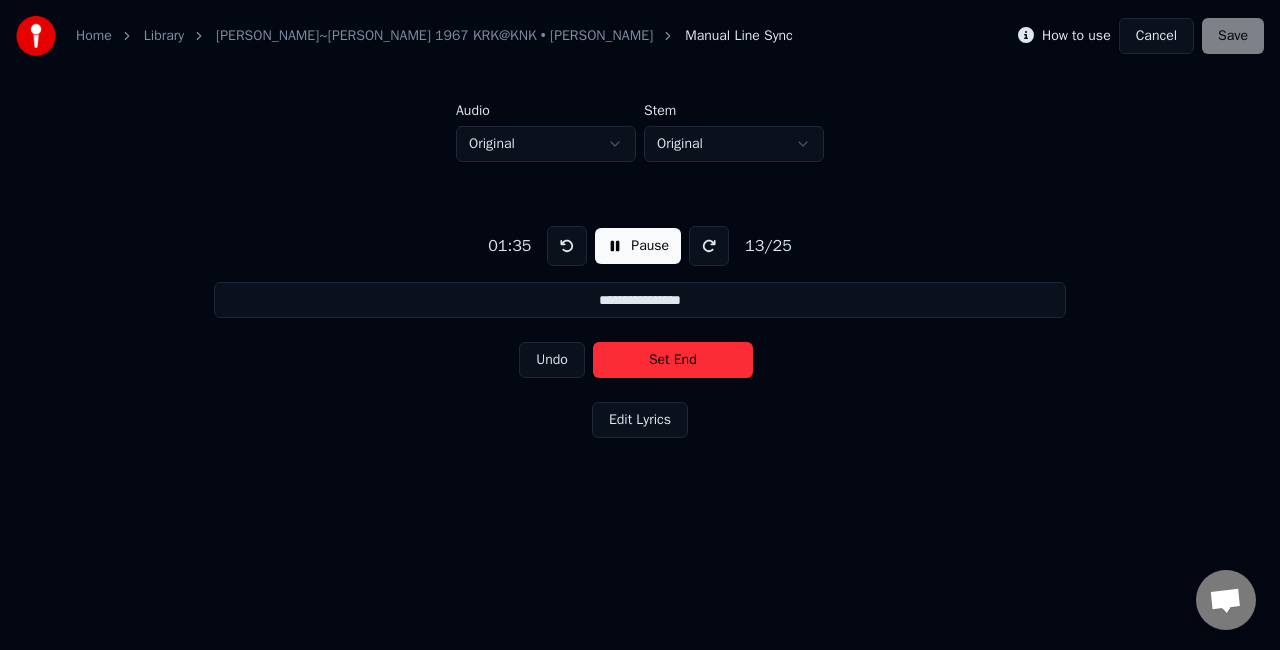 click on "Set End" at bounding box center [673, 360] 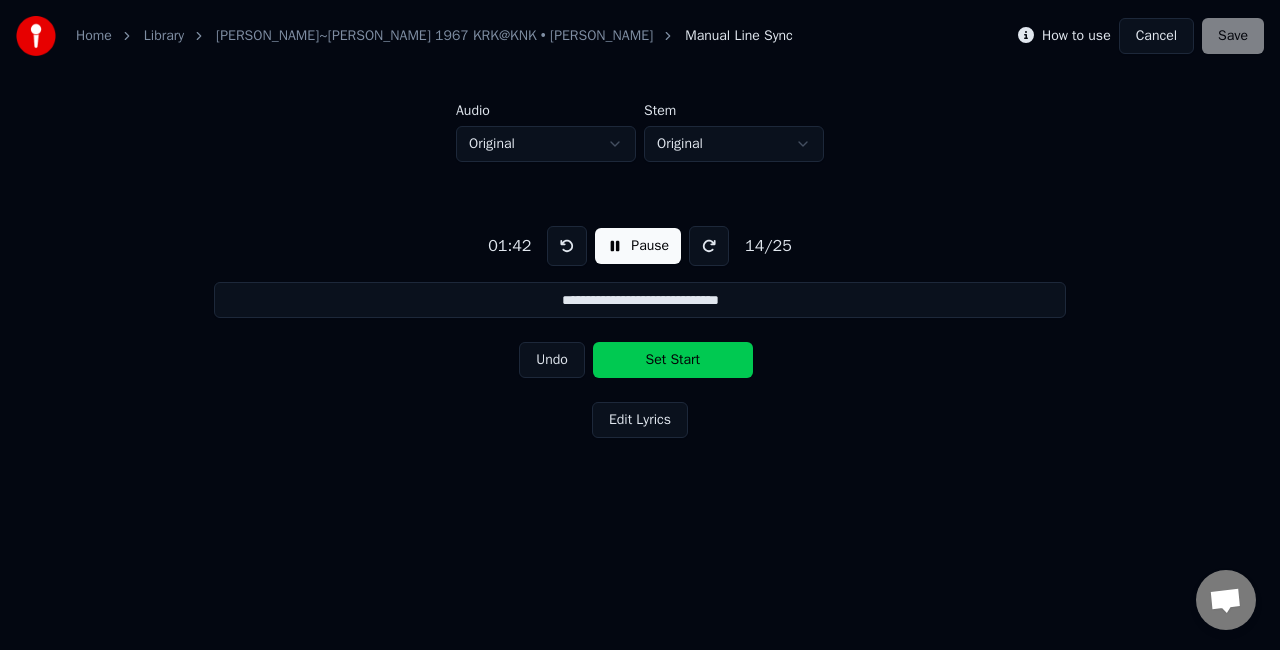 click on "Pause" at bounding box center (638, 246) 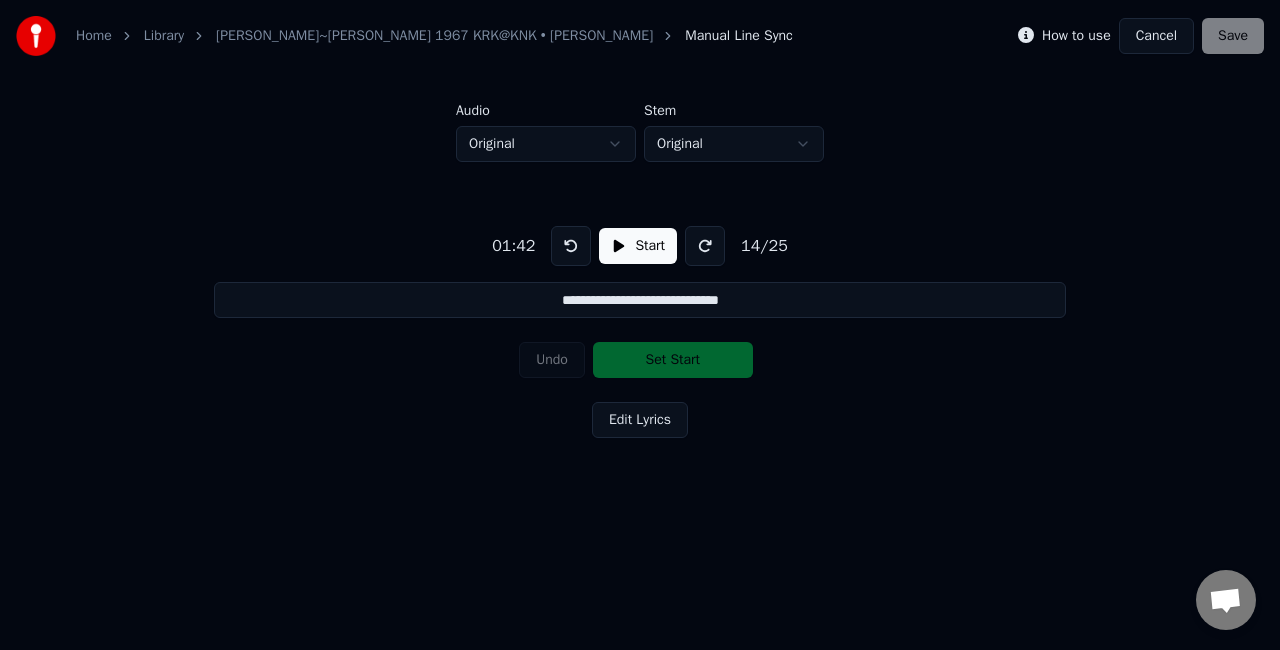 click on "Cancel" at bounding box center [1156, 36] 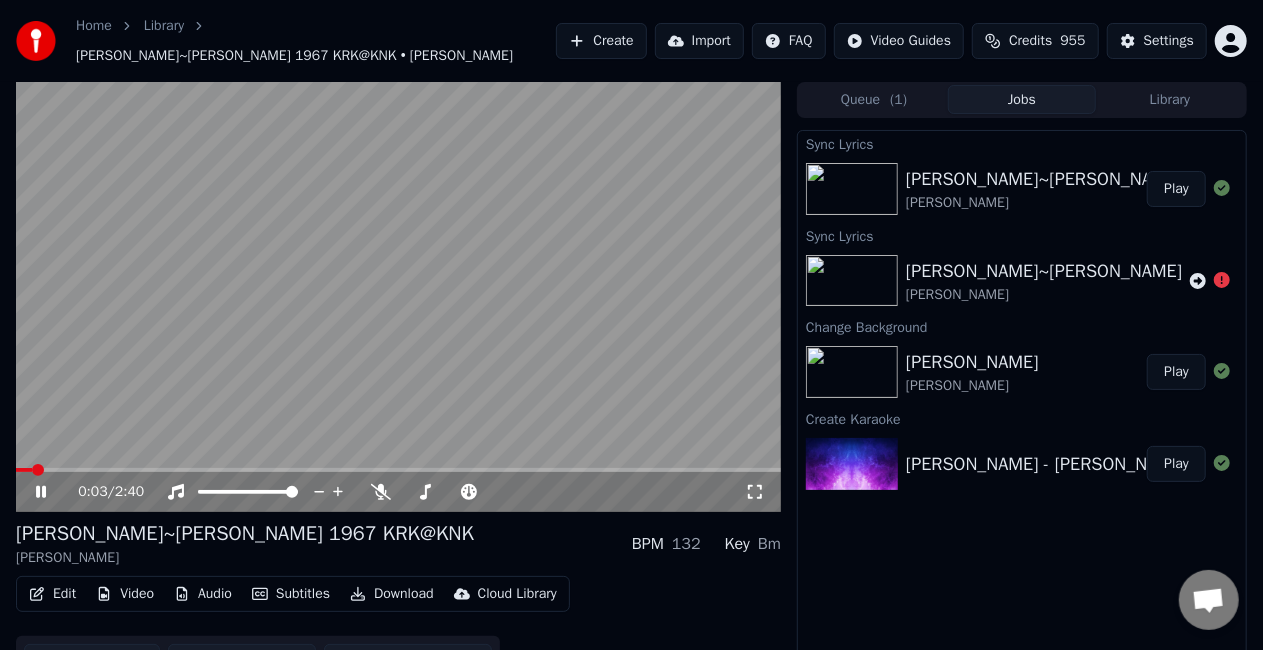 click 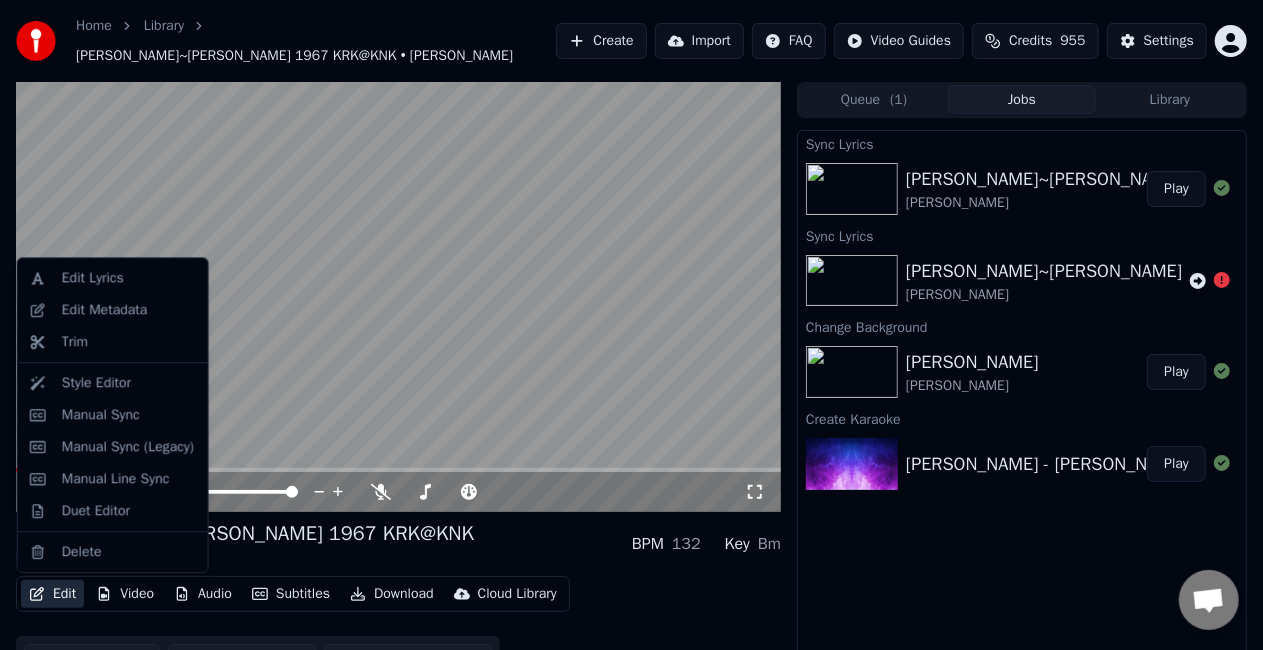 click on "Edit" at bounding box center (52, 594) 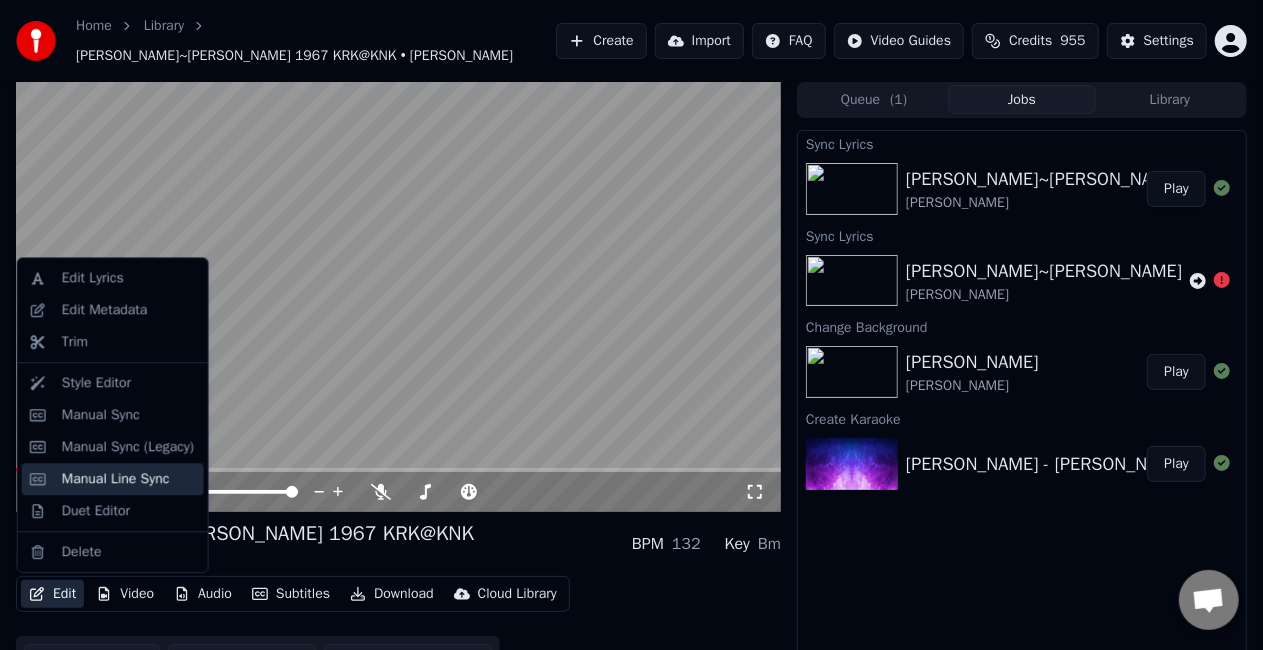 click on "Manual Line Sync" at bounding box center (116, 479) 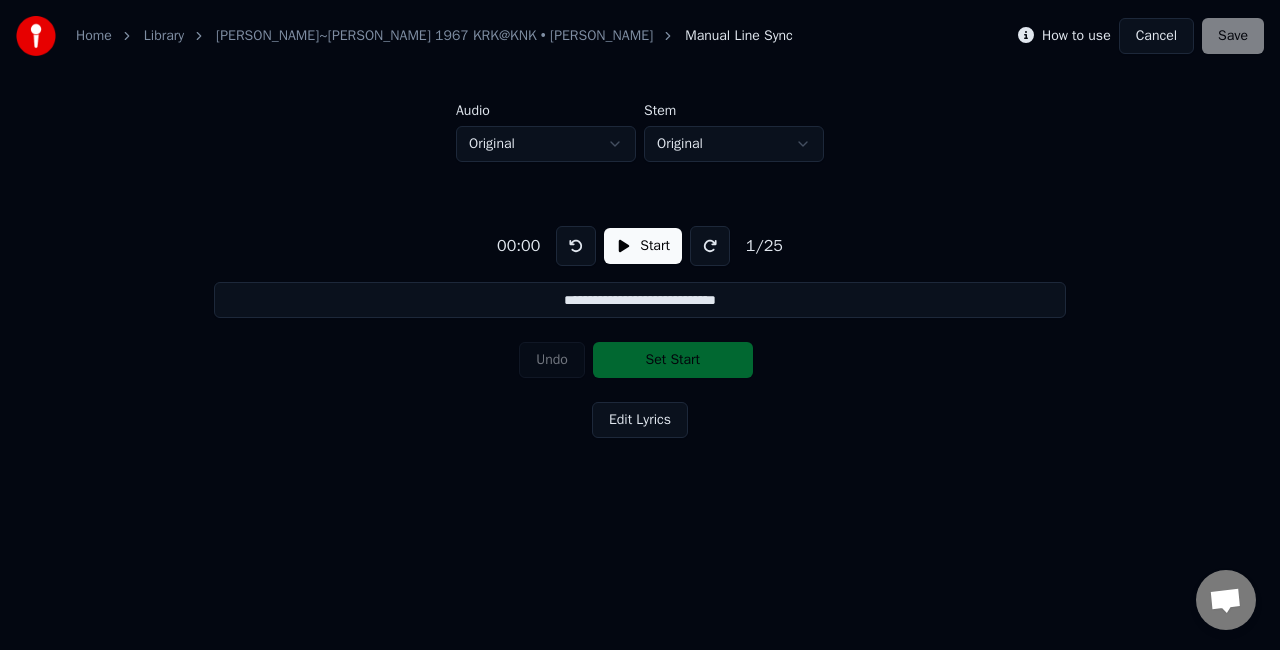 click on "Start" at bounding box center [643, 246] 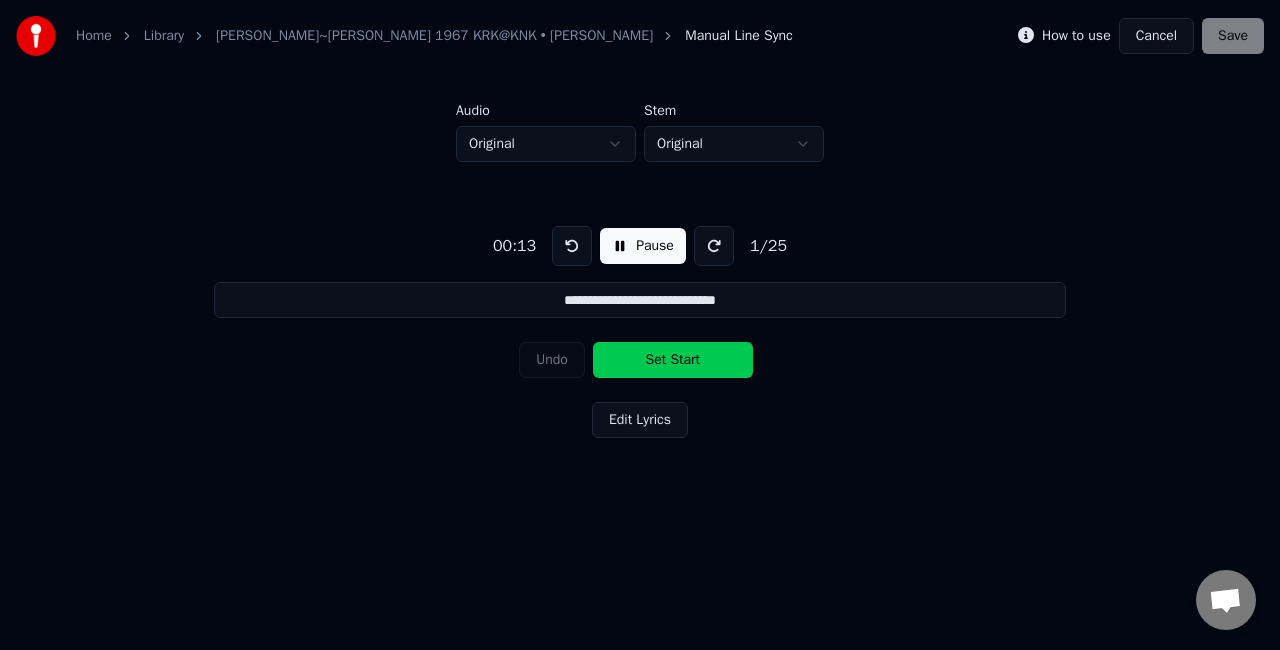 click on "Set Start" at bounding box center (673, 360) 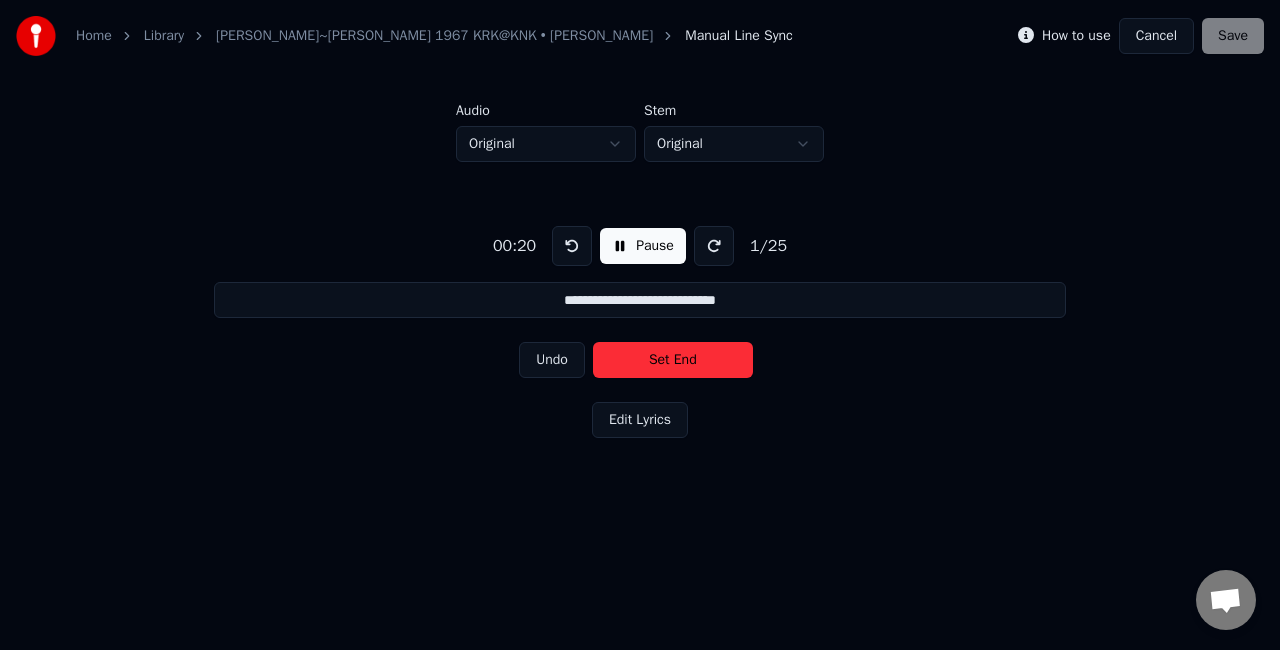 click on "Set End" at bounding box center [673, 360] 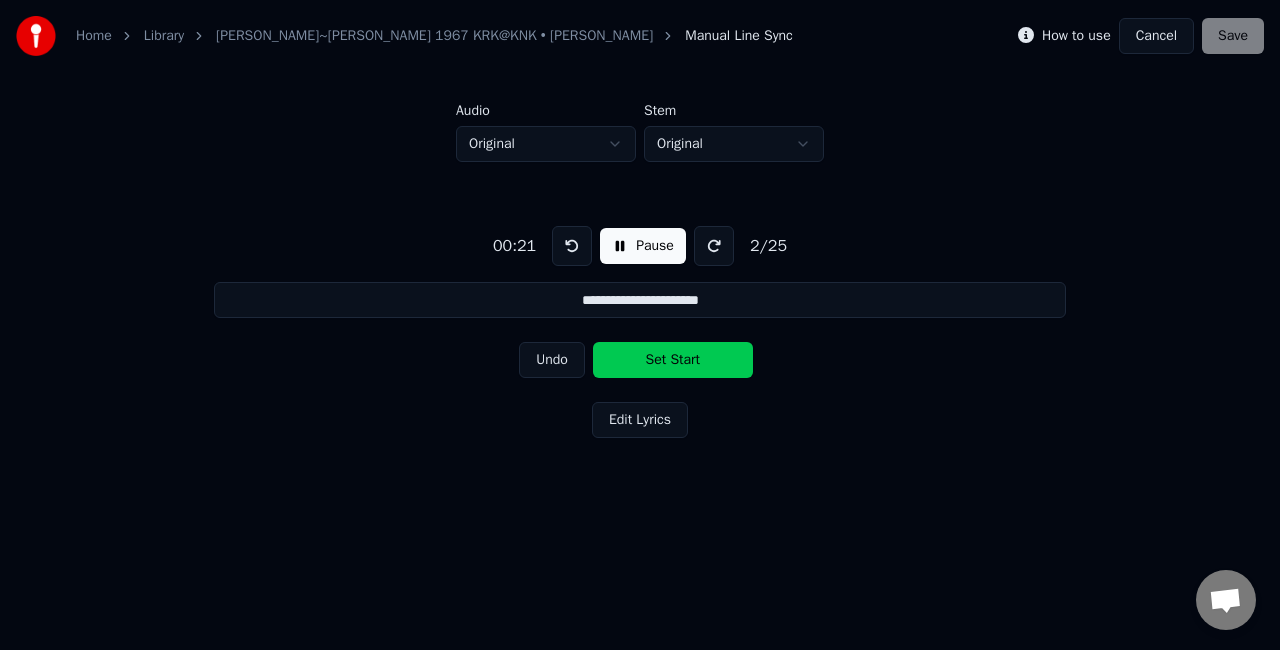 click on "Set Start" at bounding box center (673, 360) 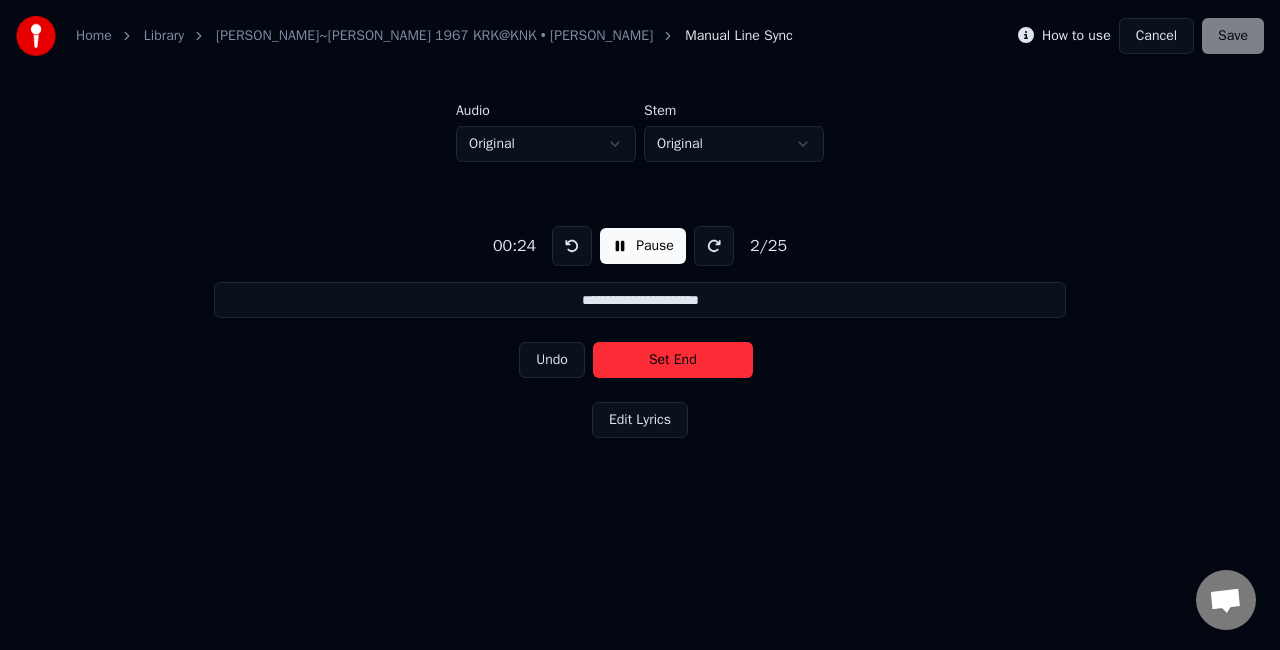 click on "Set End" at bounding box center [673, 360] 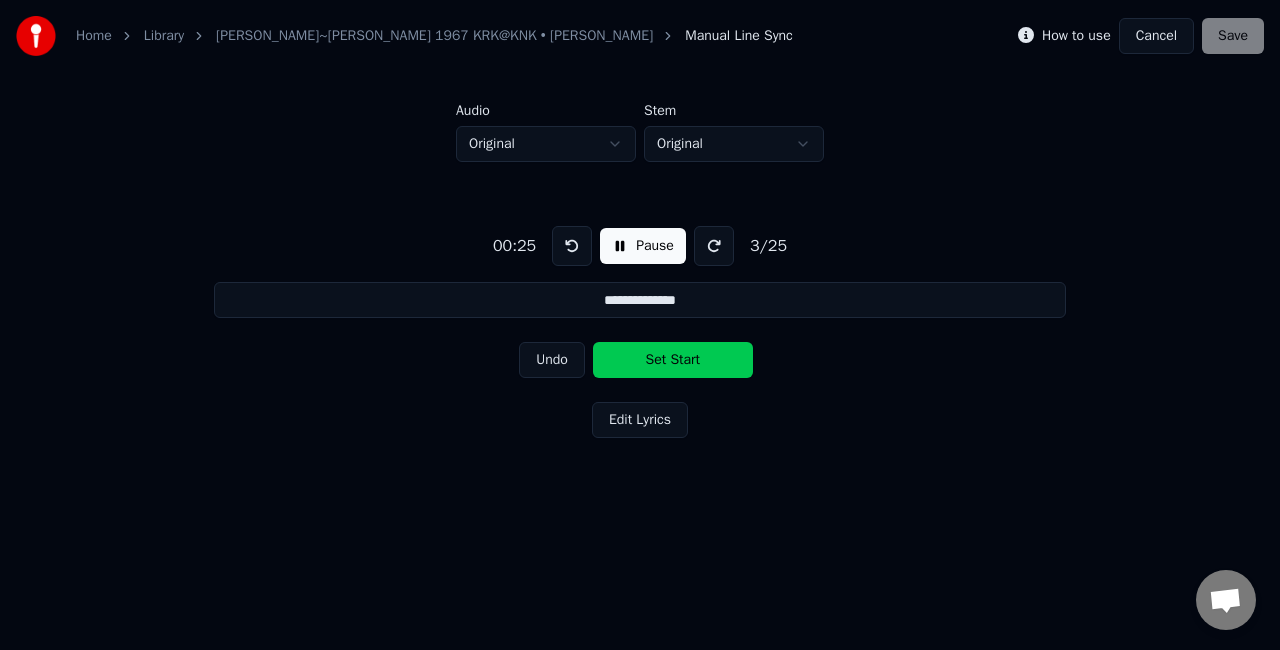 click on "Set Start" at bounding box center (673, 360) 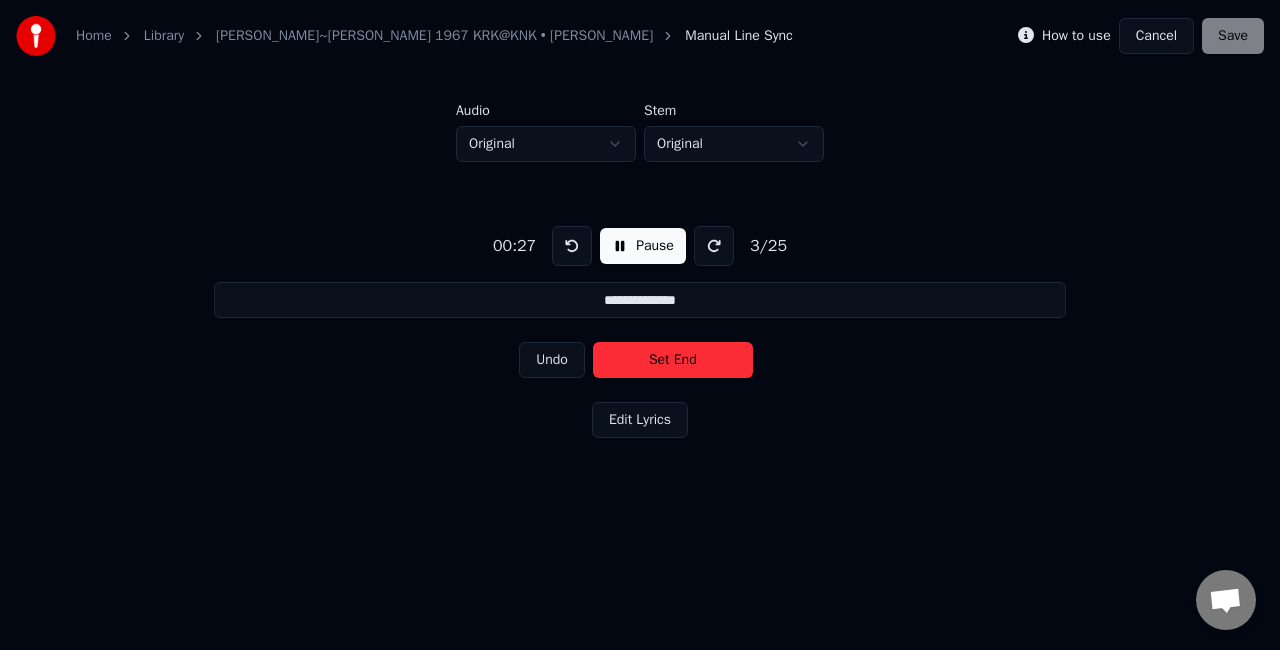 click on "Set End" at bounding box center [673, 360] 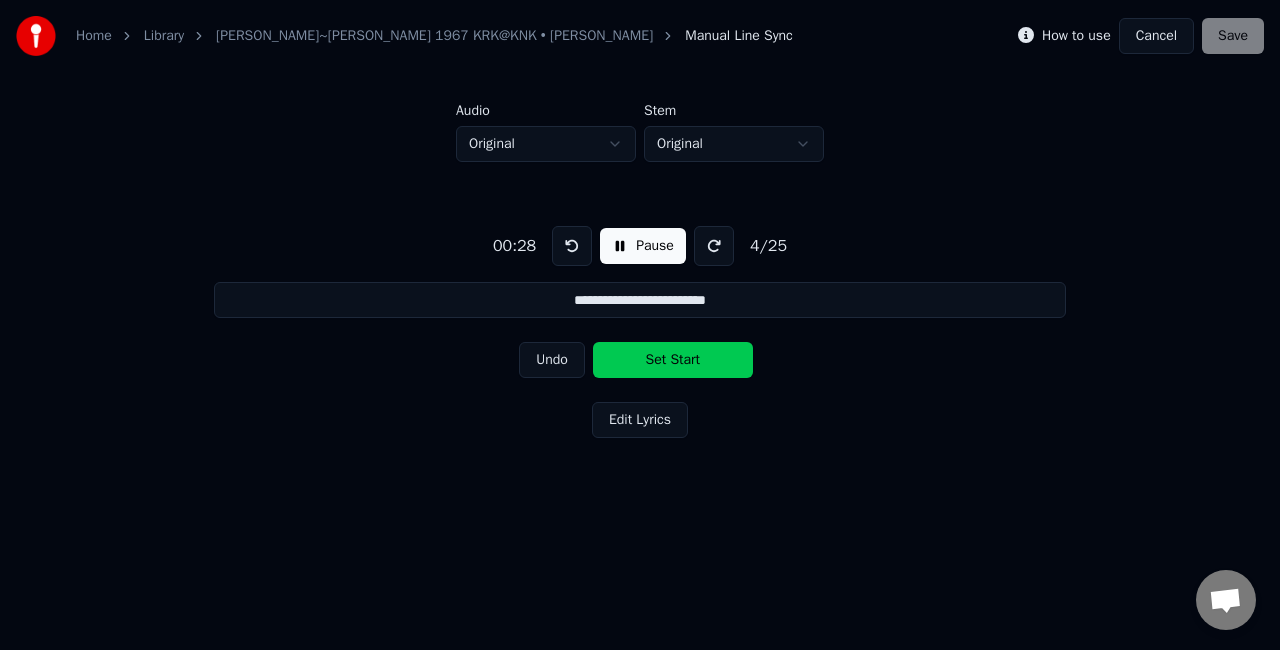 click on "Set Start" at bounding box center [673, 360] 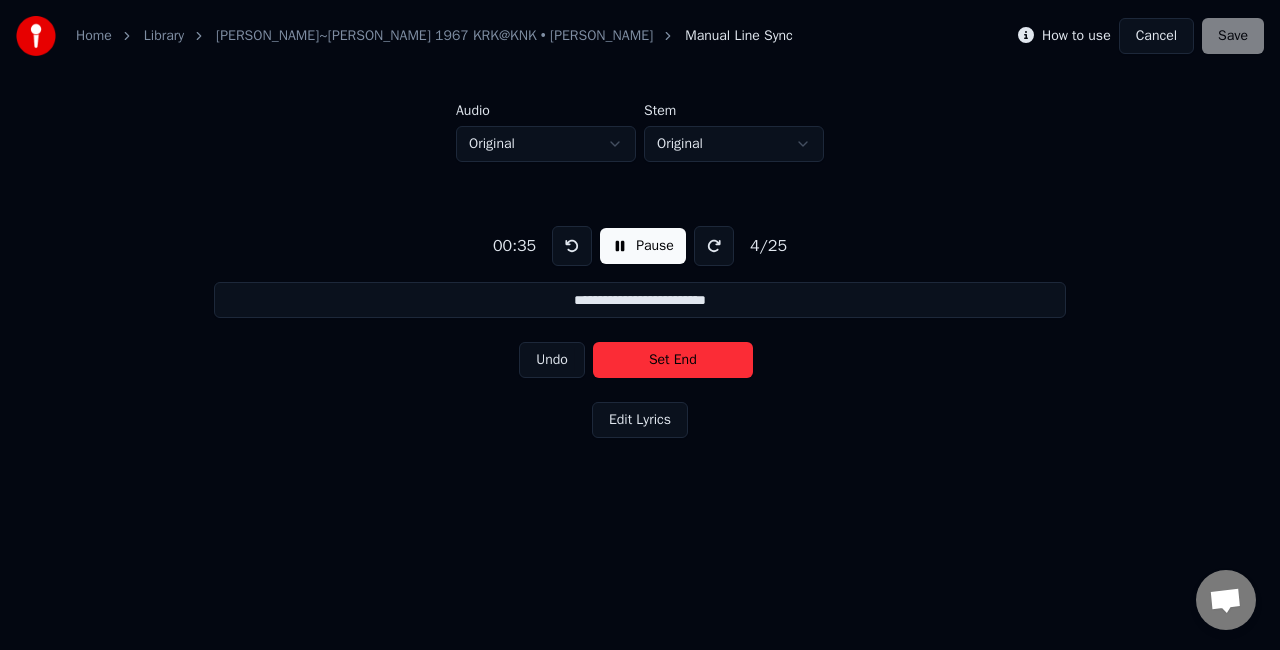 click on "Set End" at bounding box center (673, 360) 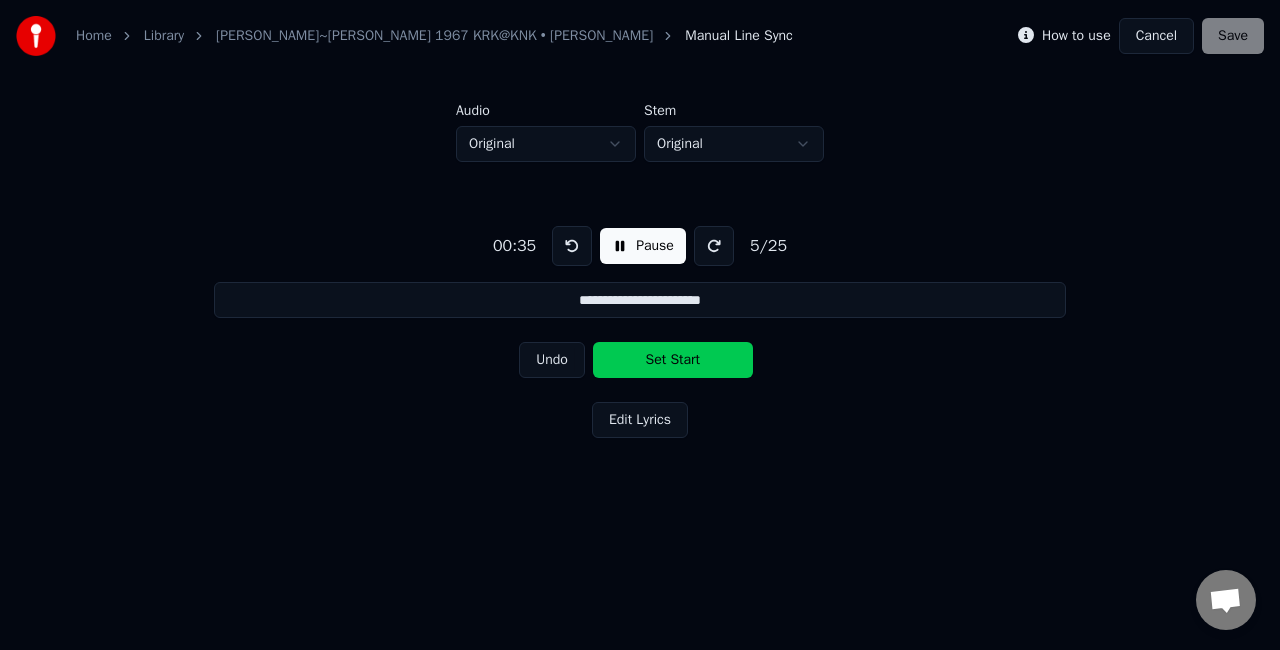 click on "Set Start" at bounding box center [673, 360] 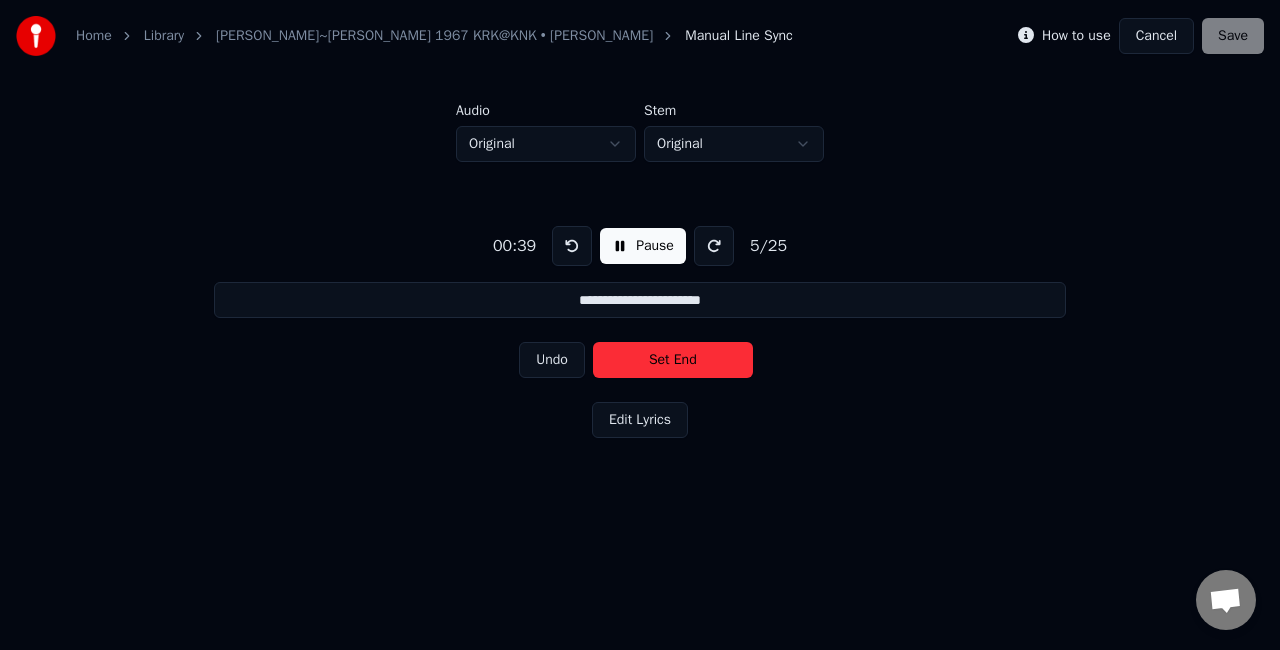 click on "Set End" at bounding box center (673, 360) 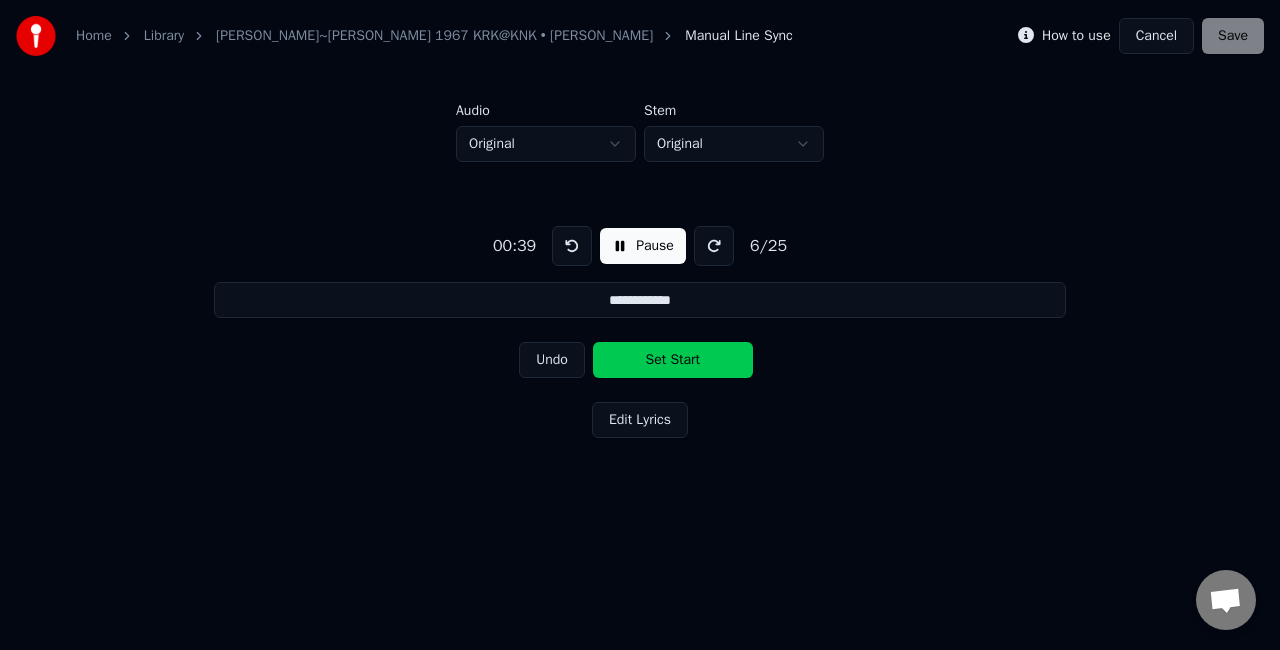 click on "Set Start" at bounding box center [673, 360] 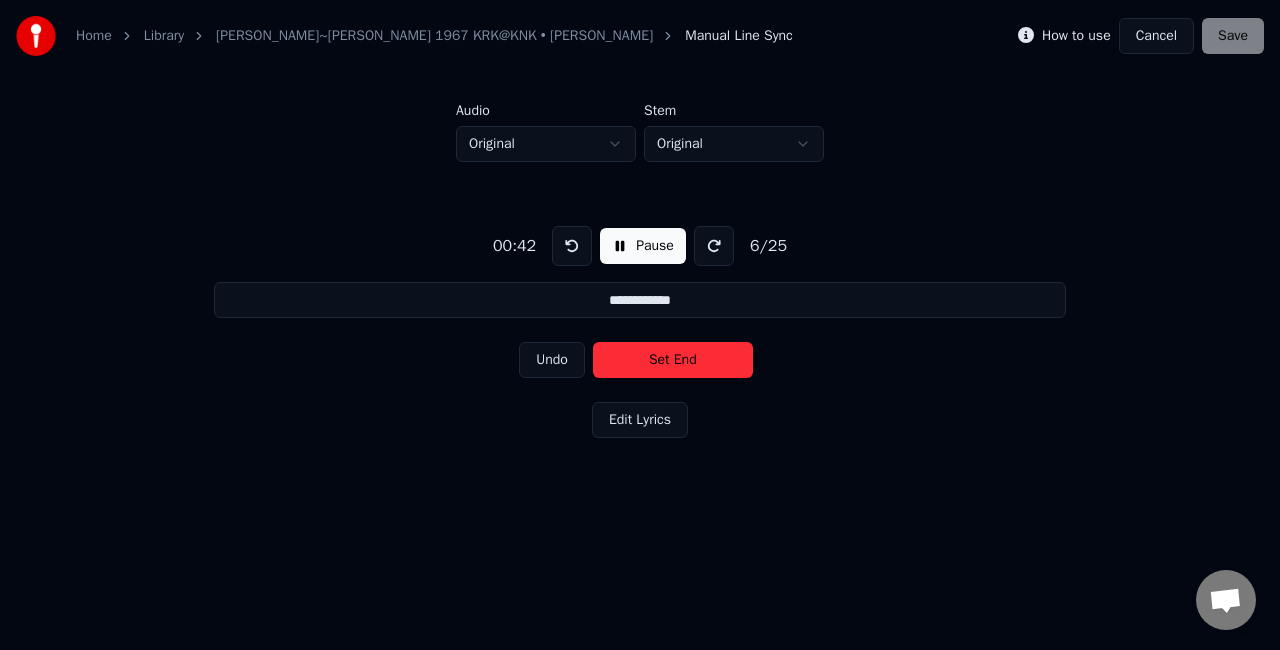 click on "Set End" at bounding box center [673, 360] 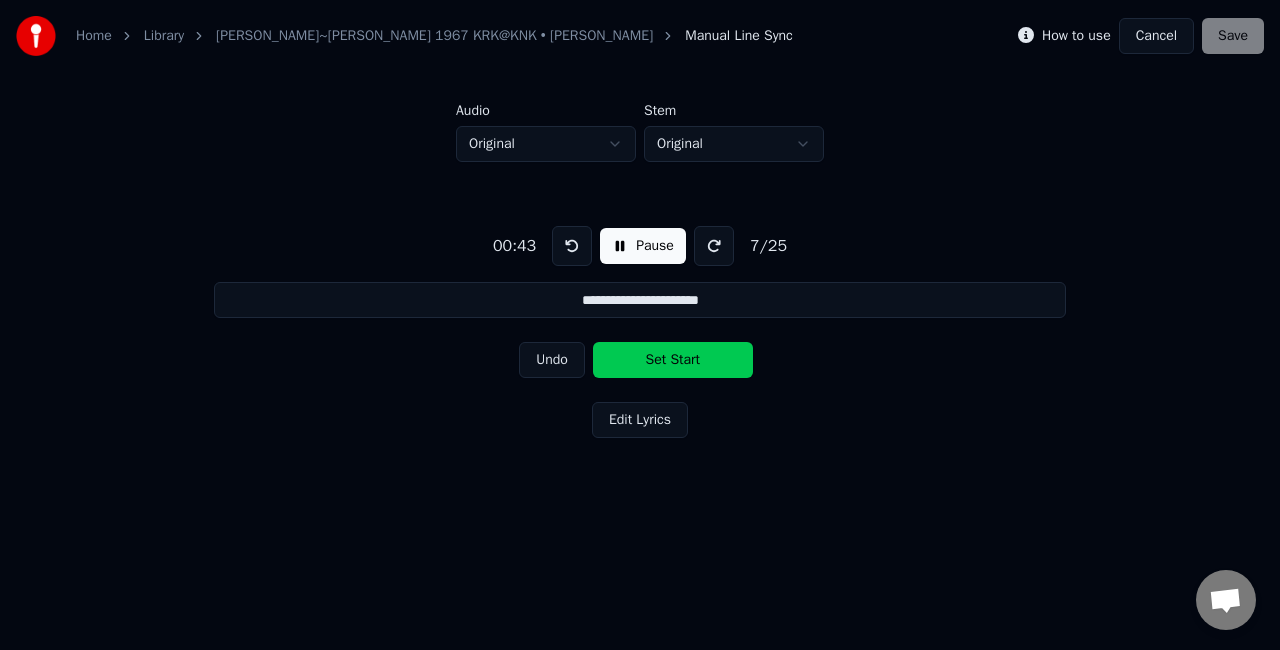 click on "Set Start" at bounding box center (673, 360) 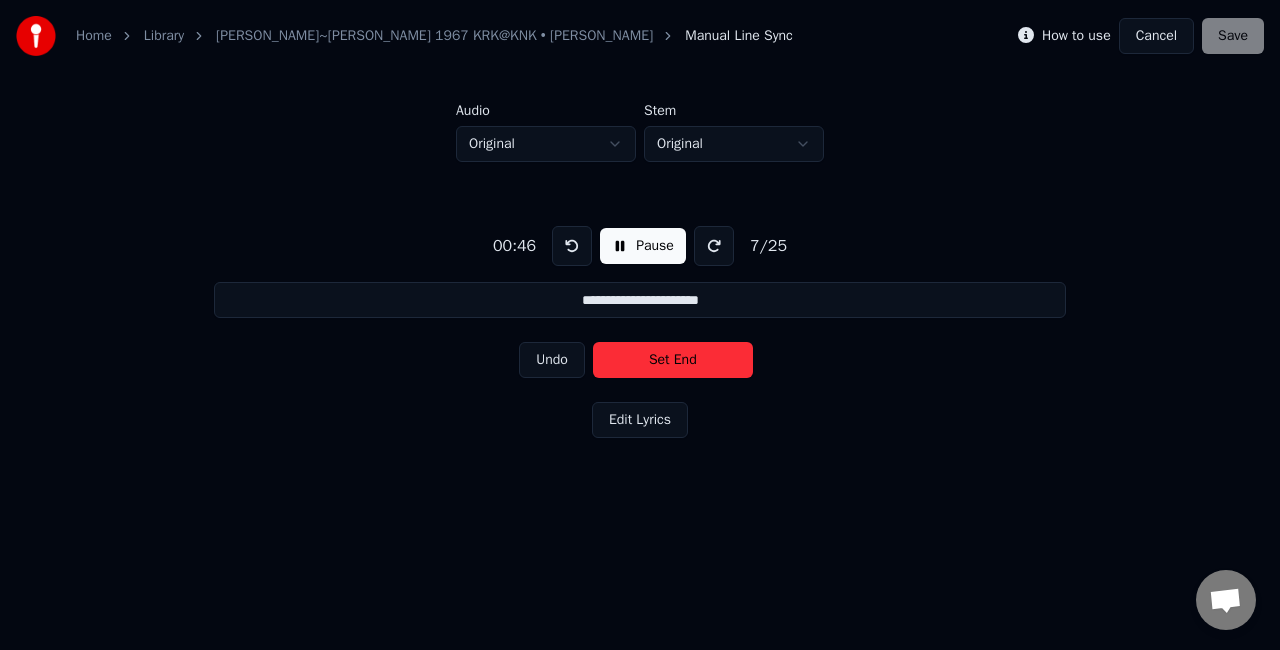 click on "Set End" at bounding box center [673, 360] 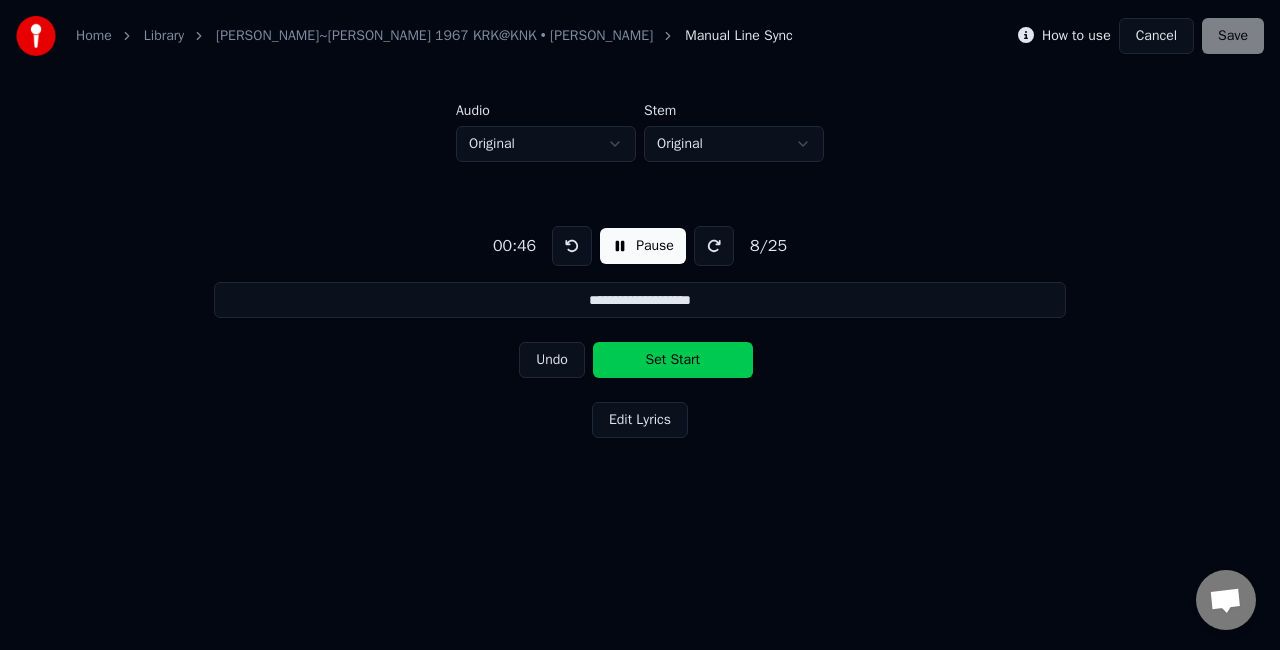 click on "Set Start" at bounding box center [673, 360] 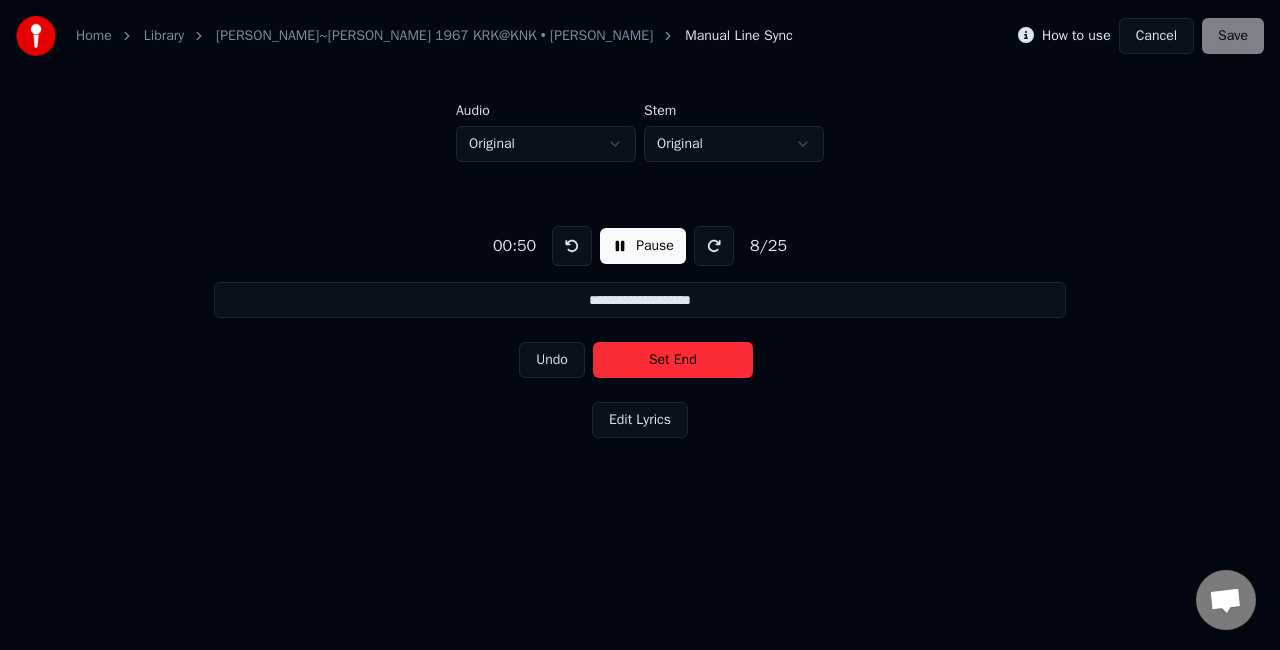 click on "Set End" at bounding box center (673, 360) 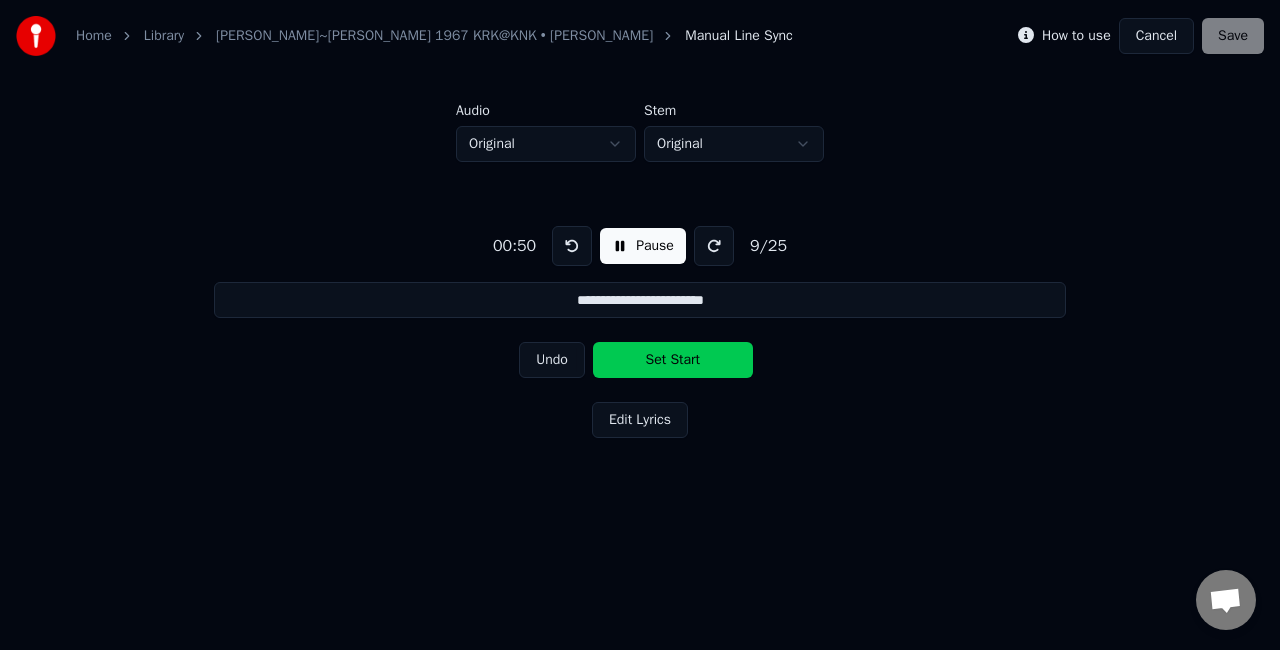 click on "Set Start" at bounding box center [673, 360] 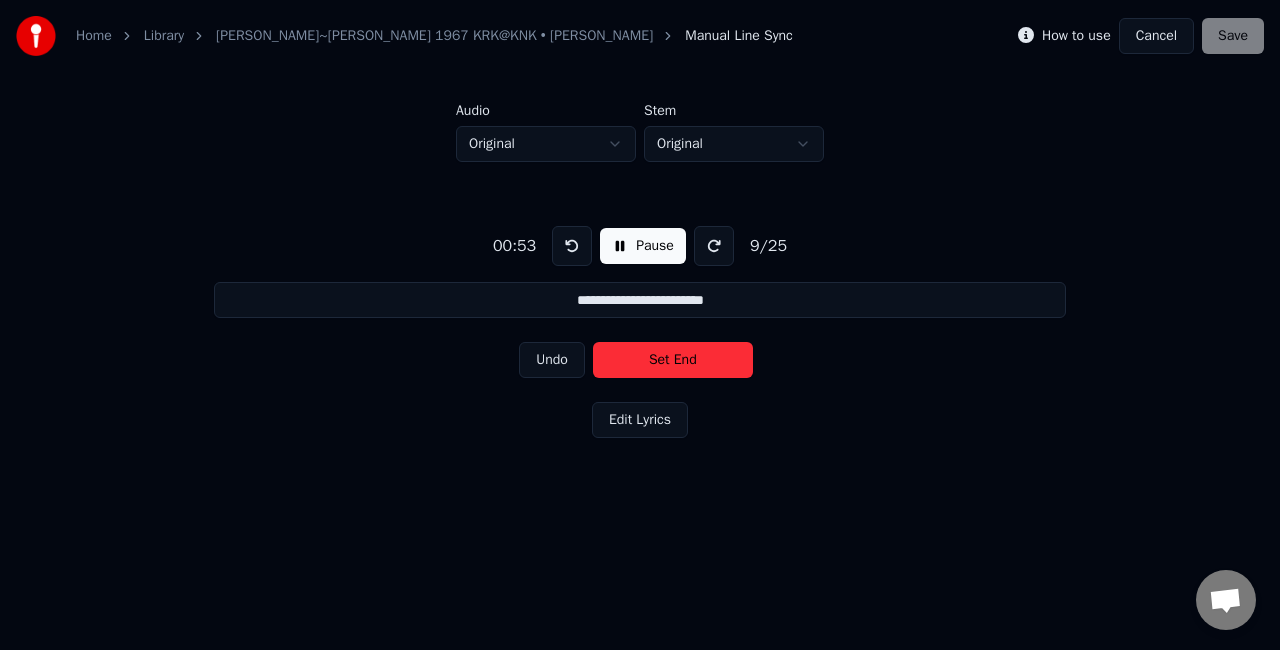 click on "Set End" at bounding box center (673, 360) 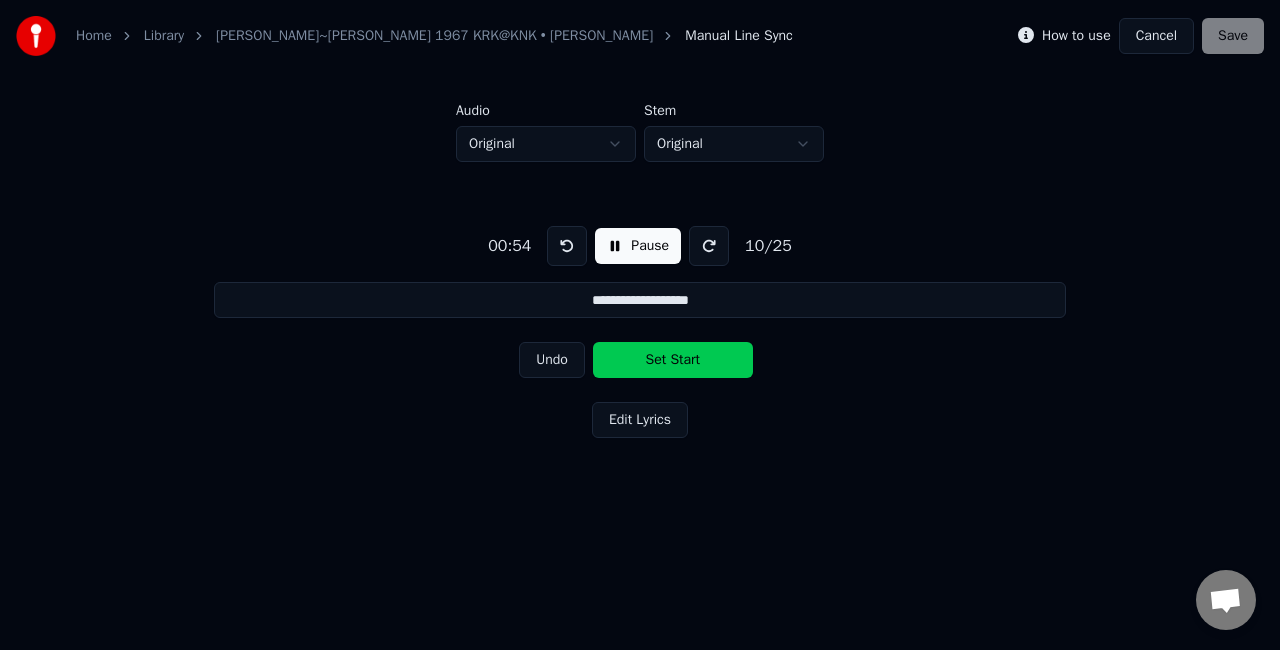 click on "Set Start" at bounding box center (673, 360) 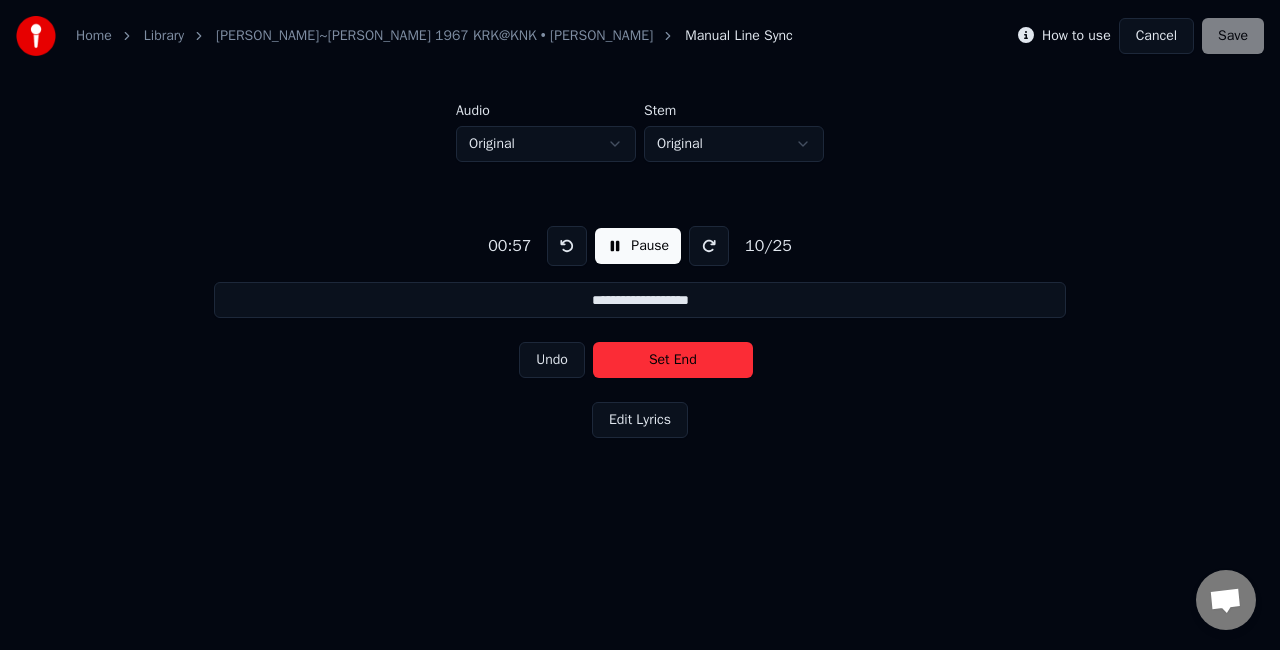 click on "Set End" at bounding box center (673, 360) 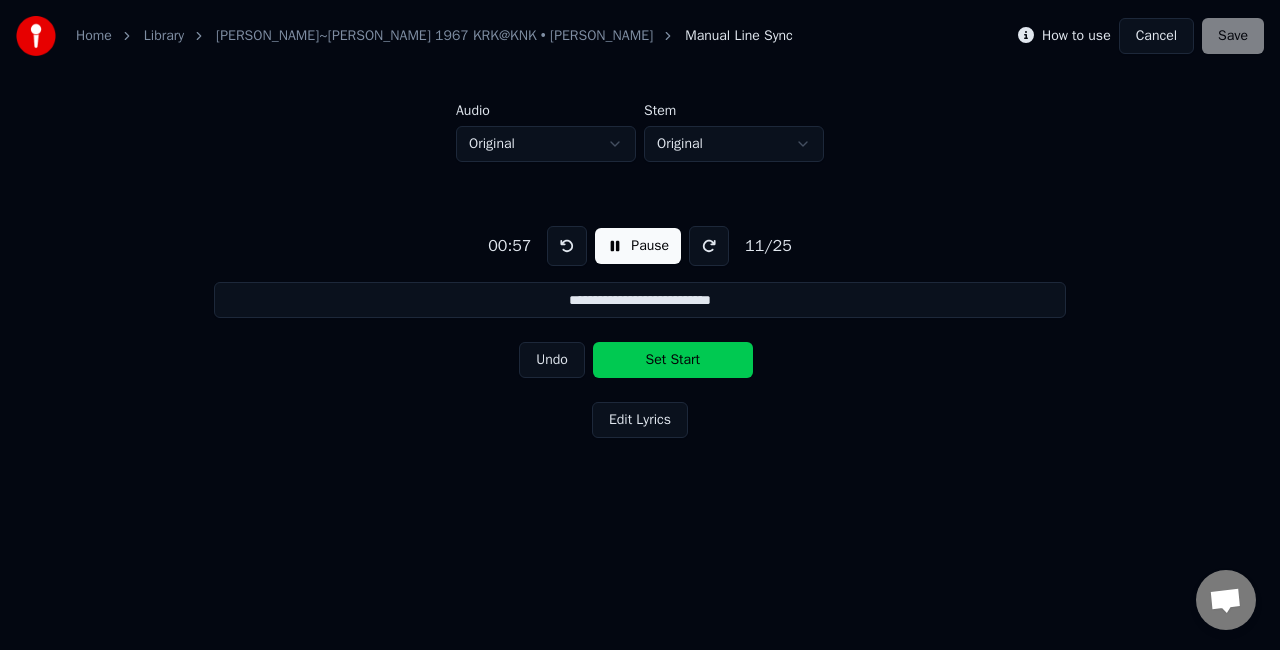 click on "Set Start" at bounding box center (673, 360) 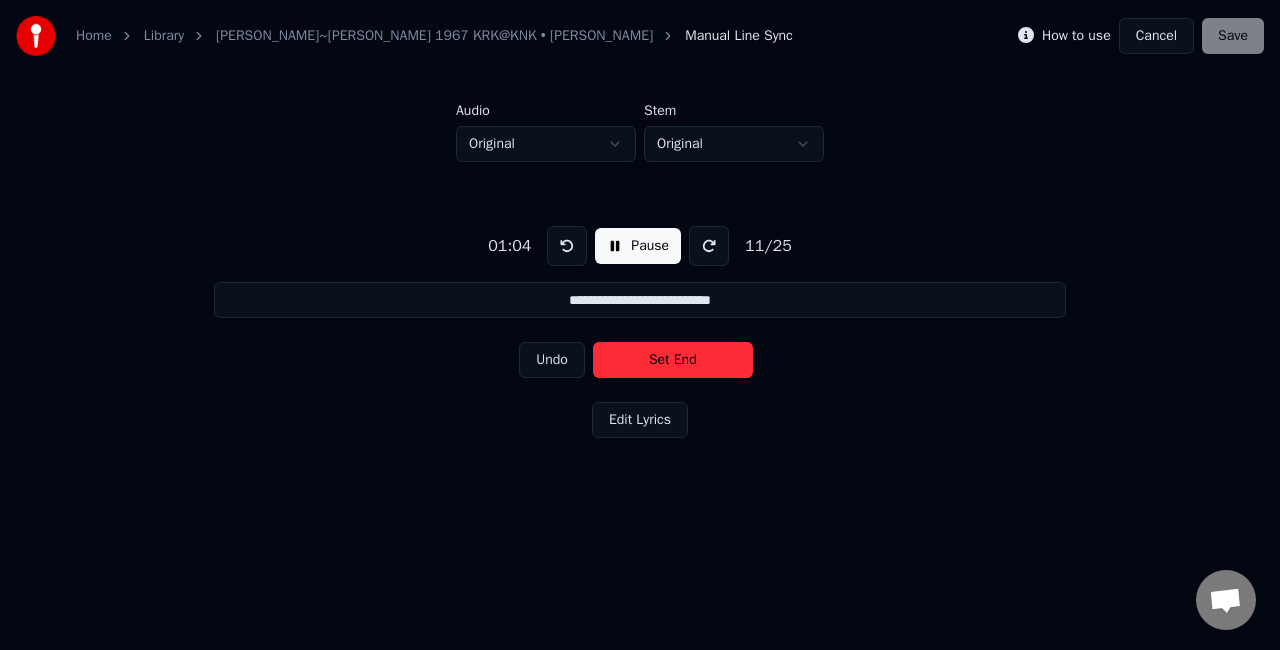 click on "Set End" at bounding box center (673, 360) 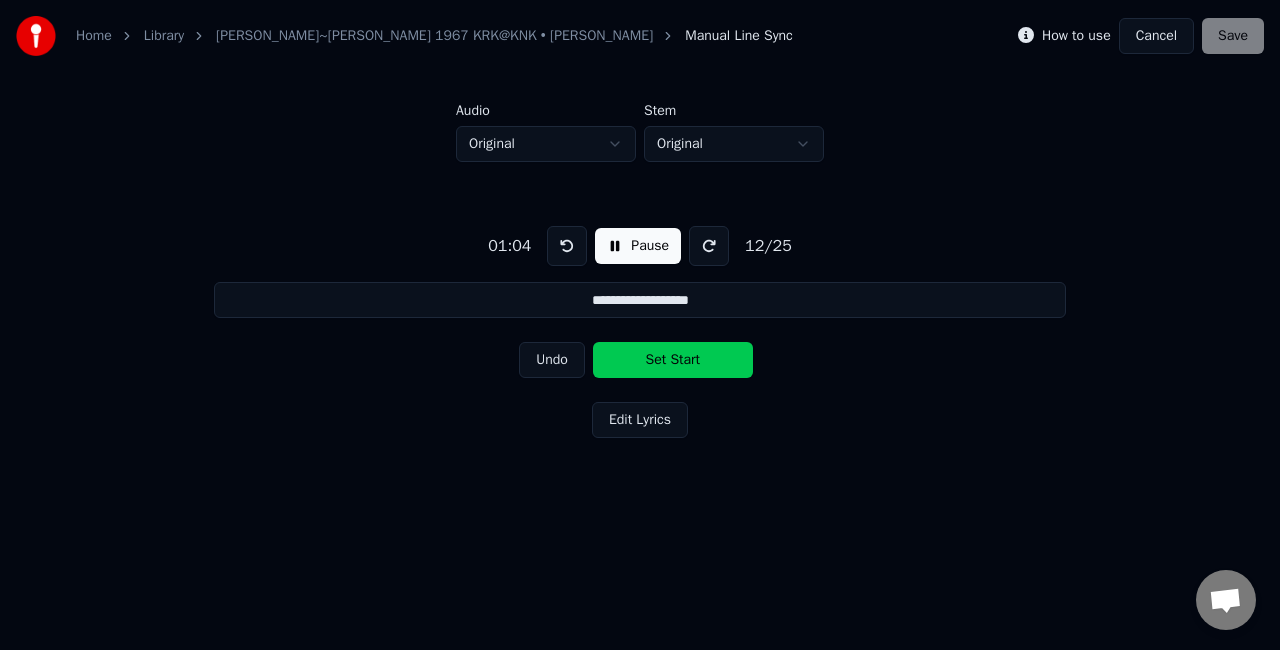 click on "Set Start" at bounding box center (673, 360) 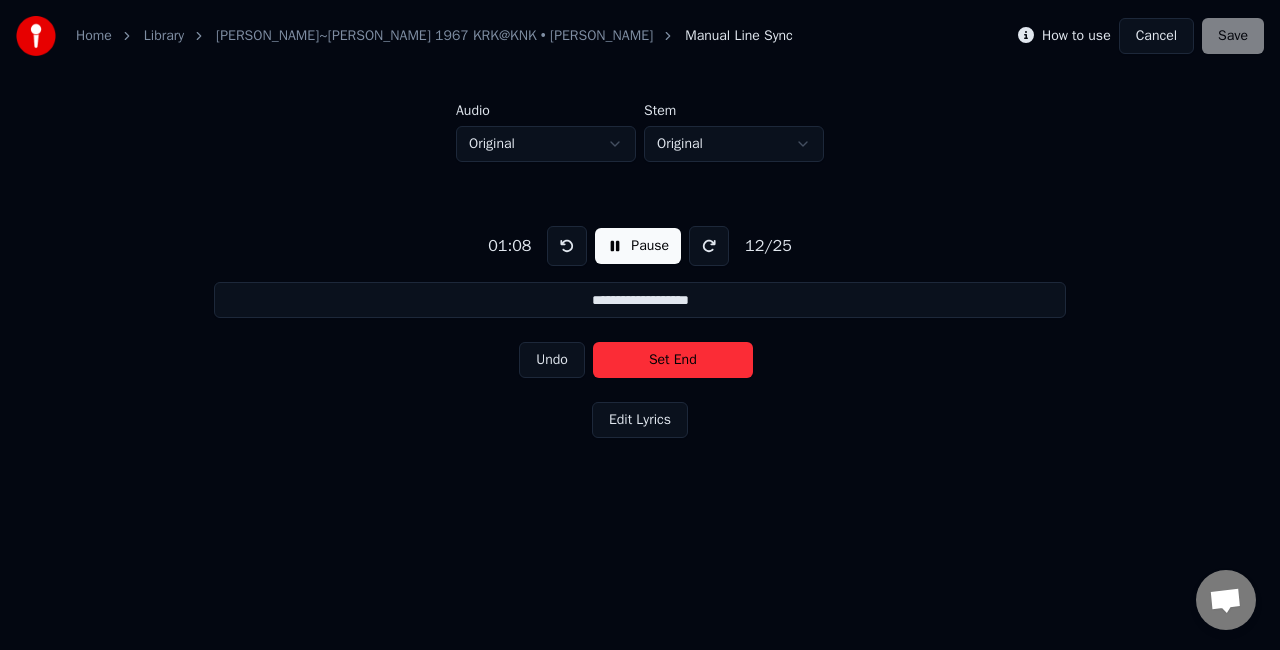 click on "Set End" at bounding box center [673, 360] 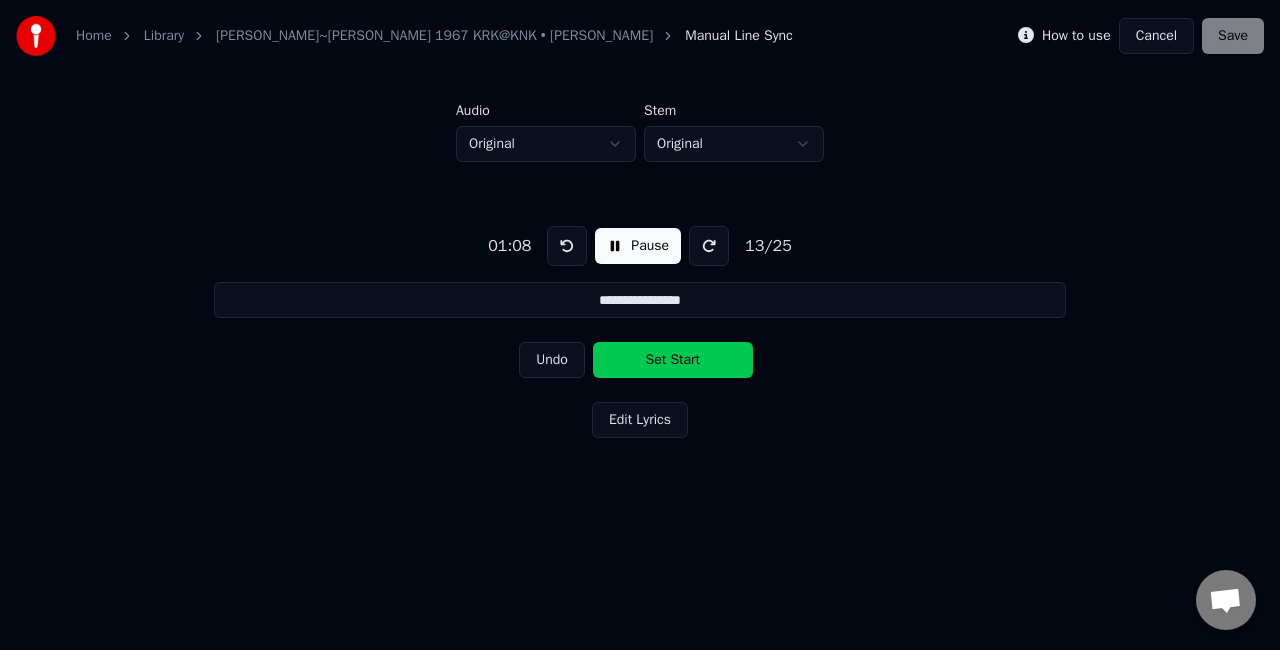 click on "Set Start" at bounding box center (673, 360) 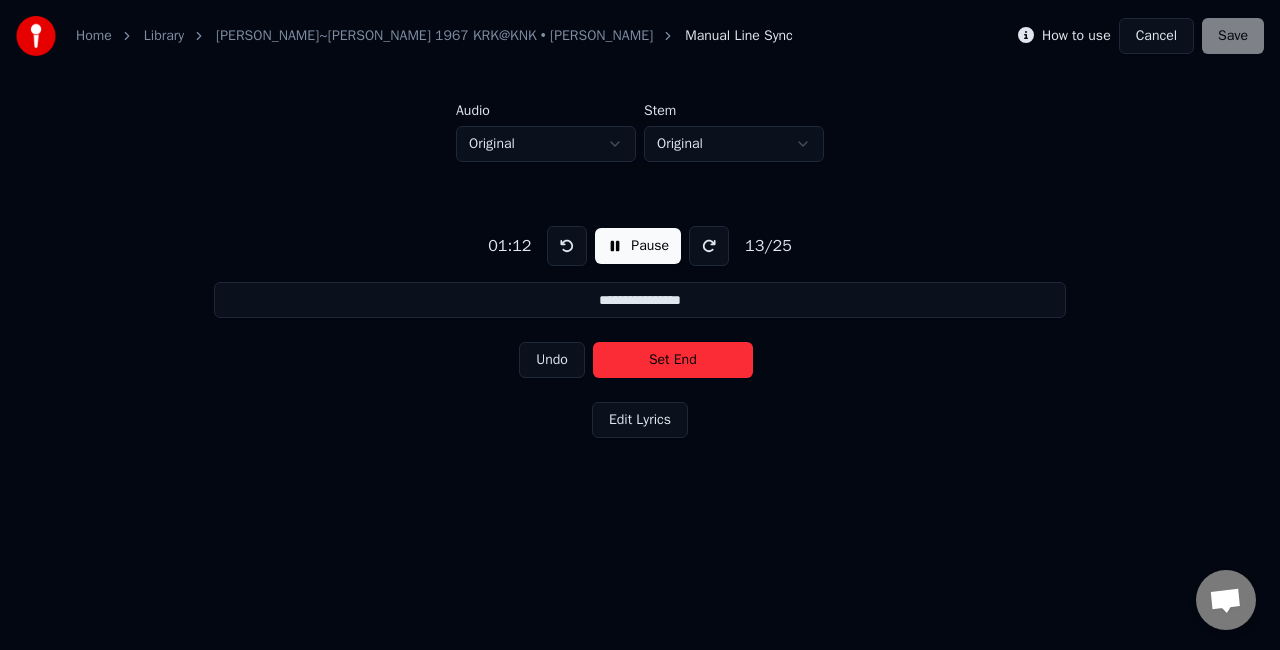 click on "Set End" at bounding box center [673, 360] 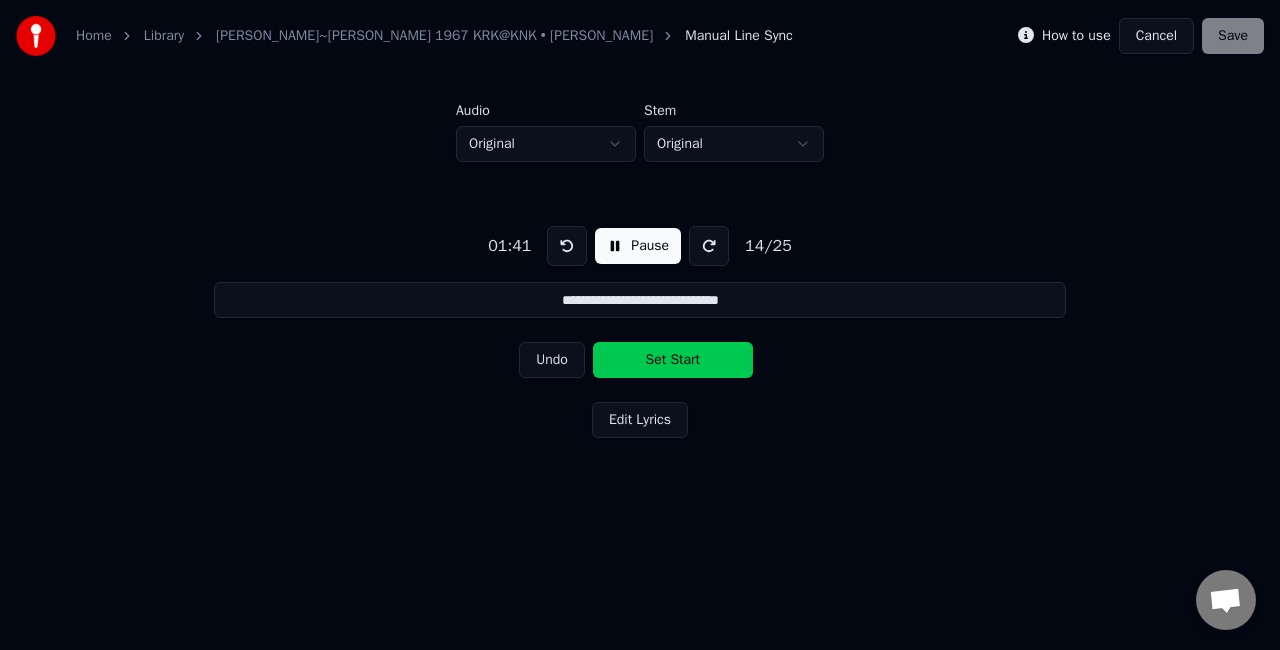 click on "Set Start" at bounding box center (673, 360) 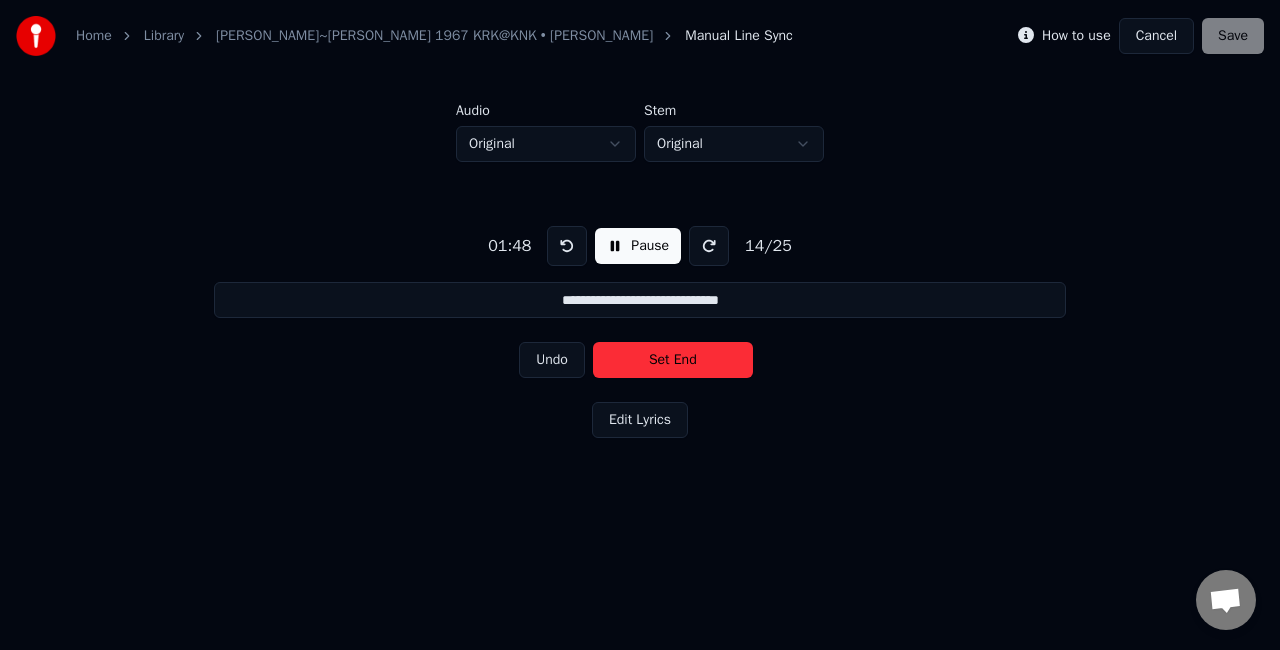 click on "Set End" at bounding box center [673, 360] 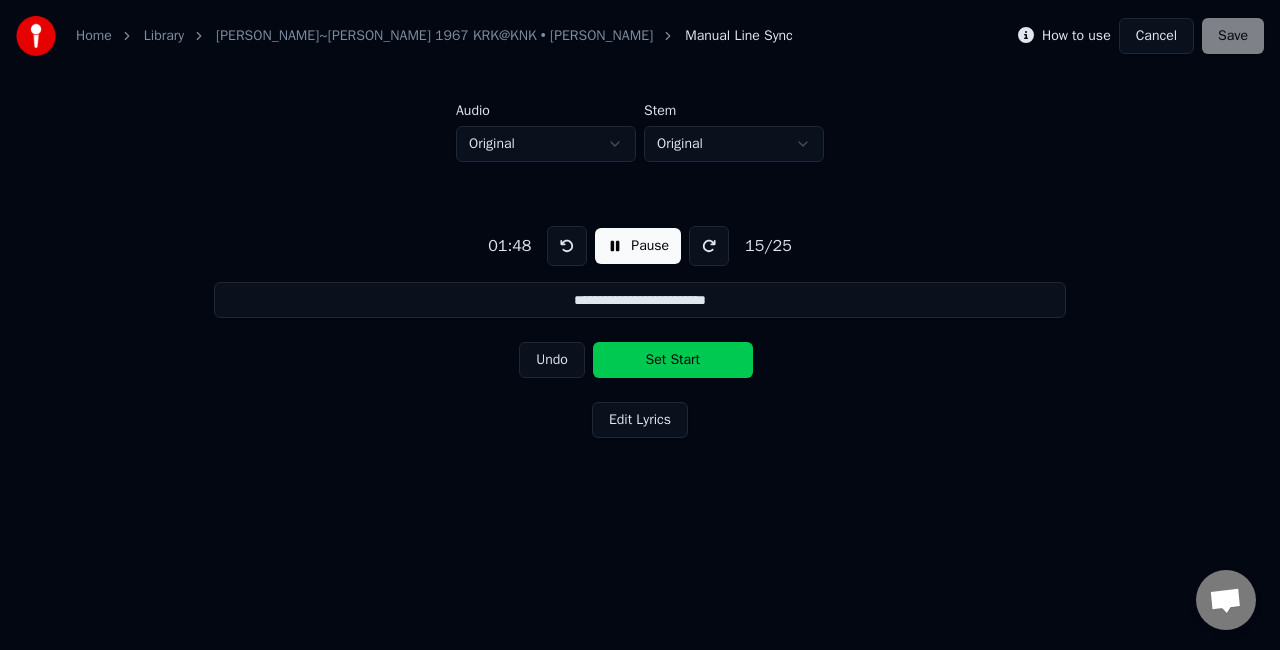 click on "Set Start" at bounding box center [673, 360] 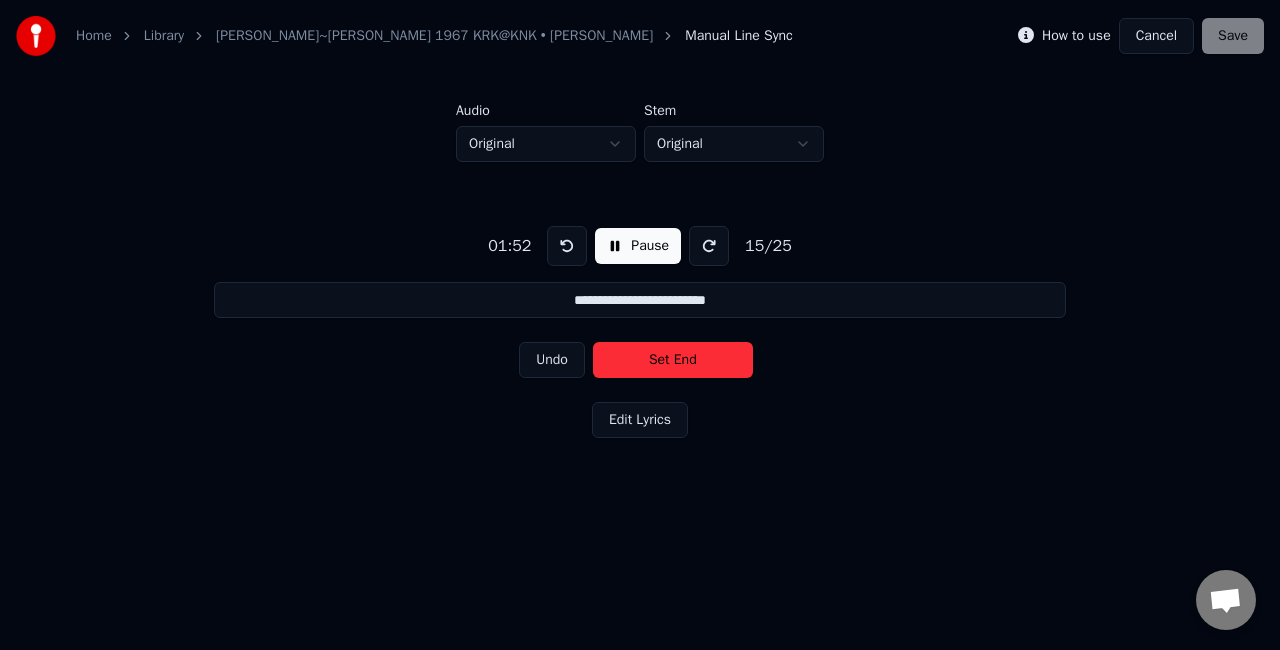 click on "Set End" at bounding box center [673, 360] 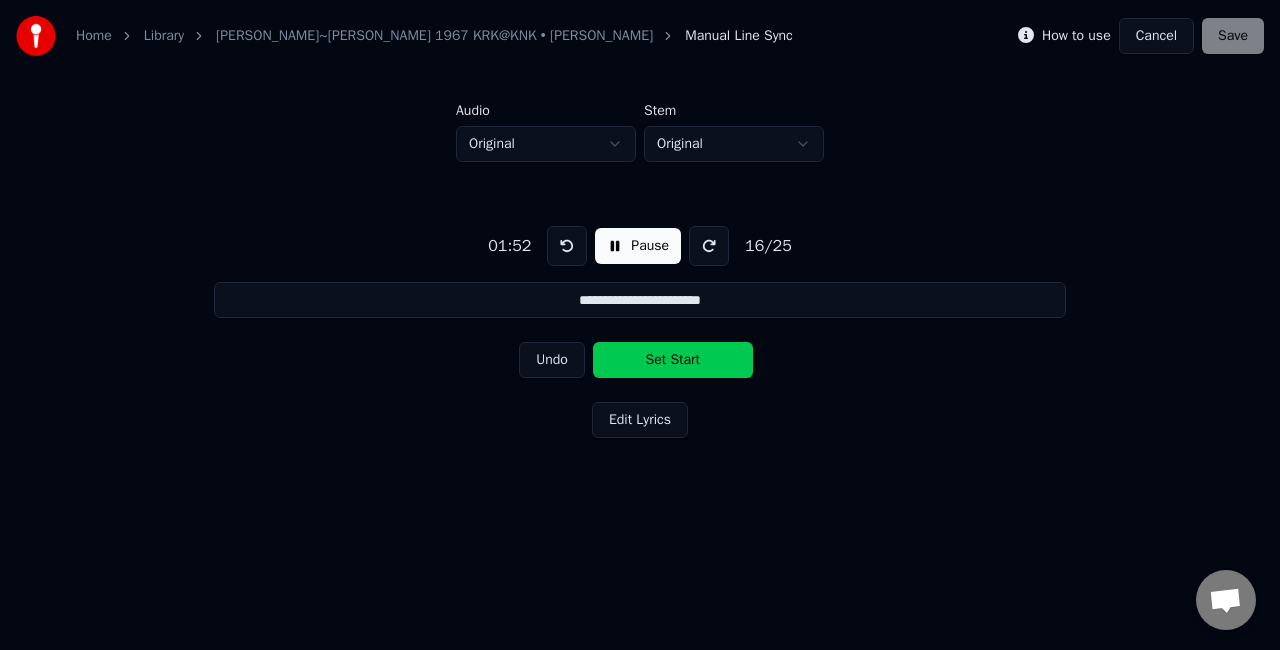 click on "Set Start" at bounding box center (673, 360) 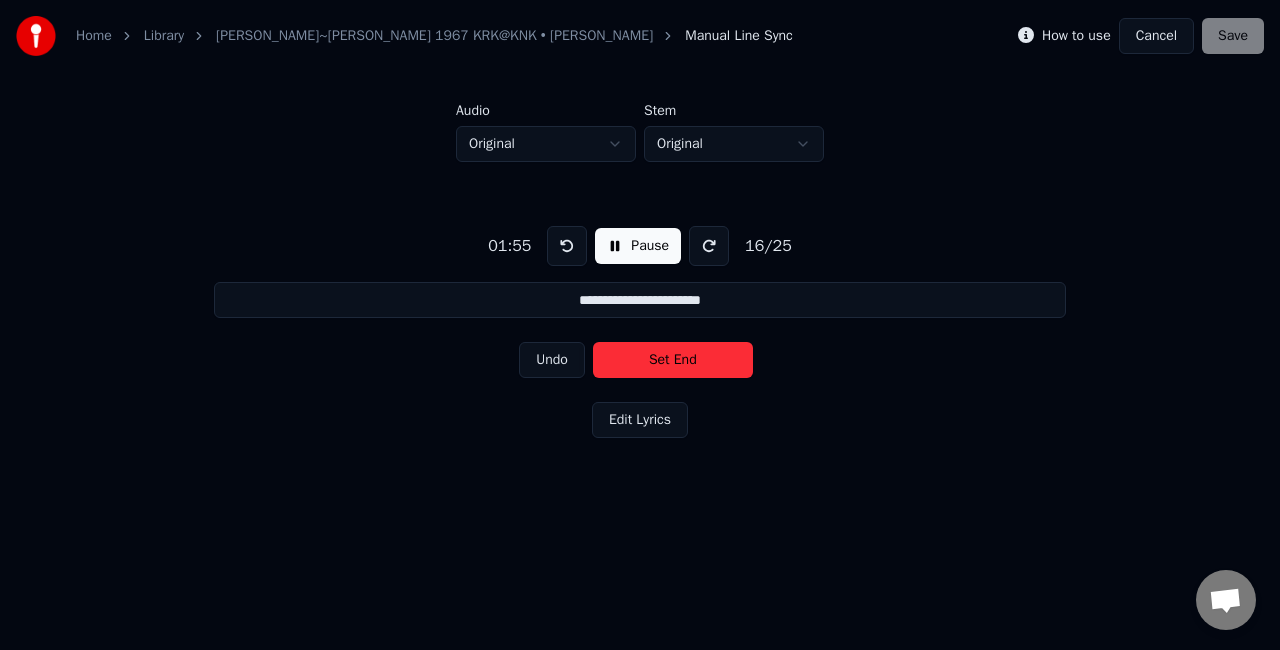 click on "Set End" at bounding box center (673, 360) 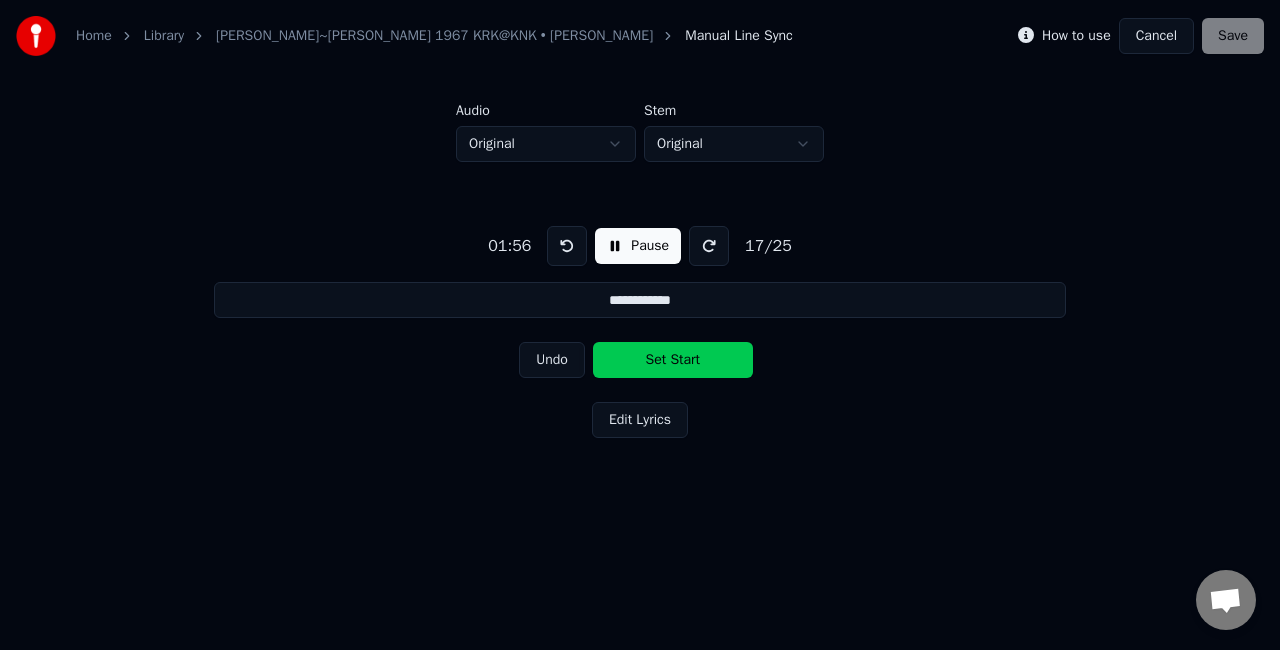 click on "Set Start" at bounding box center [673, 360] 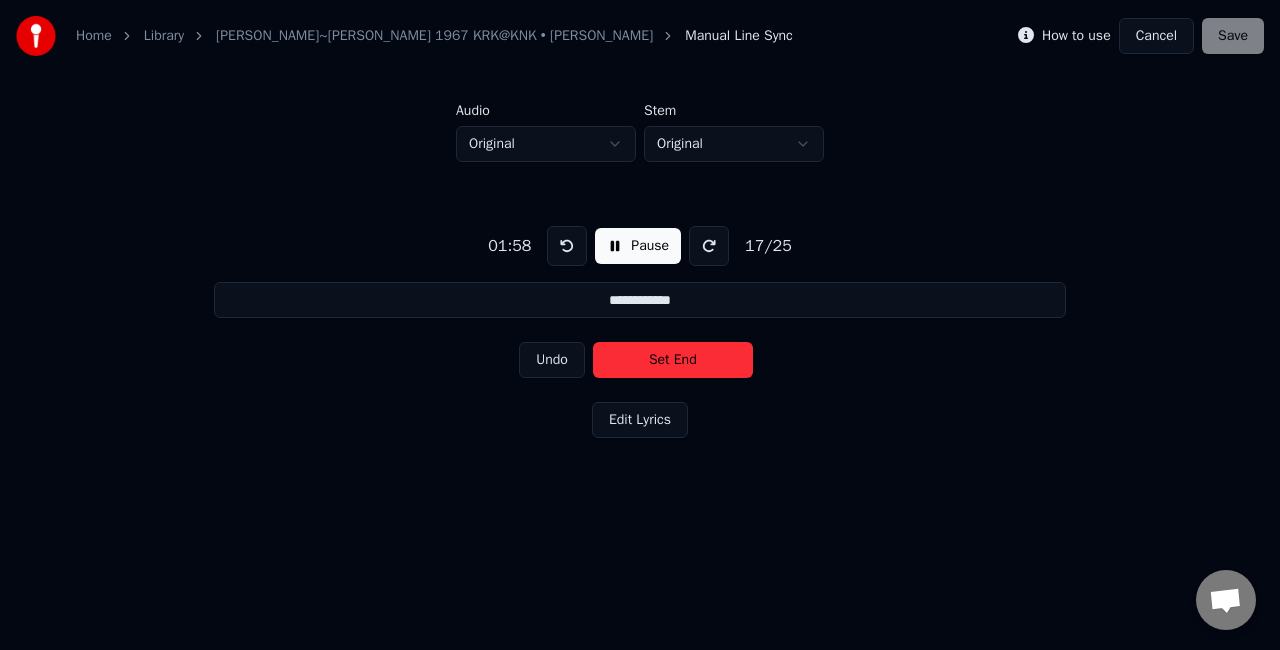 click on "Set End" at bounding box center [673, 360] 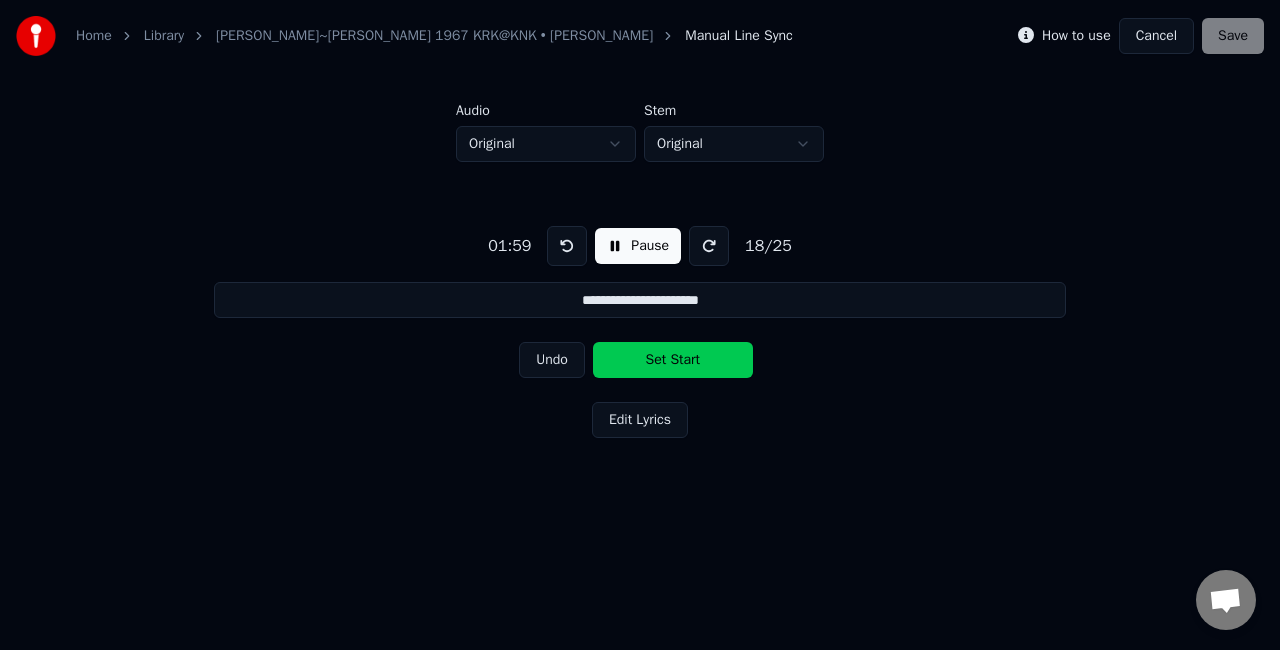 click on "Set Start" at bounding box center [673, 360] 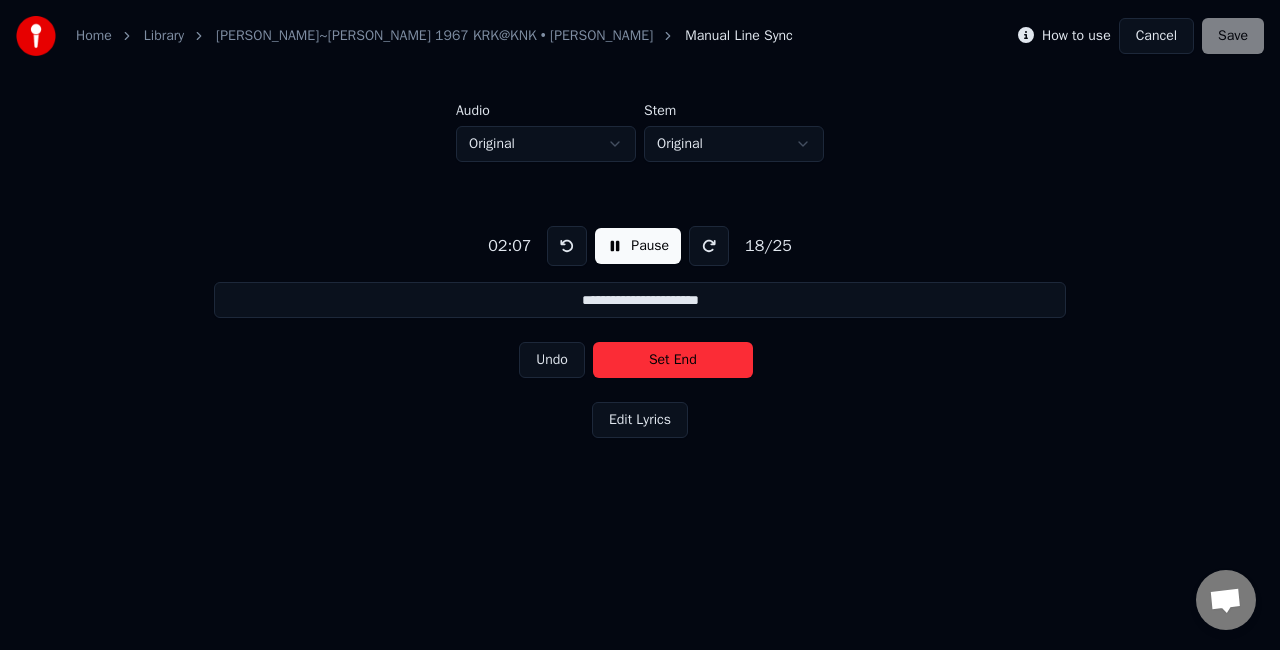 click on "Pause" at bounding box center [638, 246] 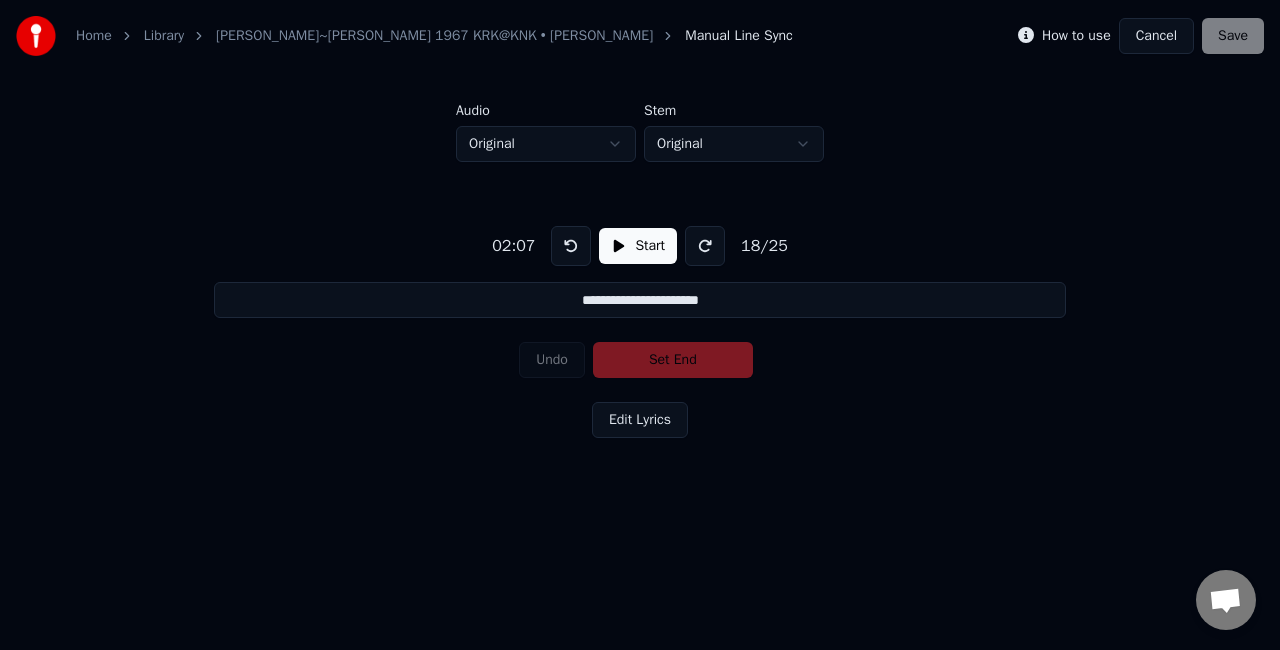click on "Cancel" at bounding box center [1156, 36] 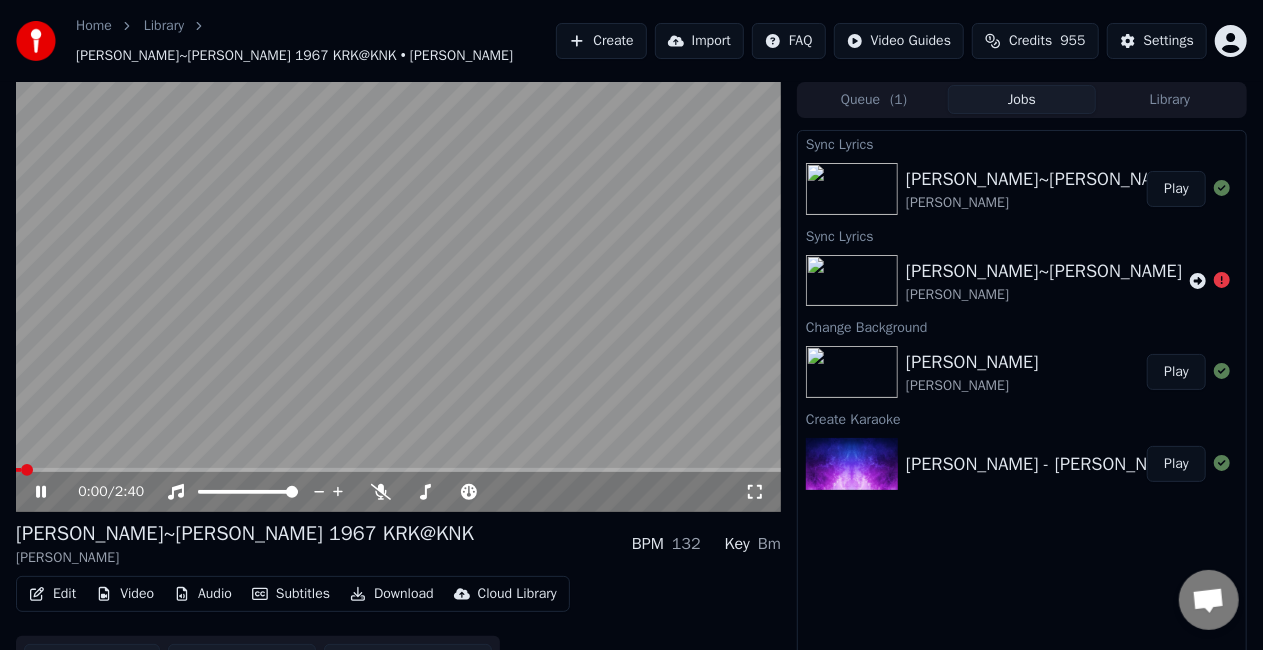 click 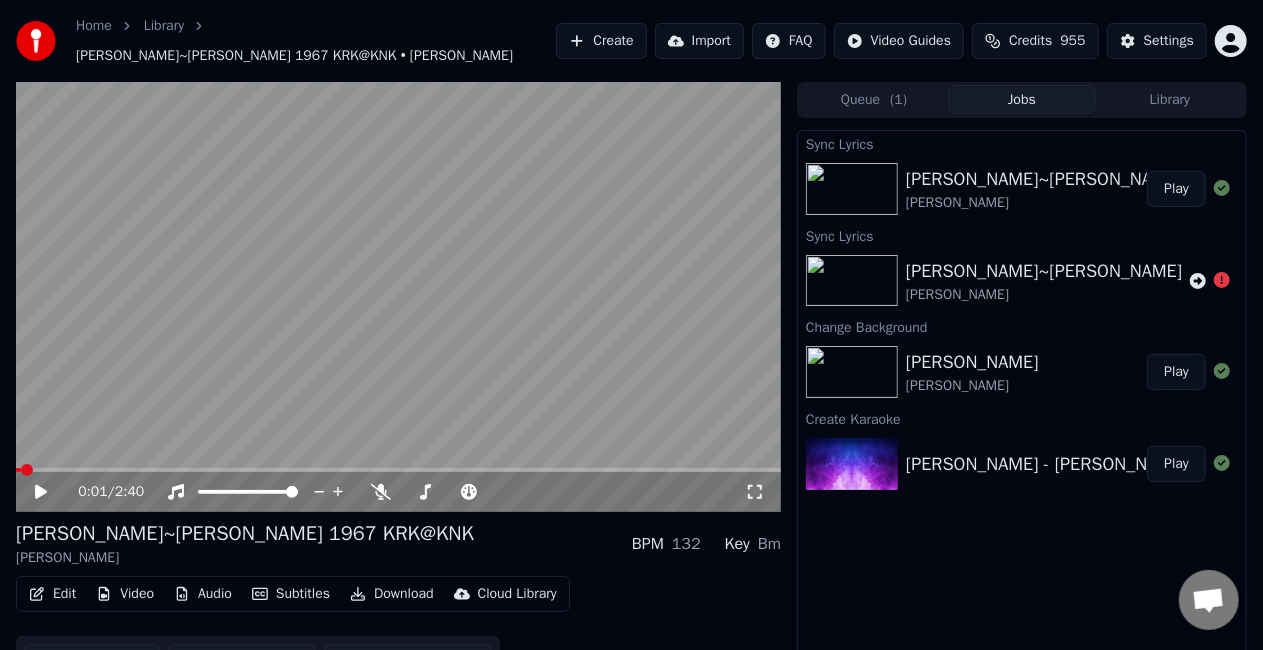 click on "Edit" at bounding box center [52, 594] 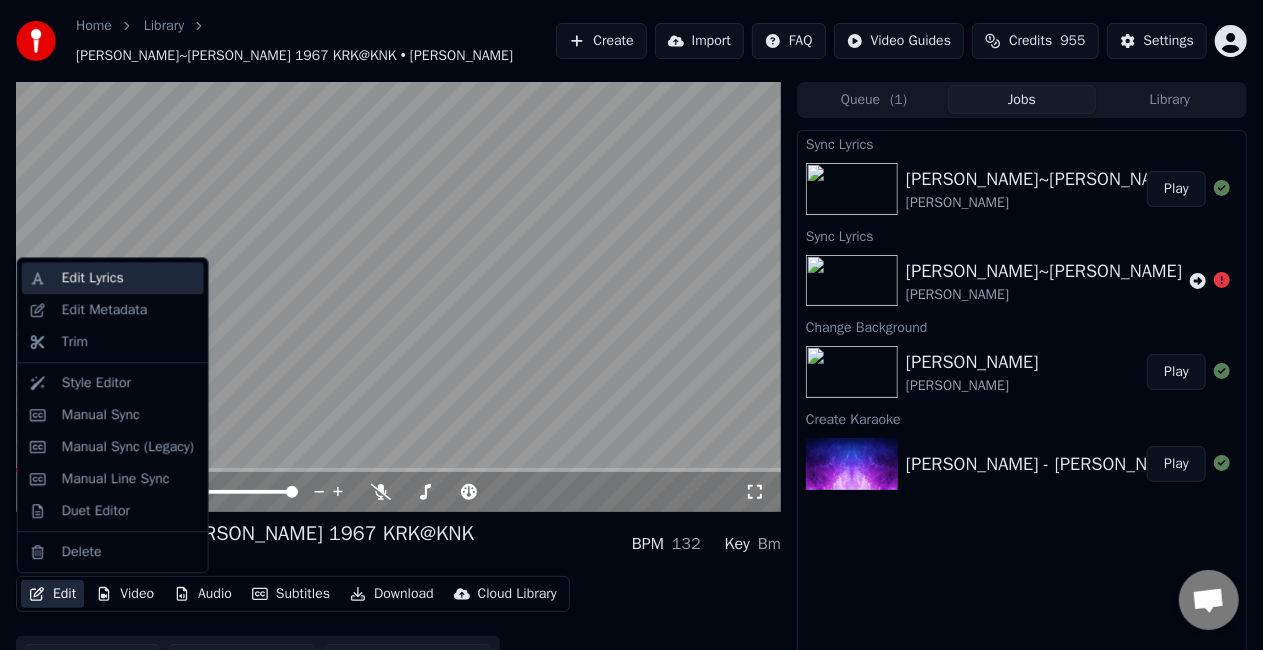 click on "Edit Lyrics" at bounding box center [129, 278] 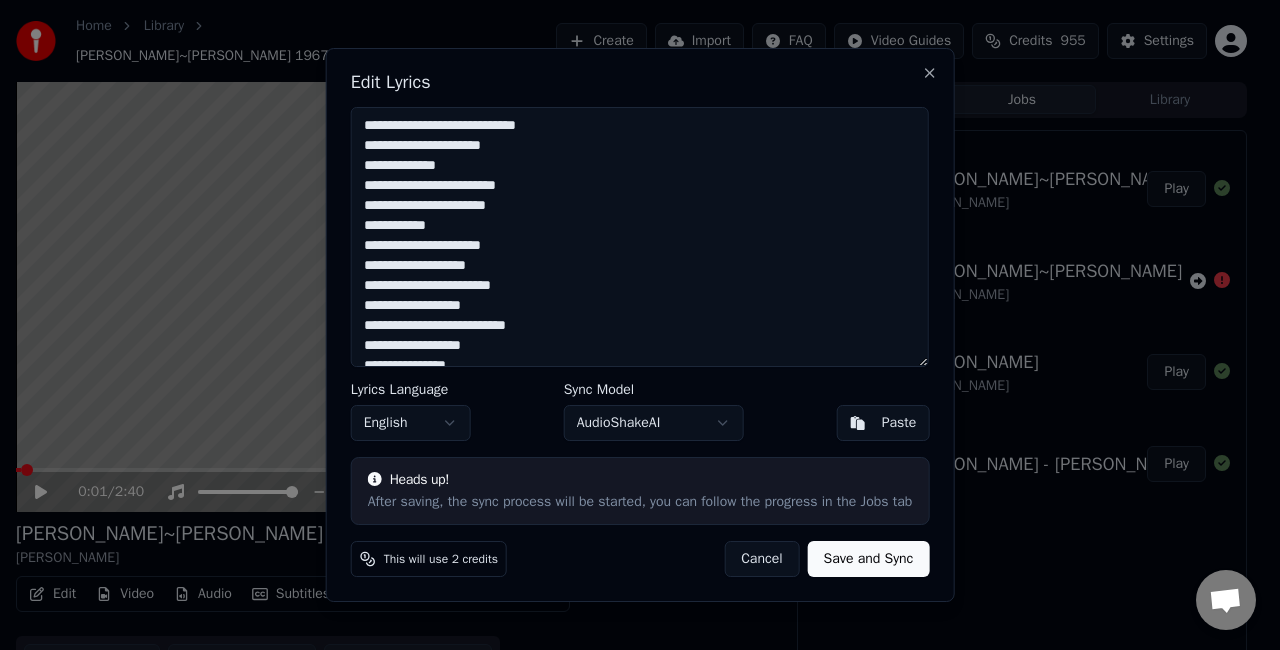scroll, scrollTop: 100, scrollLeft: 0, axis: vertical 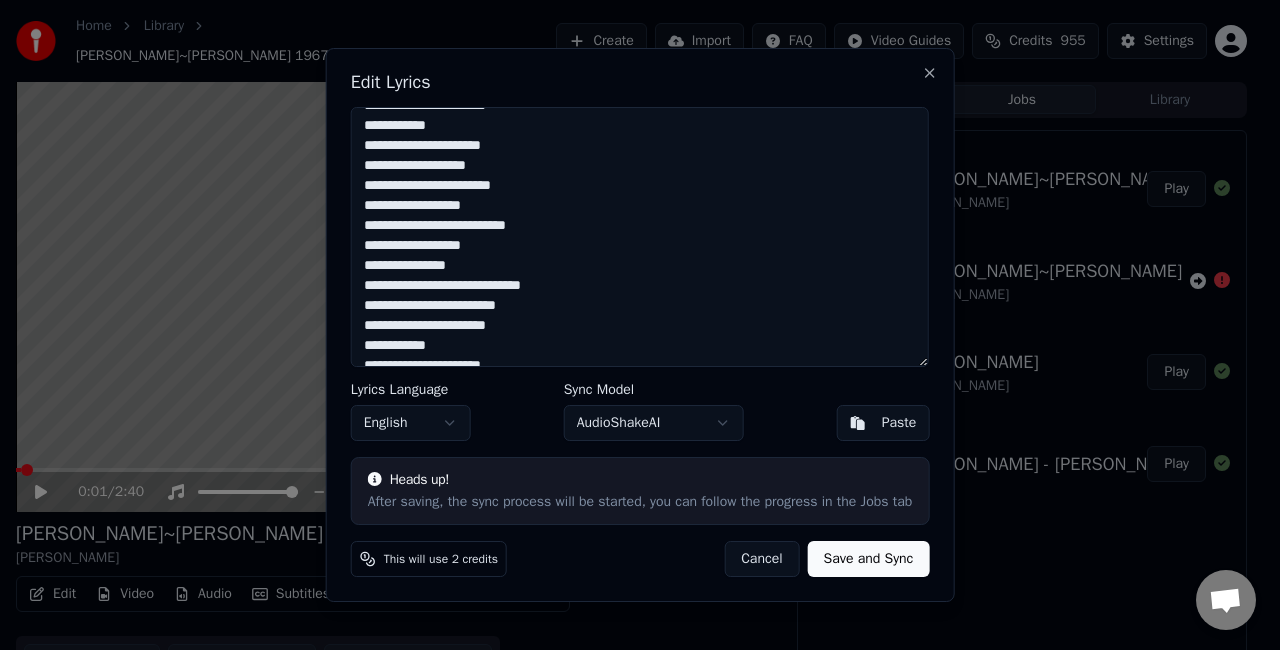 click on "**********" at bounding box center [640, 237] 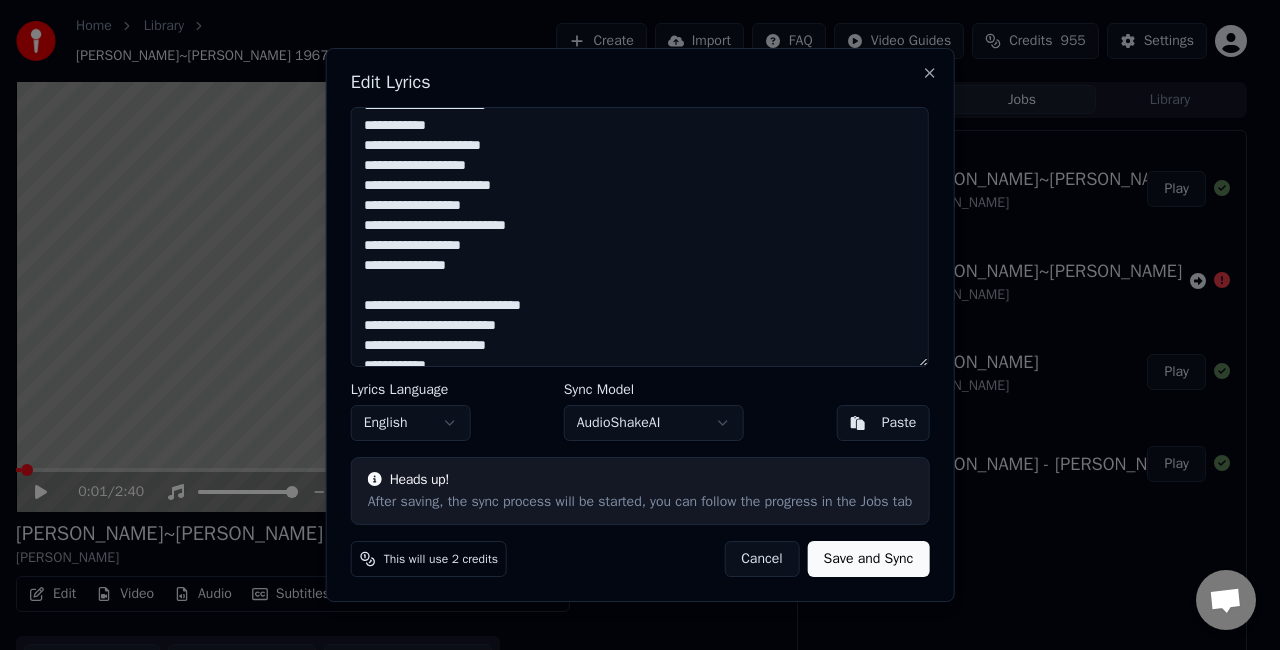 scroll, scrollTop: 267, scrollLeft: 0, axis: vertical 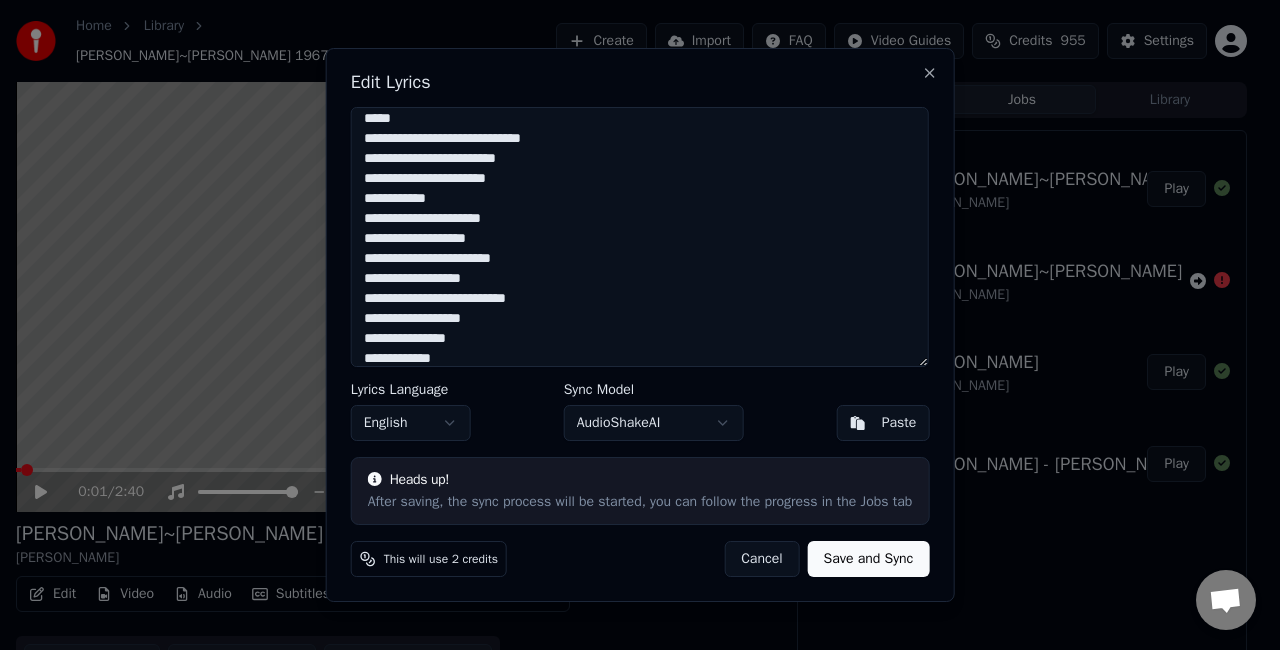 click on "**********" at bounding box center (640, 237) 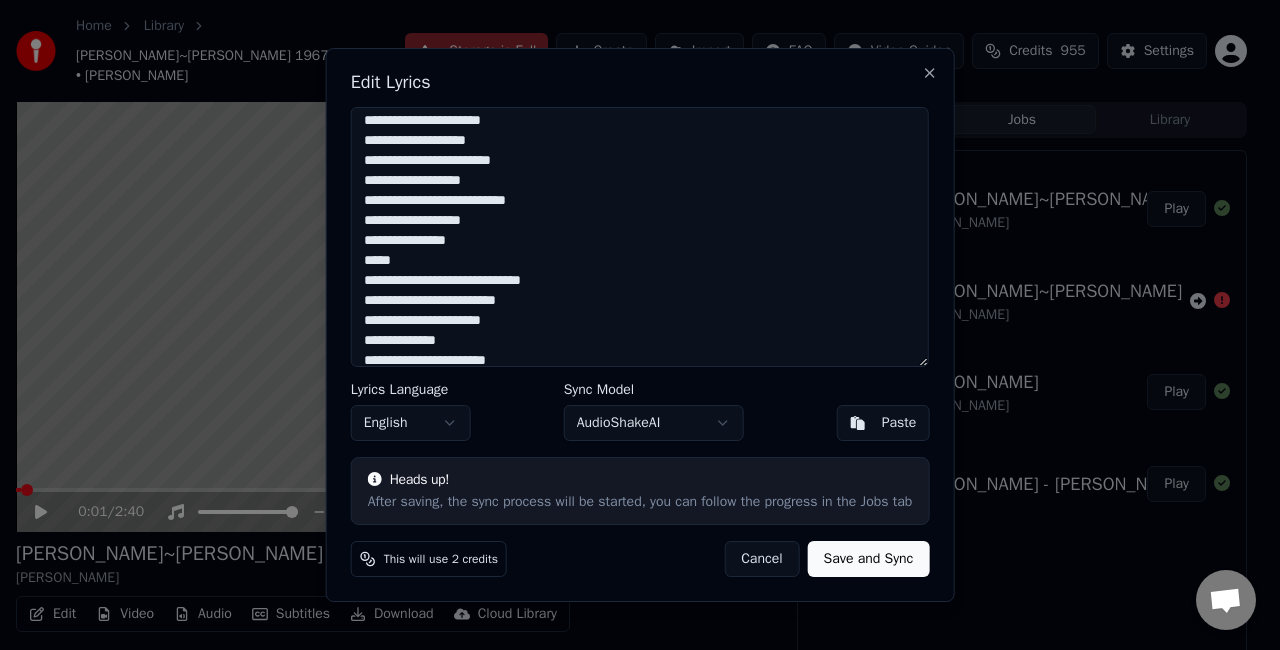 scroll, scrollTop: 200, scrollLeft: 0, axis: vertical 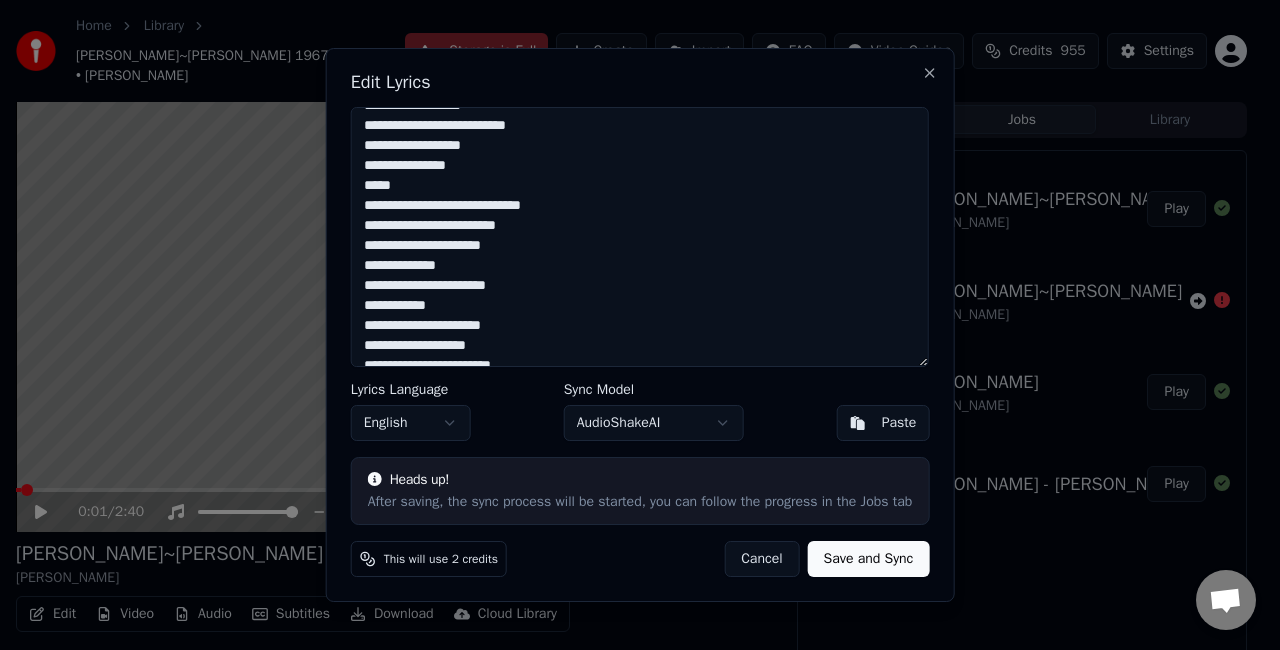 drag, startPoint x: 345, startPoint y: 15, endPoint x: 361, endPoint y: 83, distance: 69.856995 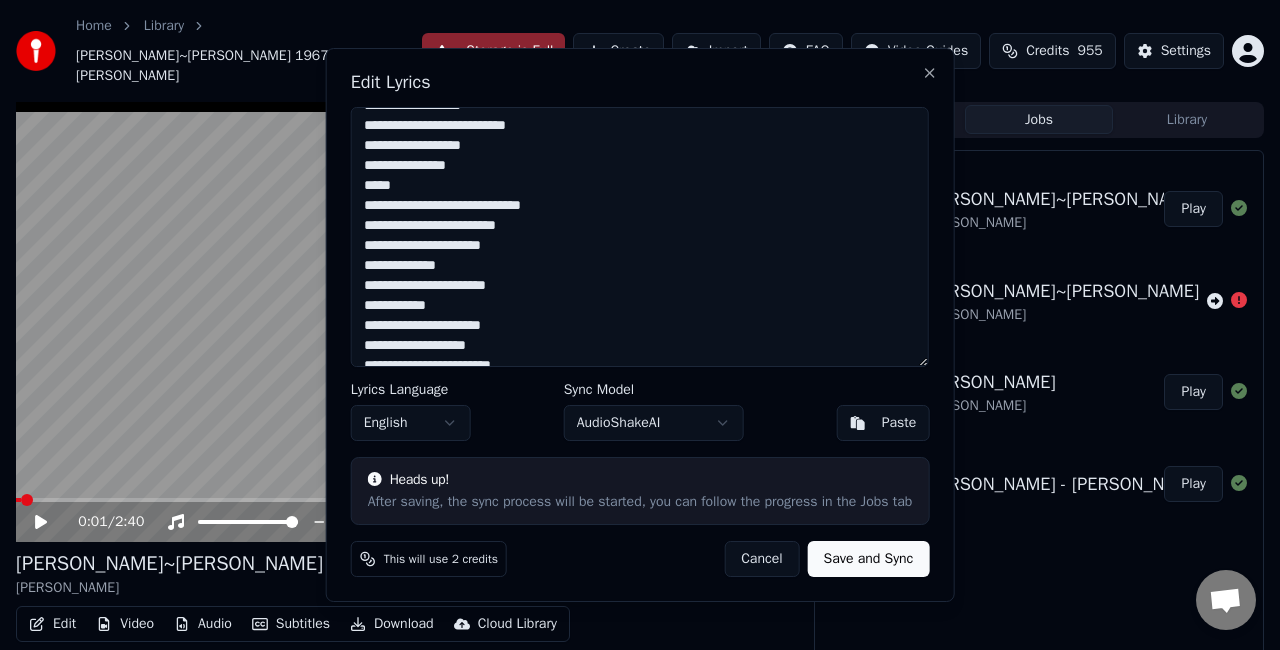 type on "**********" 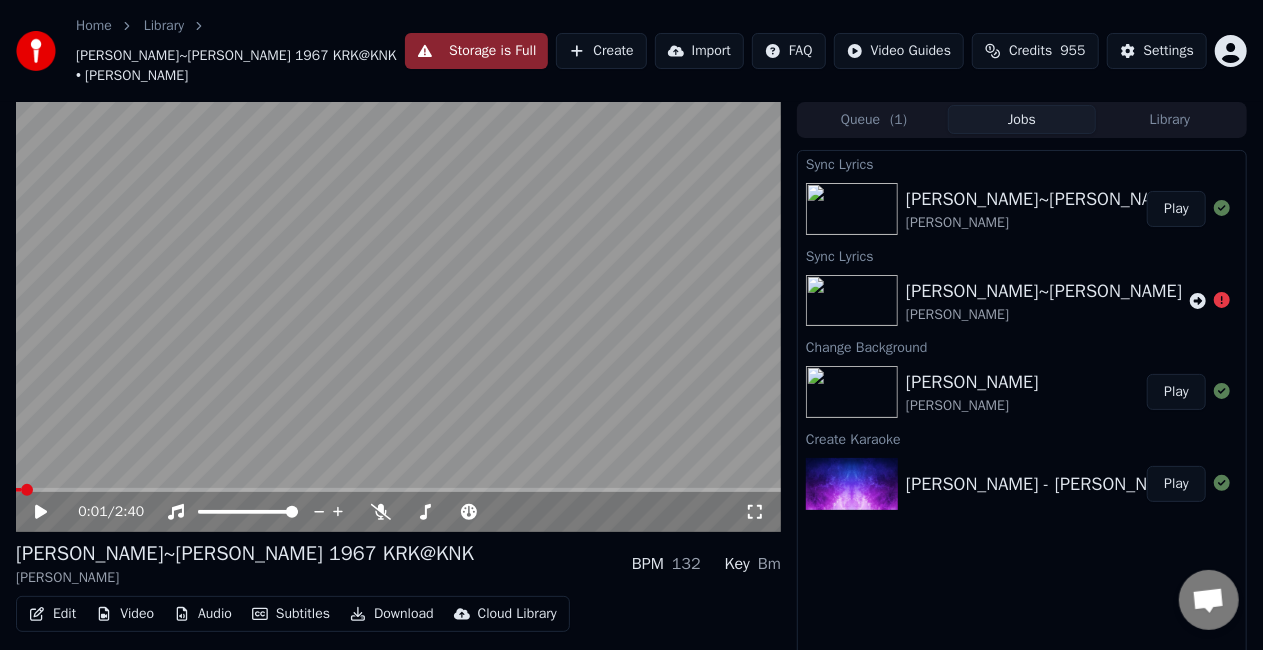 click on "Edit" at bounding box center [52, 614] 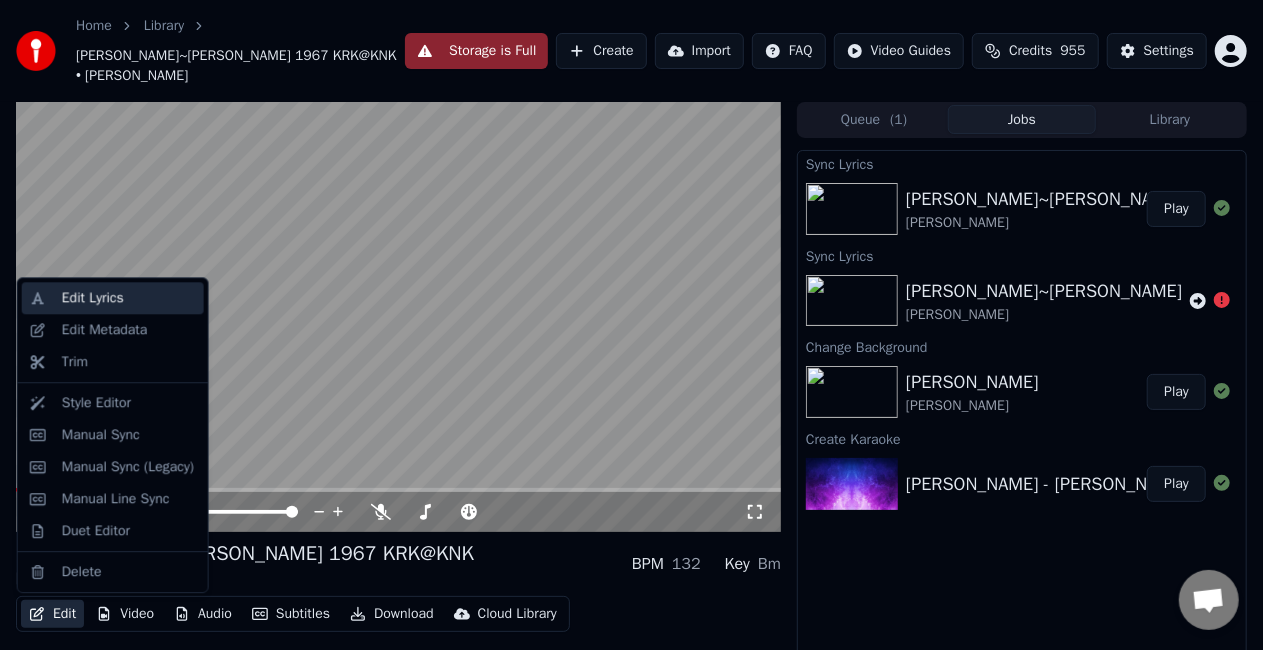 click on "Edit Lyrics" at bounding box center [129, 298] 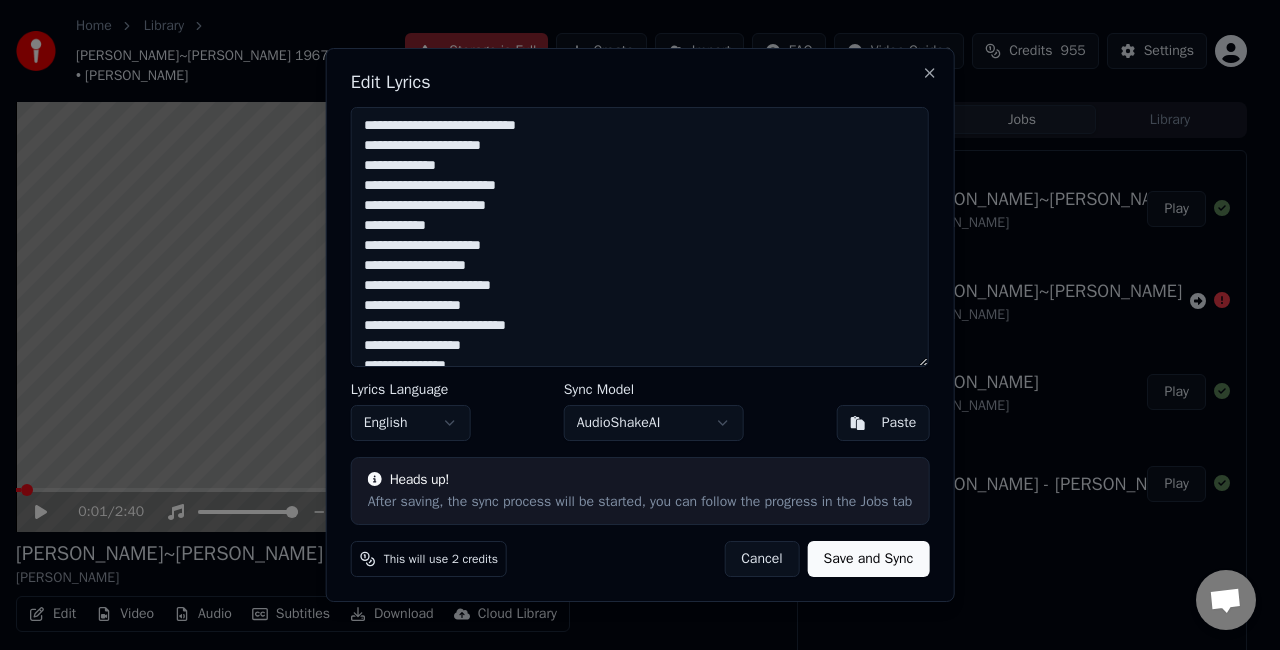 scroll, scrollTop: 100, scrollLeft: 0, axis: vertical 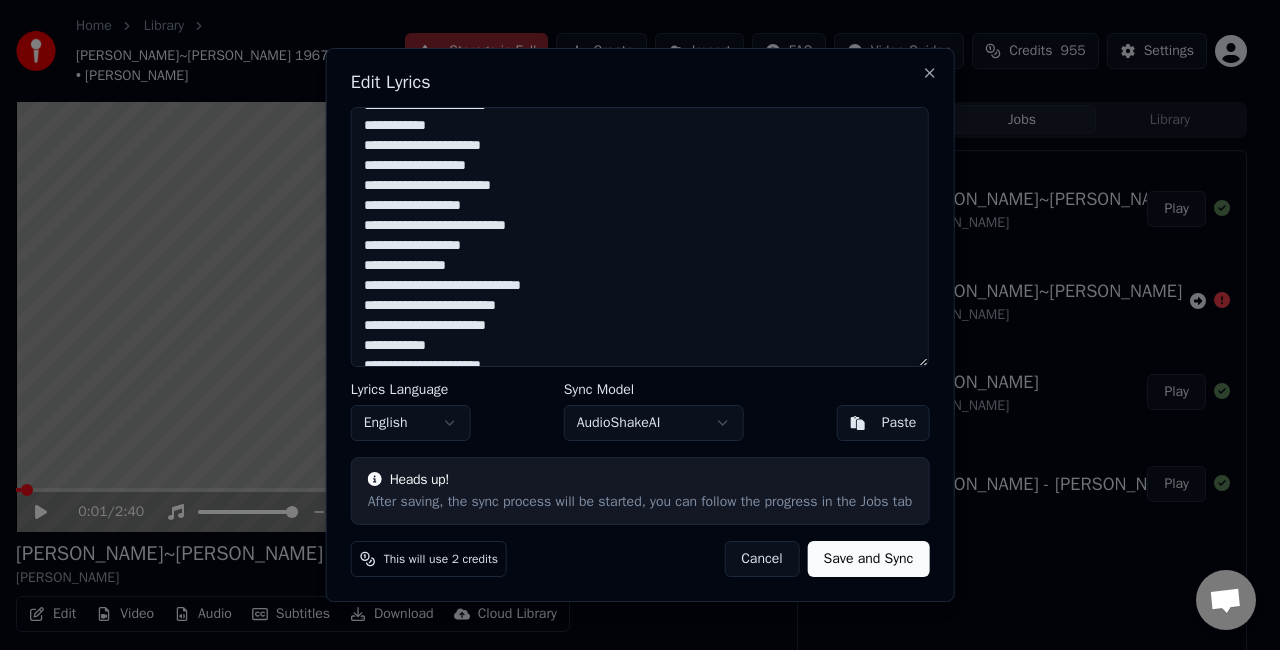 click on "**********" at bounding box center (640, 237) 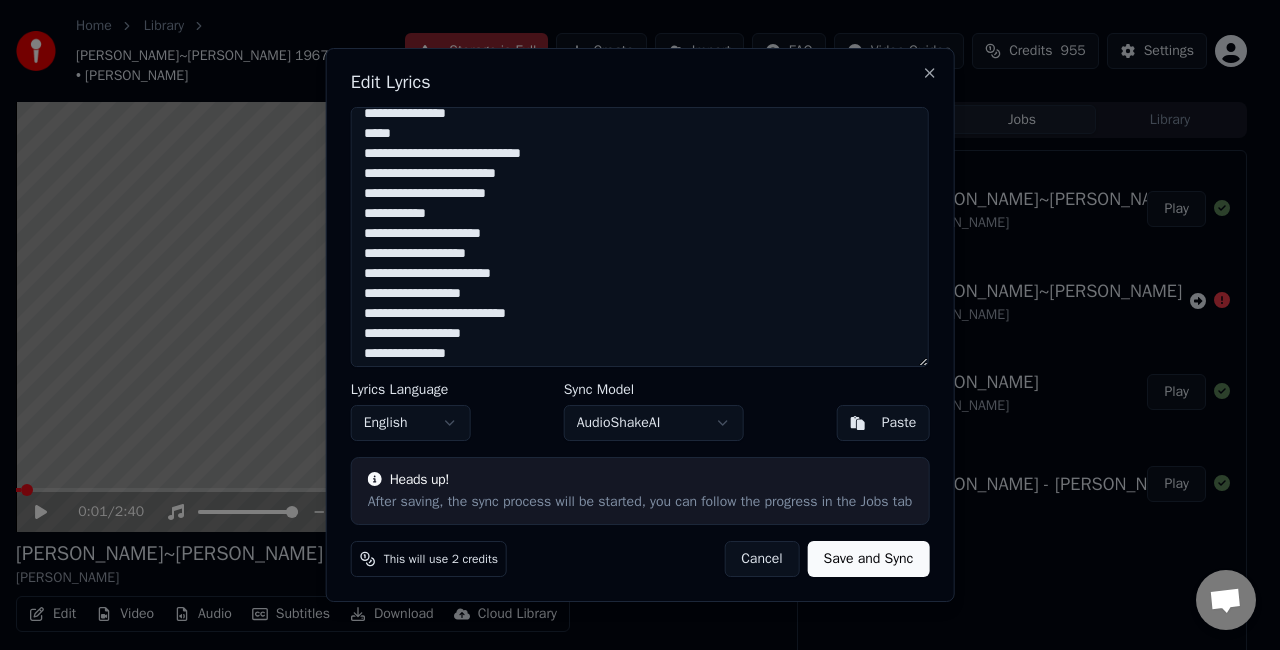 scroll, scrollTop: 296, scrollLeft: 0, axis: vertical 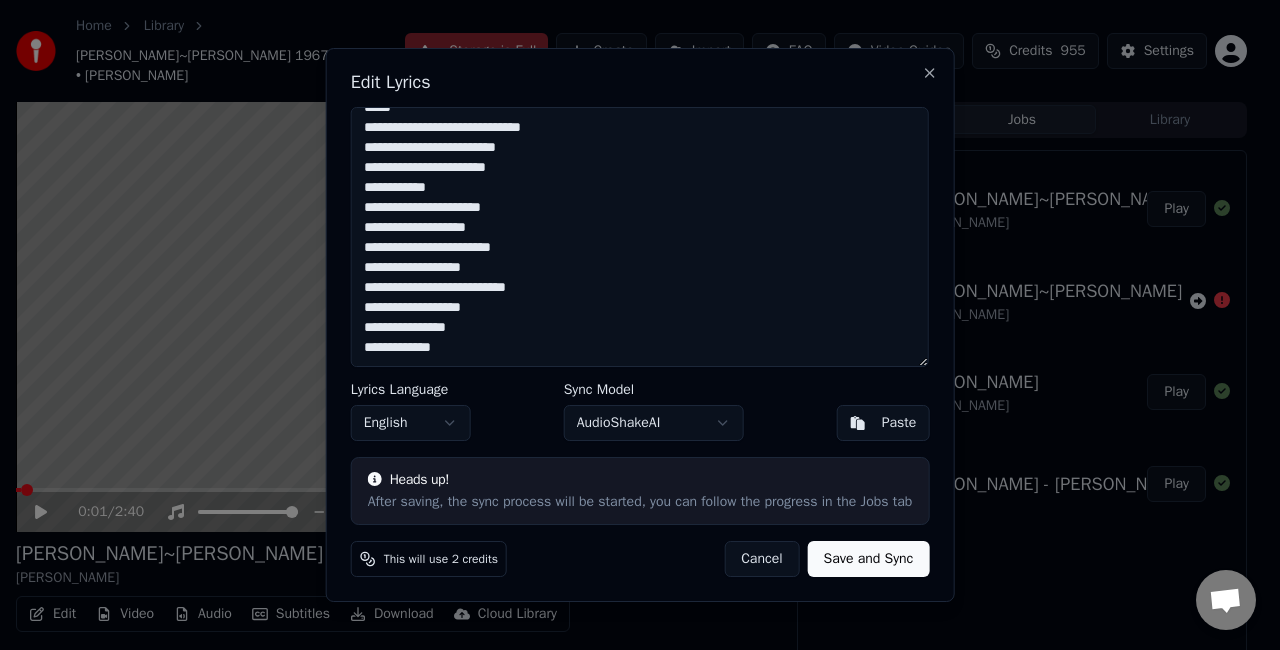 click on "Paste" at bounding box center [883, 423] 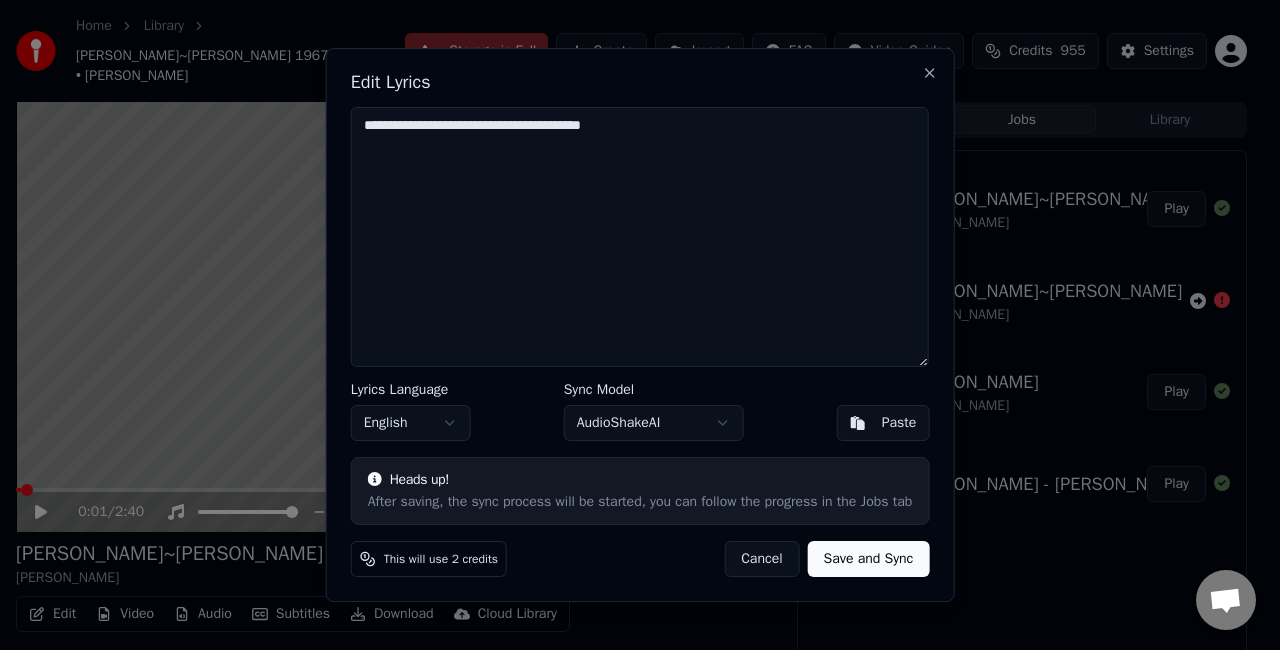scroll, scrollTop: 0, scrollLeft: 0, axis: both 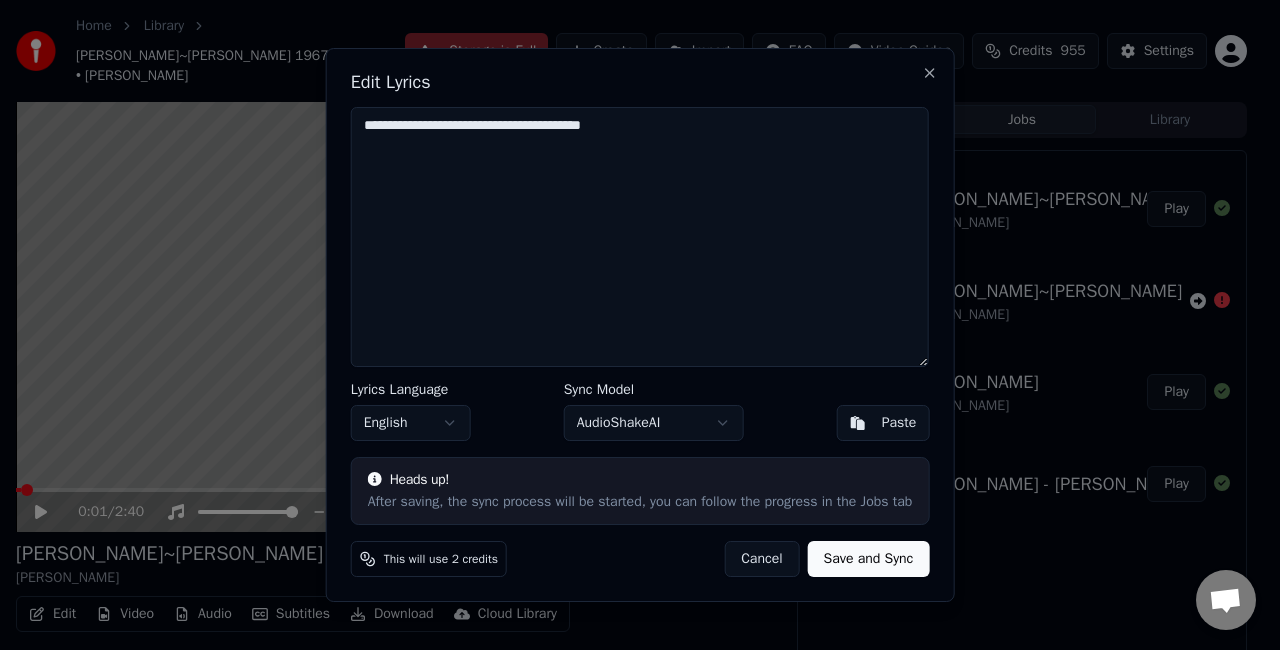 click on "Save and Sync" at bounding box center [869, 559] 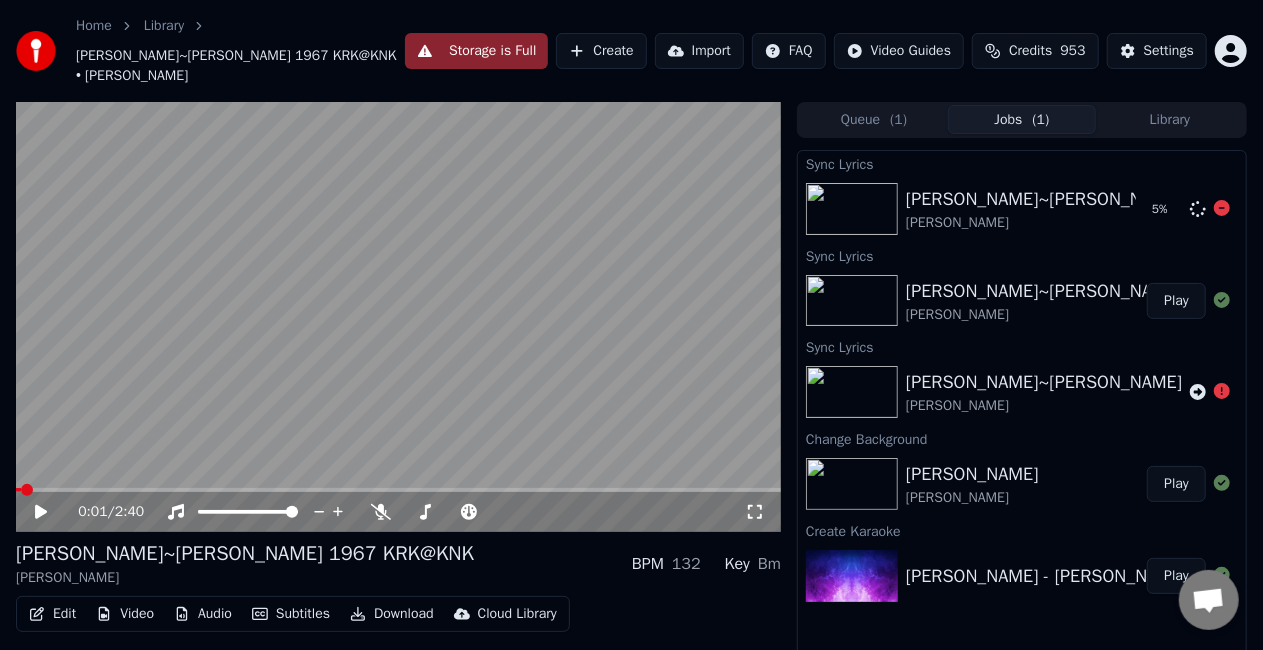 click on "[PERSON_NAME]~[PERSON_NAME] 1967 KRK@KNK" at bounding box center (1112, 199) 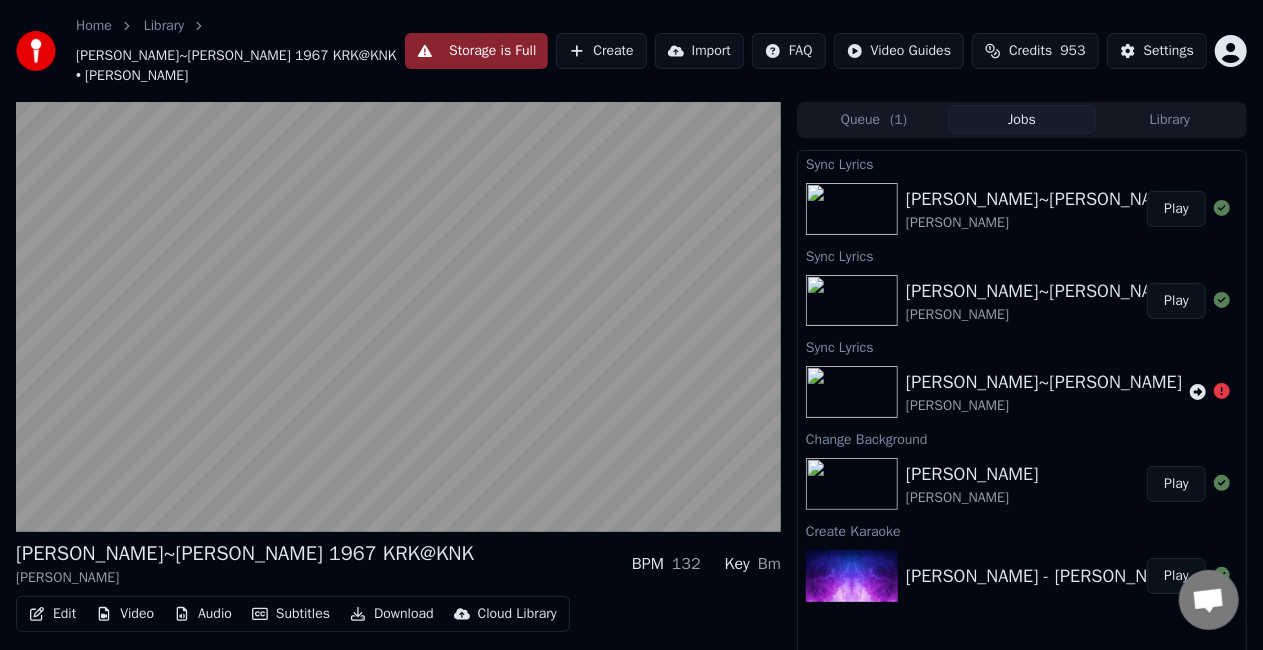 click on "Play" at bounding box center (1176, 209) 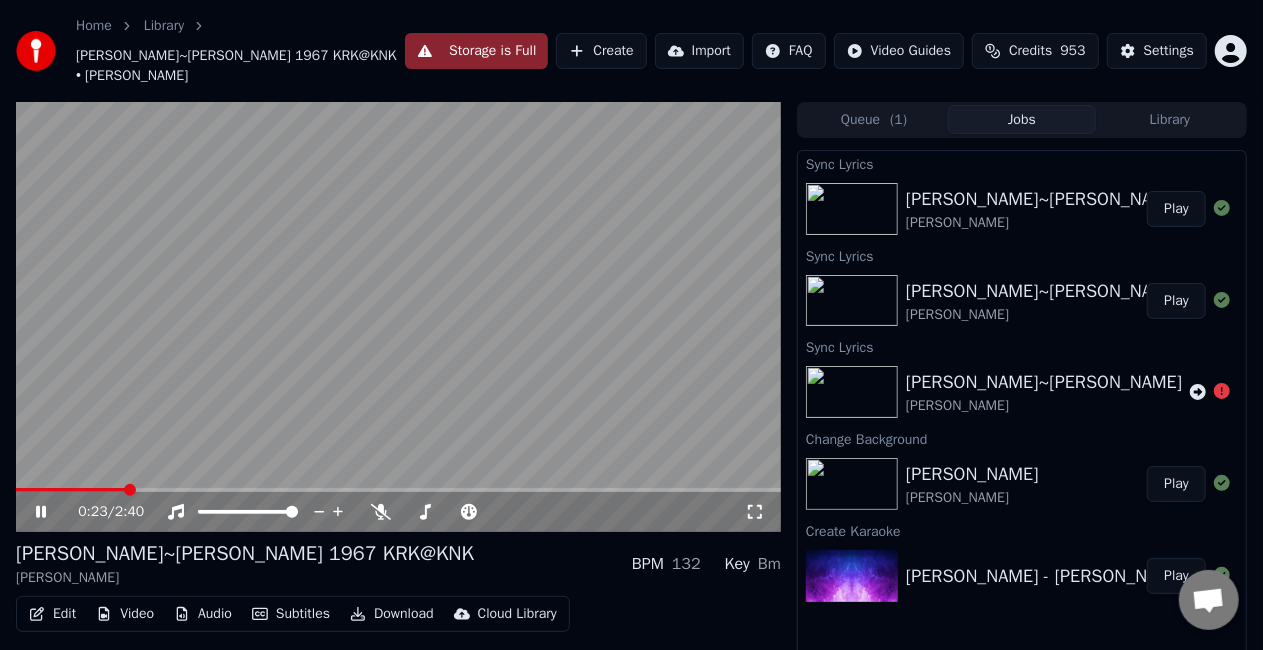 click at bounding box center (398, 490) 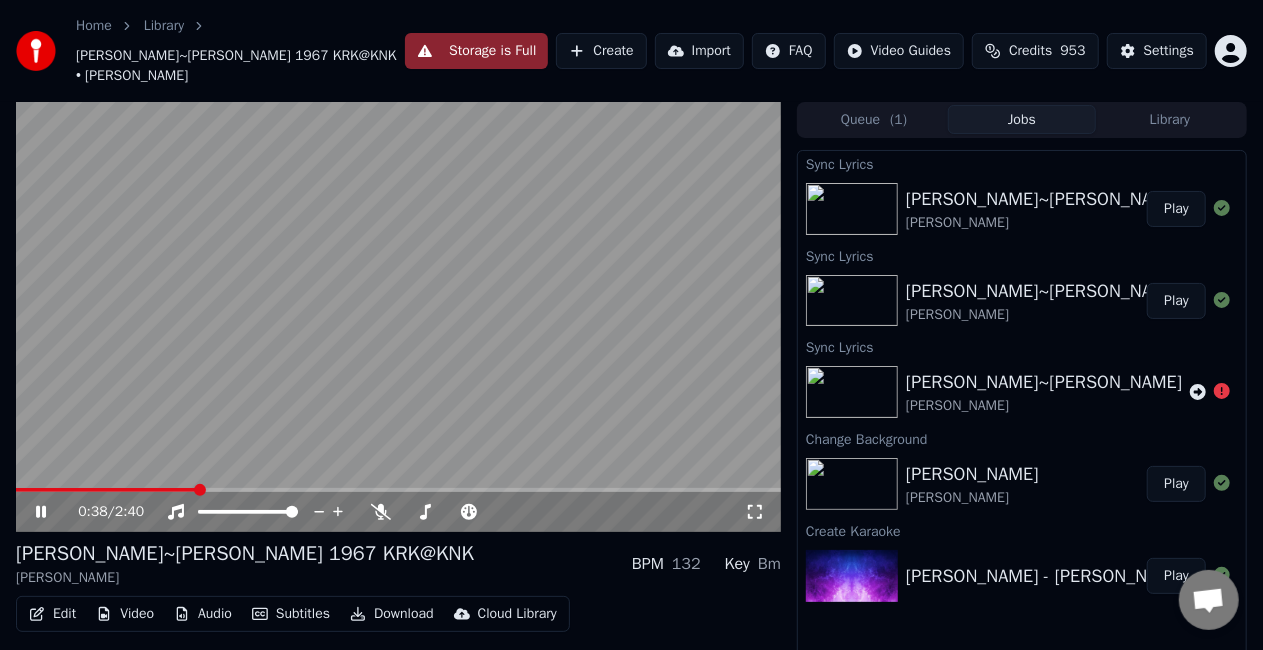 click at bounding box center (398, 490) 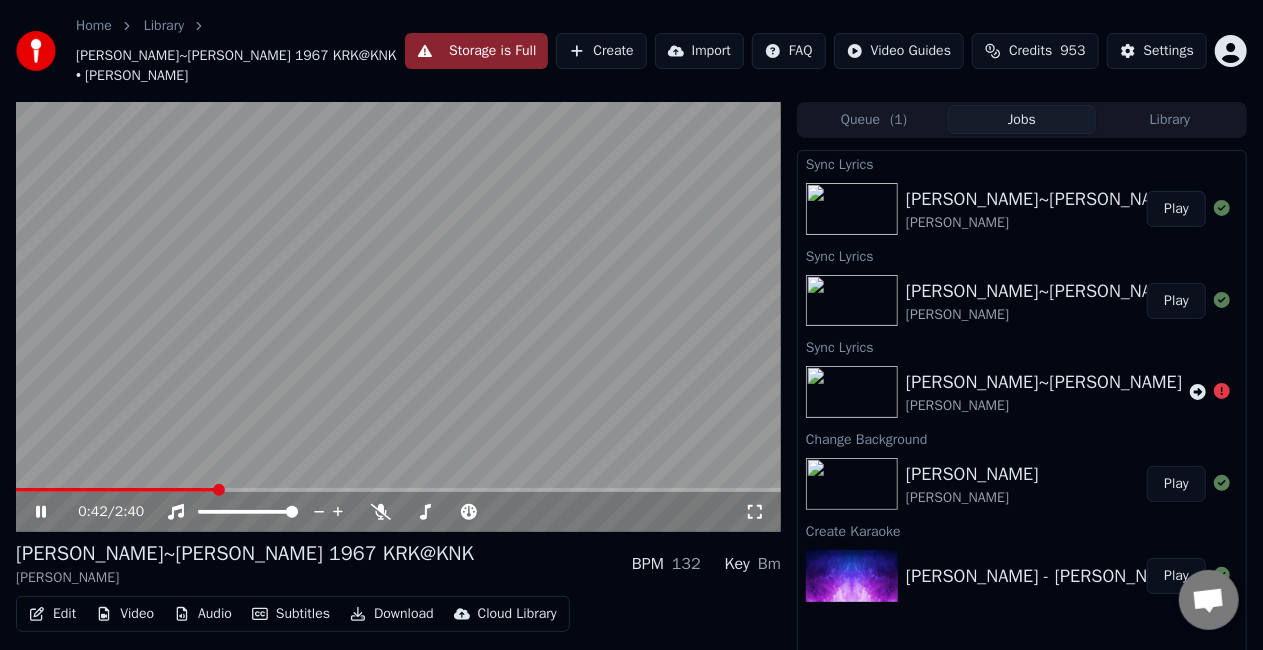 click at bounding box center (116, 490) 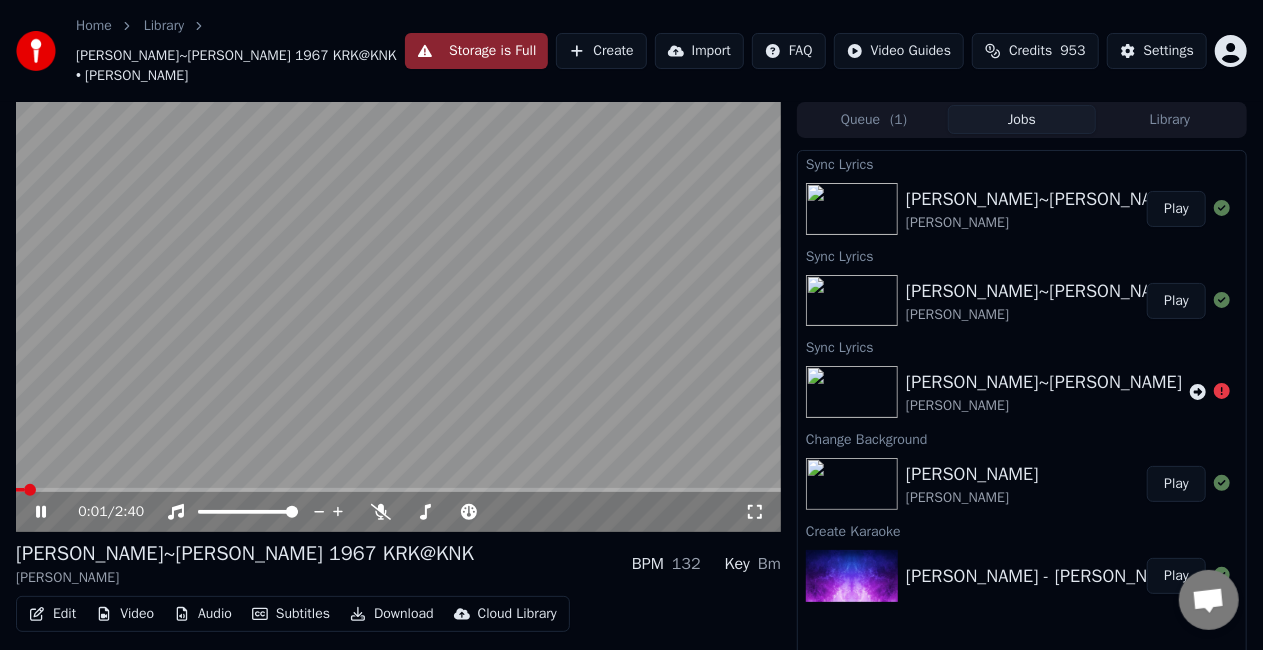 click 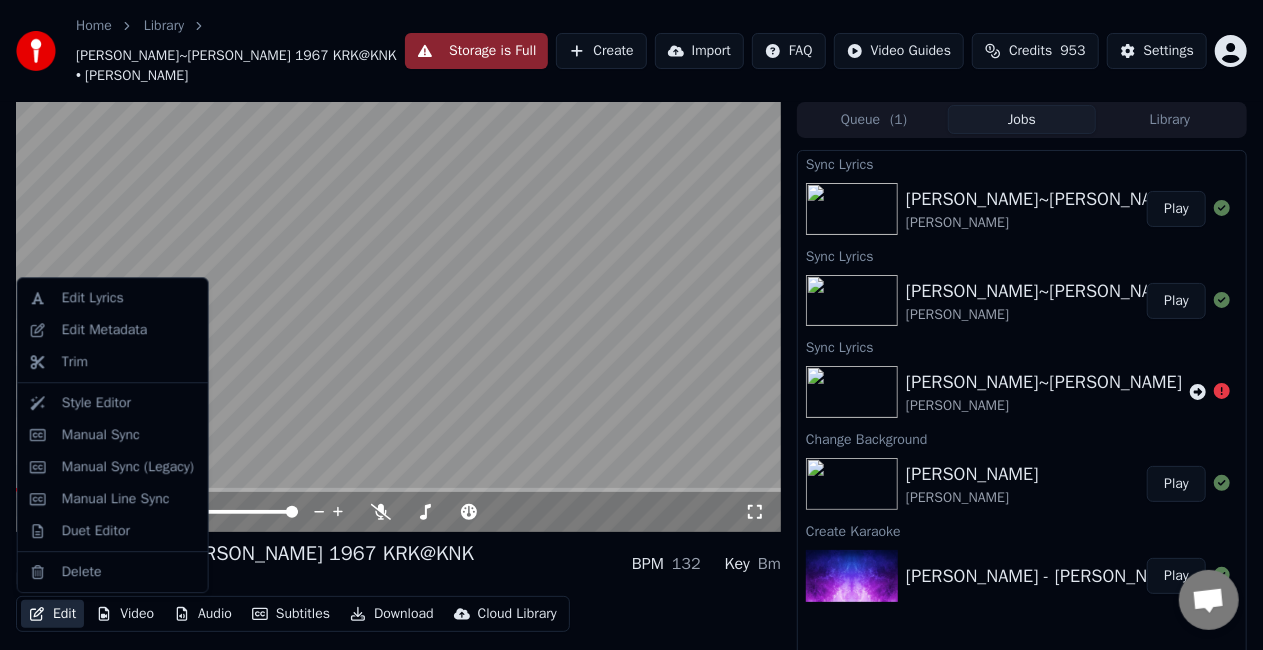 click on "Edit" at bounding box center [52, 614] 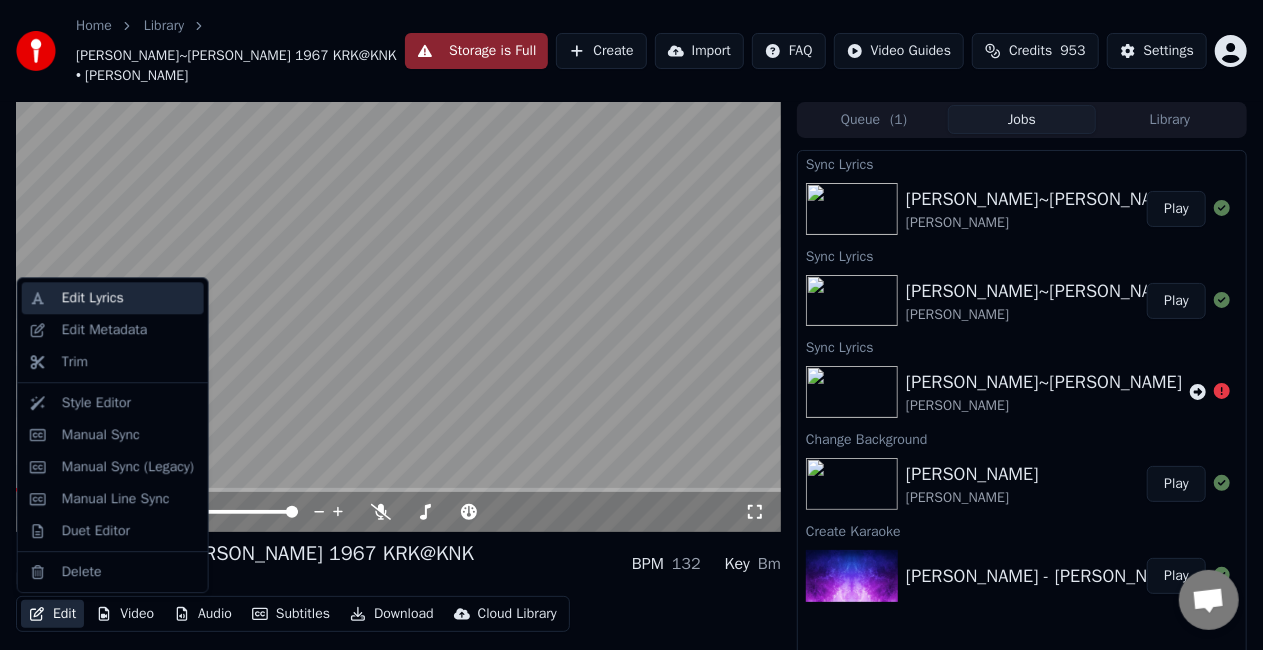 click on "Edit Lyrics" at bounding box center [93, 298] 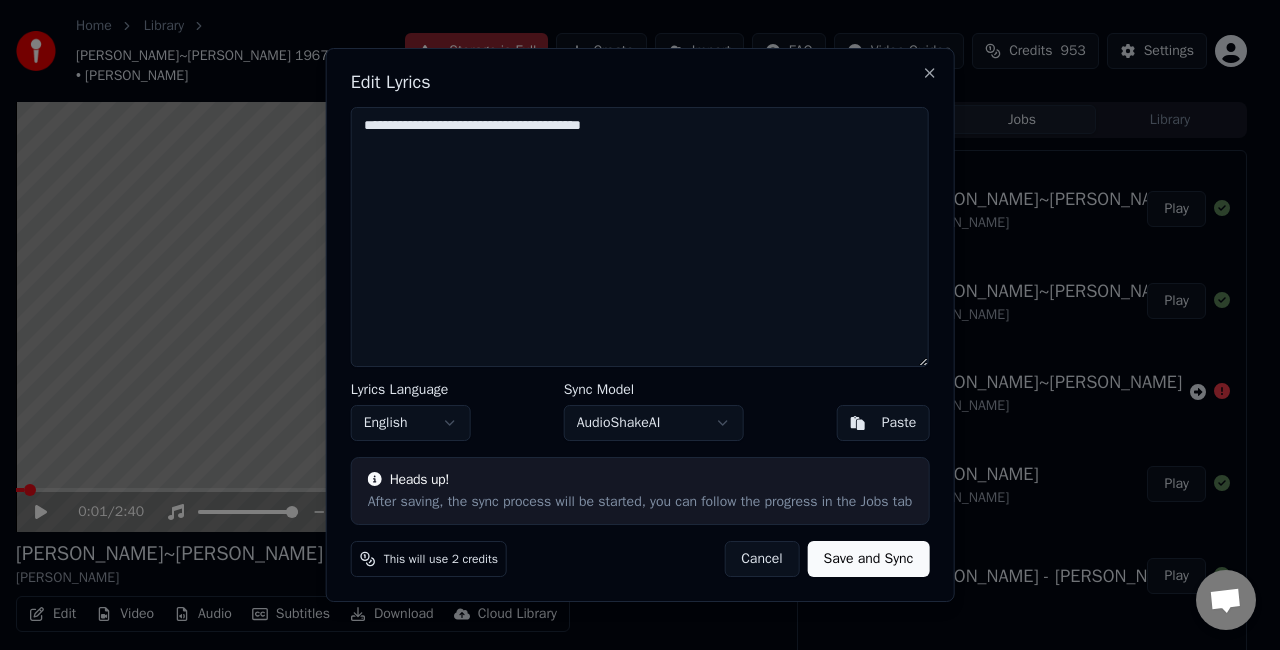 click on "**********" at bounding box center (640, 237) 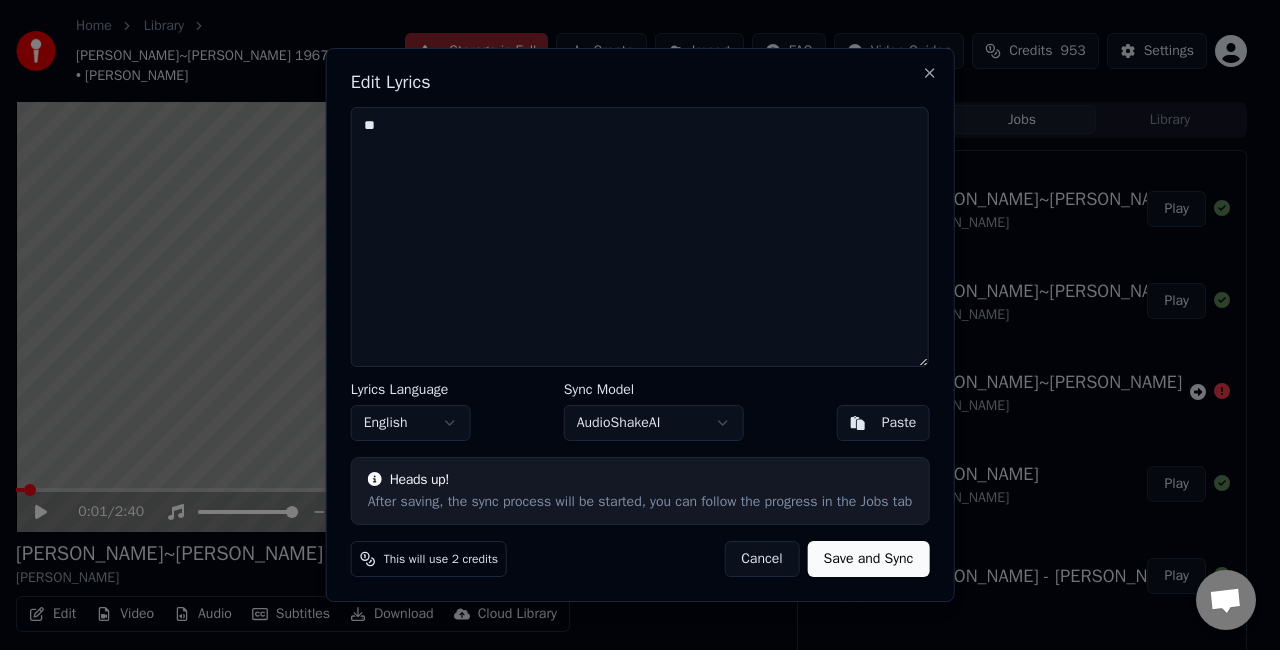 type on "*" 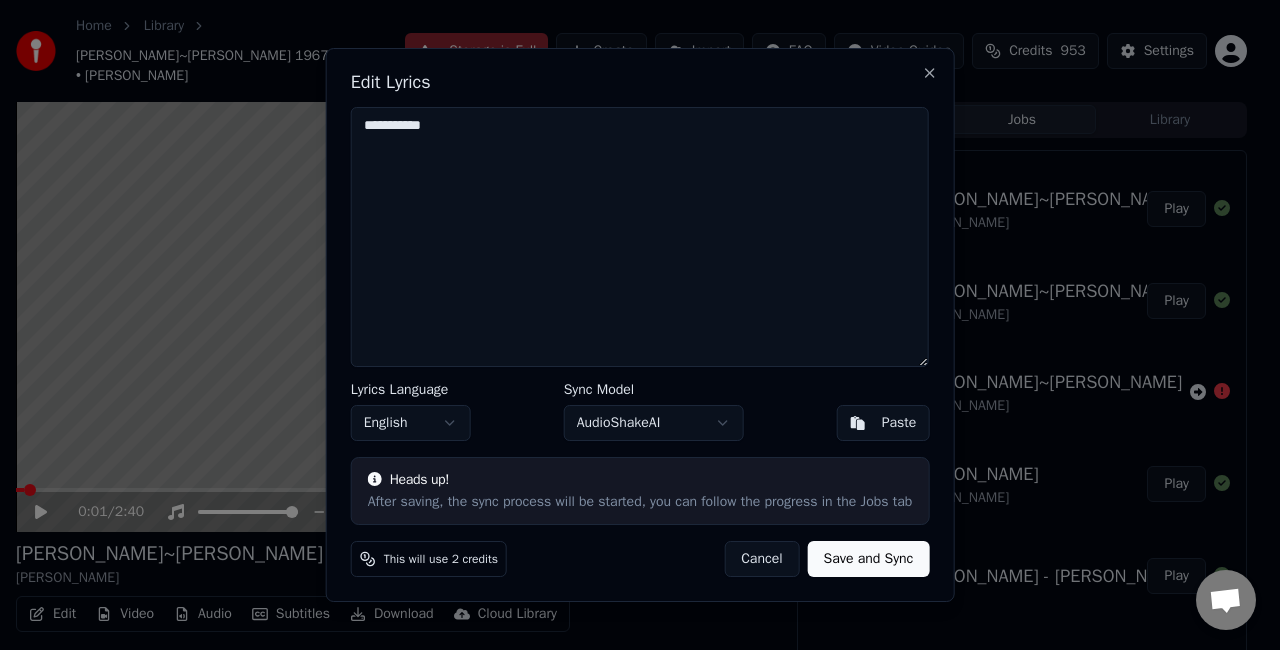drag, startPoint x: 676, startPoint y: 79, endPoint x: 576, endPoint y: 84, distance: 100.12492 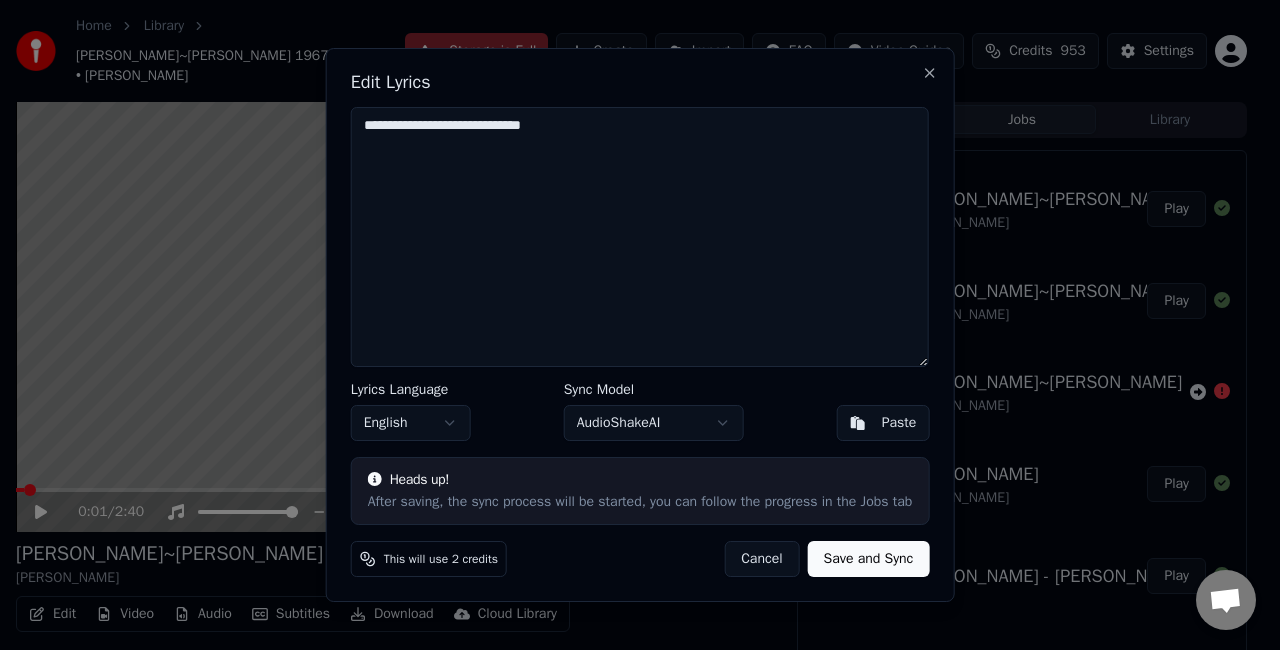 drag, startPoint x: 444, startPoint y: 158, endPoint x: 523, endPoint y: 212, distance: 95.692215 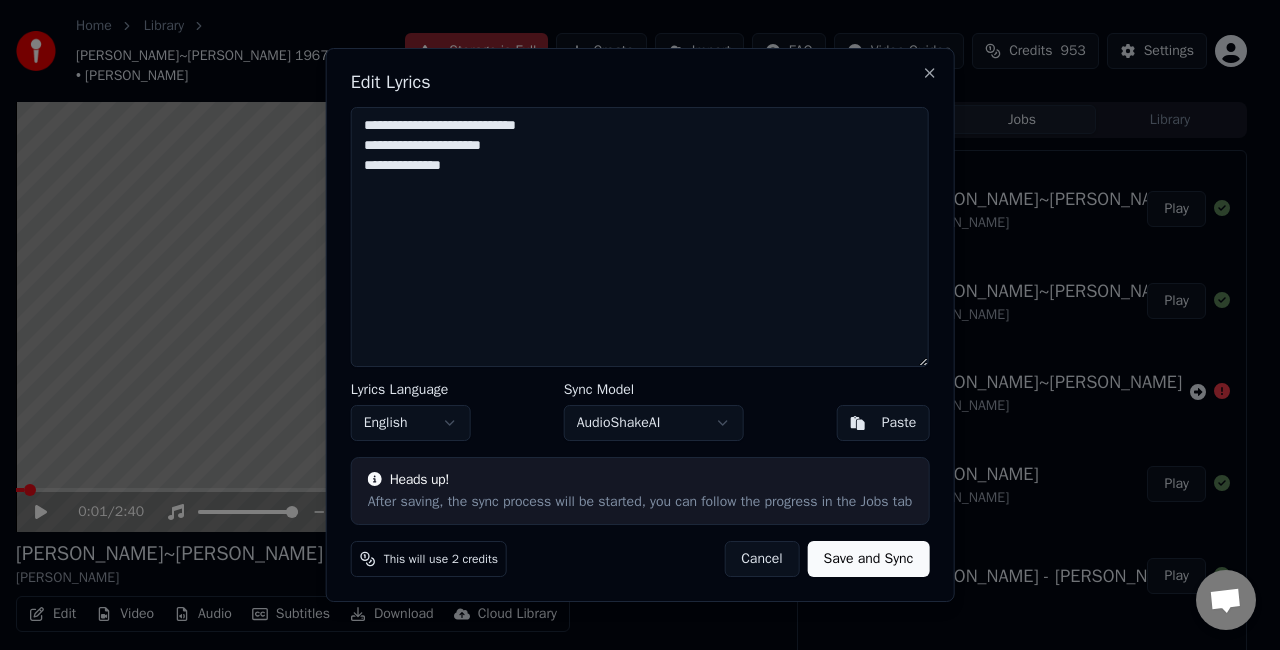 click on "**********" at bounding box center (640, 237) 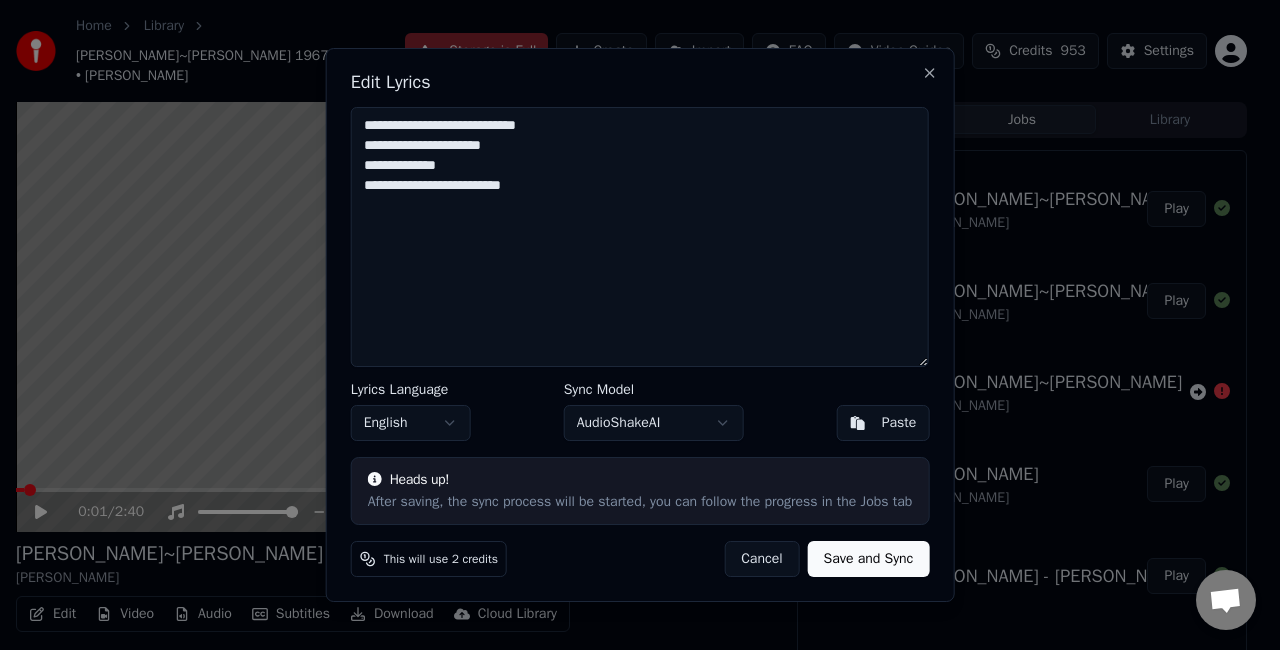 click on "**********" at bounding box center [640, 237] 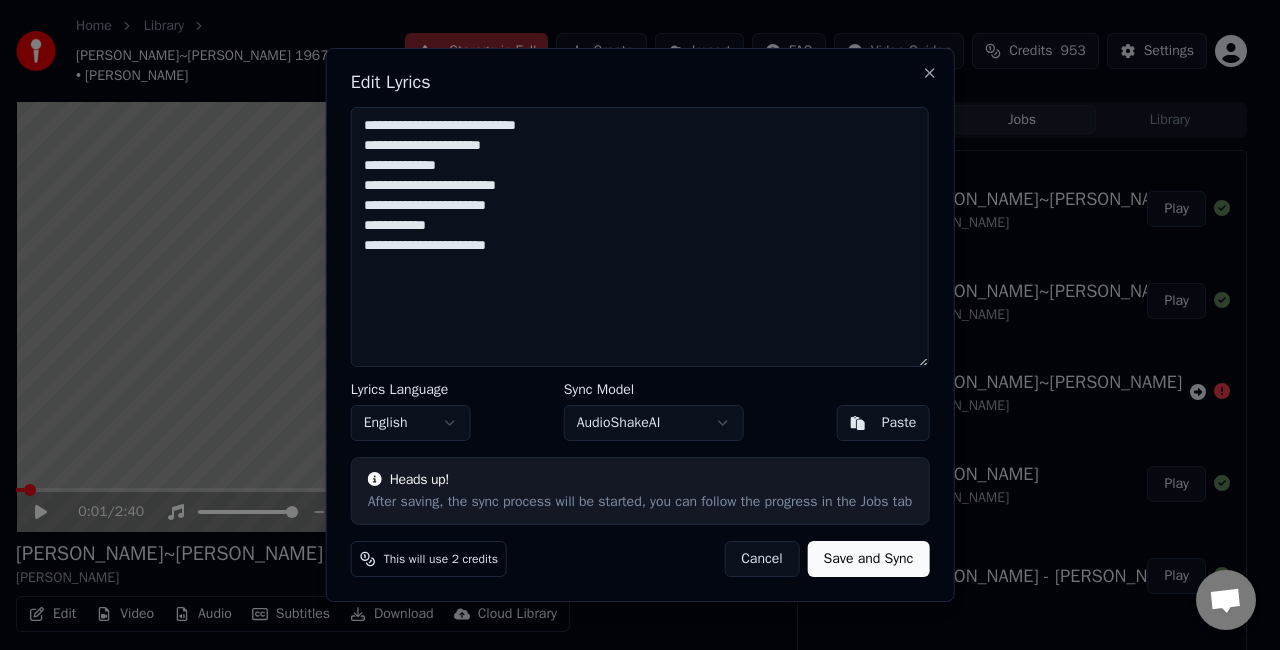click on "**********" at bounding box center [640, 237] 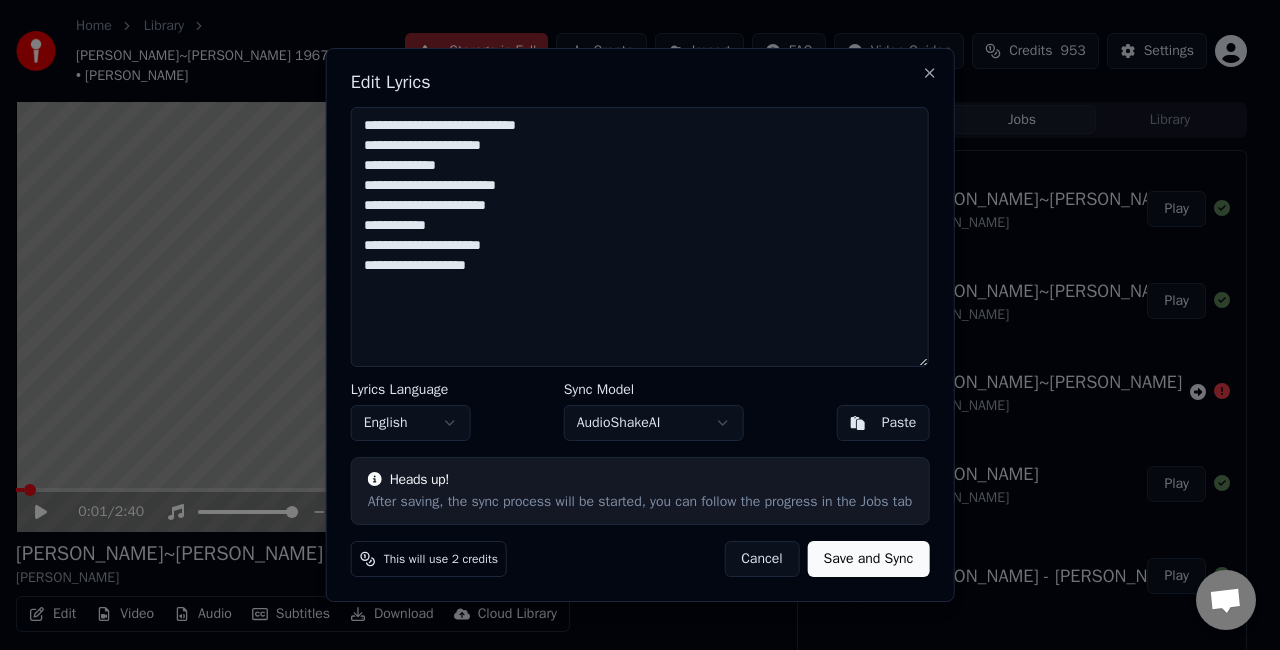 drag, startPoint x: 443, startPoint y: 268, endPoint x: 460, endPoint y: 292, distance: 29.410883 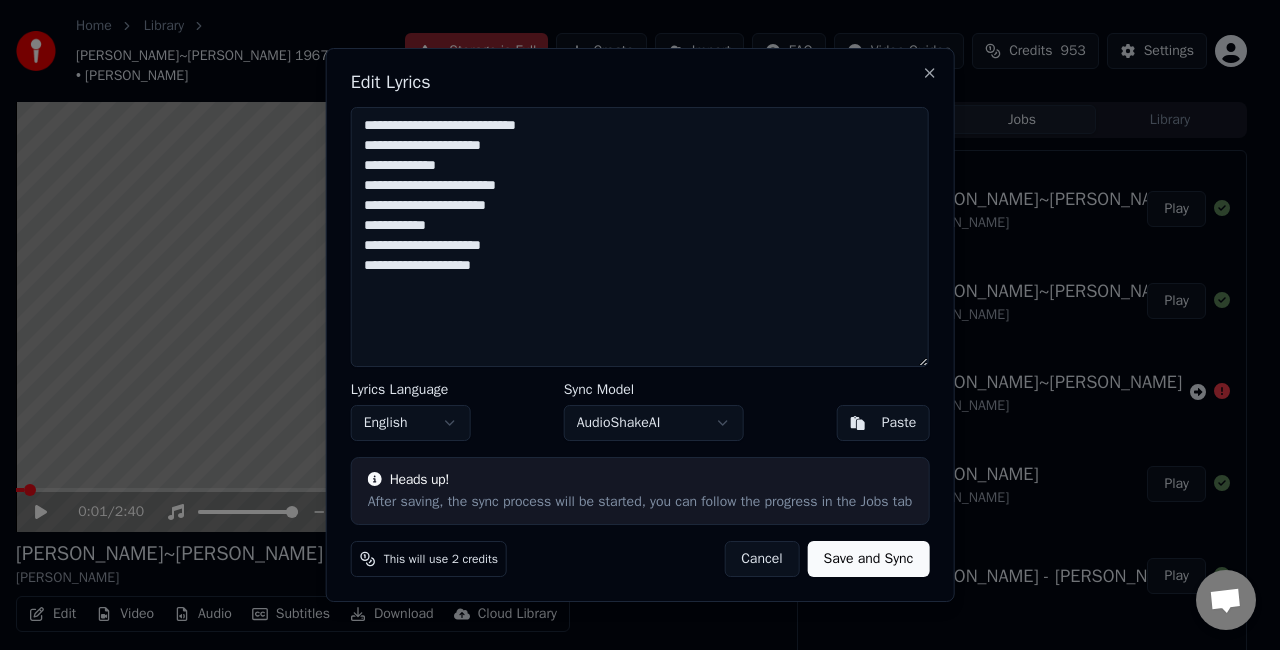 click on "**********" at bounding box center [640, 237] 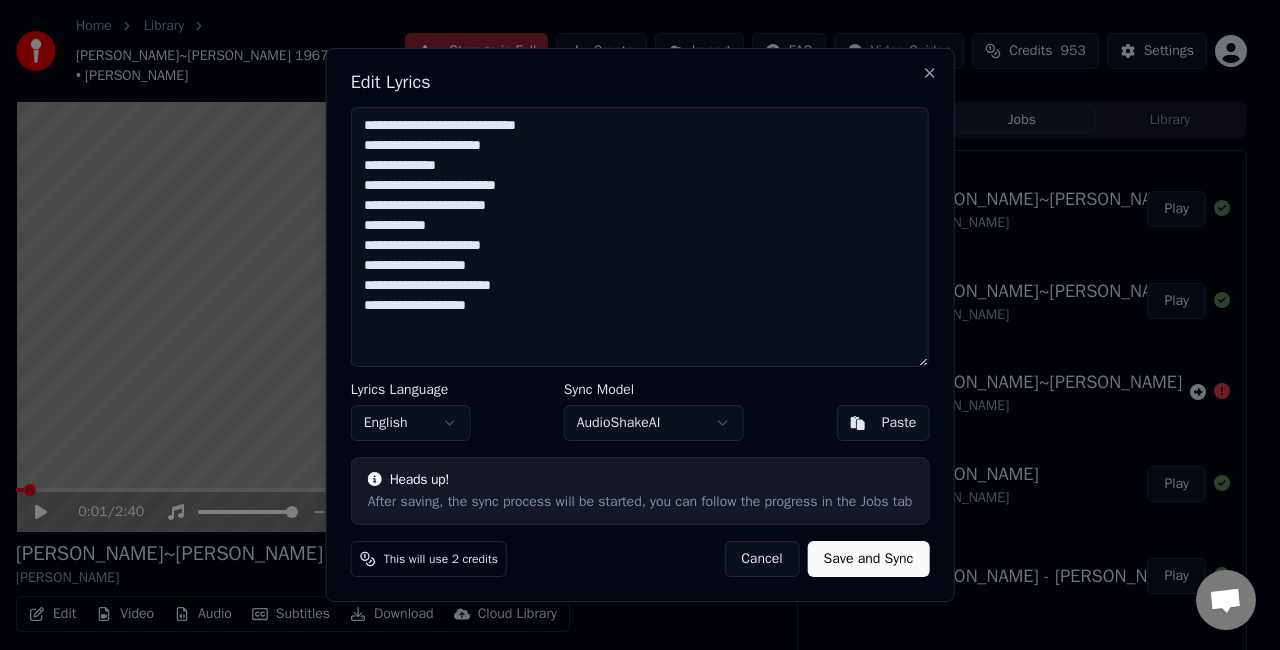 drag, startPoint x: 498, startPoint y: 332, endPoint x: 516, endPoint y: 354, distance: 28.42534 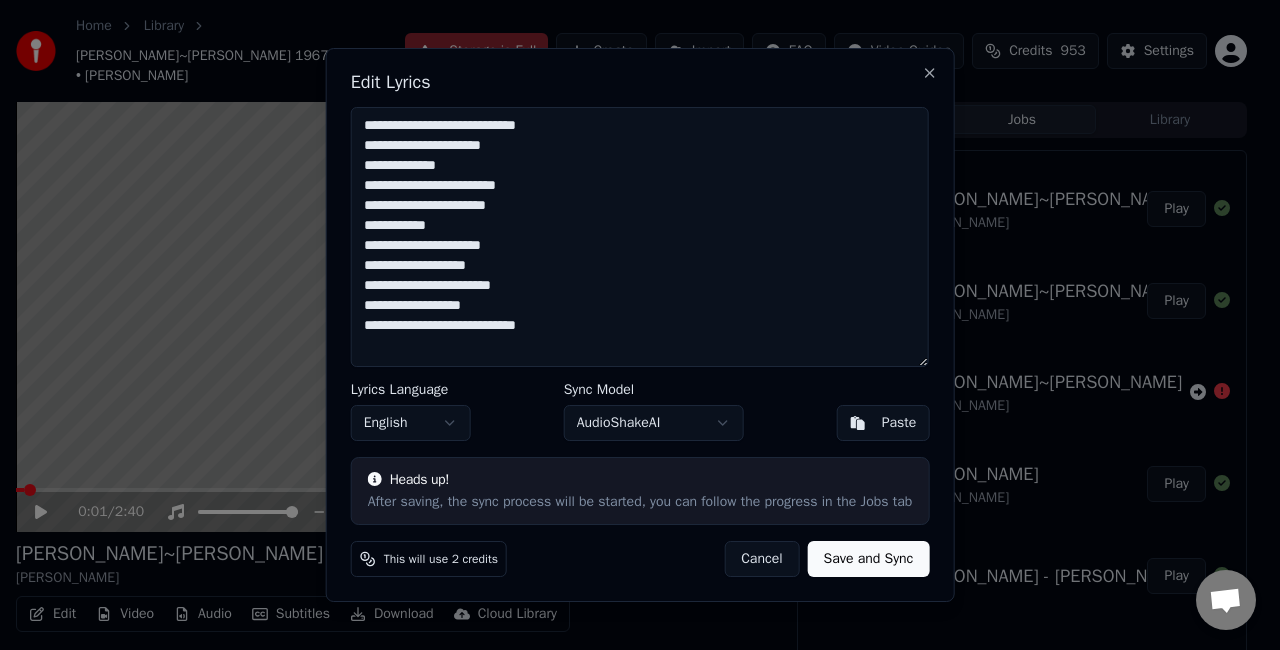 click on "**********" at bounding box center [640, 237] 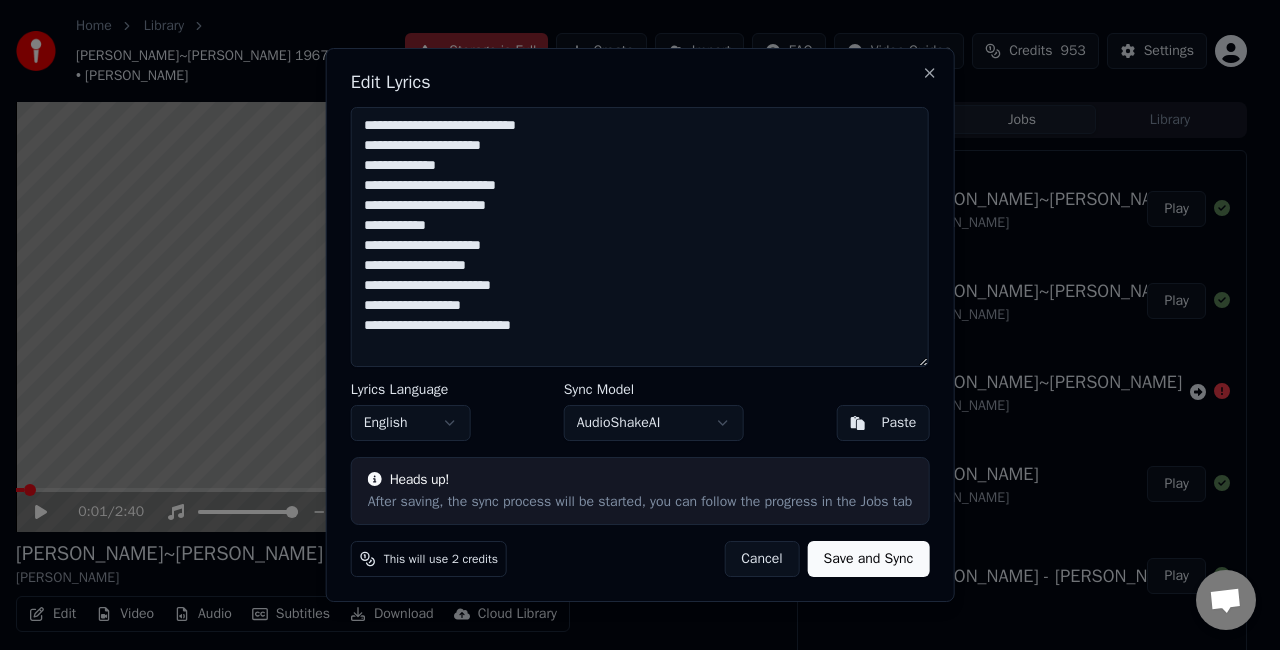 click on "**********" at bounding box center [640, 237] 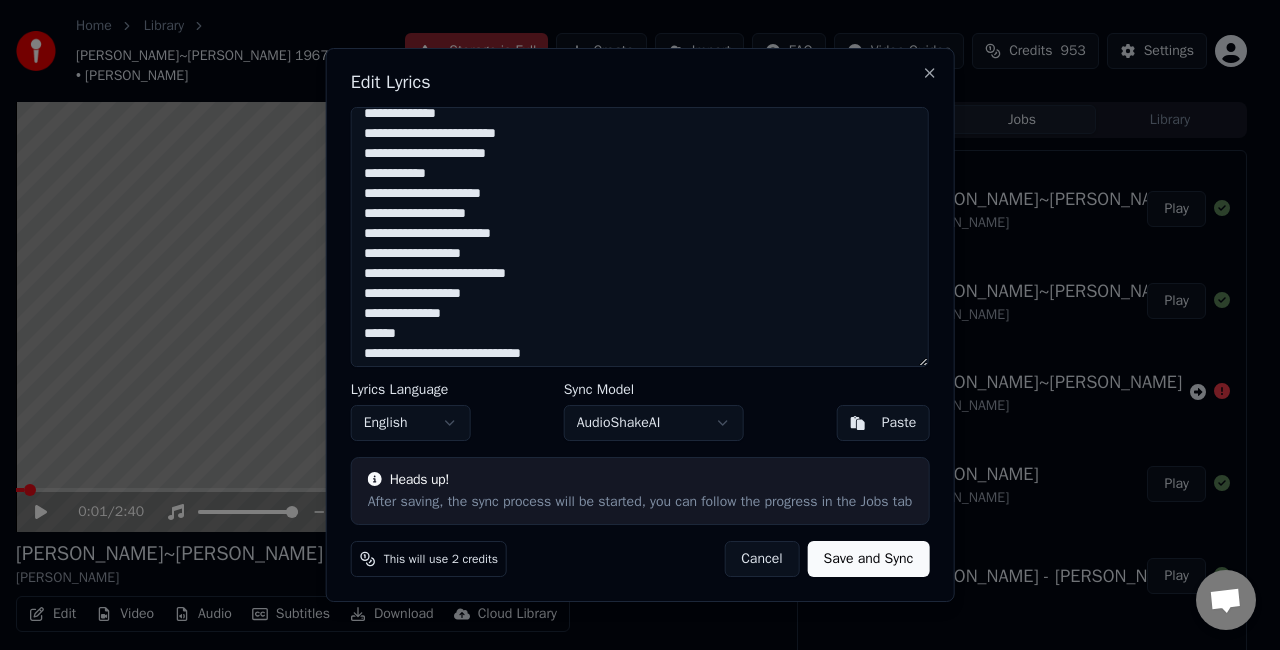 scroll, scrollTop: 76, scrollLeft: 0, axis: vertical 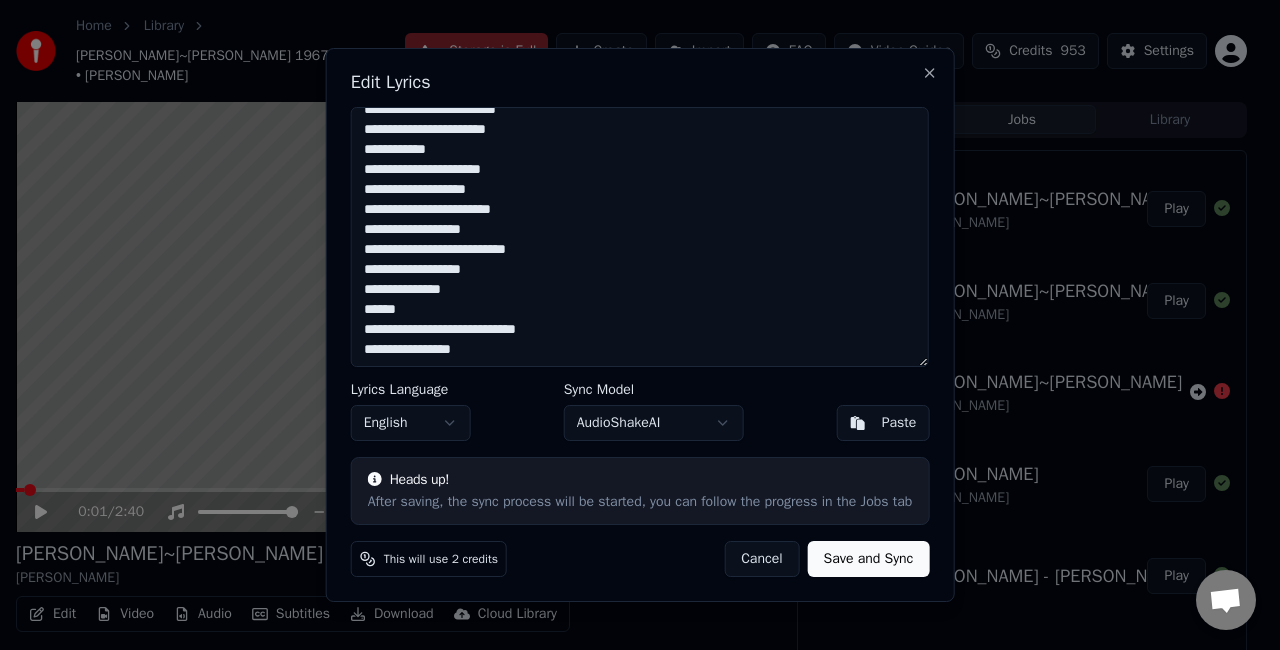 click on "**********" at bounding box center [640, 237] 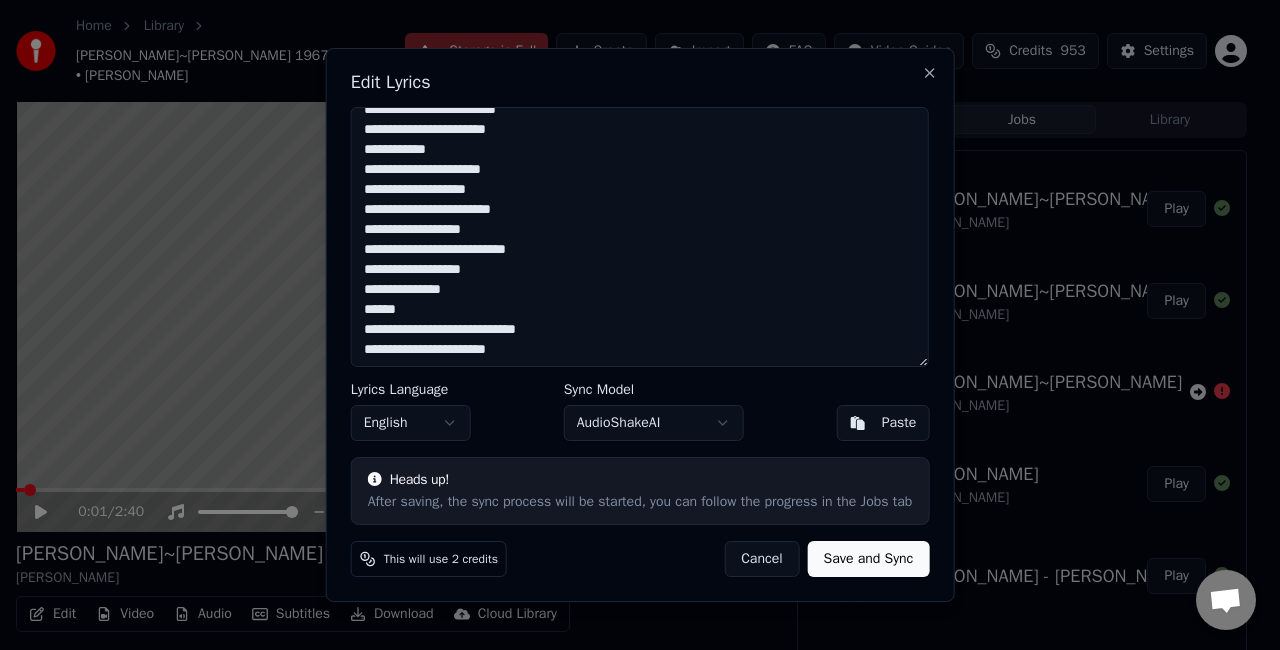 click on "**********" at bounding box center (640, 237) 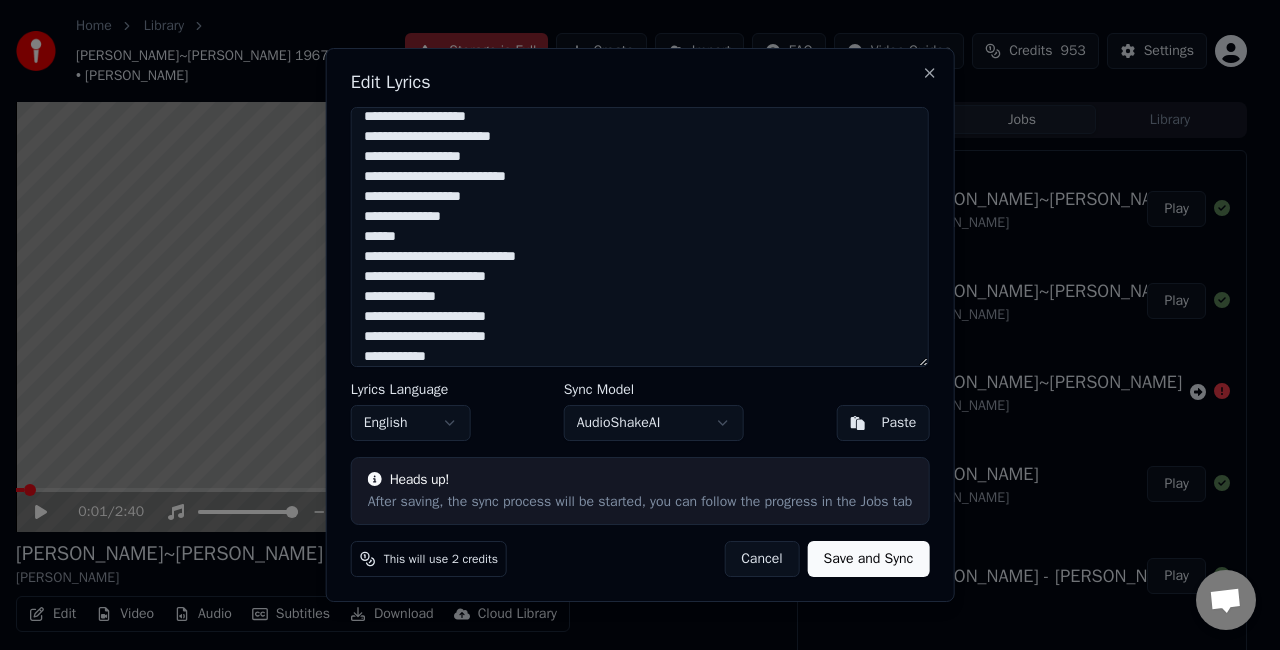 scroll, scrollTop: 196, scrollLeft: 0, axis: vertical 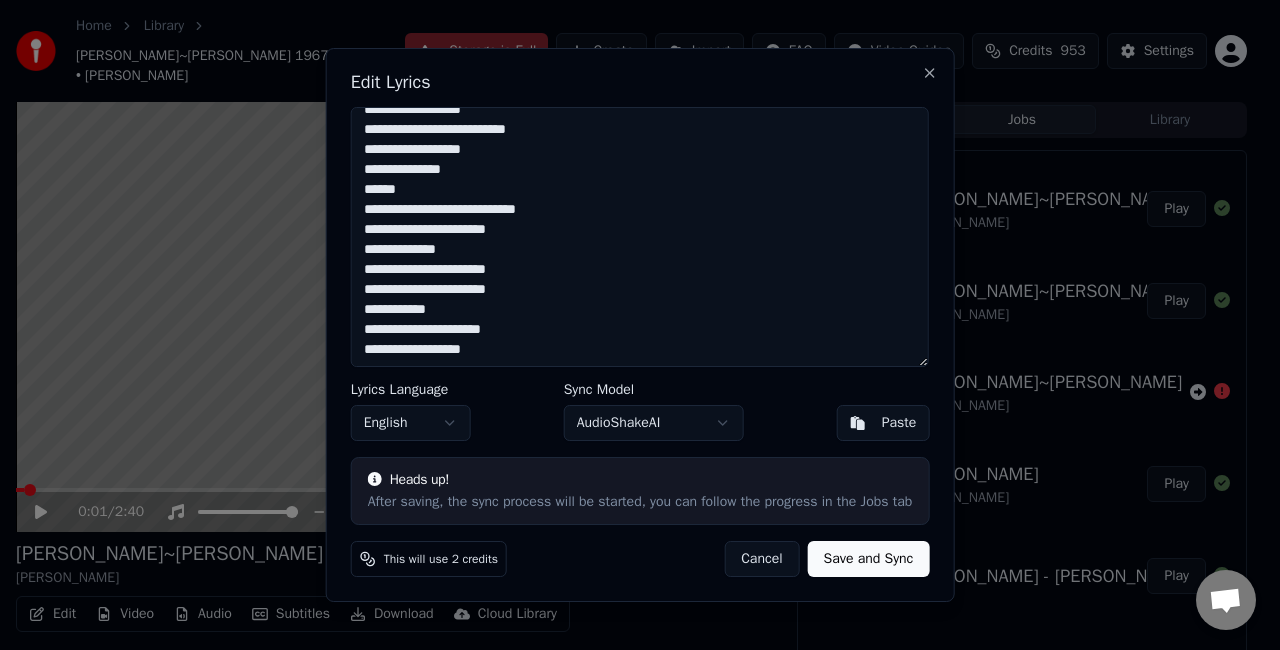 click on "**********" at bounding box center [640, 237] 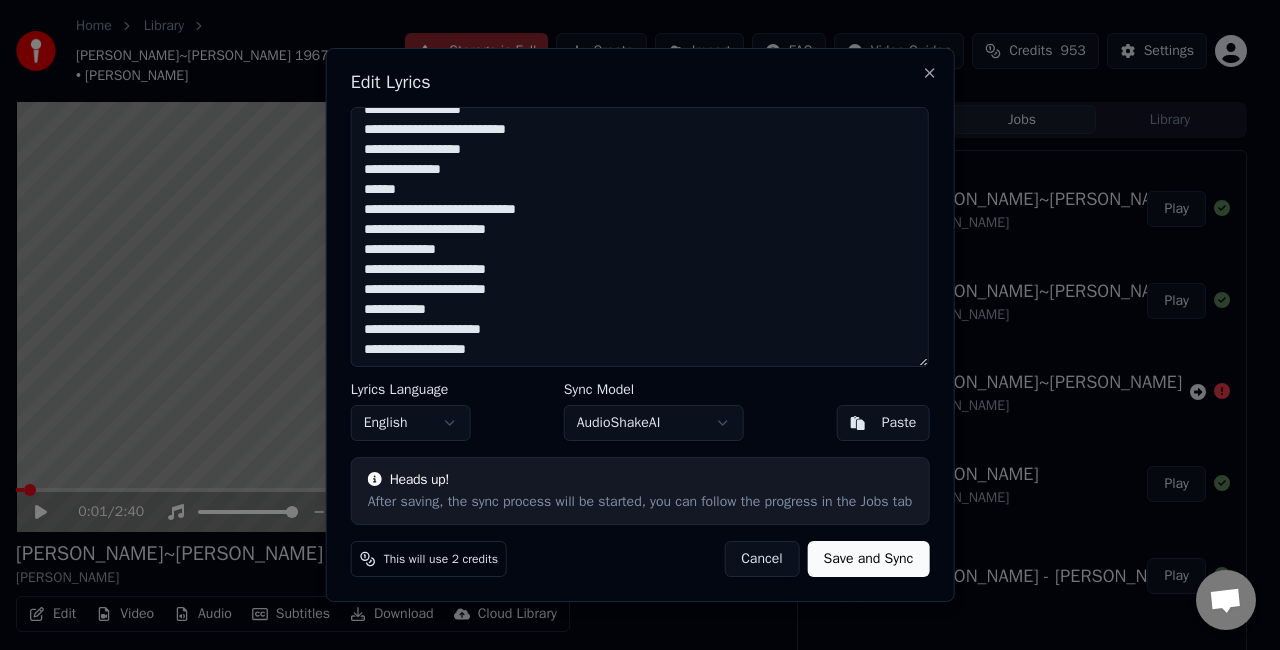 click on "**********" at bounding box center [640, 237] 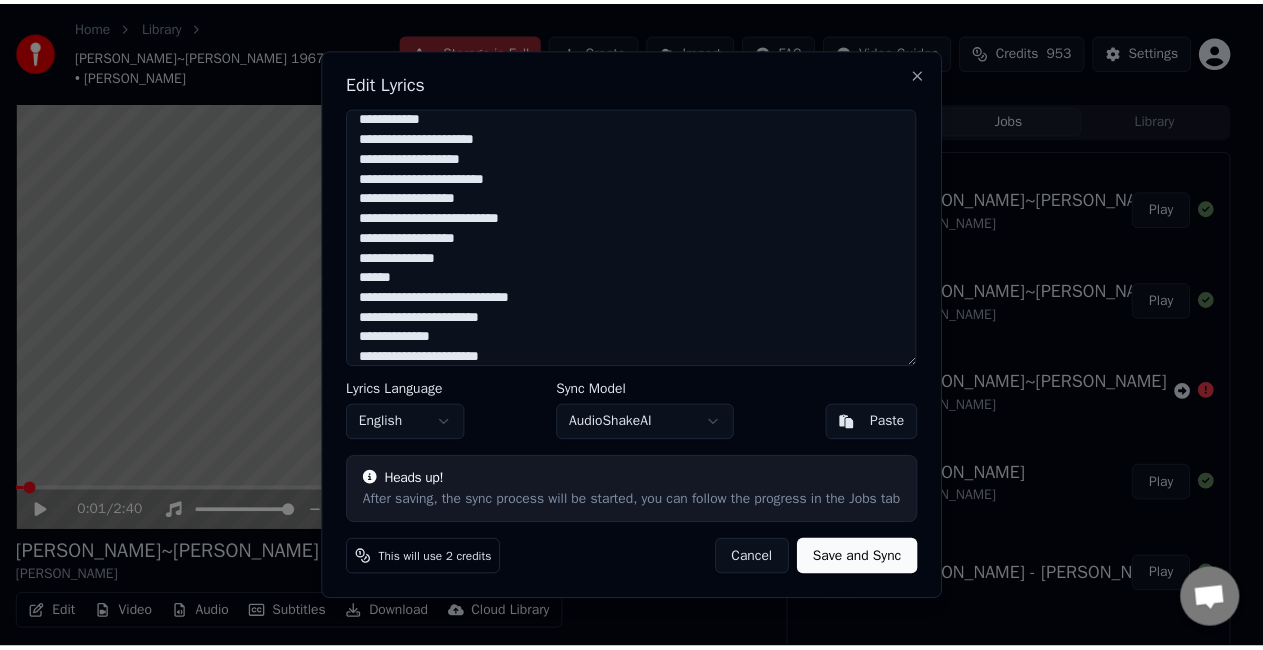 scroll, scrollTop: 316, scrollLeft: 0, axis: vertical 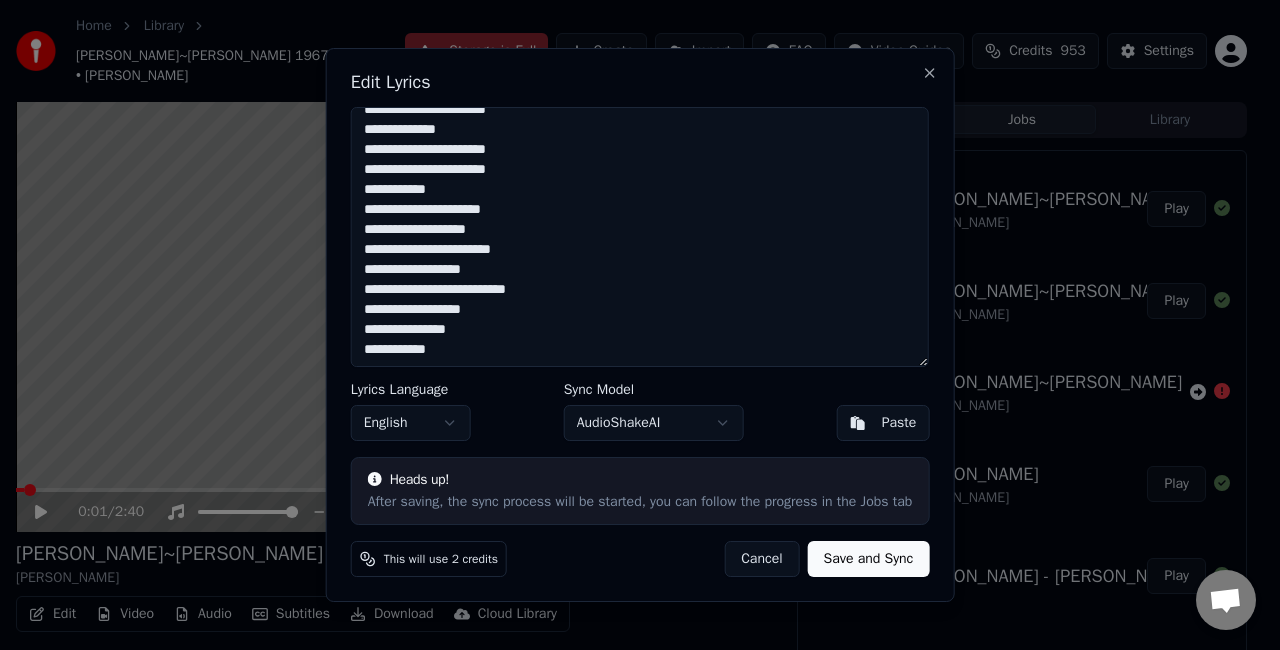 type on "**********" 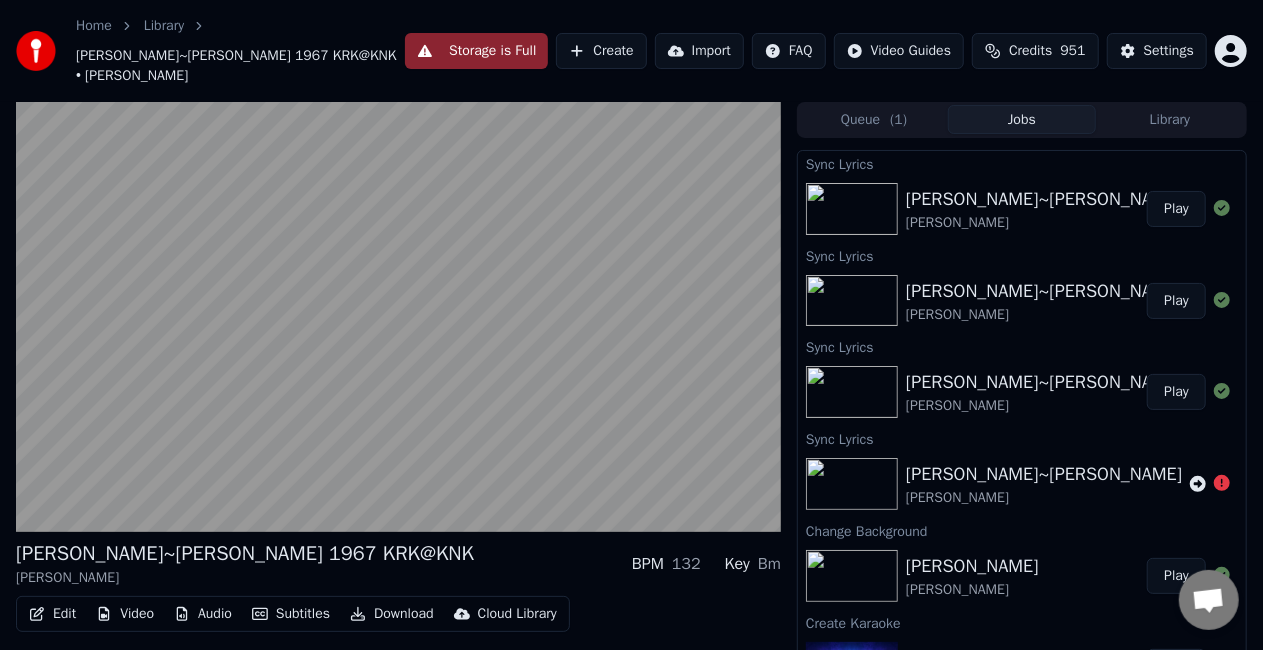 click on "Play" at bounding box center (1176, 209) 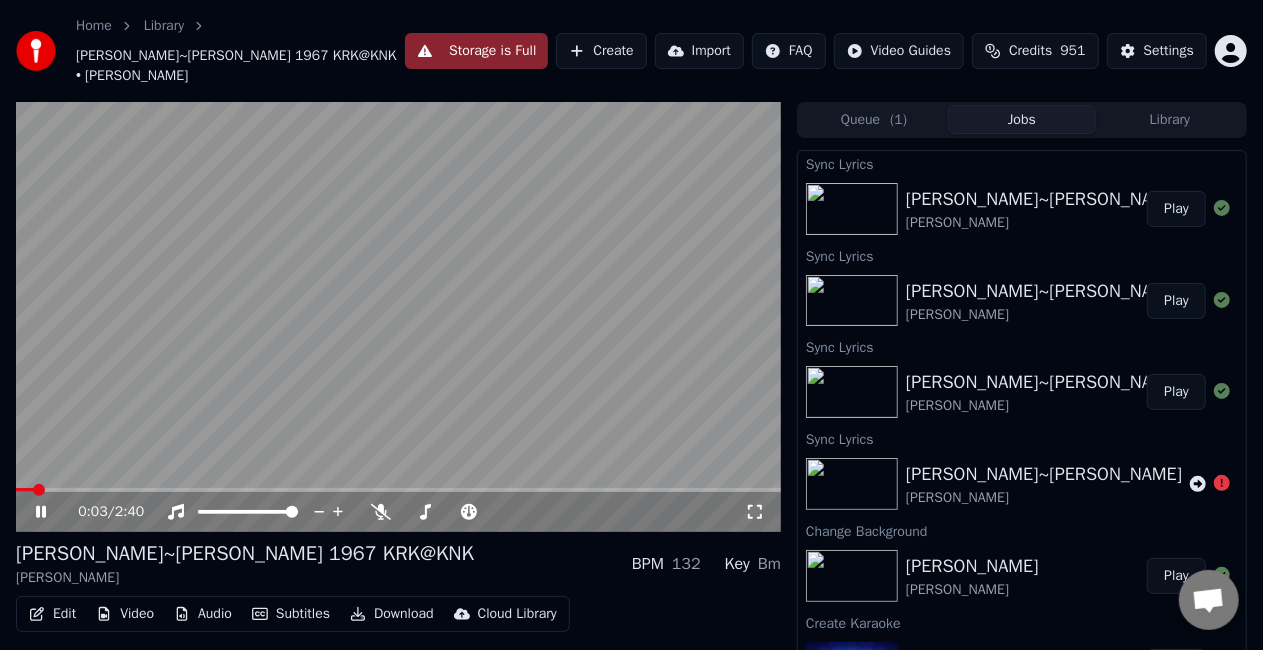 click 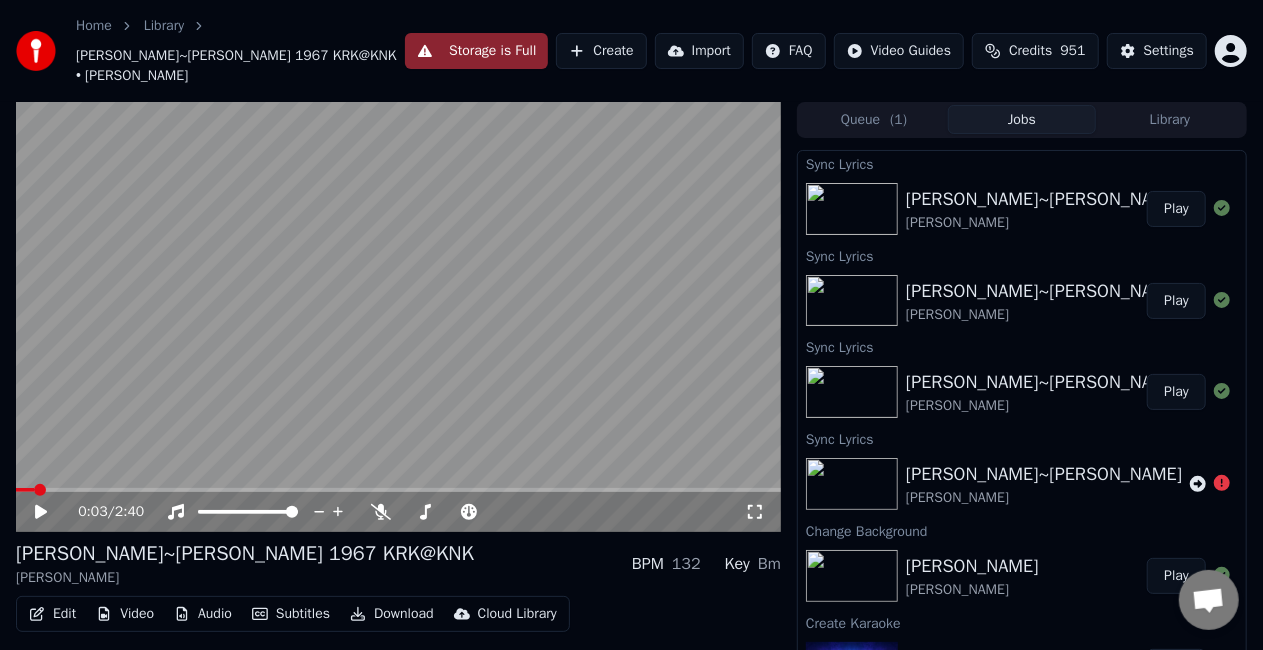 click on "Edit" at bounding box center [52, 614] 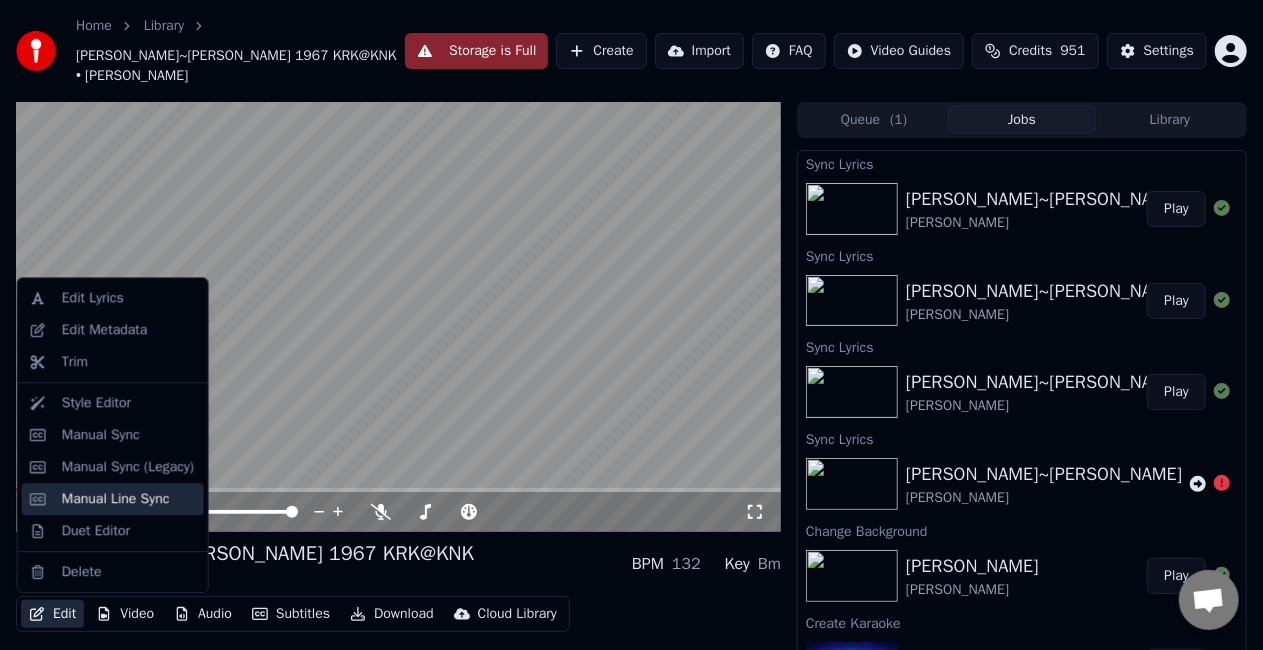 click on "Manual Line Sync" at bounding box center [116, 499] 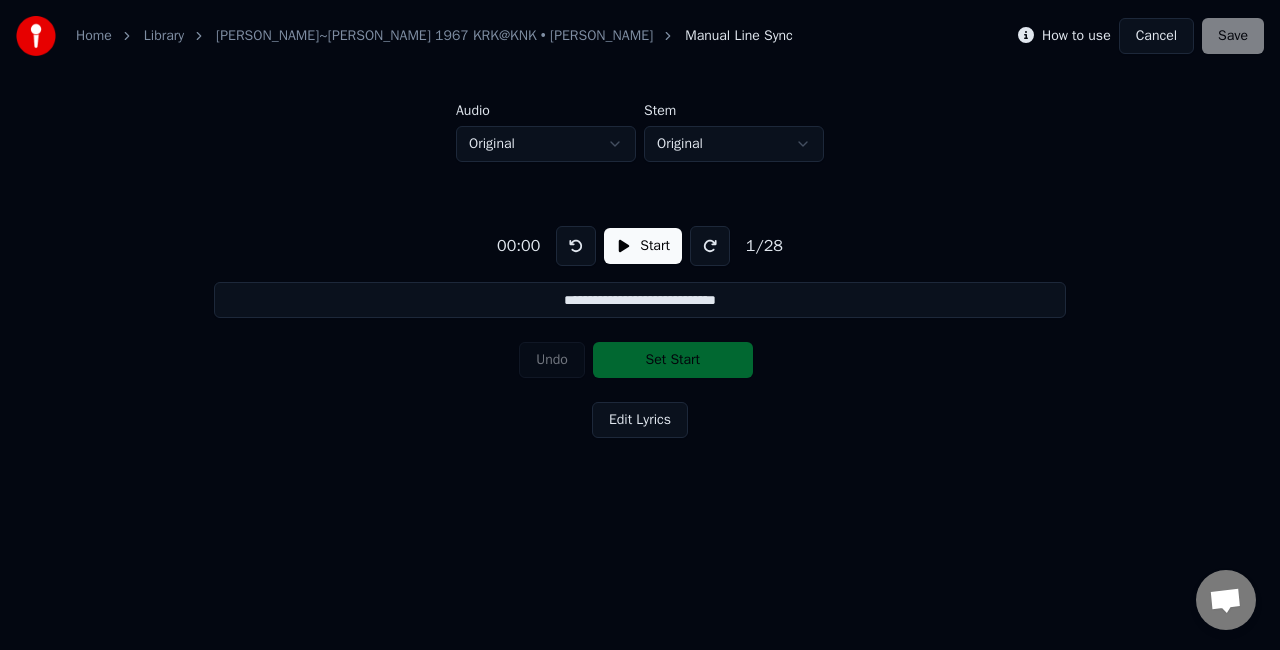 click on "Start" at bounding box center [643, 246] 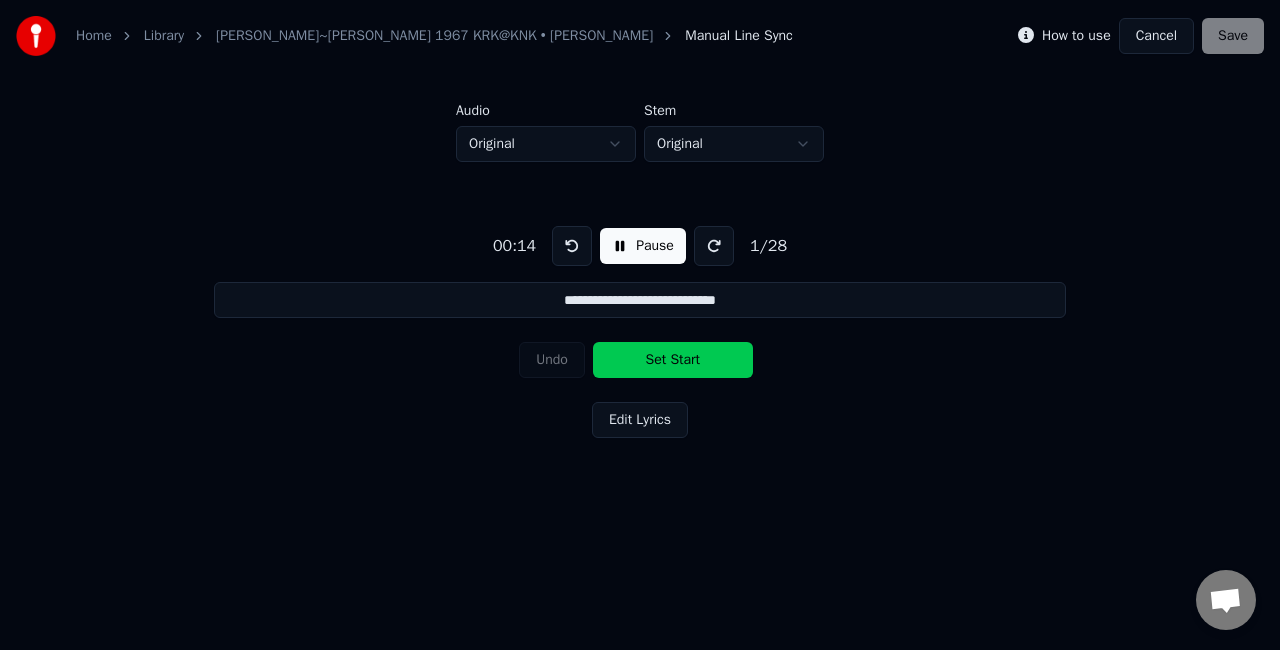 click on "Set Start" at bounding box center [673, 360] 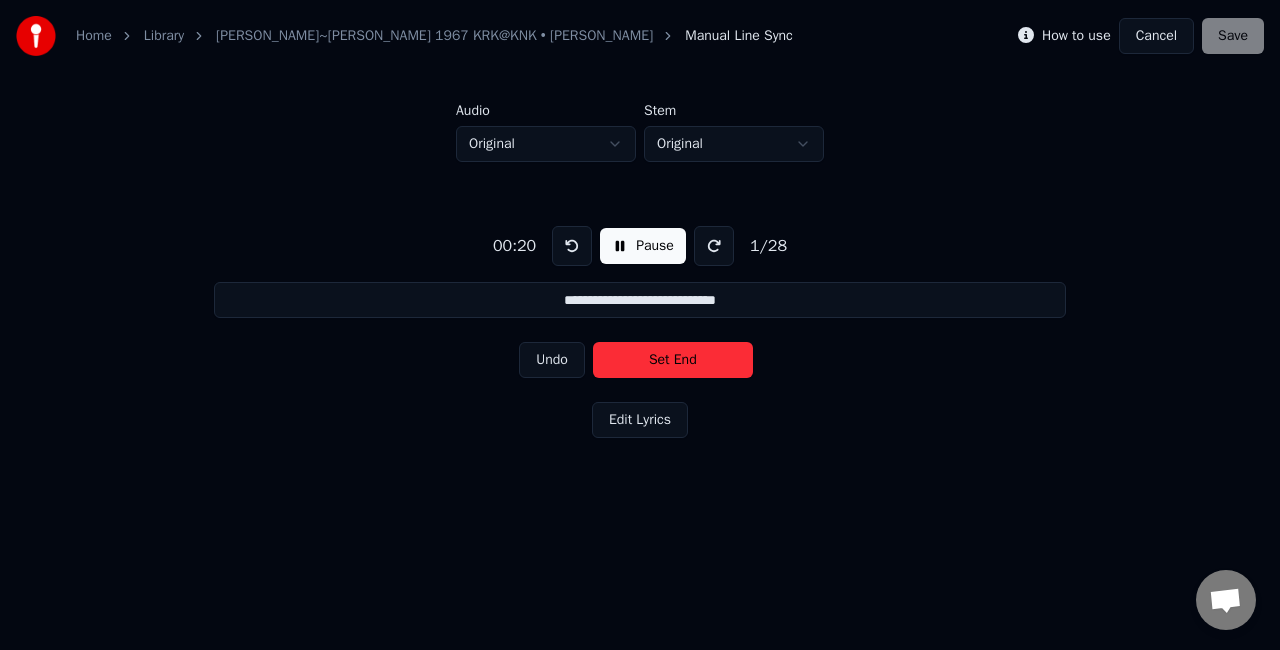 click on "Set End" at bounding box center (673, 360) 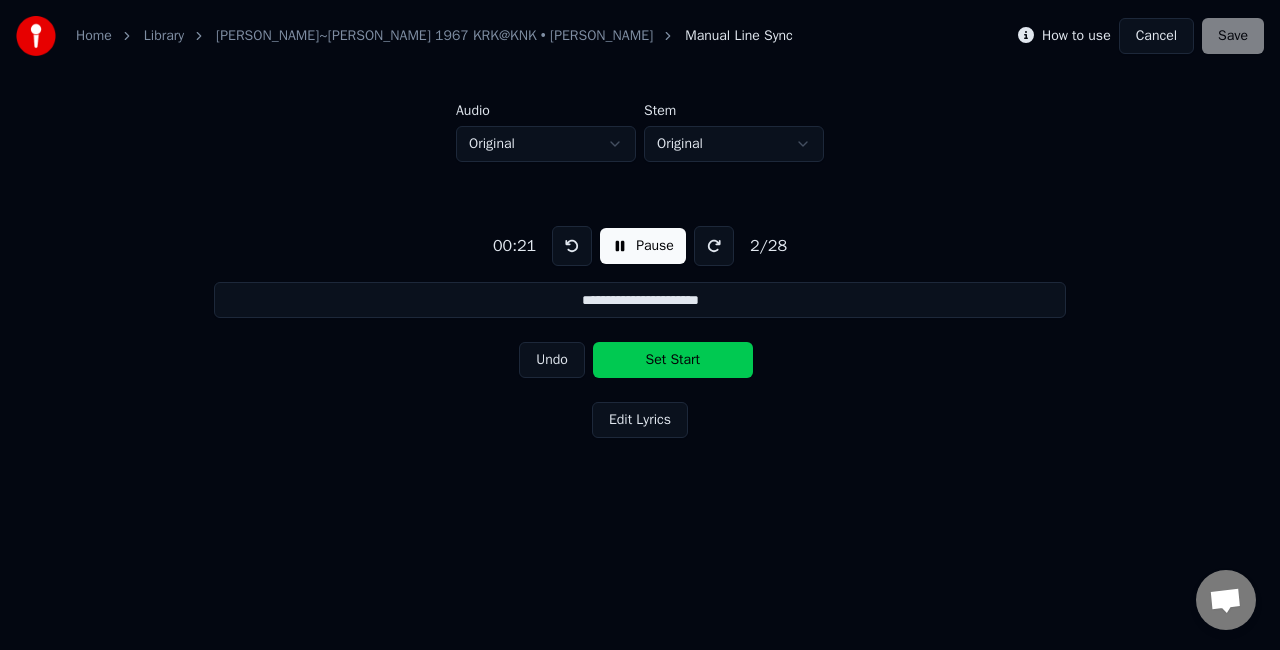 click on "Set Start" at bounding box center (673, 360) 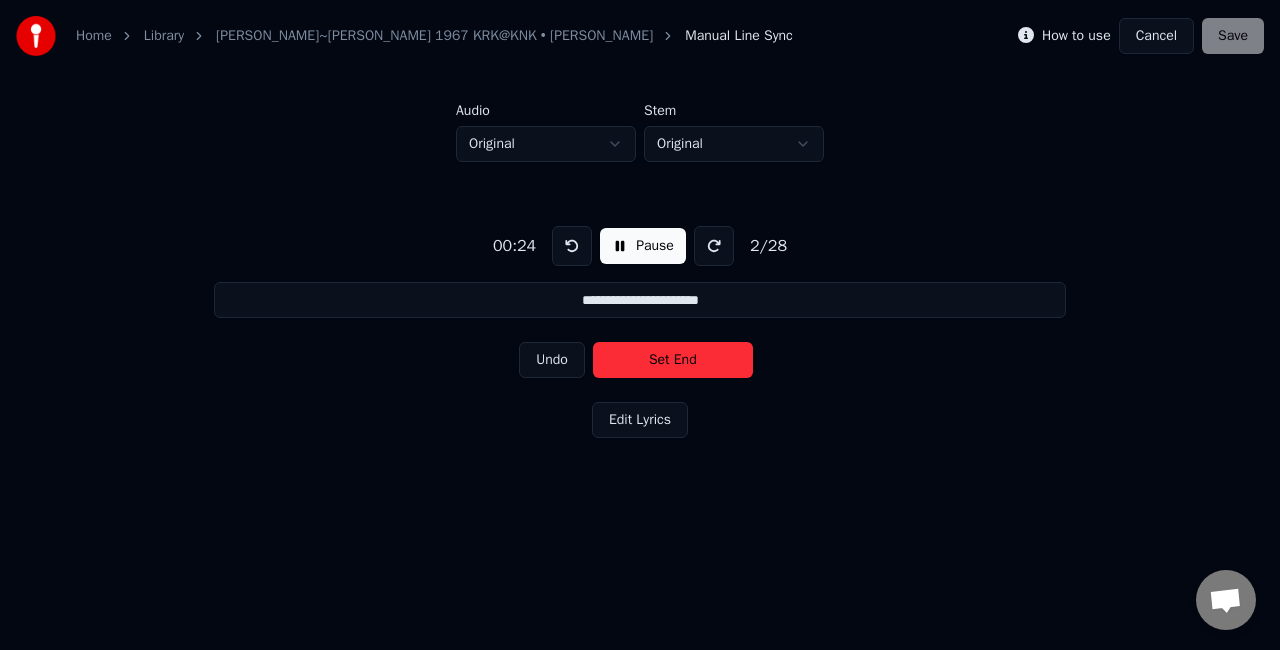 click on "Set End" at bounding box center (673, 360) 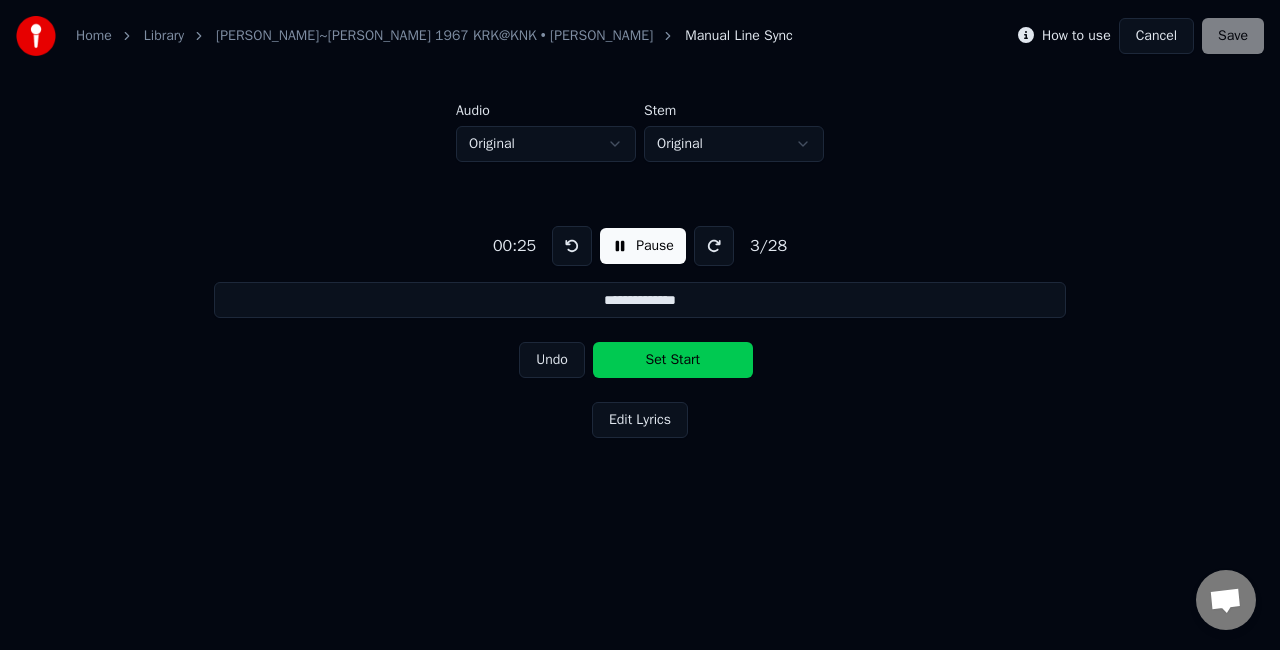 click on "Set Start" at bounding box center (673, 360) 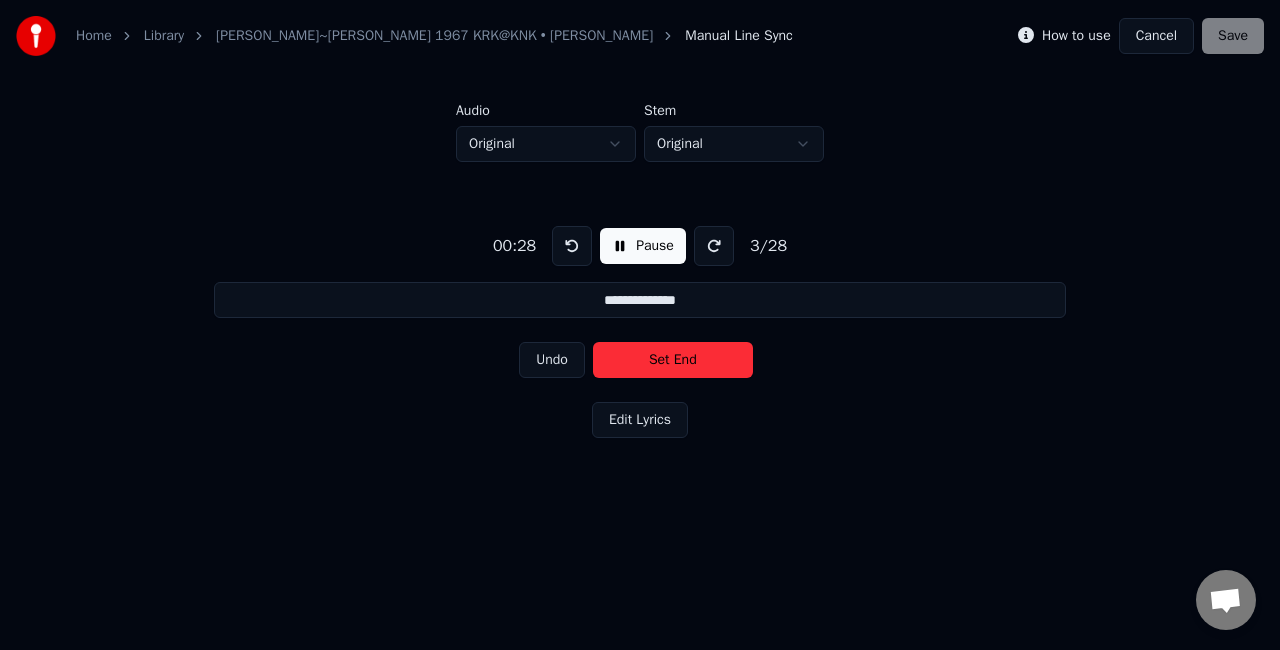 click on "Set End" at bounding box center [673, 360] 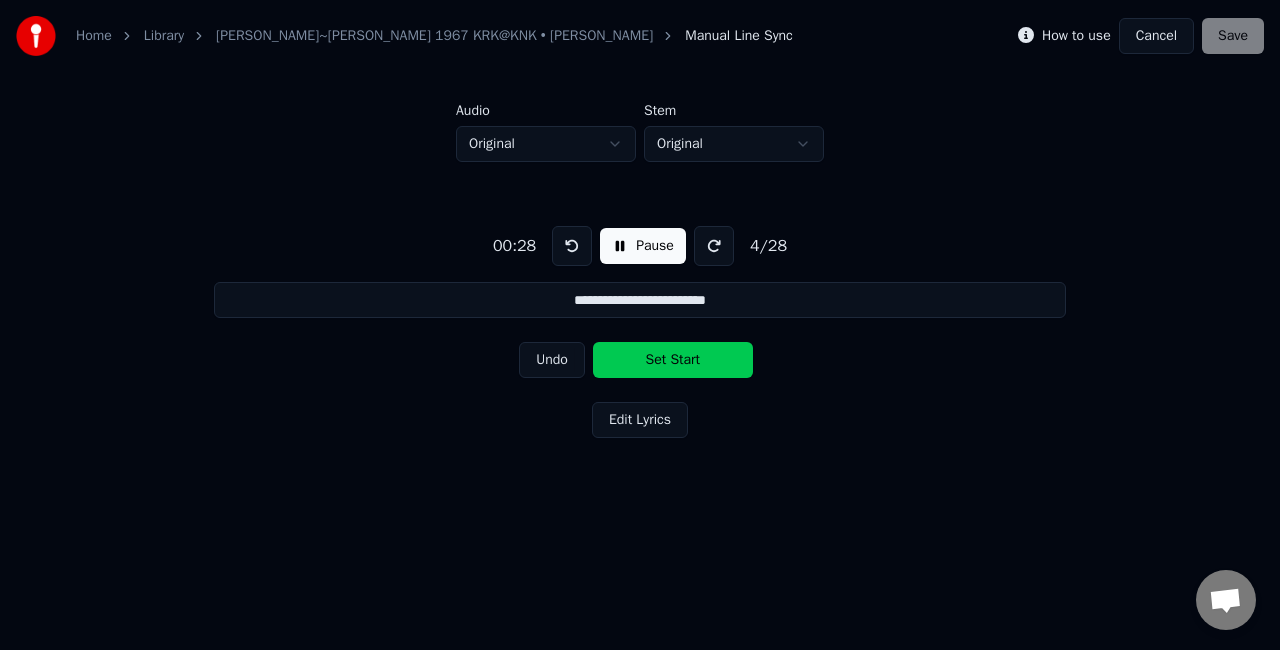 click on "Set Start" at bounding box center [673, 360] 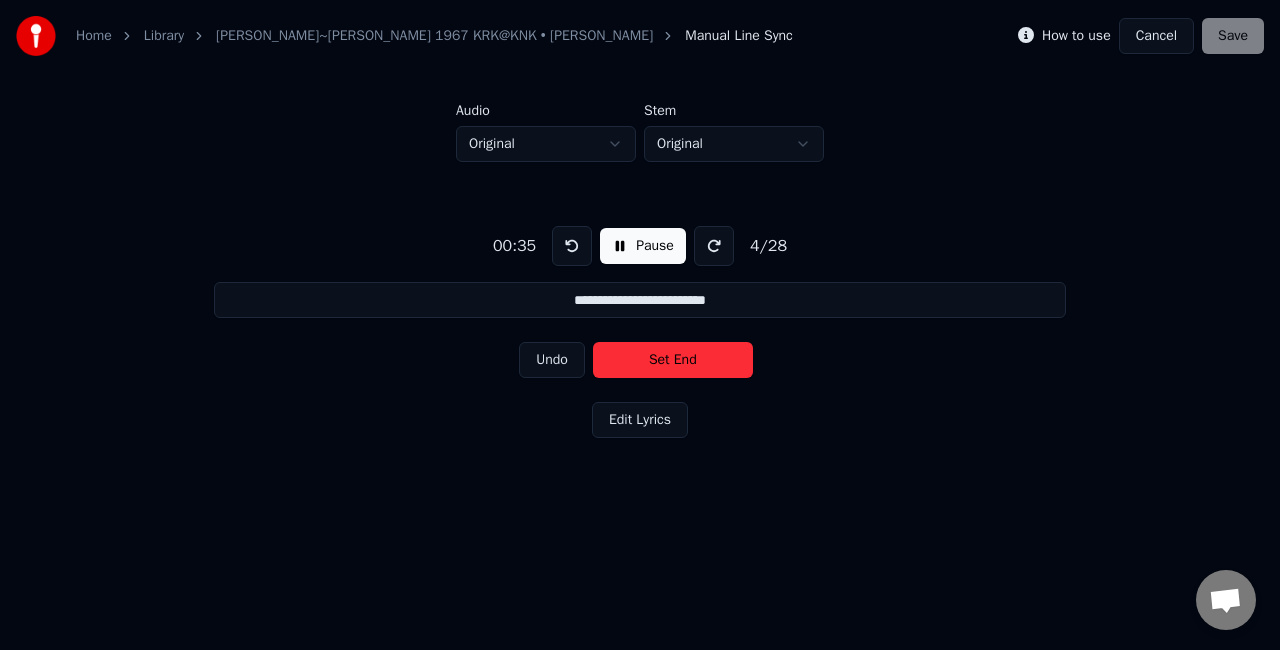 click on "Set End" at bounding box center [673, 360] 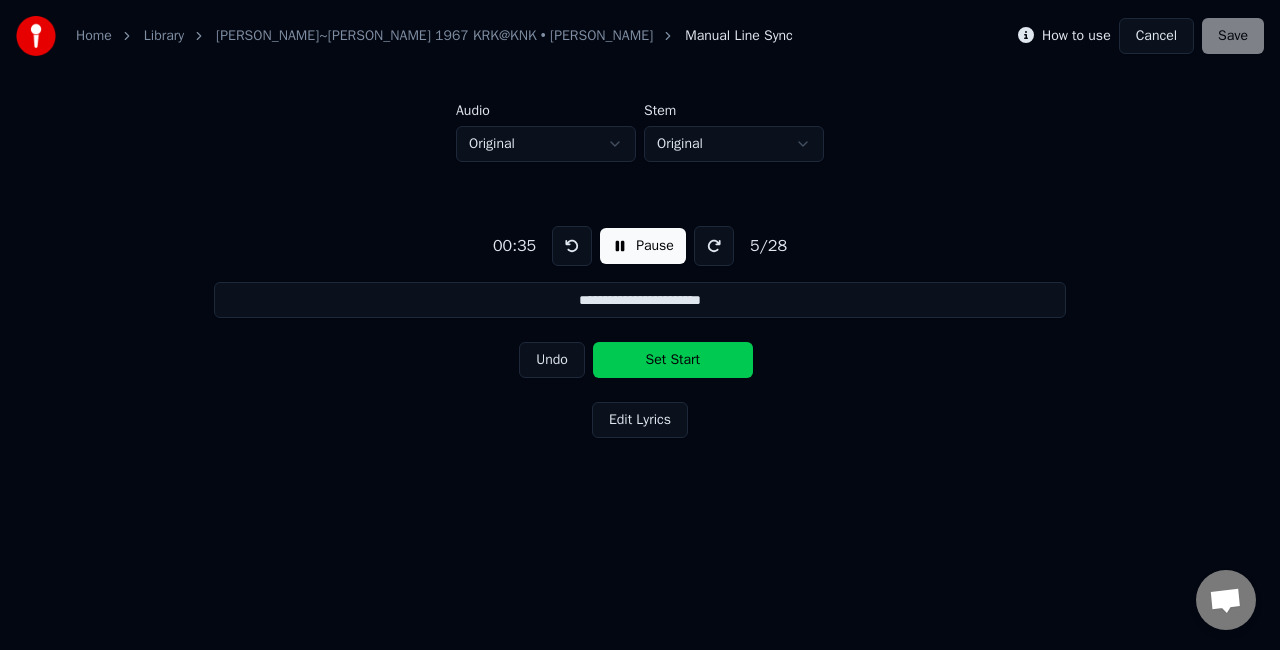 click on "Set Start" at bounding box center (673, 360) 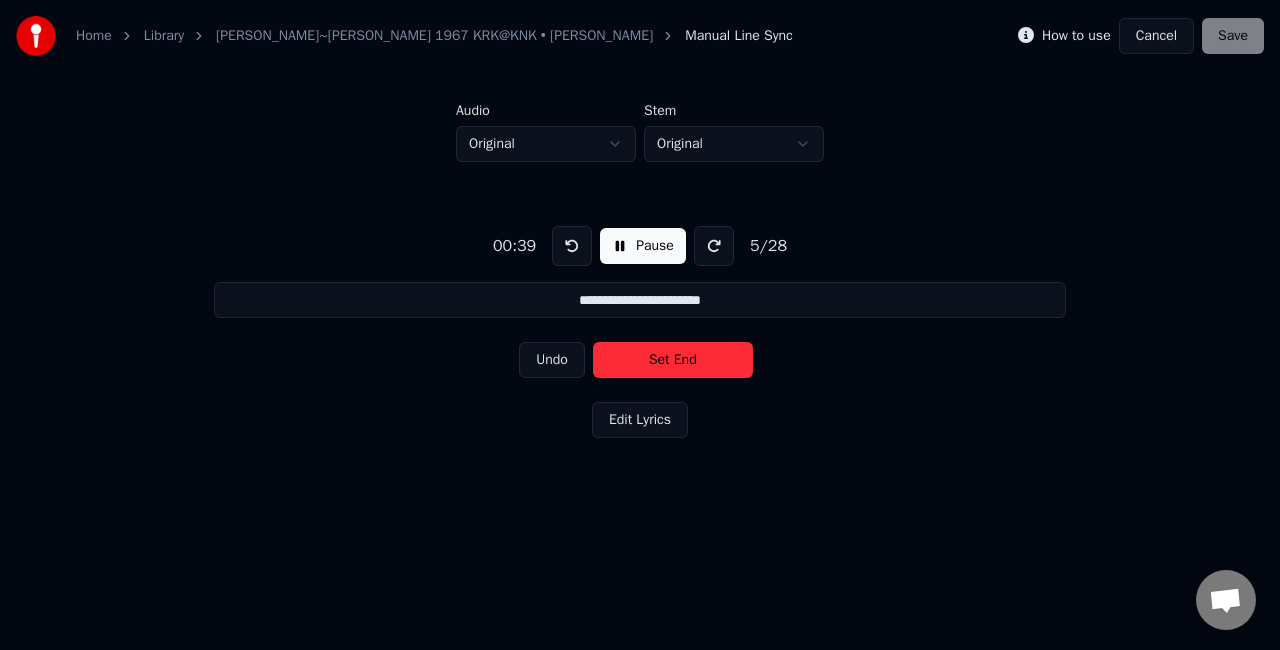 click on "Set End" at bounding box center (673, 360) 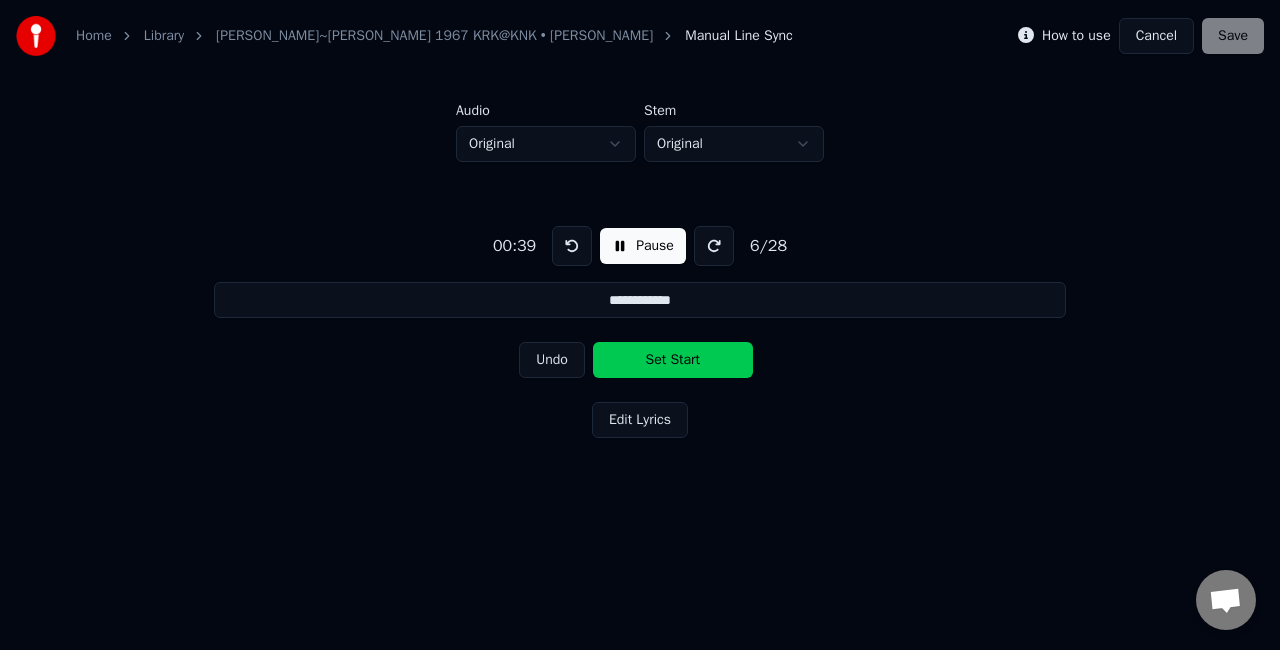 click on "Set Start" at bounding box center [673, 360] 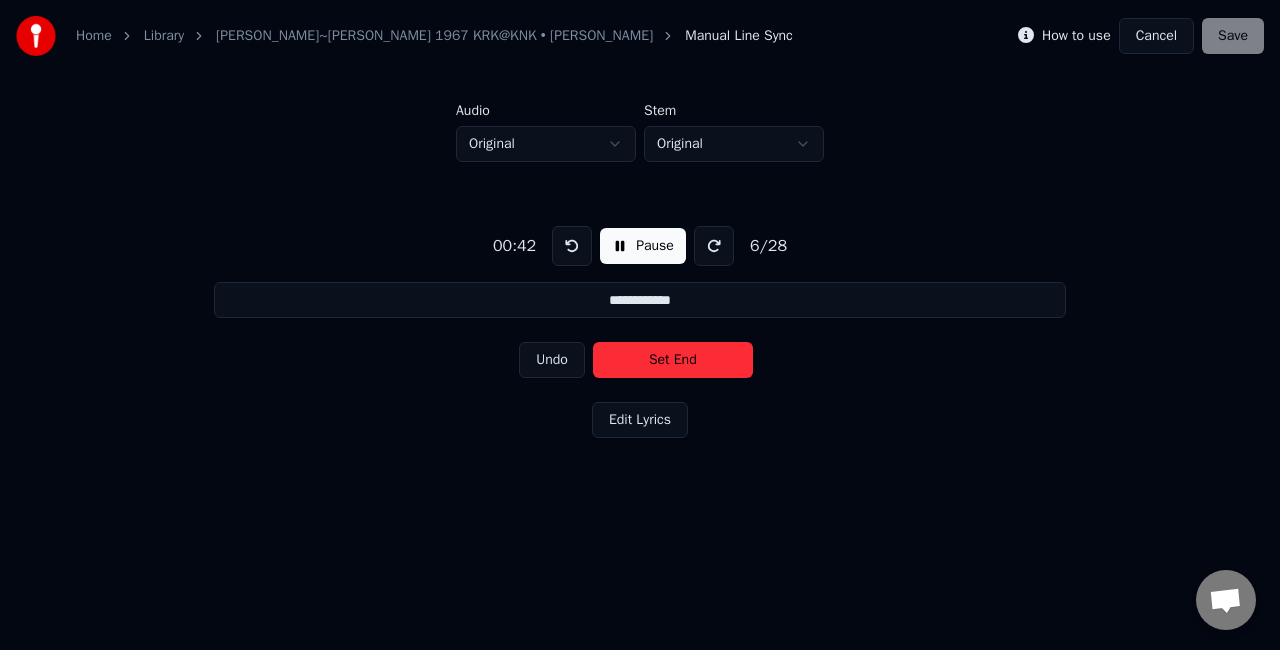 click on "Set End" at bounding box center [673, 360] 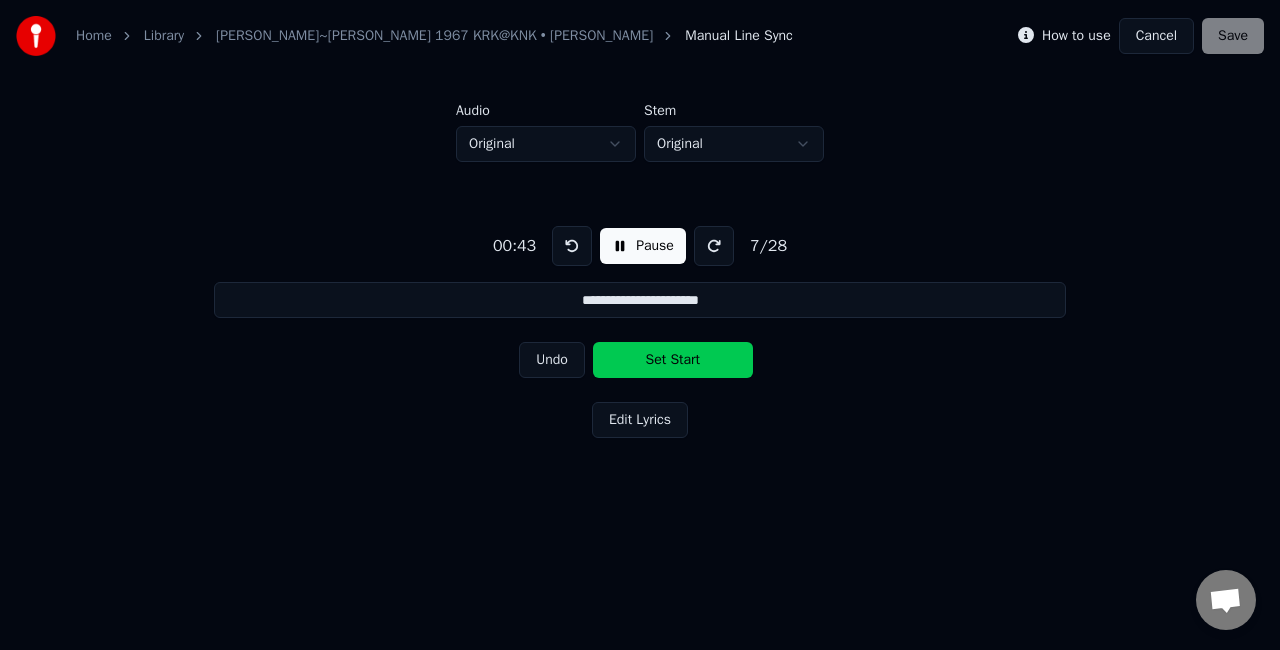 click on "Set Start" at bounding box center (673, 360) 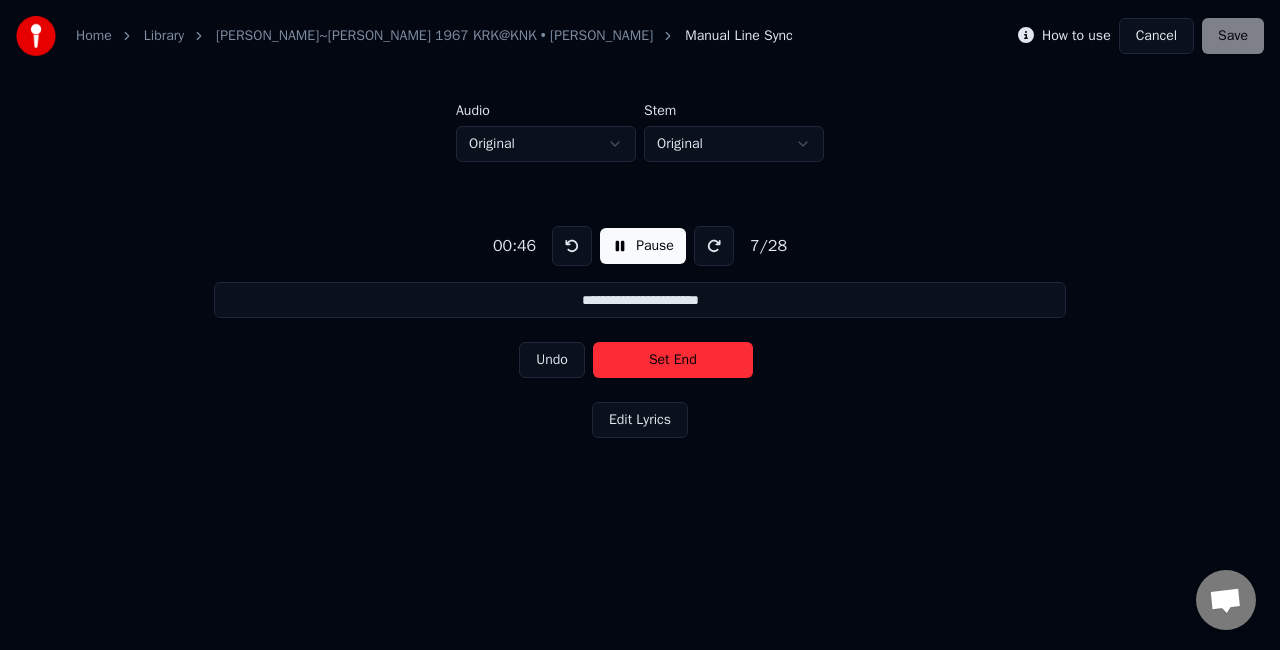 click on "Set End" at bounding box center [673, 360] 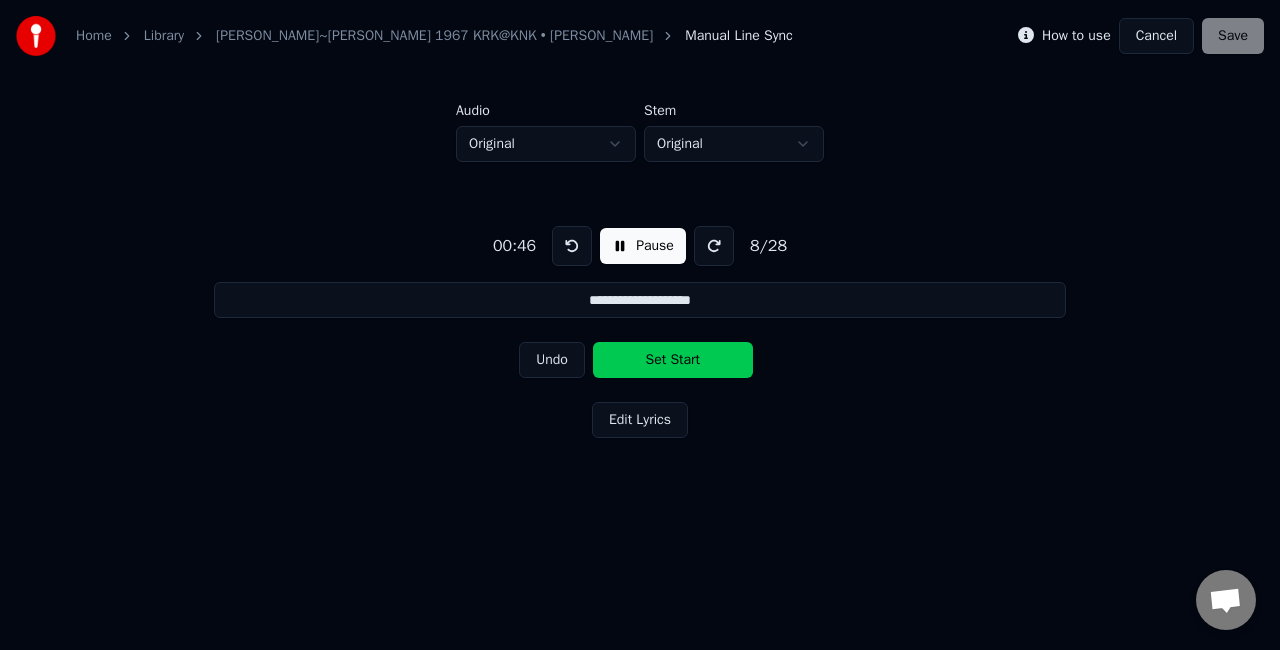 click on "Set Start" at bounding box center [673, 360] 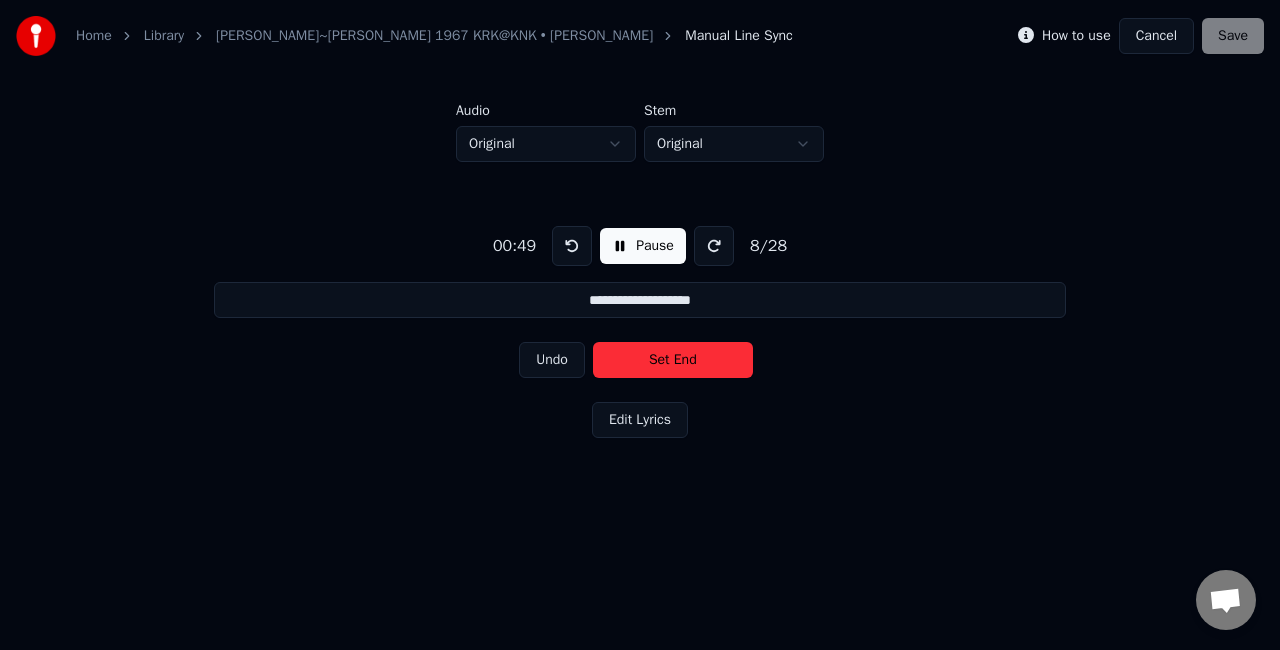 click on "Set End" at bounding box center (673, 360) 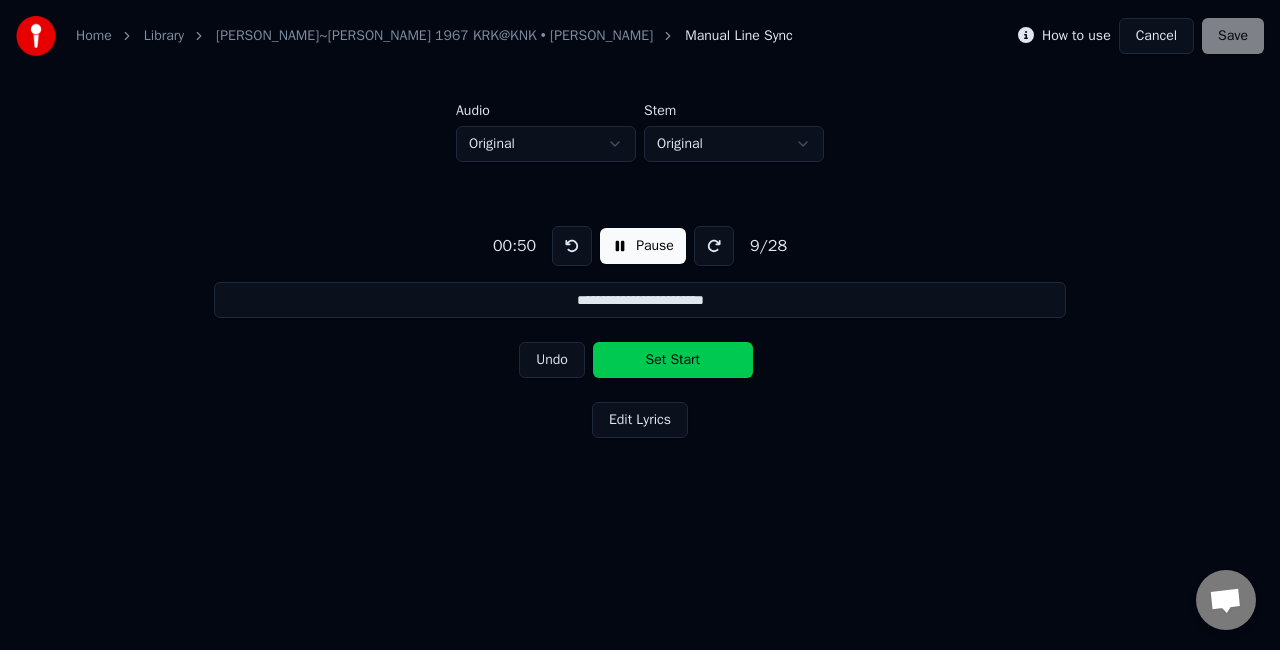 click on "Set Start" at bounding box center (673, 360) 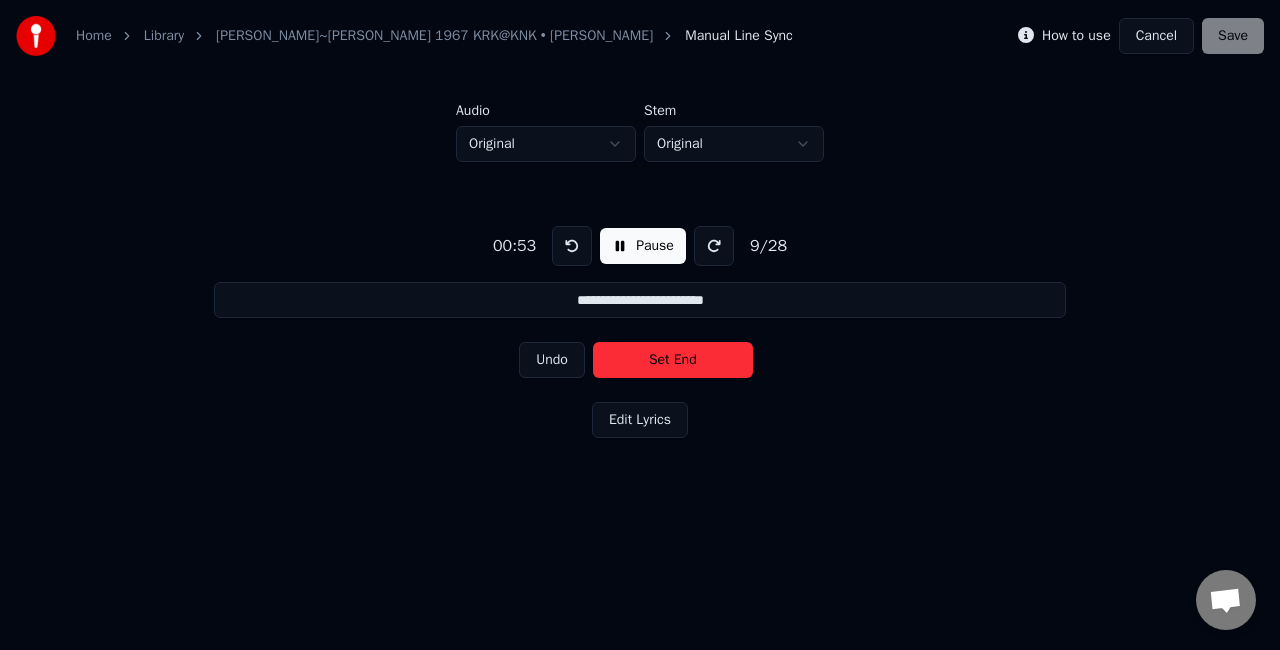click on "Set End" at bounding box center (673, 360) 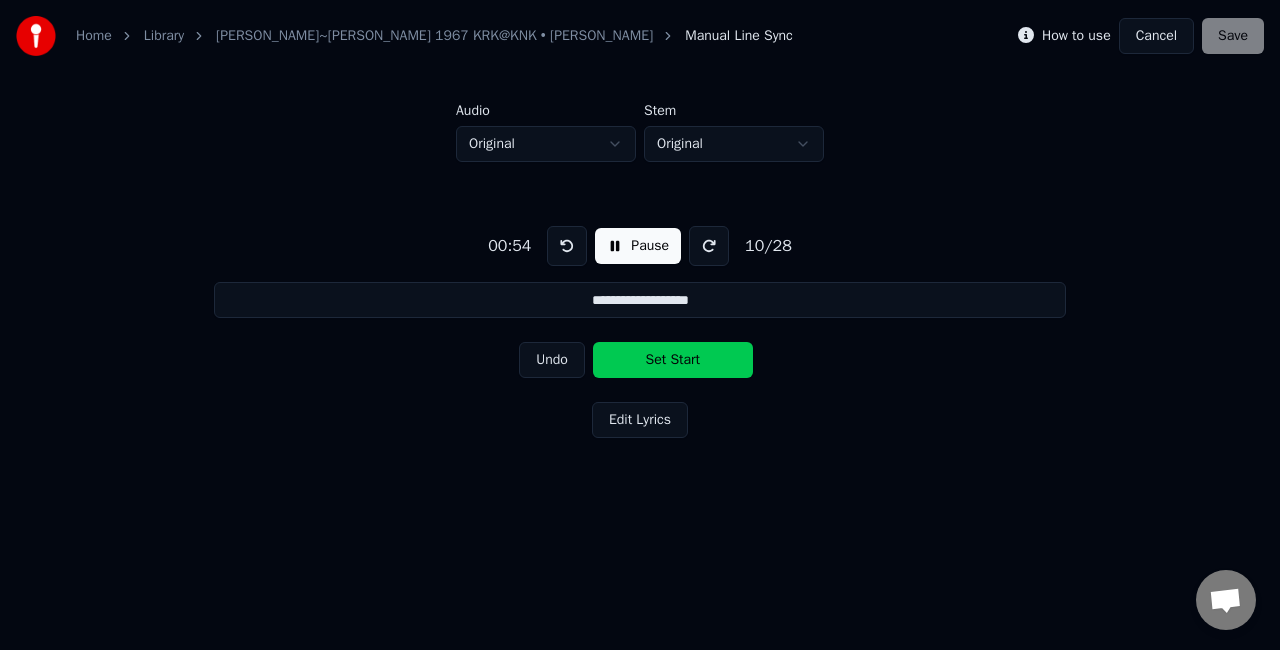 click on "Set Start" at bounding box center [673, 360] 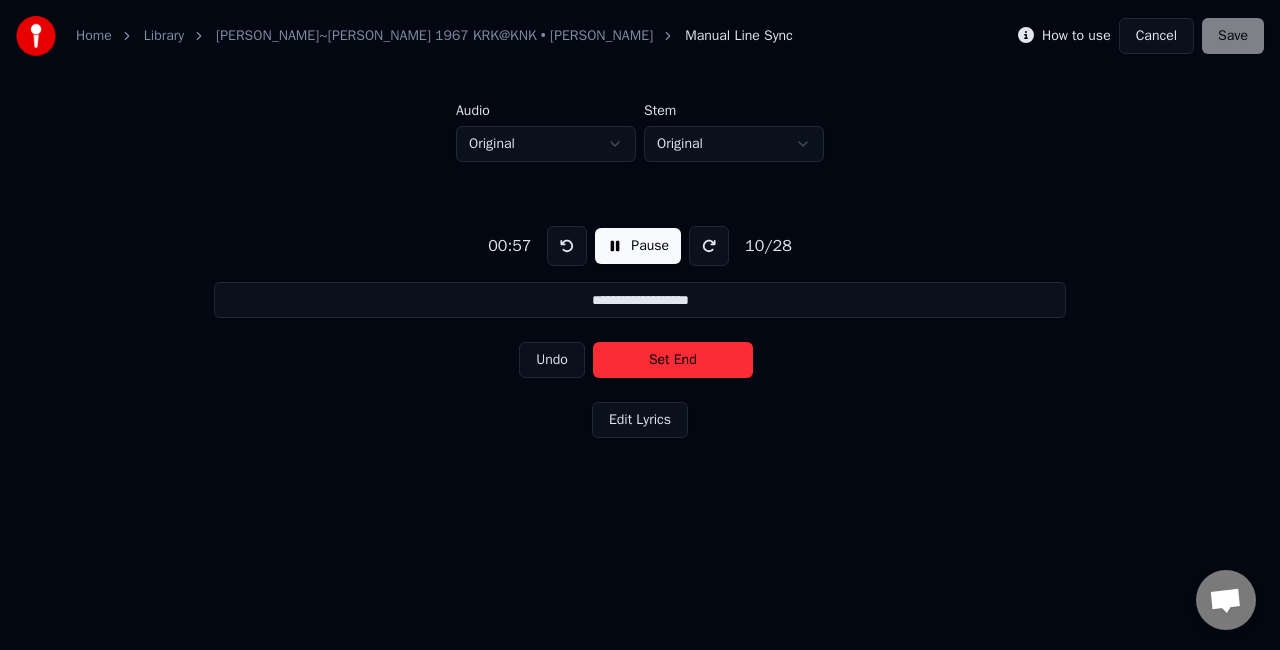 click on "Set End" at bounding box center (673, 360) 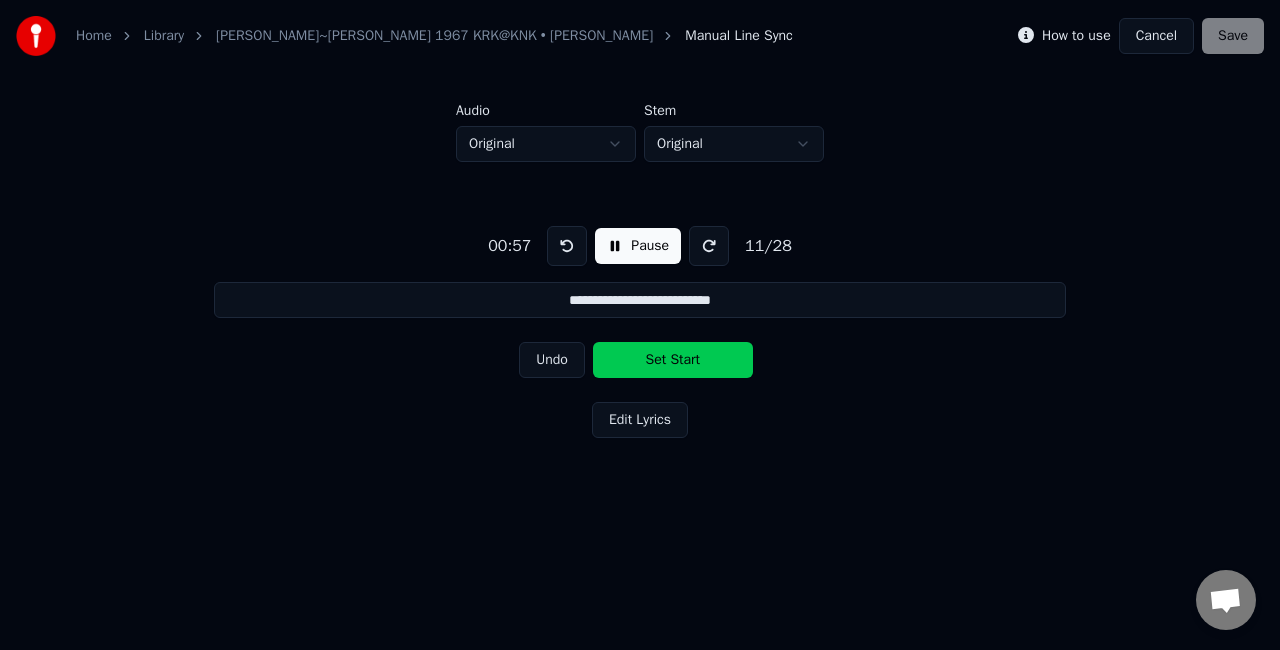 click on "Set Start" at bounding box center [673, 360] 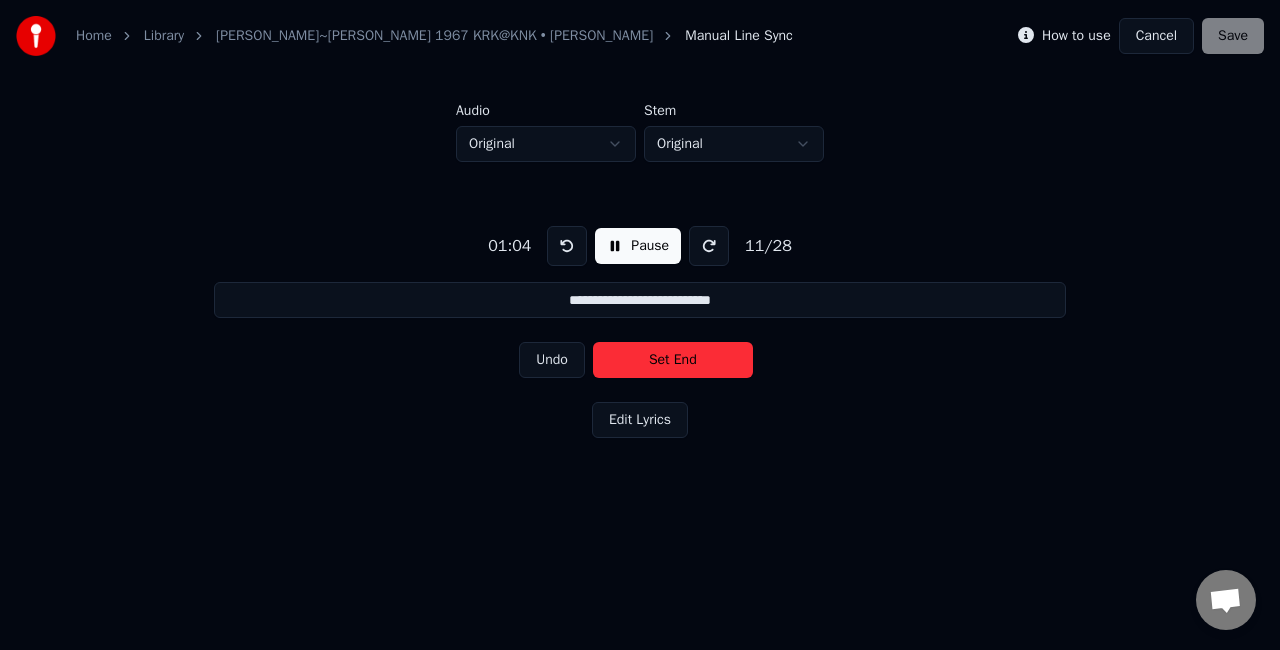 click on "Set End" at bounding box center (673, 360) 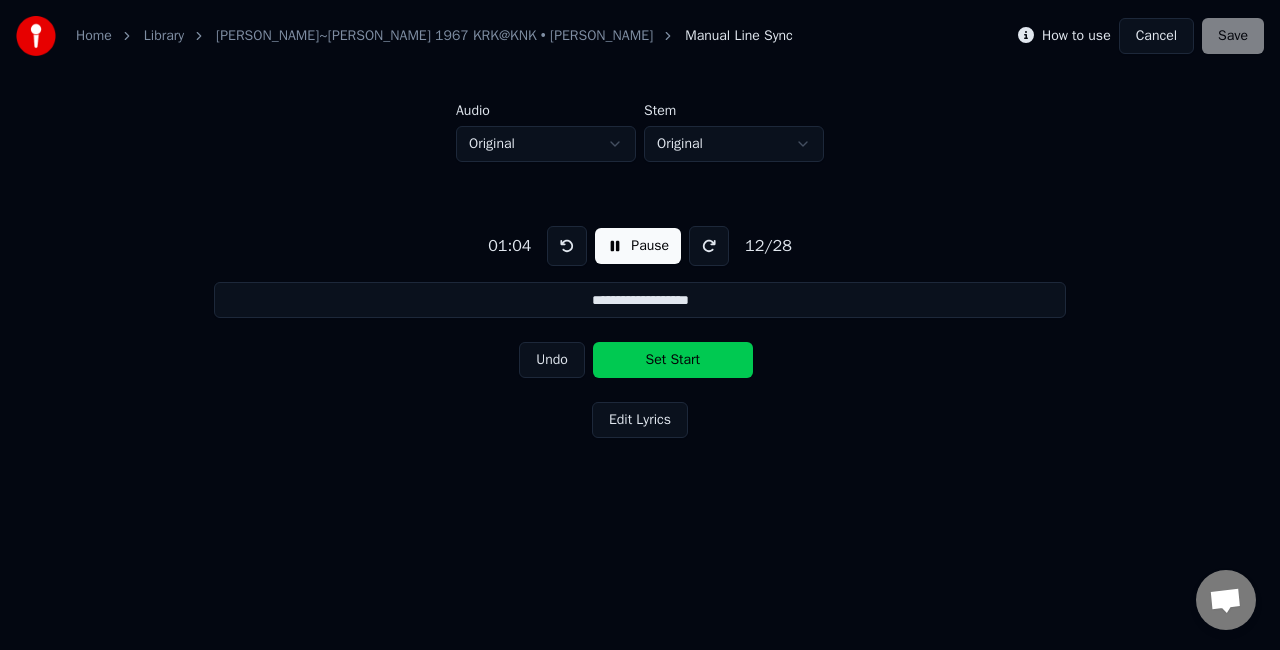 click on "Set Start" at bounding box center (673, 360) 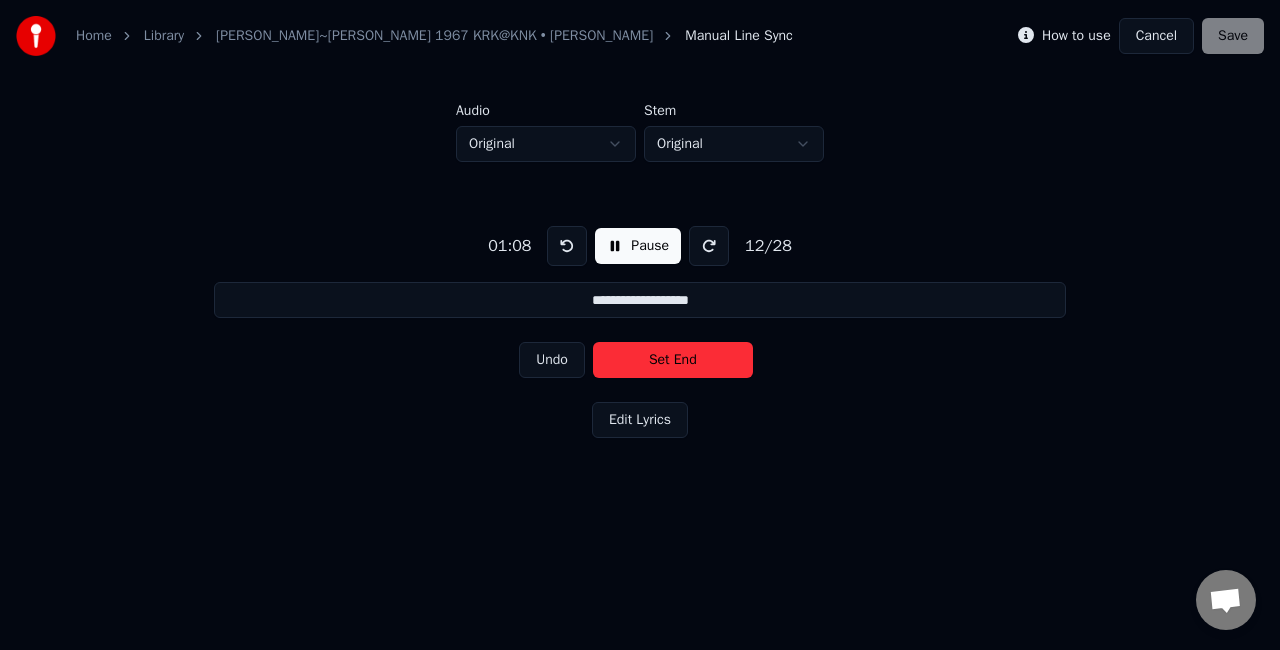 click on "Set End" at bounding box center [673, 360] 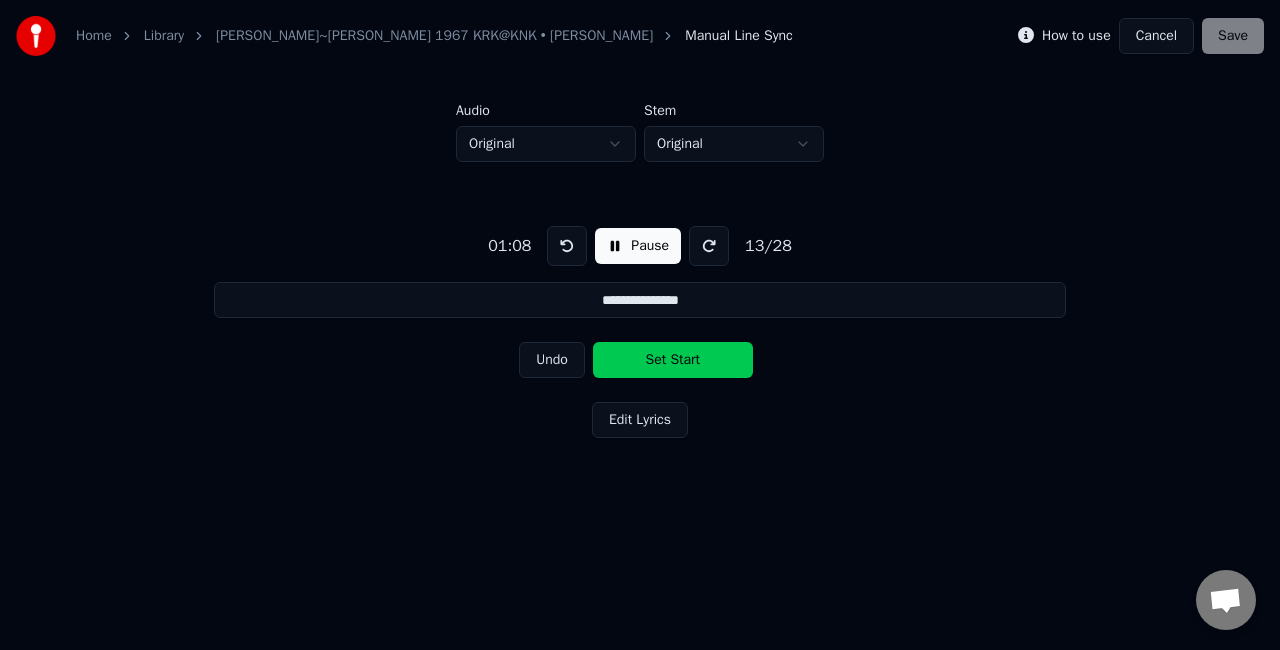 click on "Set Start" at bounding box center (673, 360) 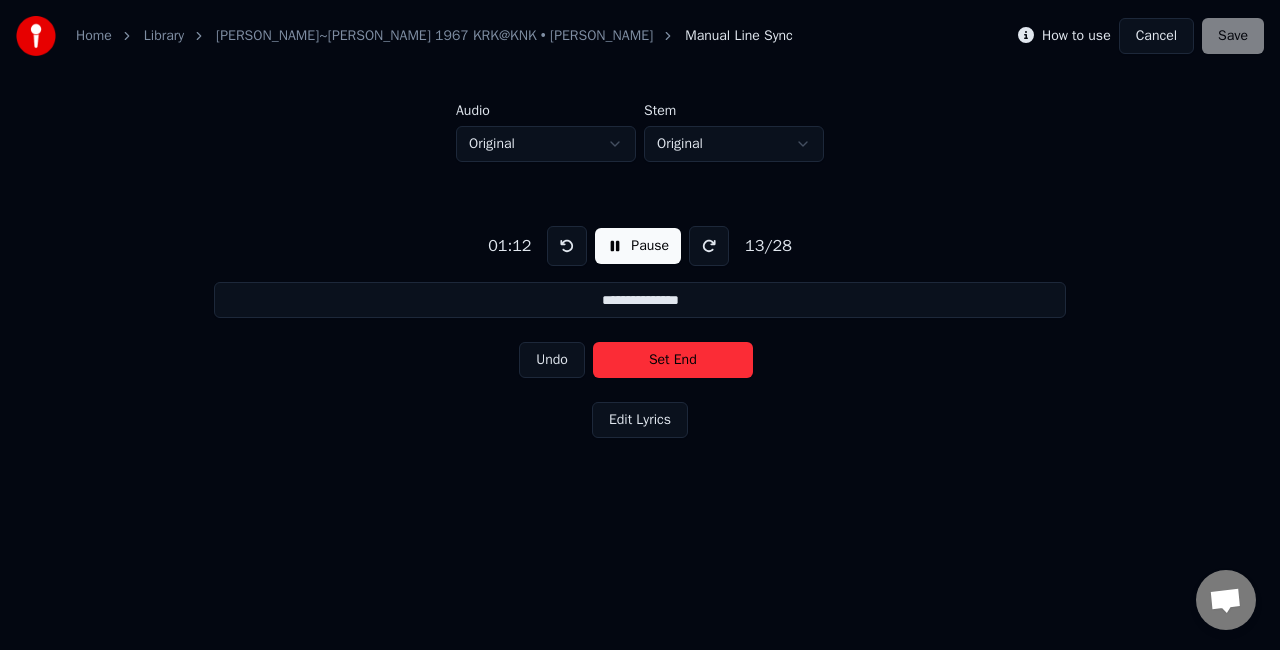 click on "Set End" at bounding box center (673, 360) 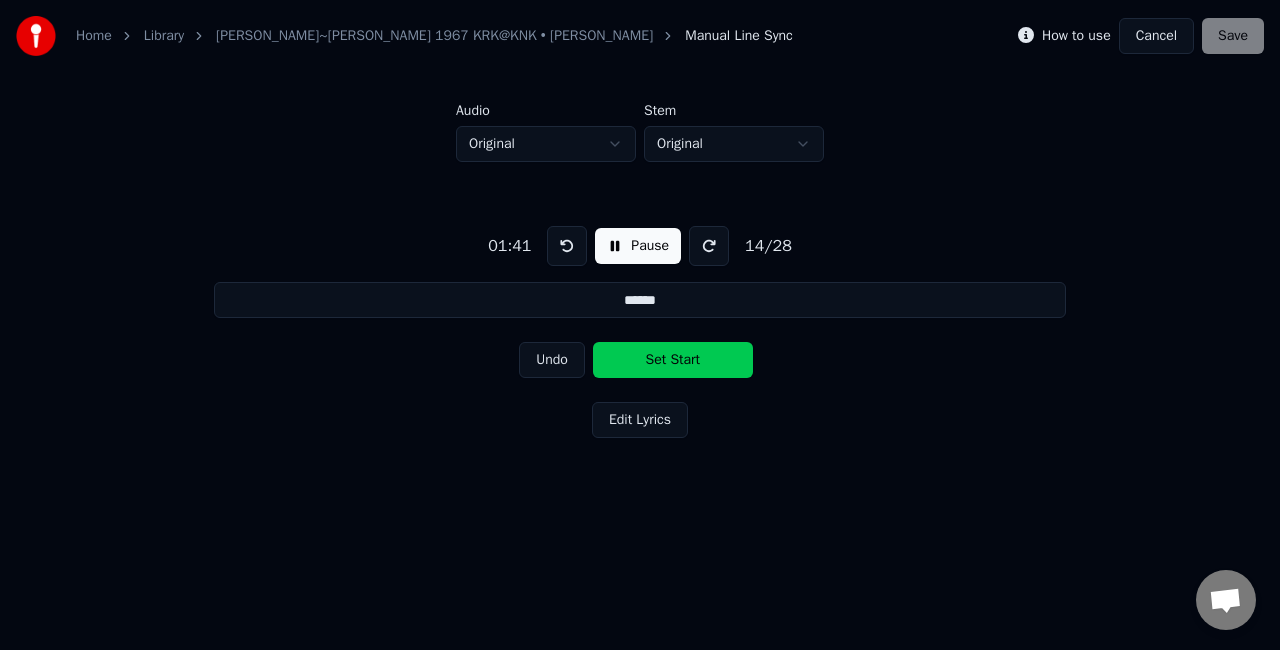 click on "Set Start" at bounding box center [673, 360] 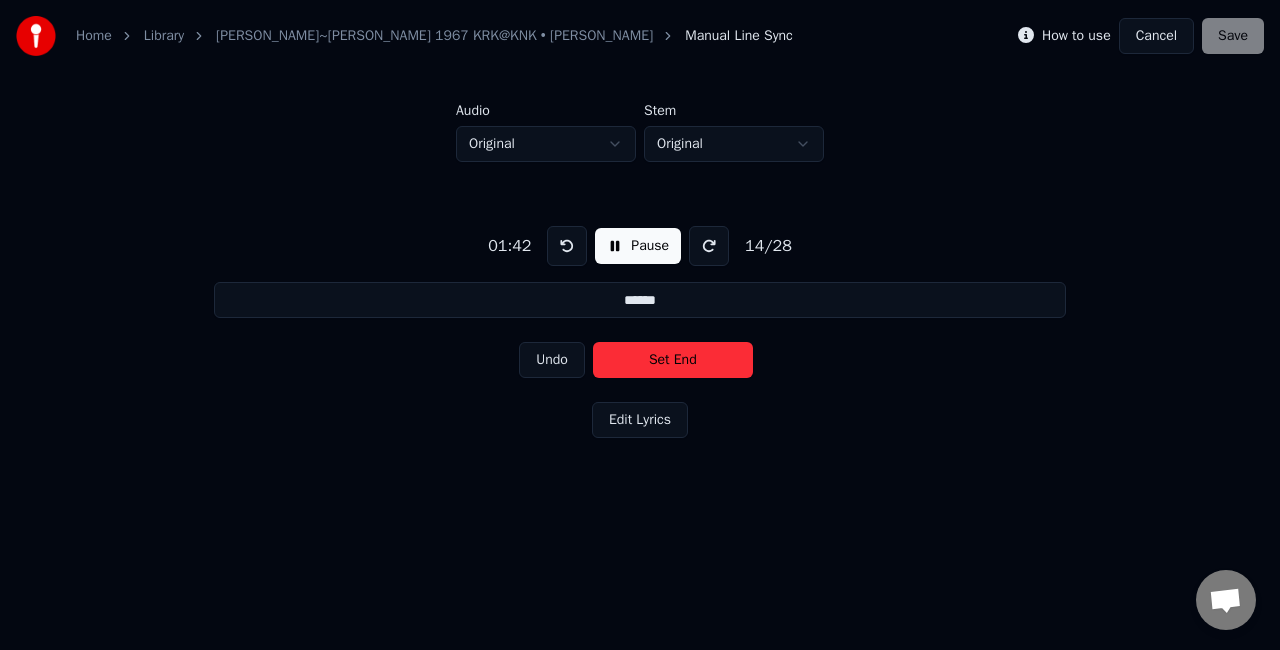 click on "Set End" at bounding box center (673, 360) 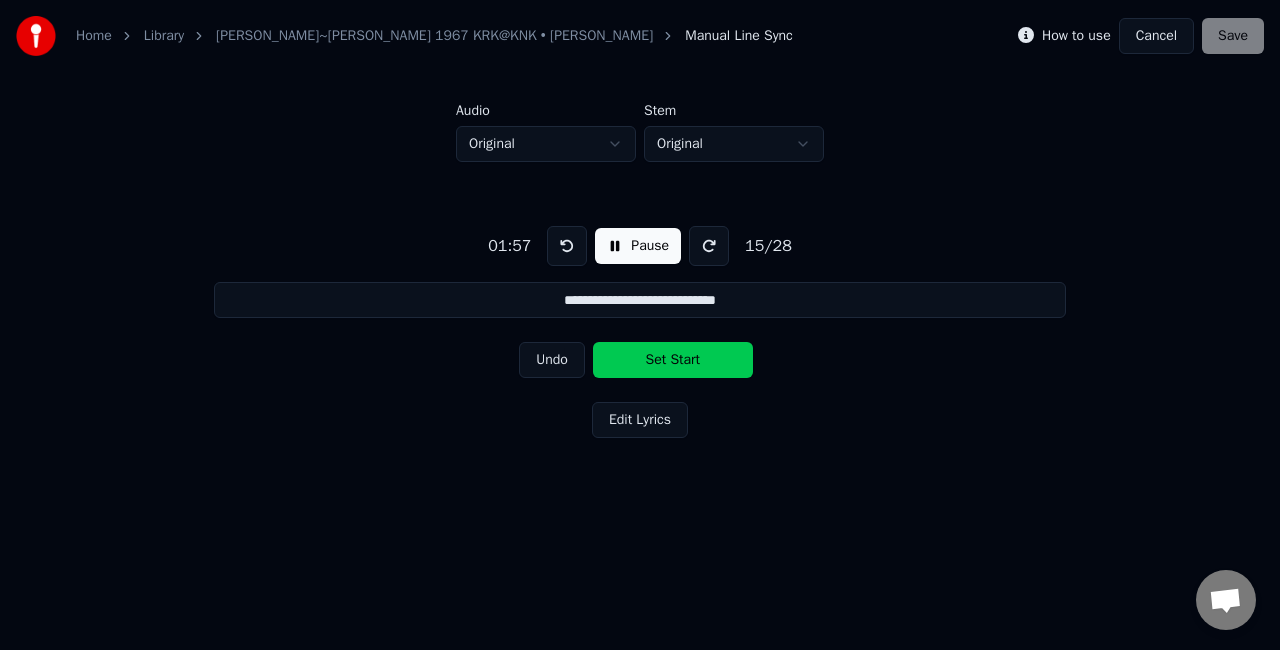click on "Pause" at bounding box center (638, 246) 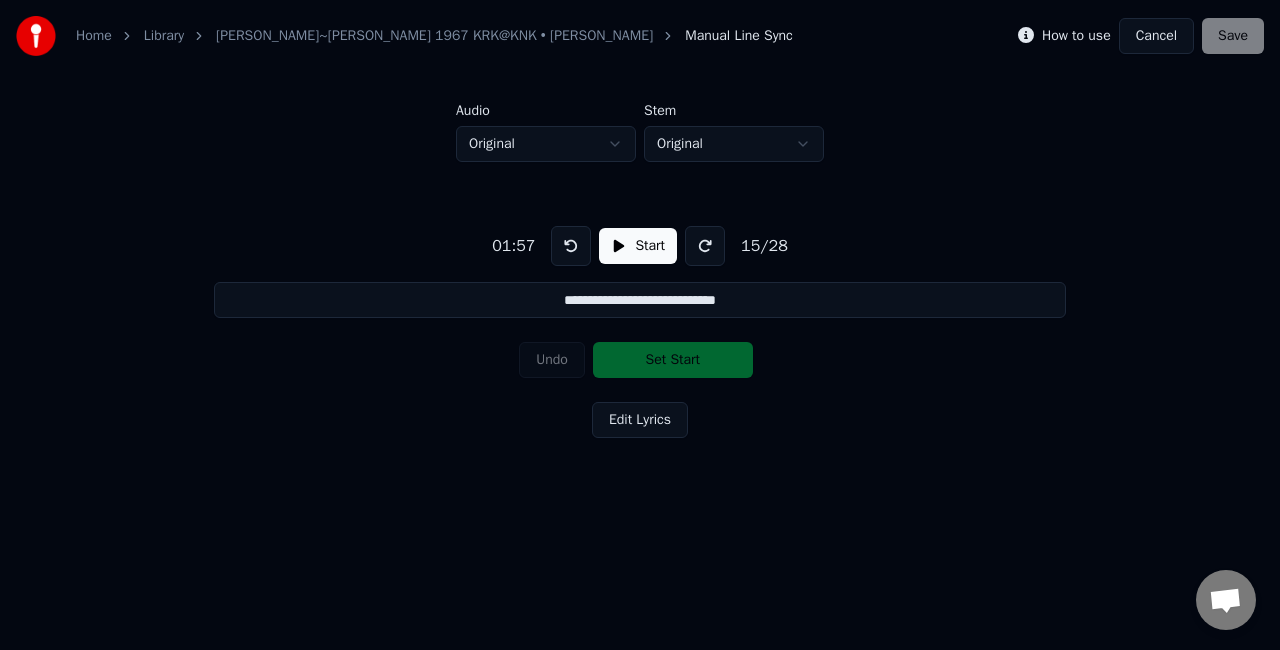 click on "Cancel" at bounding box center (1156, 36) 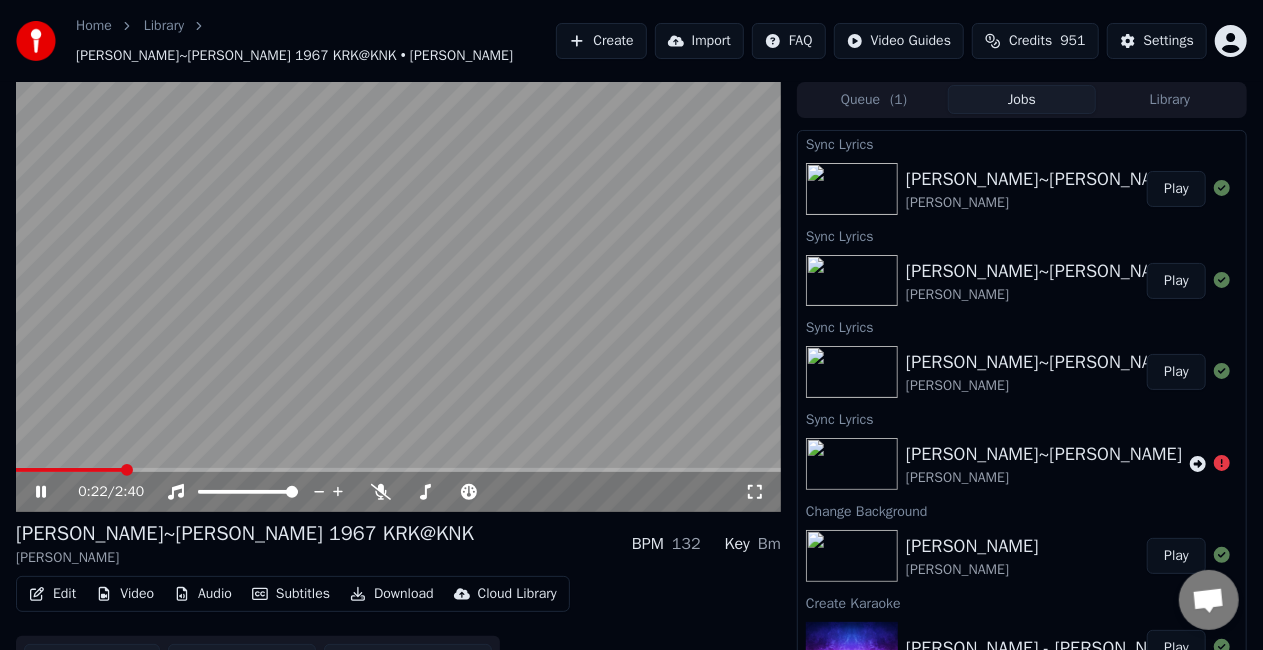 click at bounding box center (398, 297) 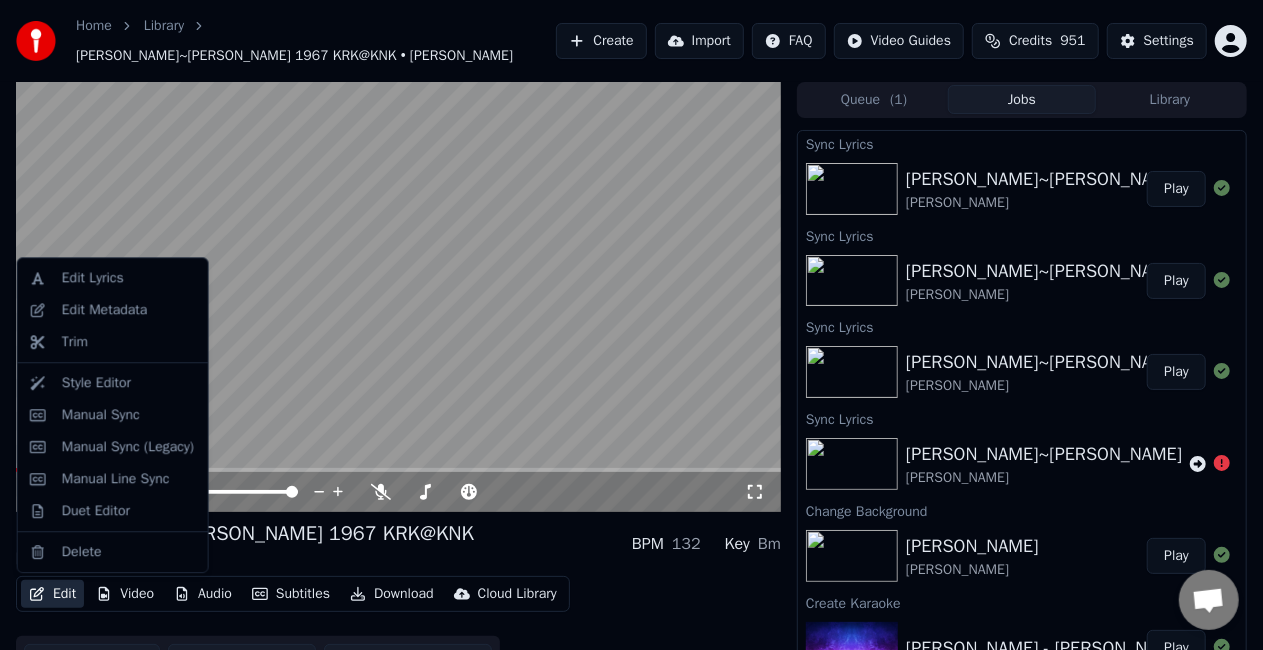 click on "Edit" at bounding box center (52, 594) 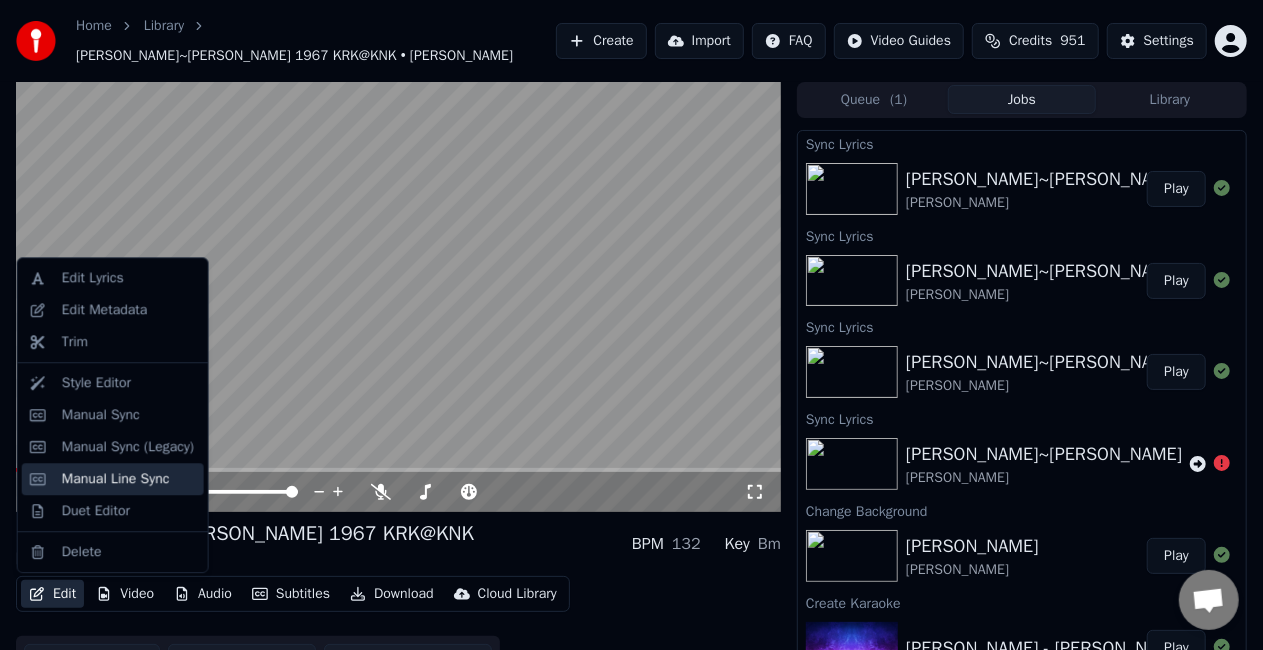 click on "Manual Line Sync" at bounding box center [116, 479] 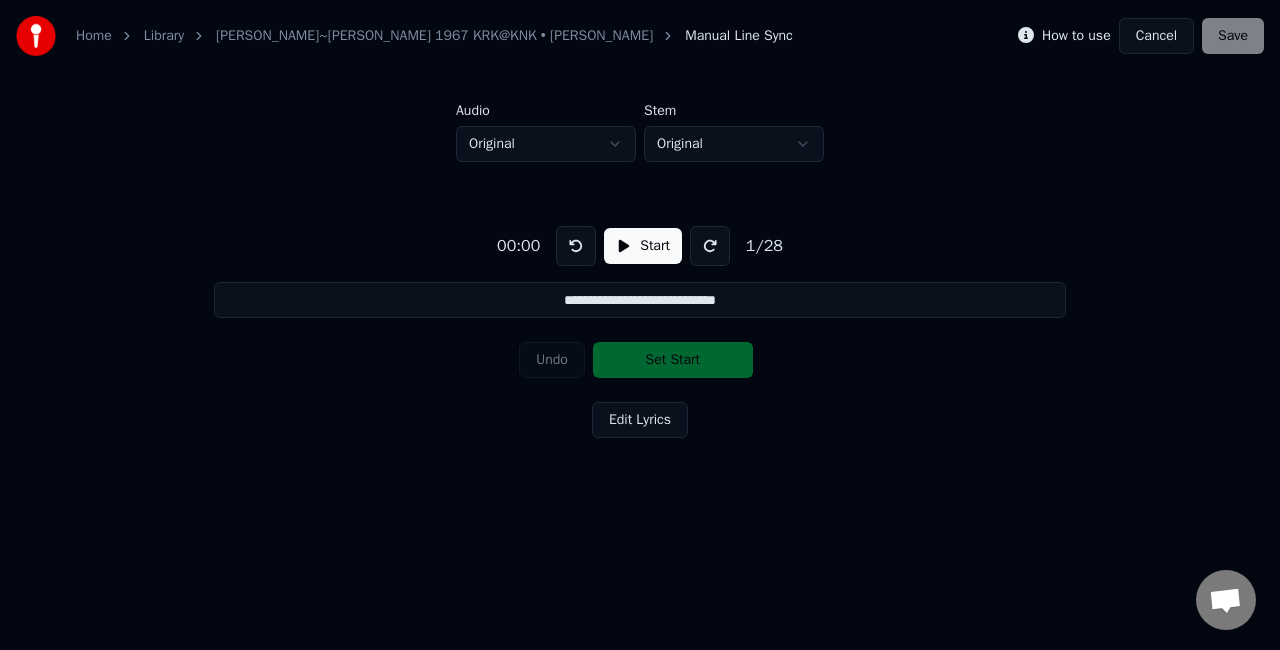 click on "Start" at bounding box center [643, 246] 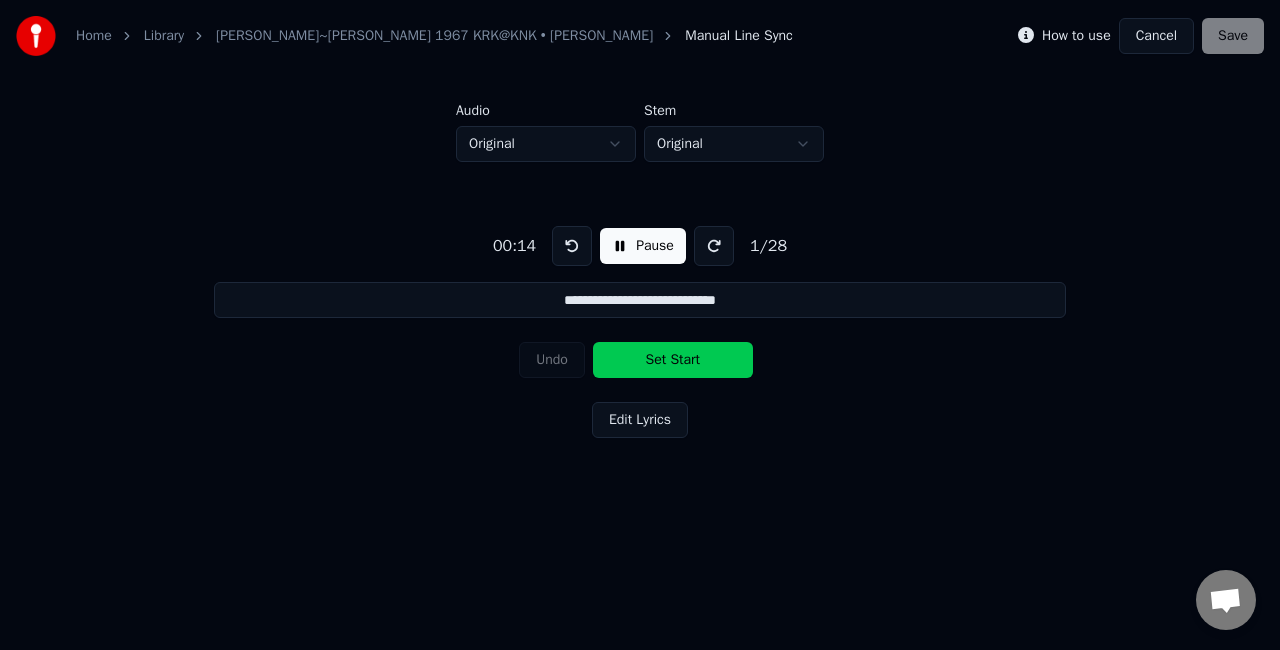click on "Set Start" at bounding box center [673, 360] 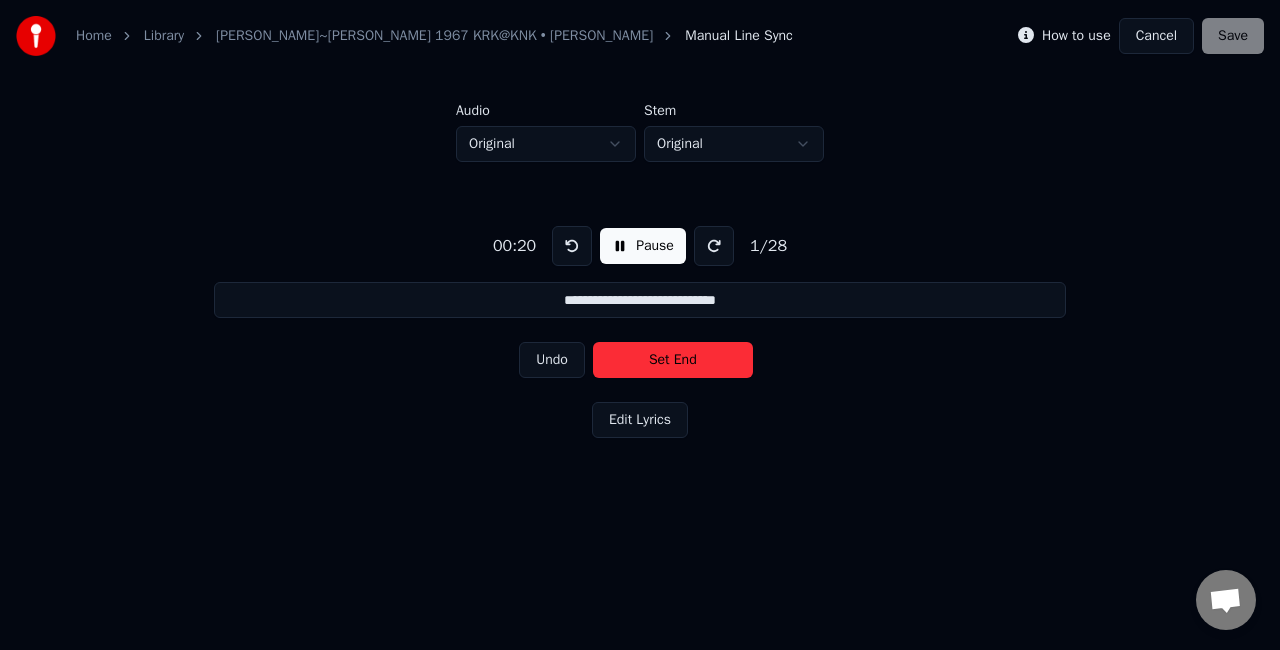 click on "Set End" at bounding box center [673, 360] 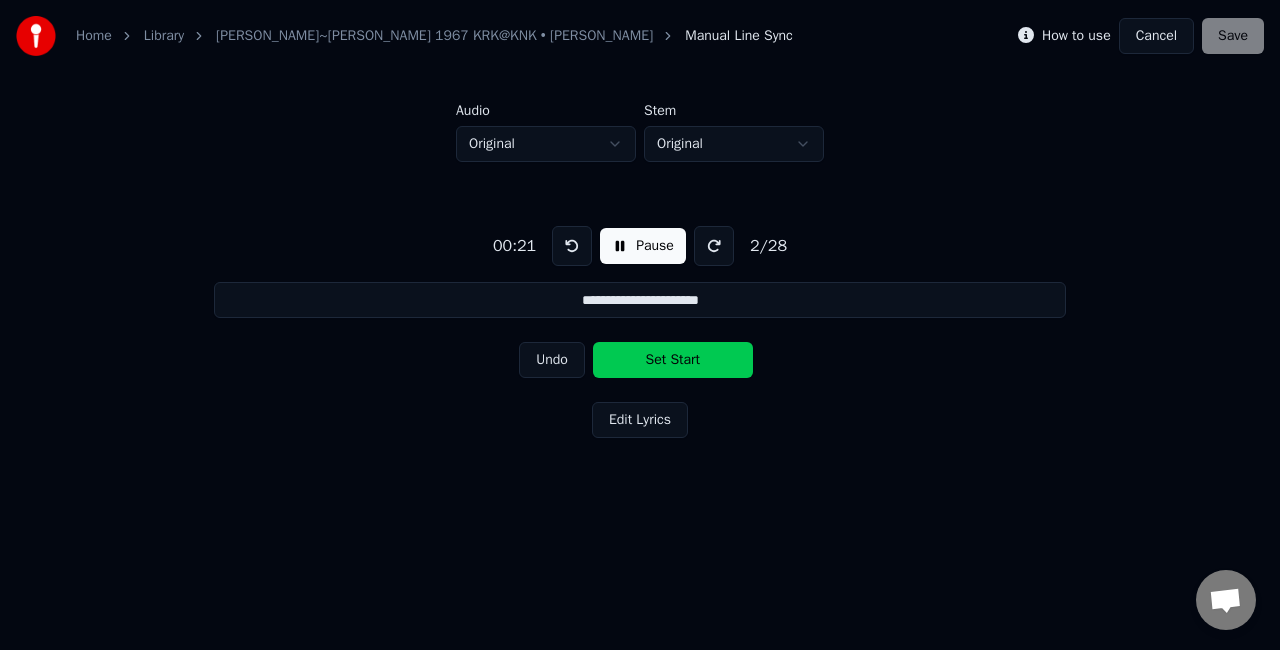 click on "Set Start" at bounding box center (673, 360) 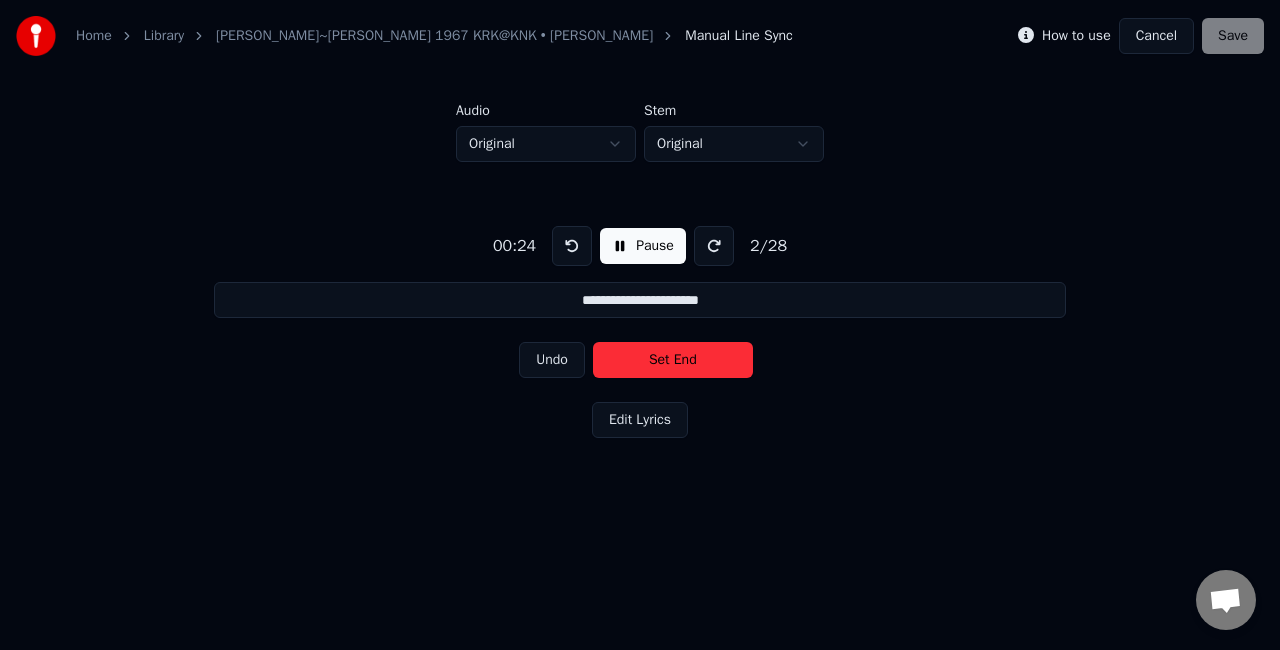 click on "Set End" at bounding box center [673, 360] 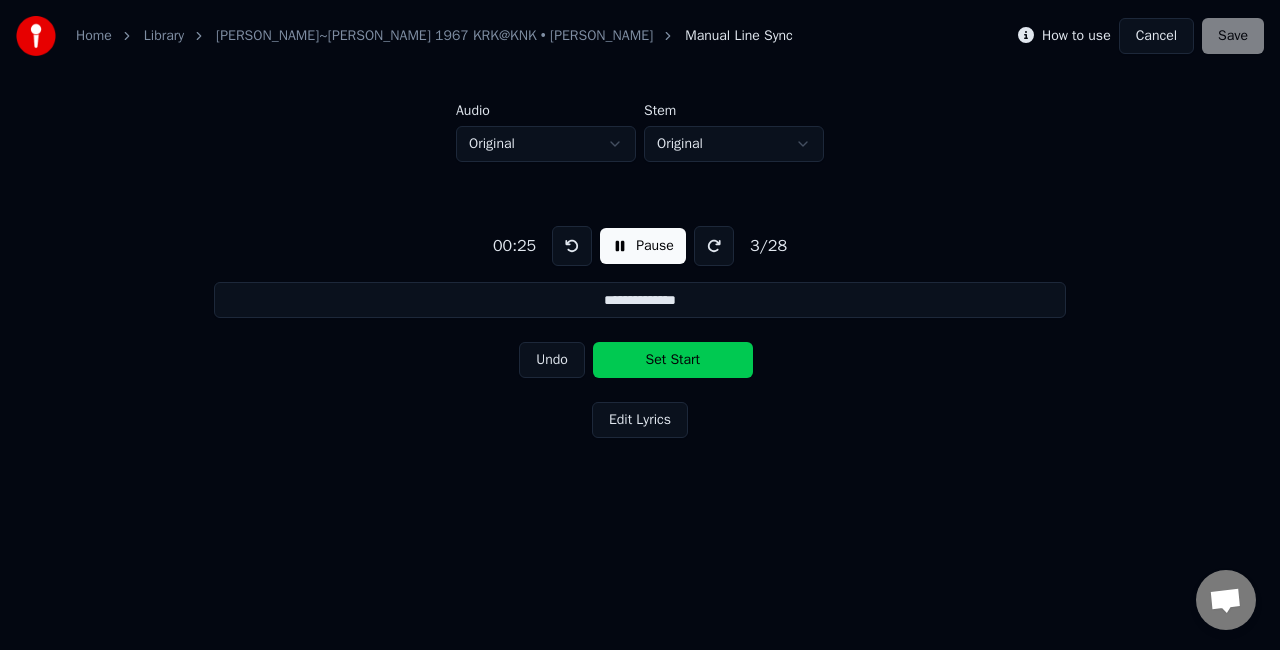 click on "Set Start" at bounding box center [673, 360] 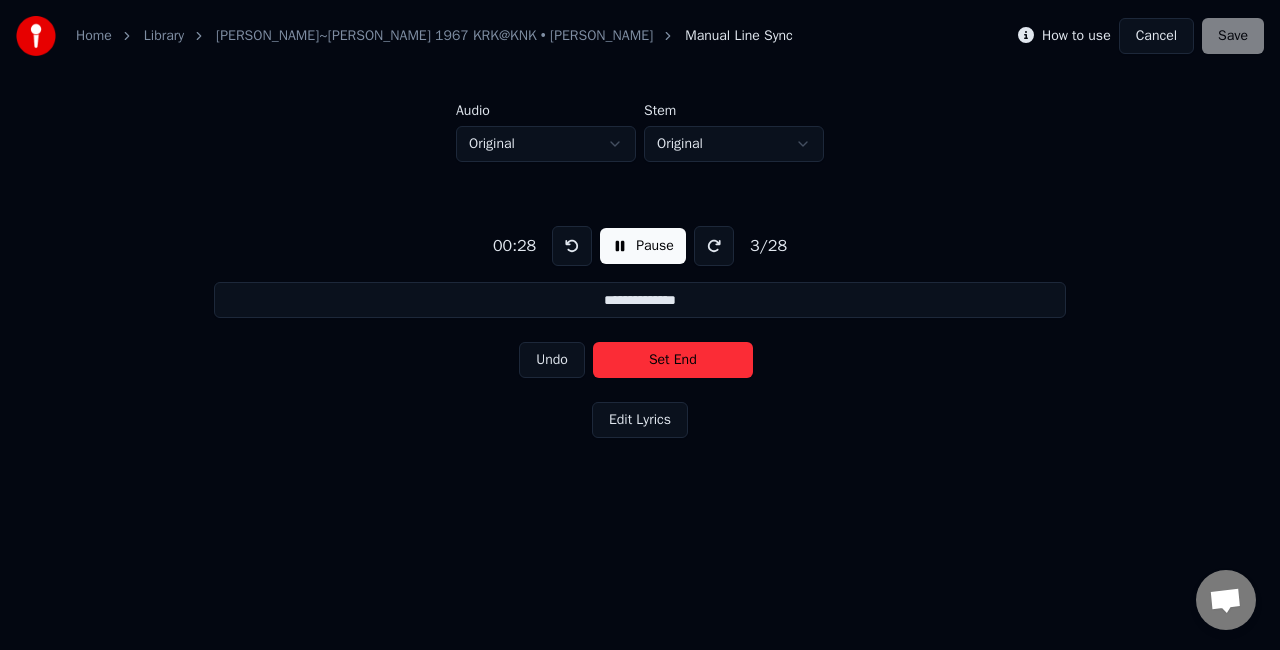 click on "Set End" at bounding box center [673, 360] 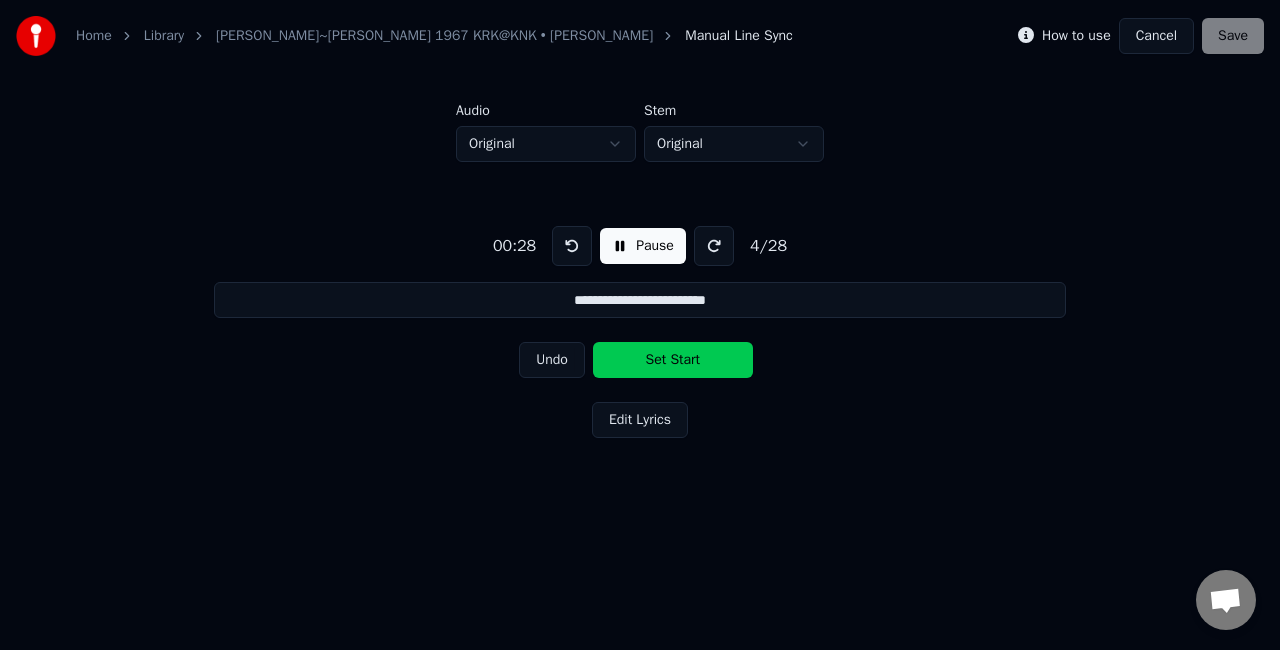 click on "Set Start" at bounding box center [673, 360] 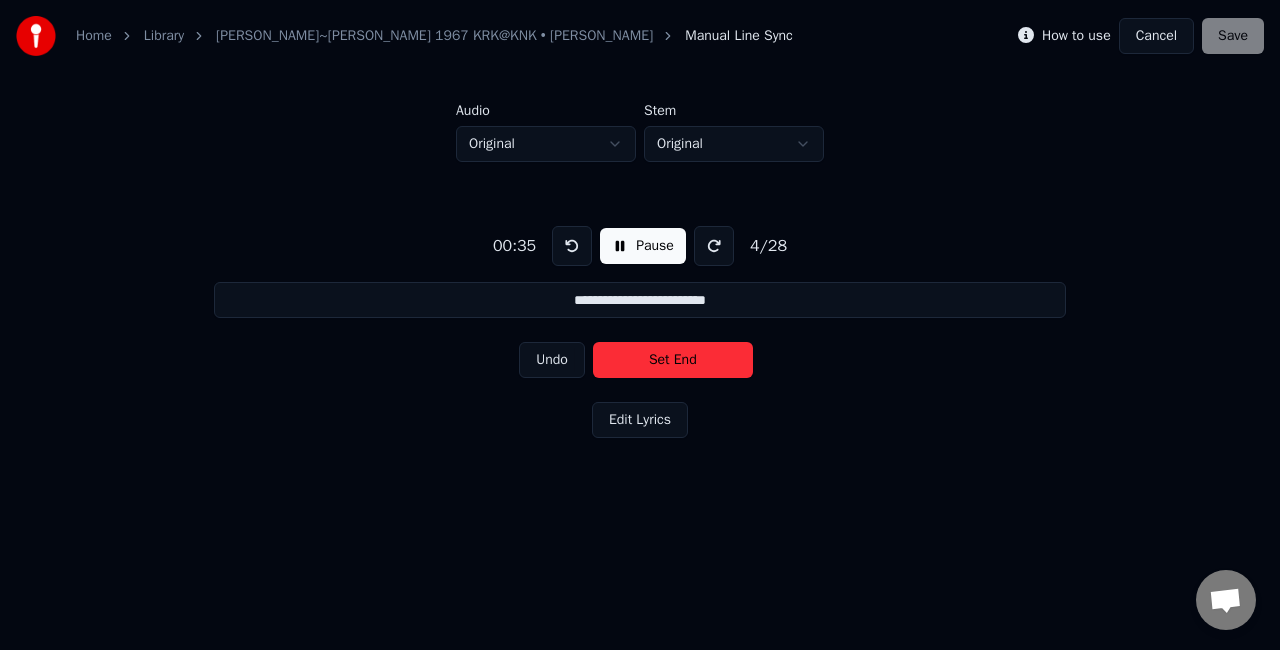 click on "Set End" at bounding box center [673, 360] 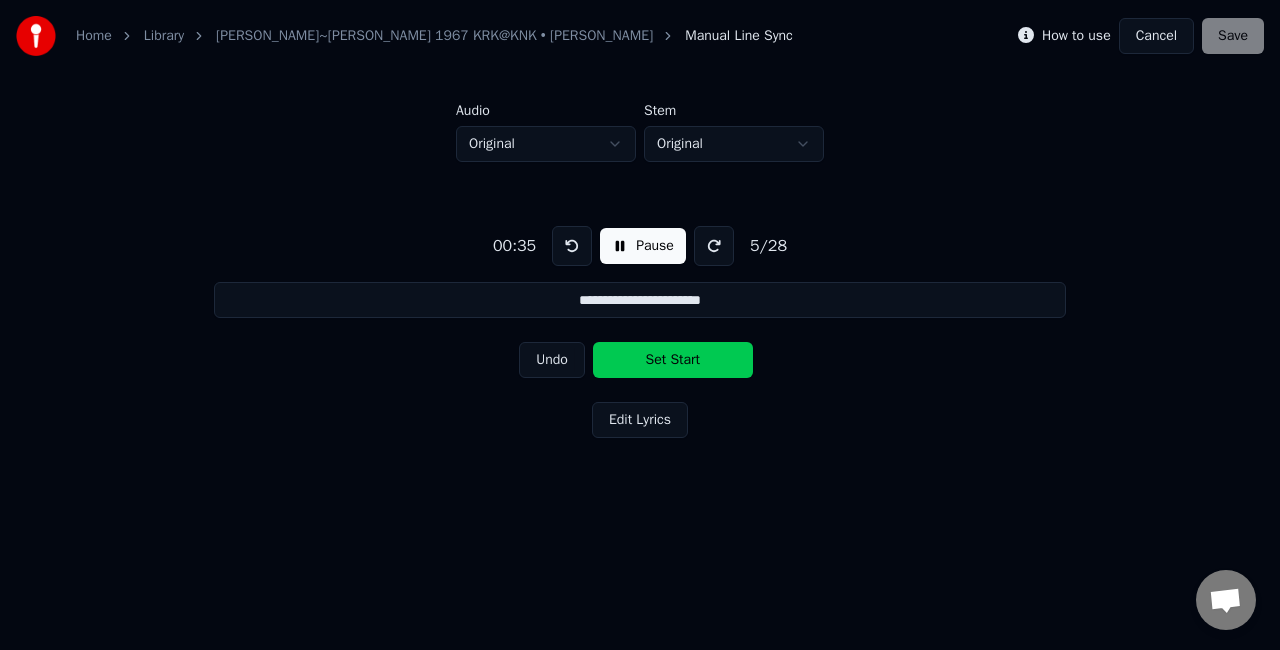 click on "Set Start" at bounding box center (673, 360) 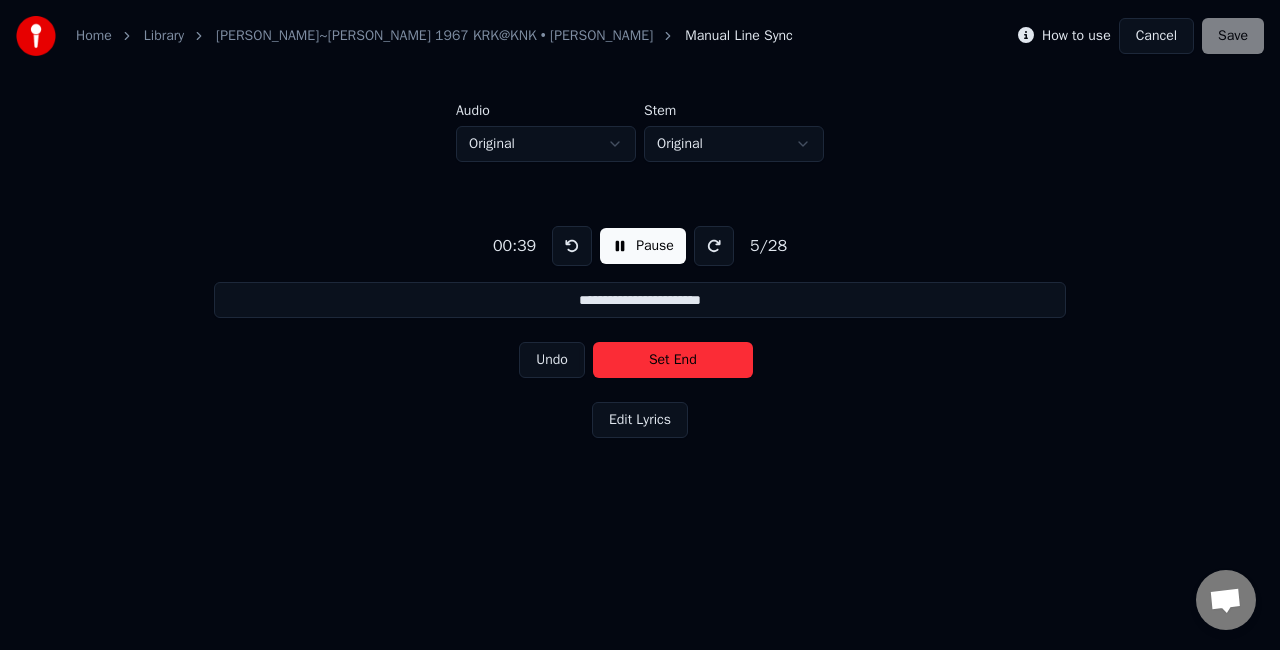click on "Set End" at bounding box center [673, 360] 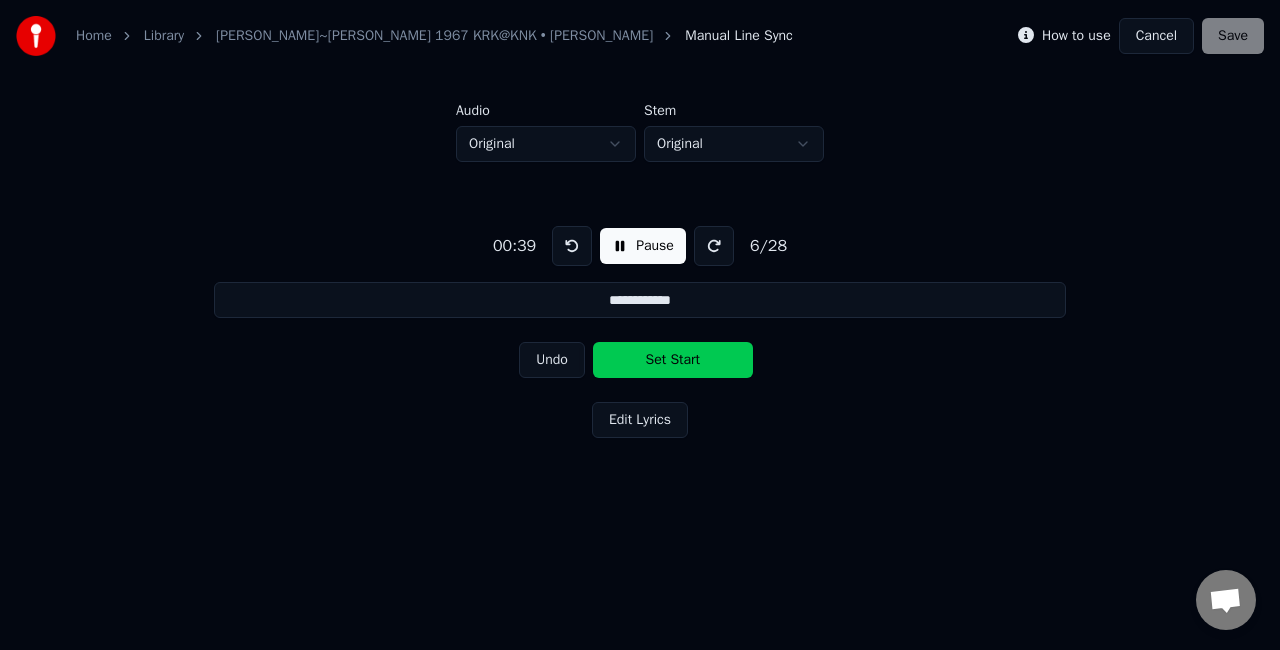 click on "Set Start" at bounding box center (673, 360) 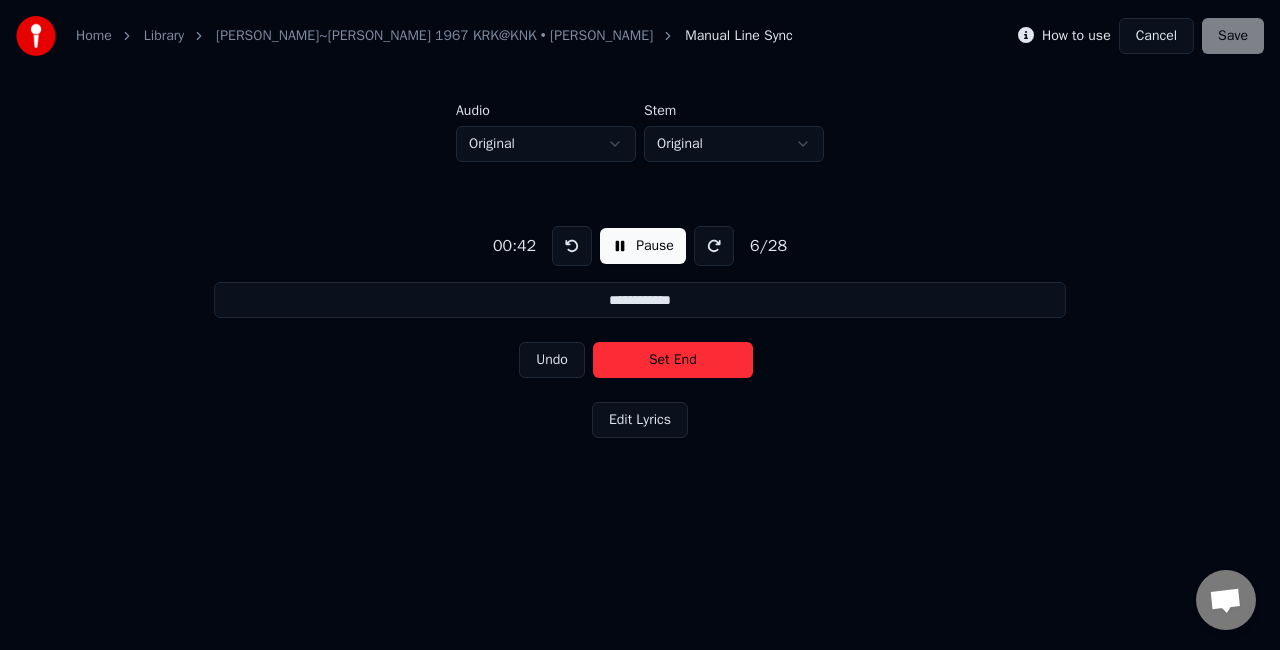 click on "Set End" at bounding box center (673, 360) 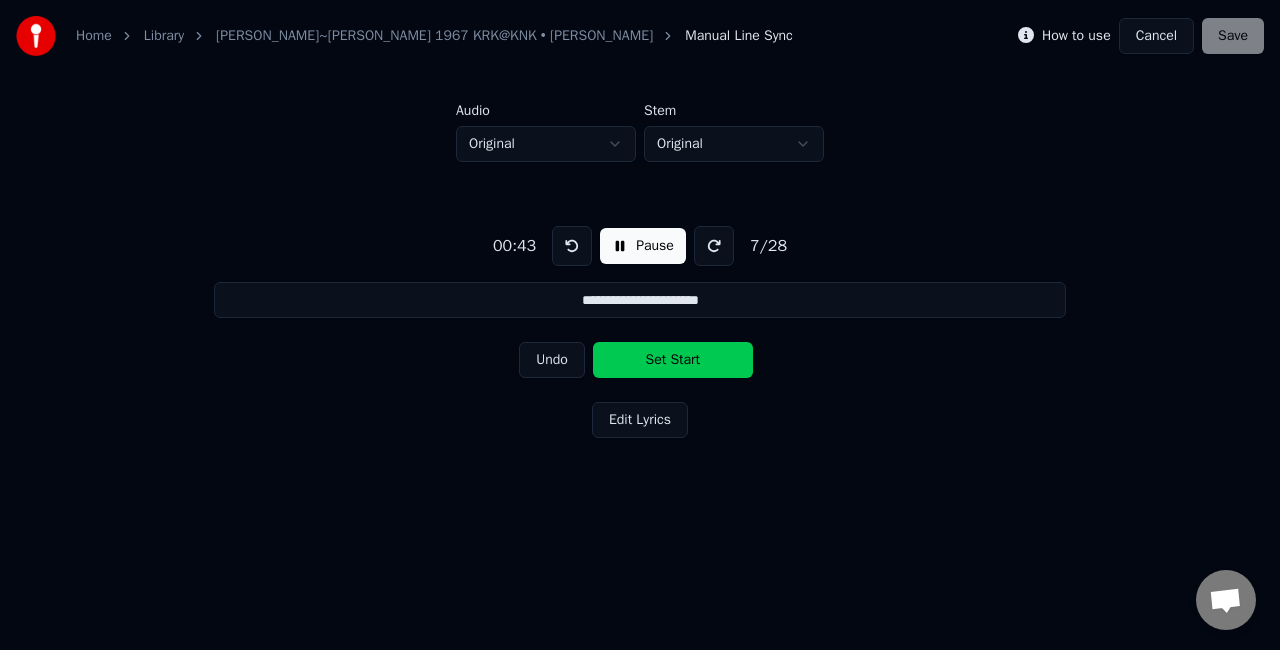 click on "Set Start" at bounding box center [673, 360] 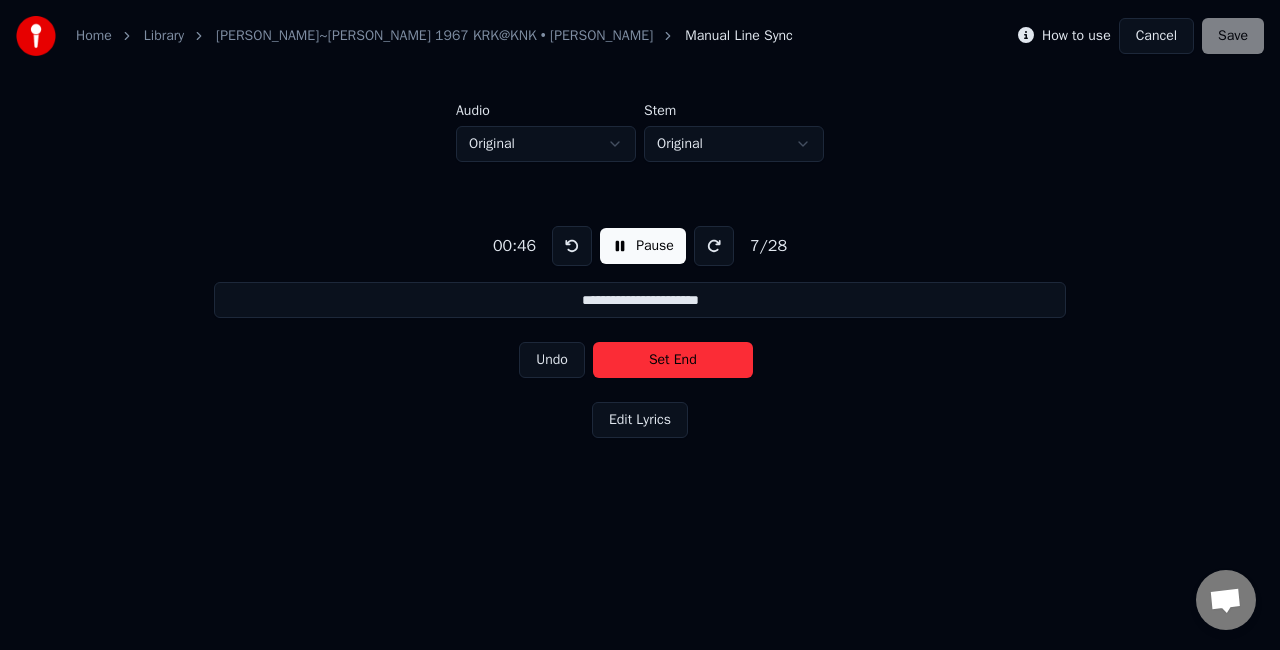 click on "Set End" at bounding box center (673, 360) 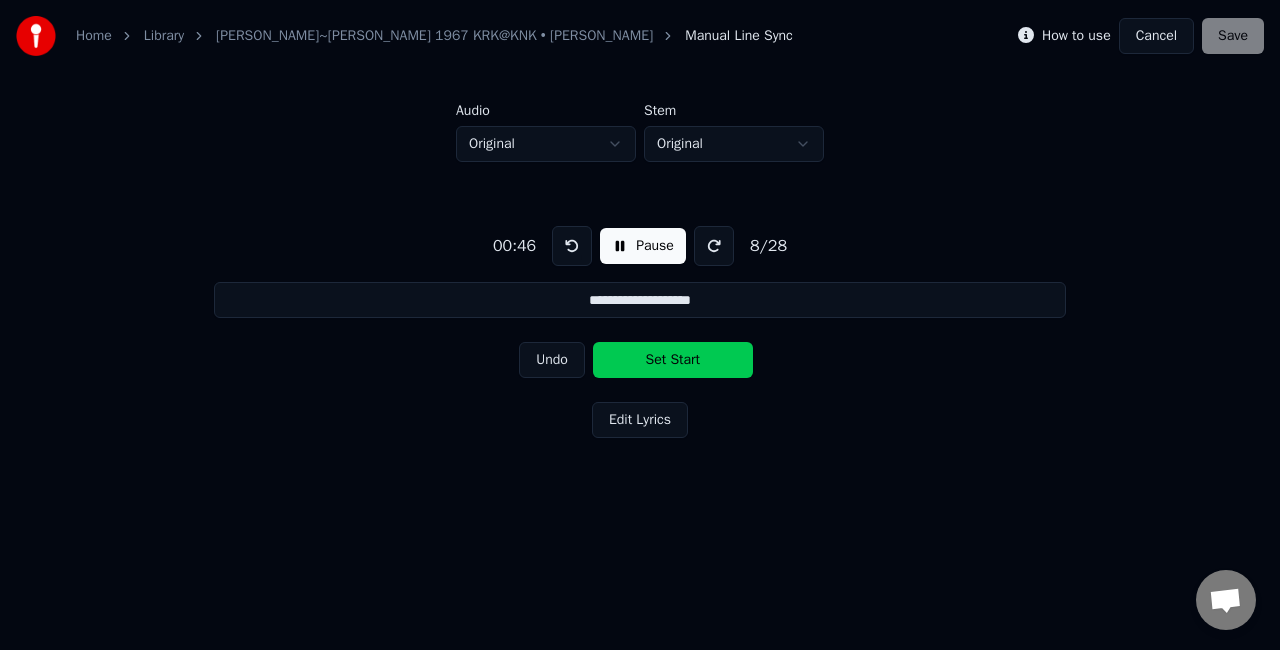 click on "Set Start" at bounding box center [673, 360] 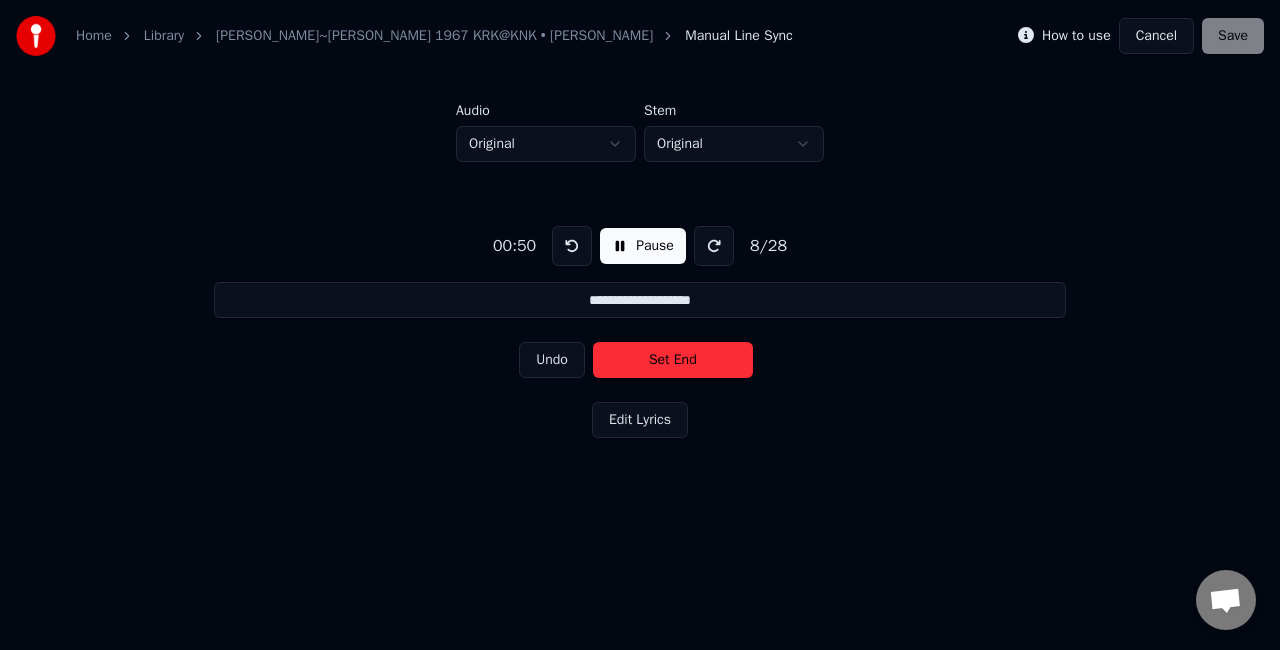 click on "Set End" at bounding box center [673, 360] 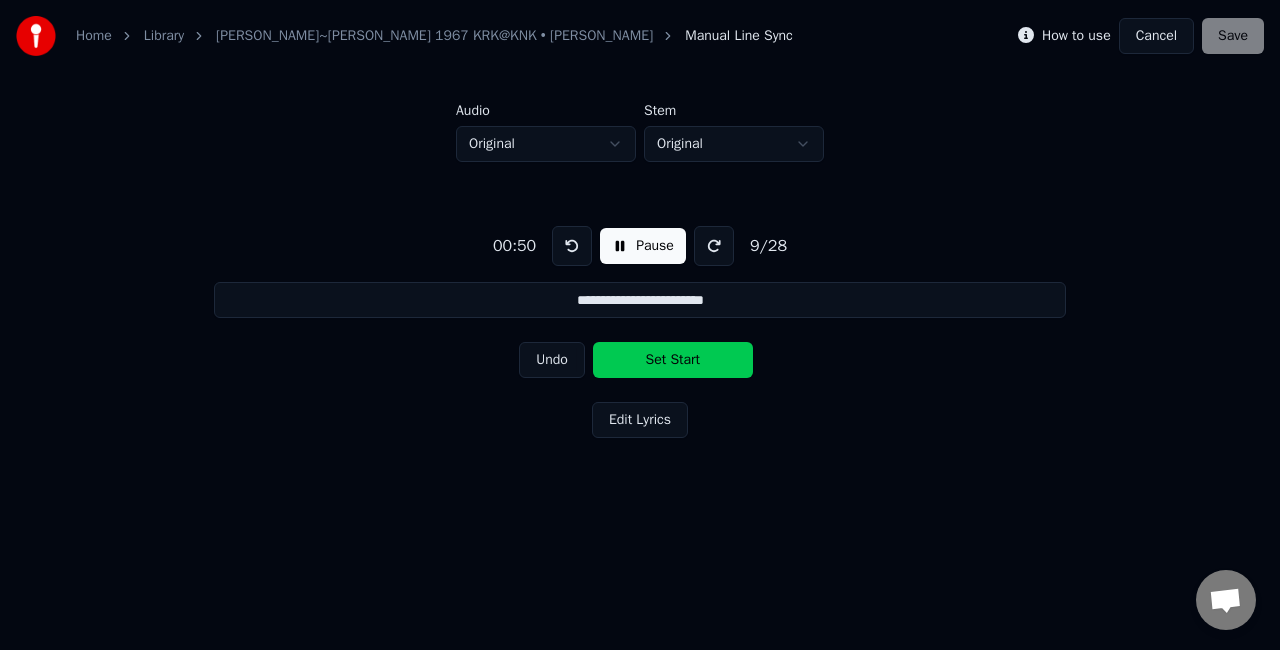 click on "Set Start" at bounding box center [673, 360] 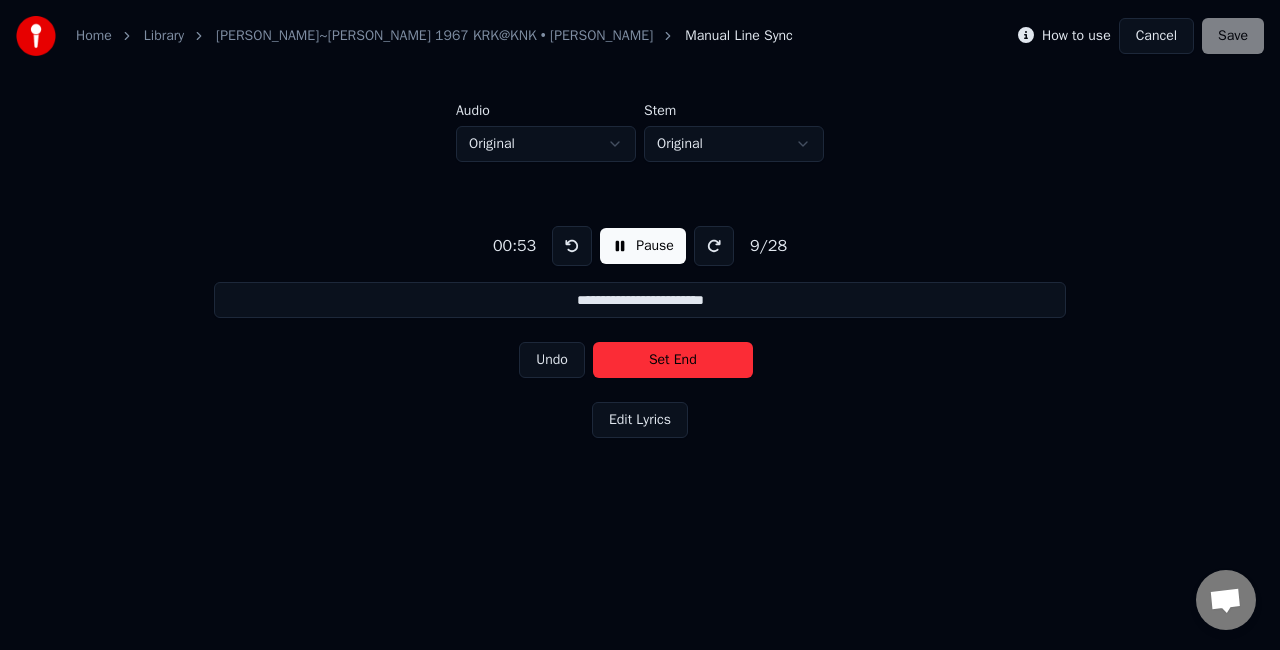 click on "Set End" at bounding box center [673, 360] 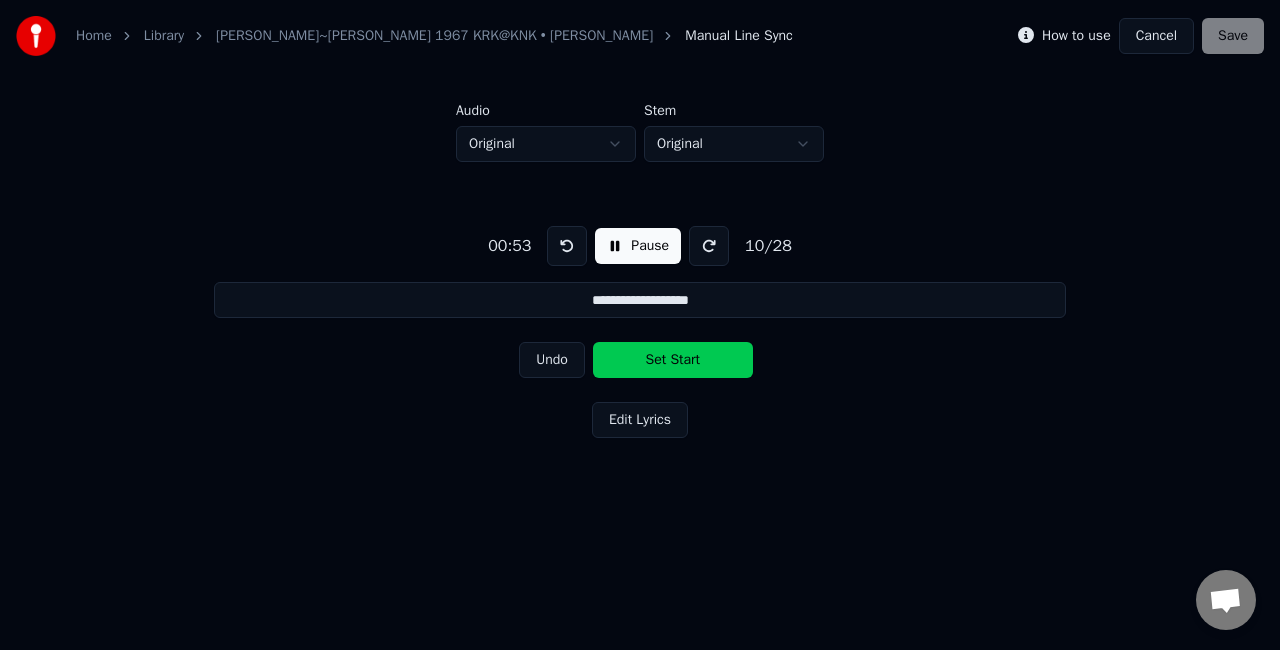 click on "Set Start" at bounding box center [673, 360] 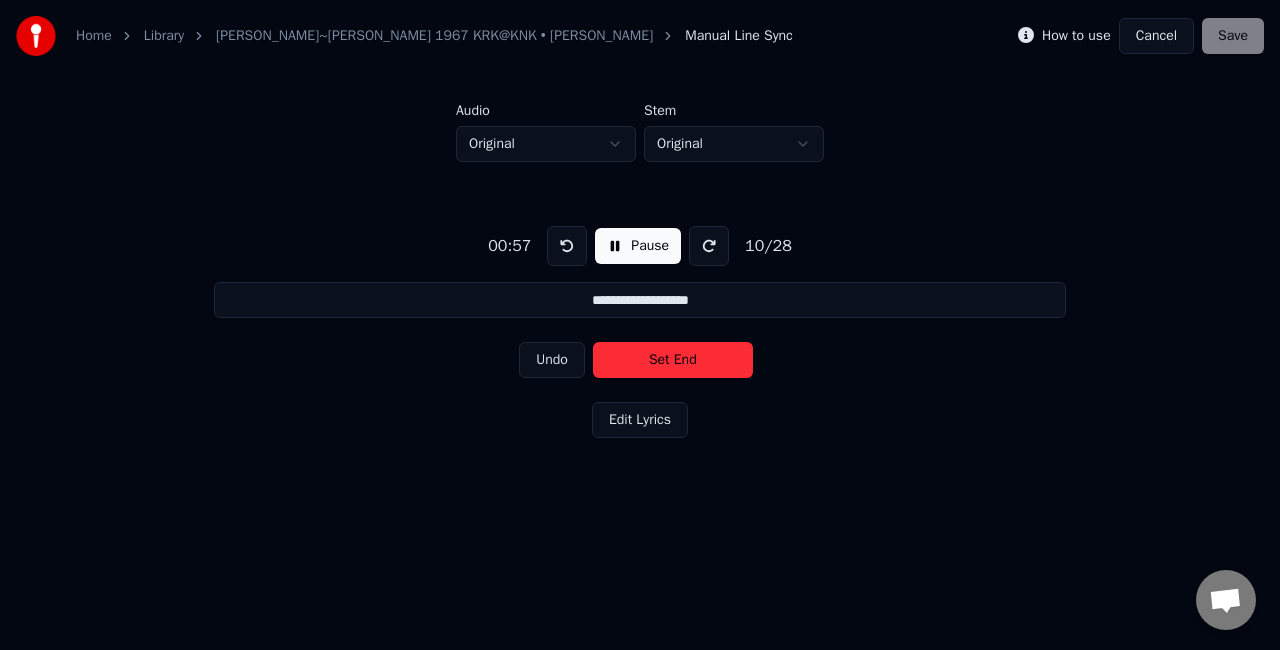 click on "Set End" at bounding box center (673, 360) 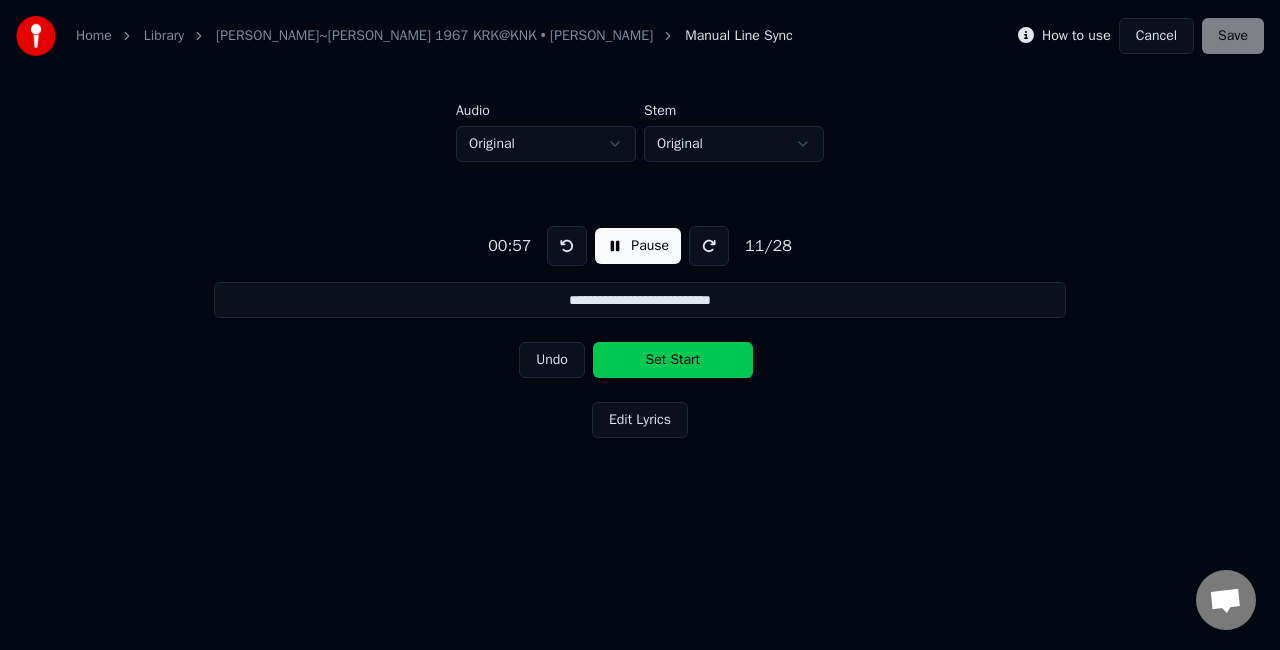 click on "Set Start" at bounding box center (673, 360) 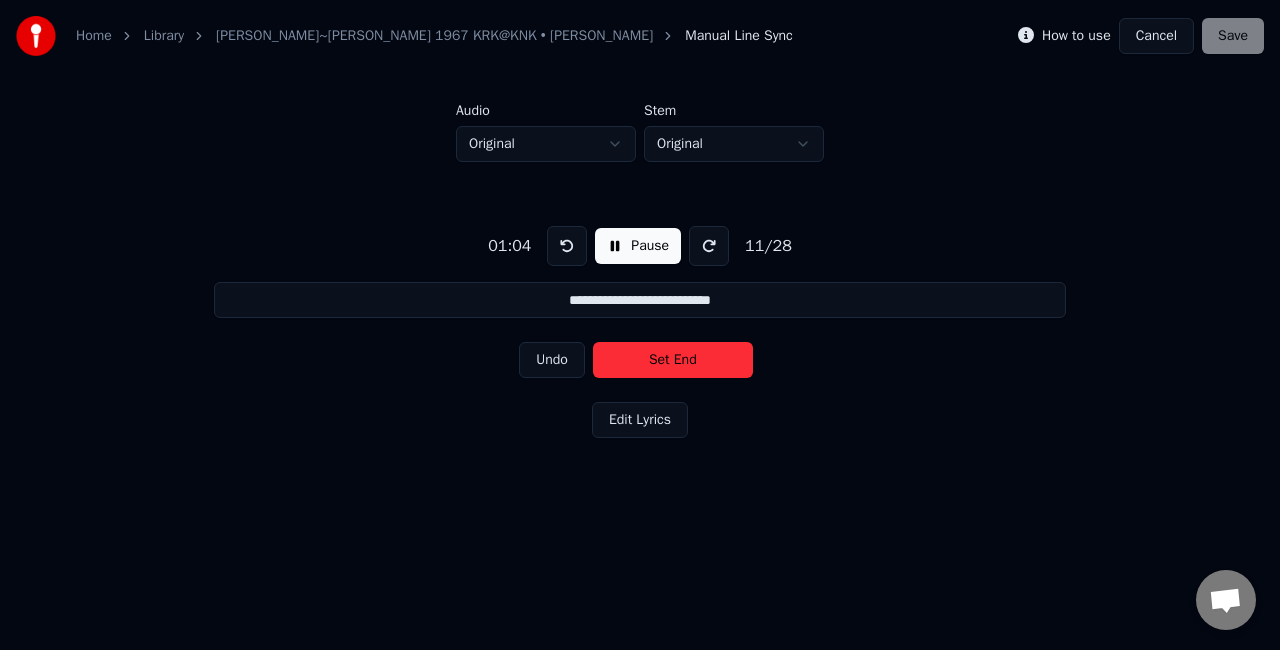 click on "Set End" at bounding box center (673, 360) 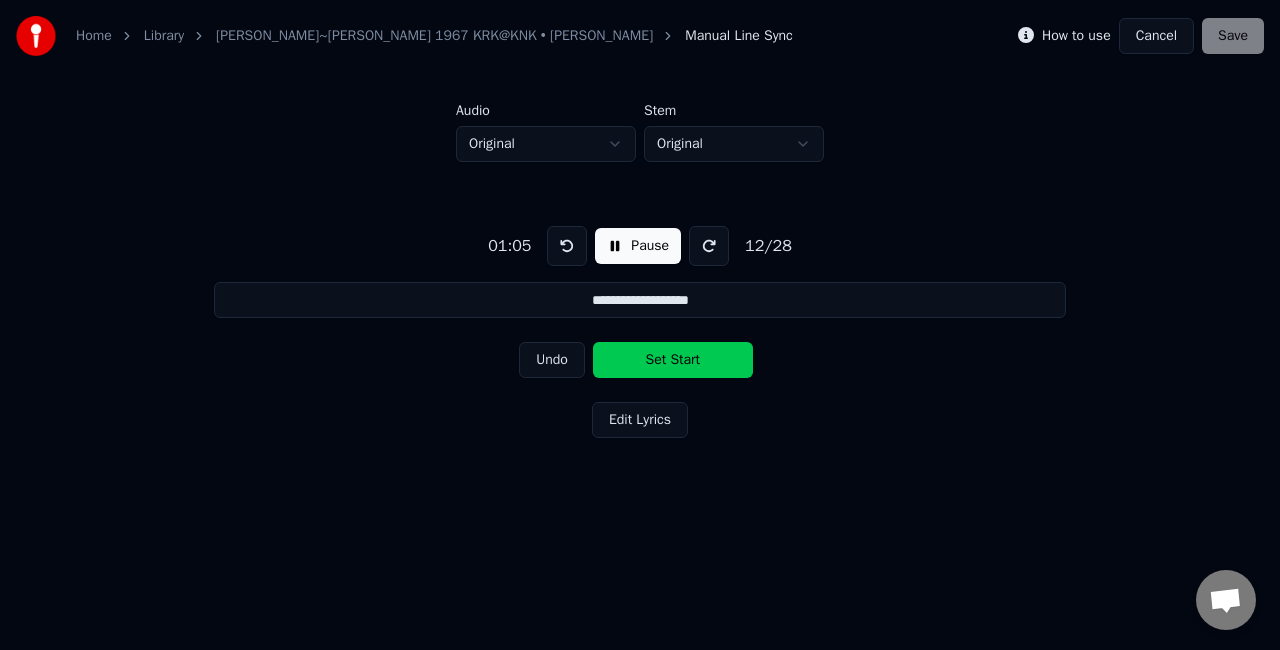 click on "Set Start" at bounding box center [673, 360] 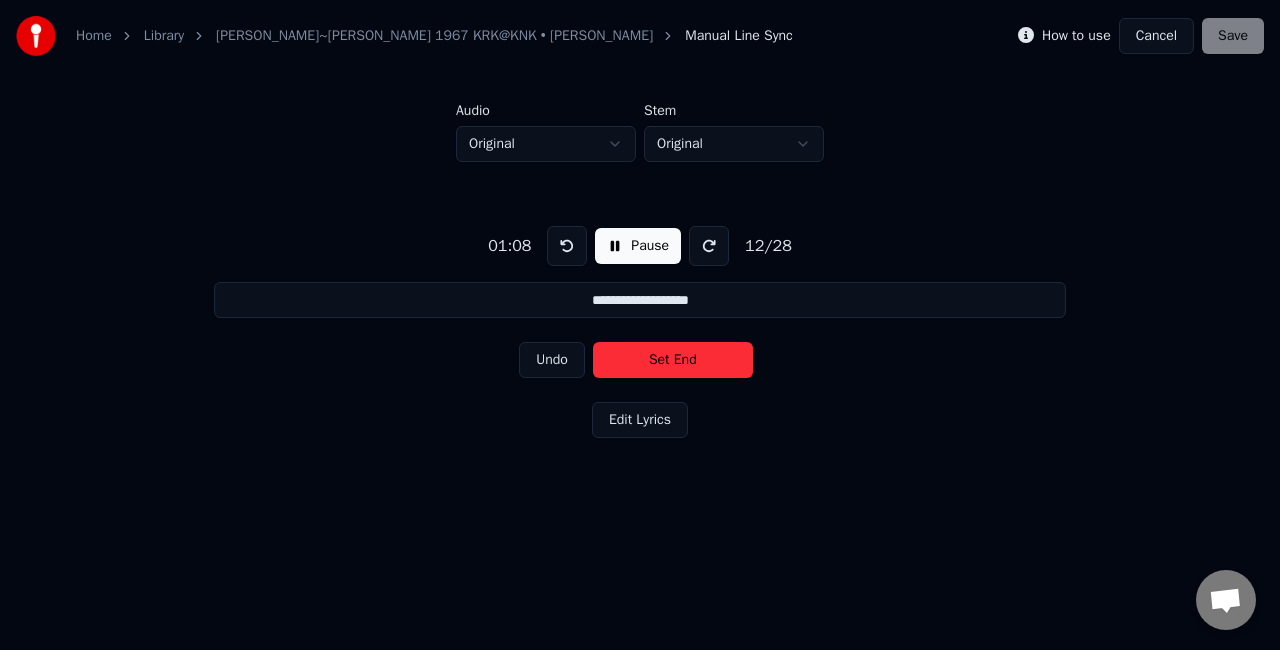 click on "Set End" at bounding box center [673, 360] 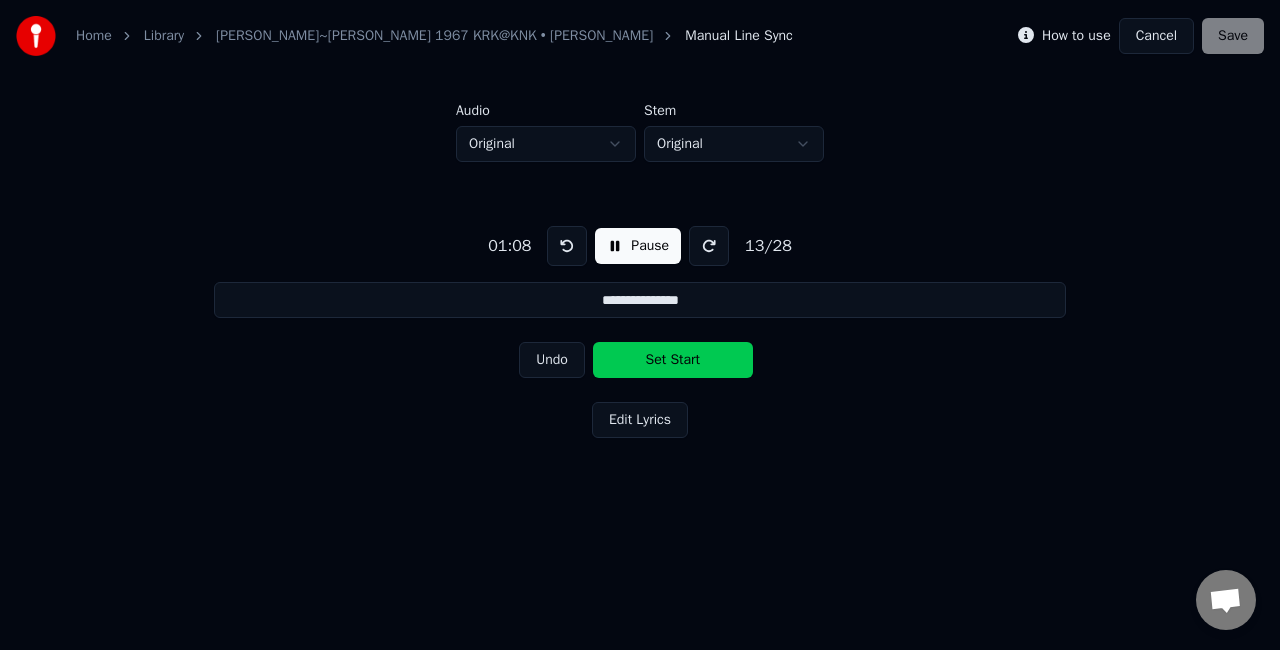 click on "Set Start" at bounding box center [673, 360] 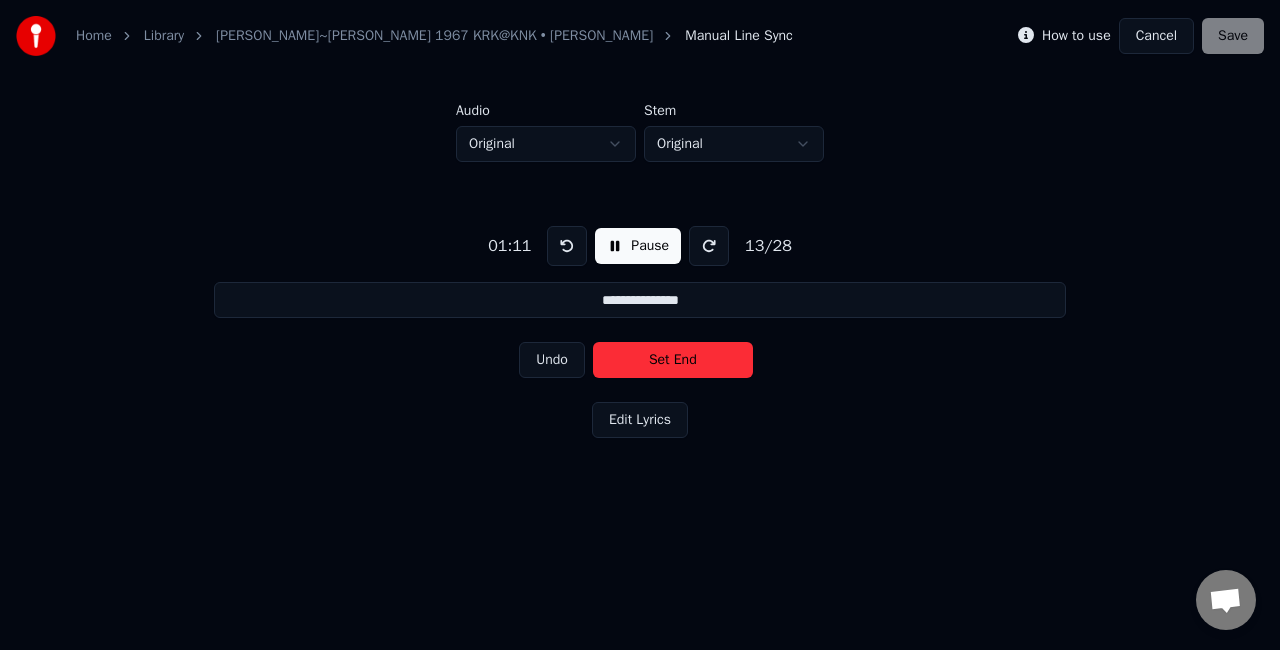 click on "Set End" at bounding box center (673, 360) 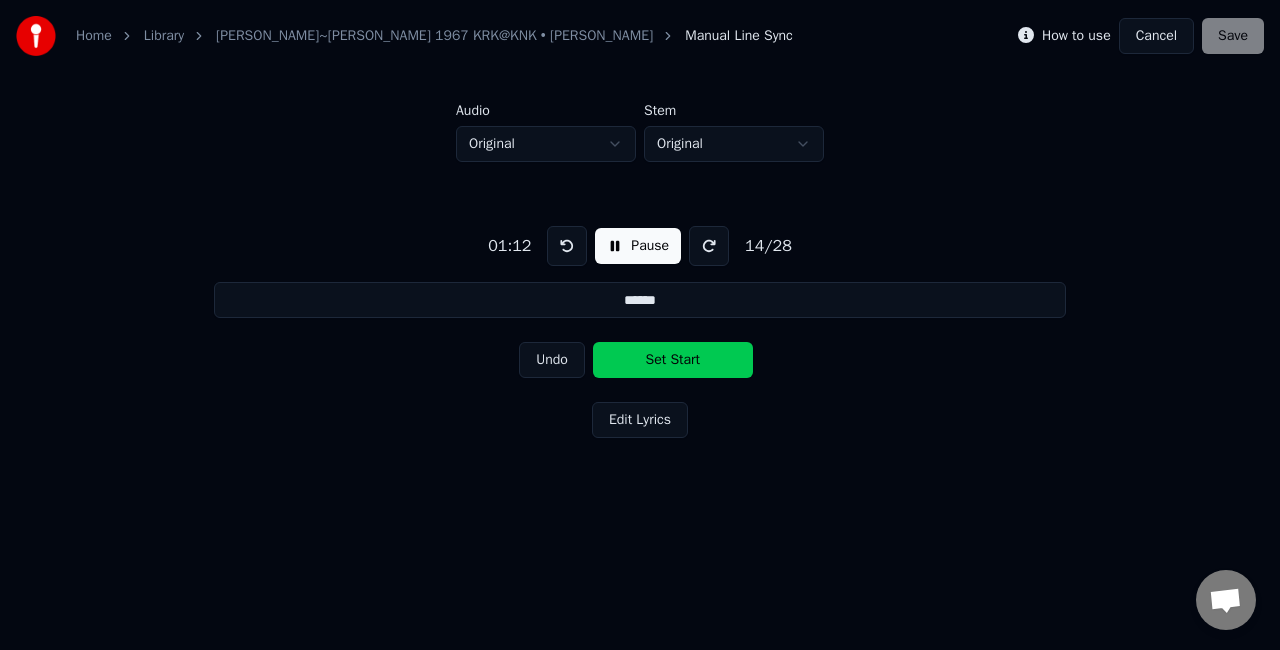 click on "Set Start" at bounding box center (673, 360) 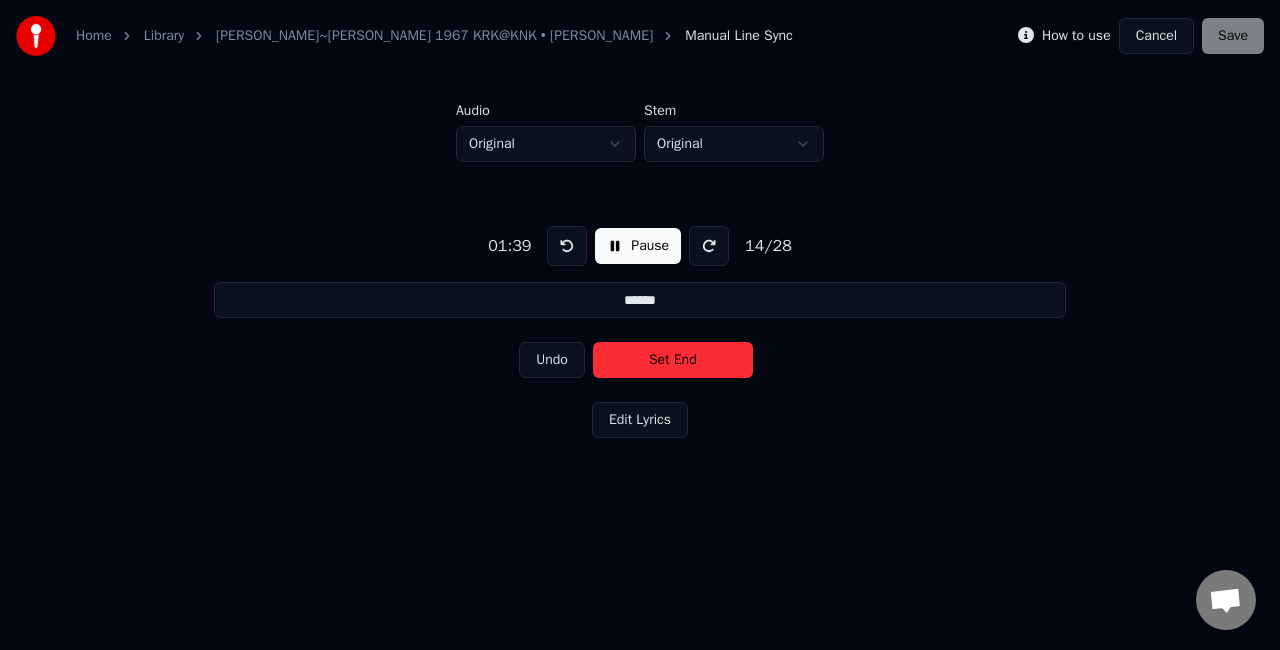 click on "Set End" at bounding box center (673, 360) 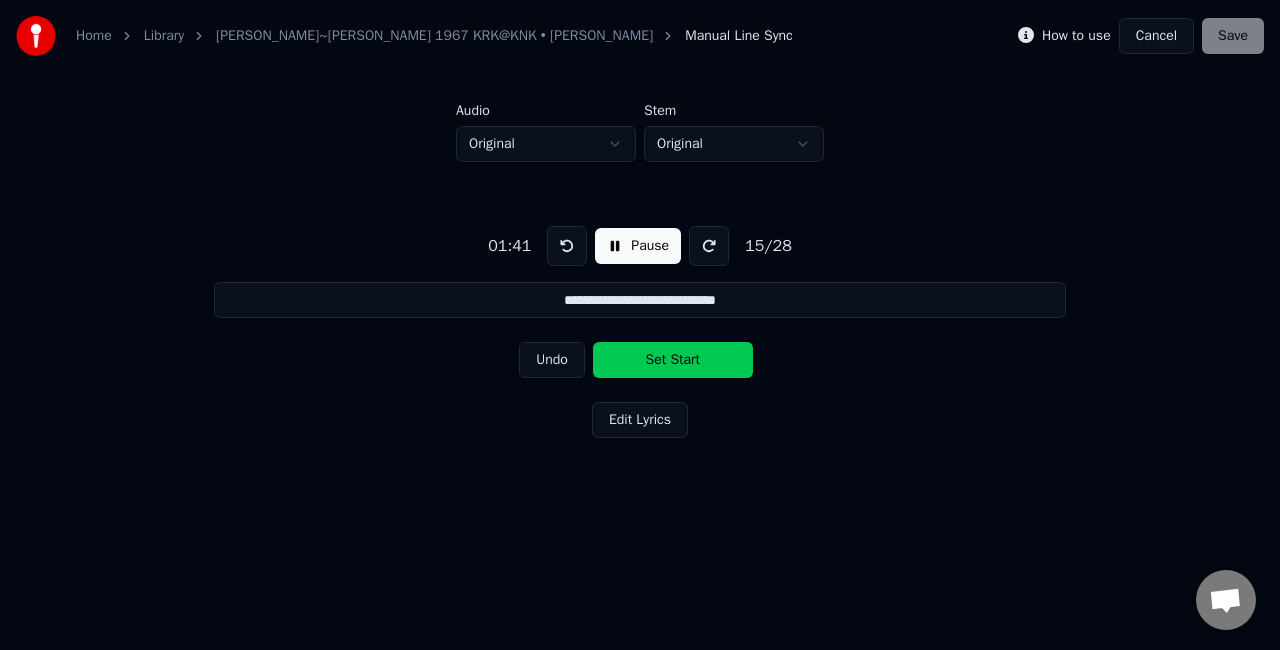 click on "Set Start" at bounding box center (673, 360) 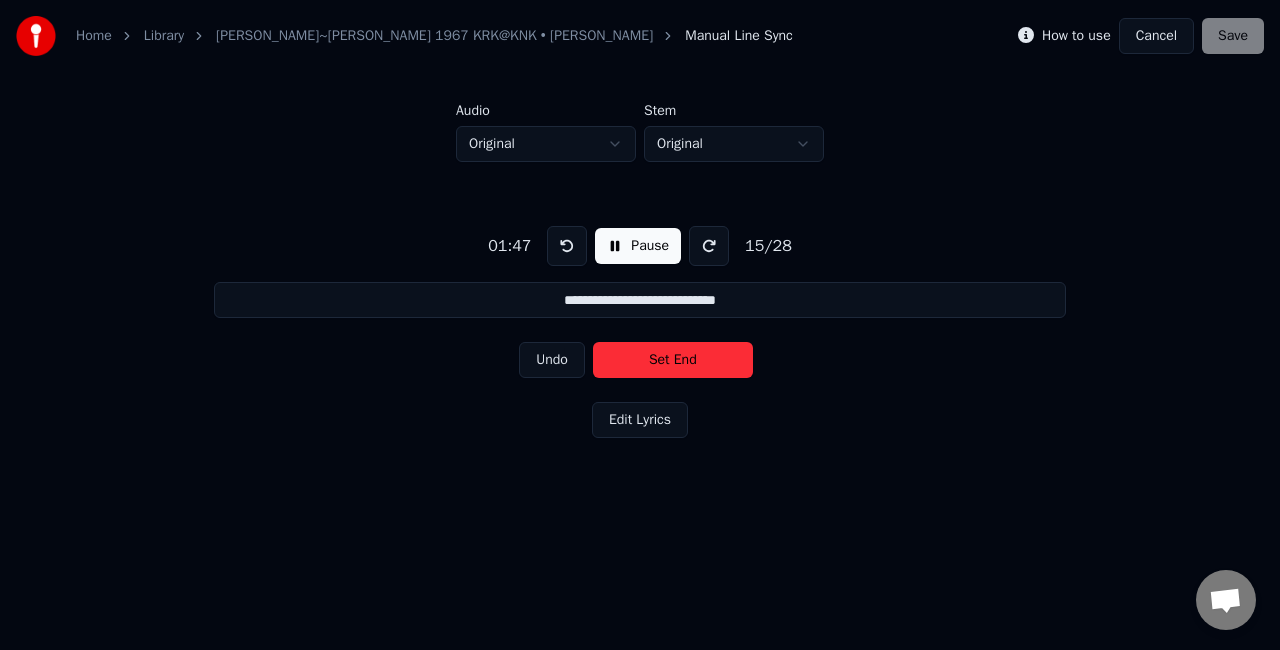 click on "Set End" at bounding box center [673, 360] 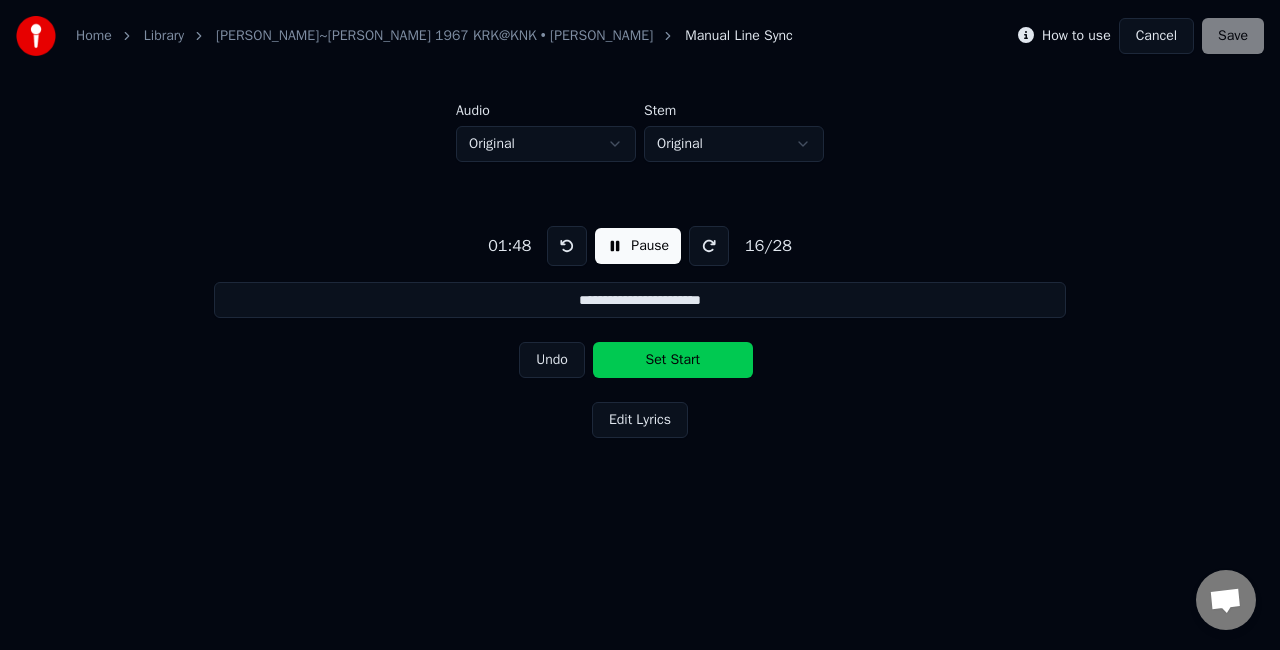 click on "Set Start" at bounding box center [673, 360] 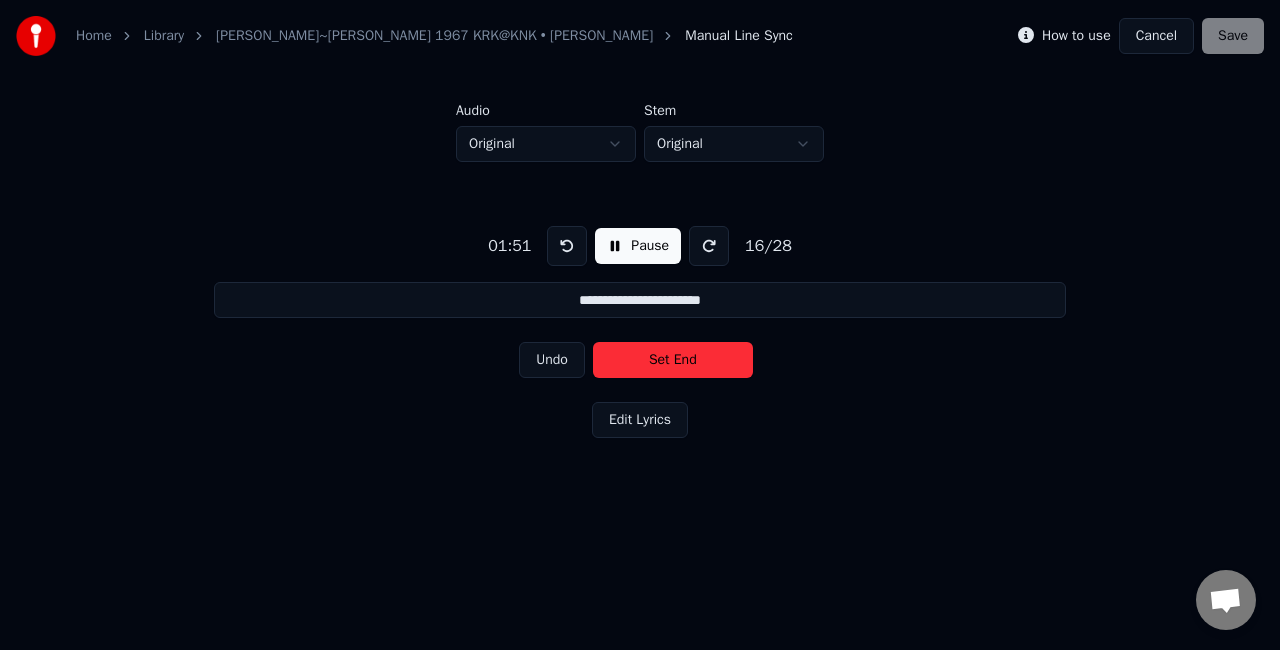 click on "Set End" at bounding box center (673, 360) 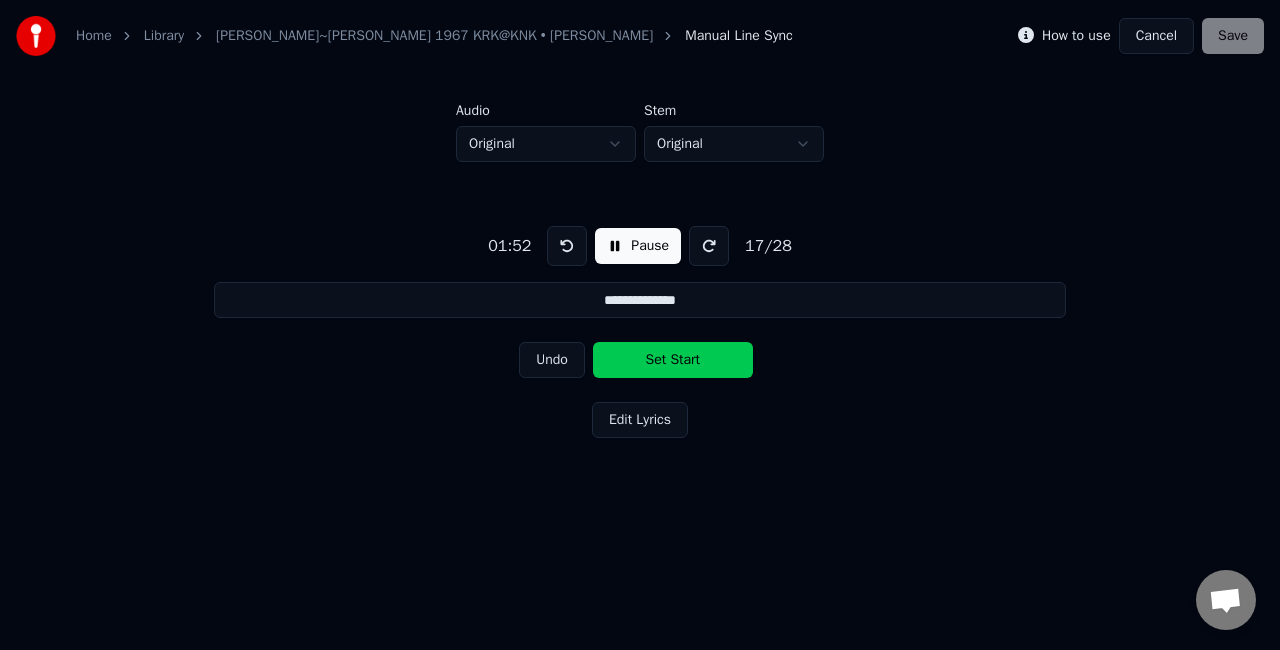 click on "Set Start" at bounding box center [673, 360] 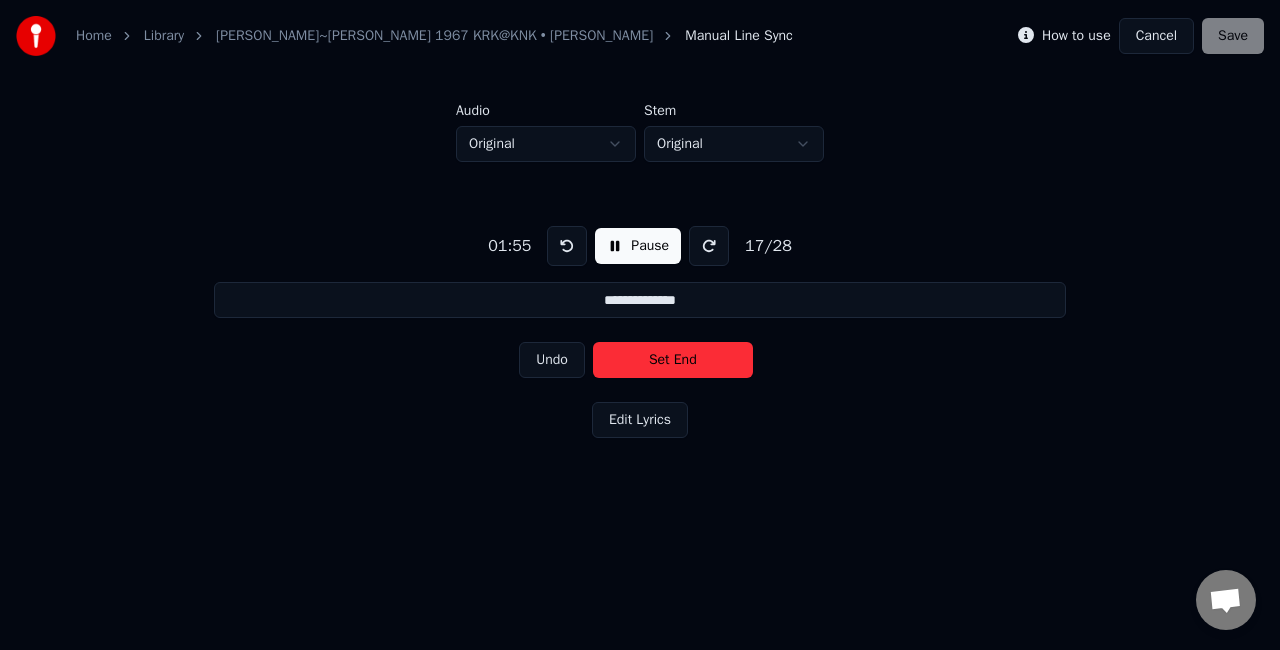click on "Set End" at bounding box center [673, 360] 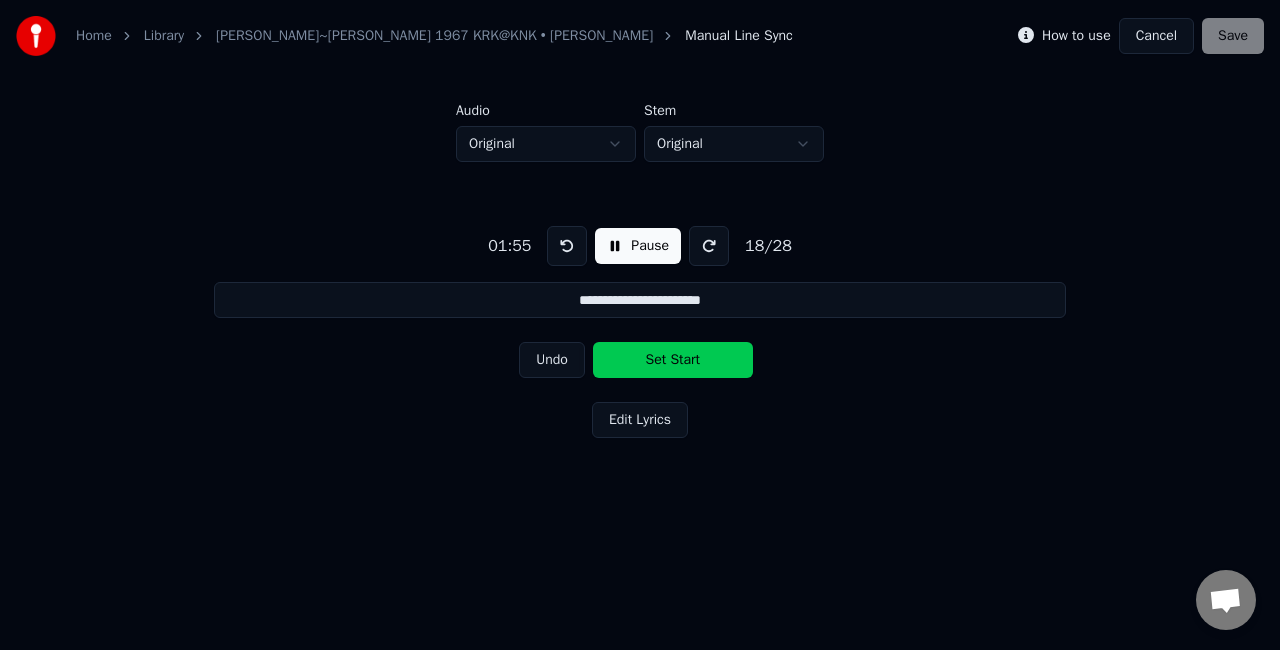 click on "Set Start" at bounding box center [673, 360] 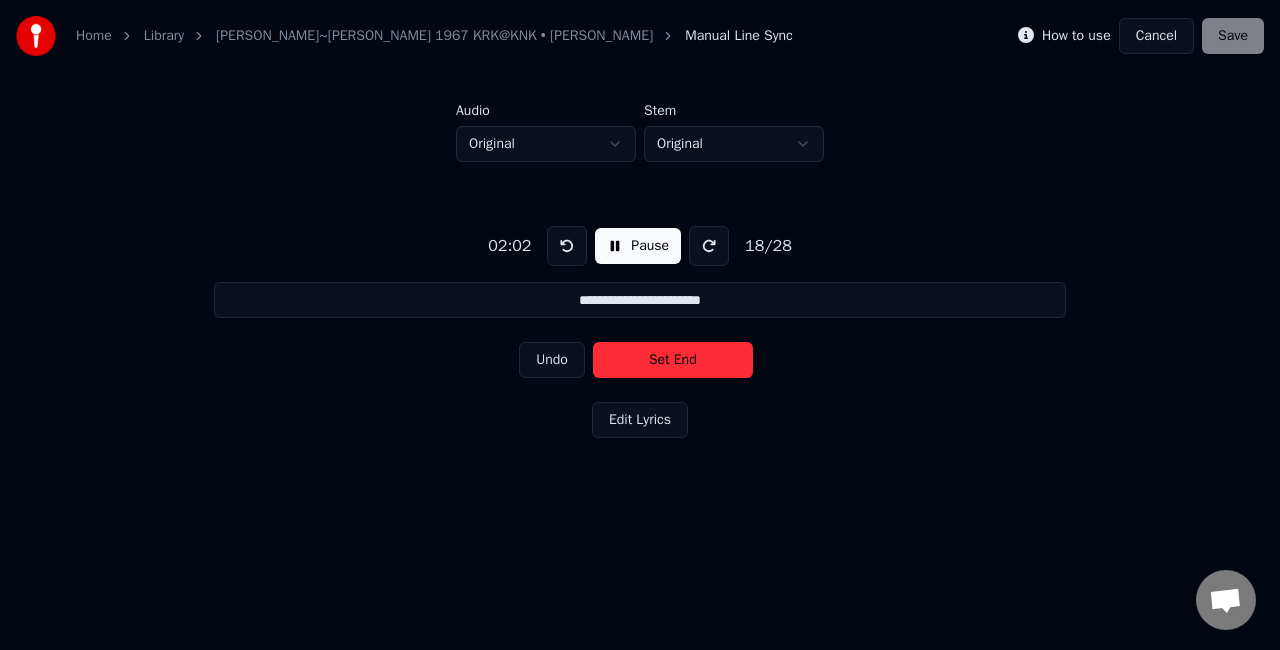 click on "Set End" at bounding box center (673, 360) 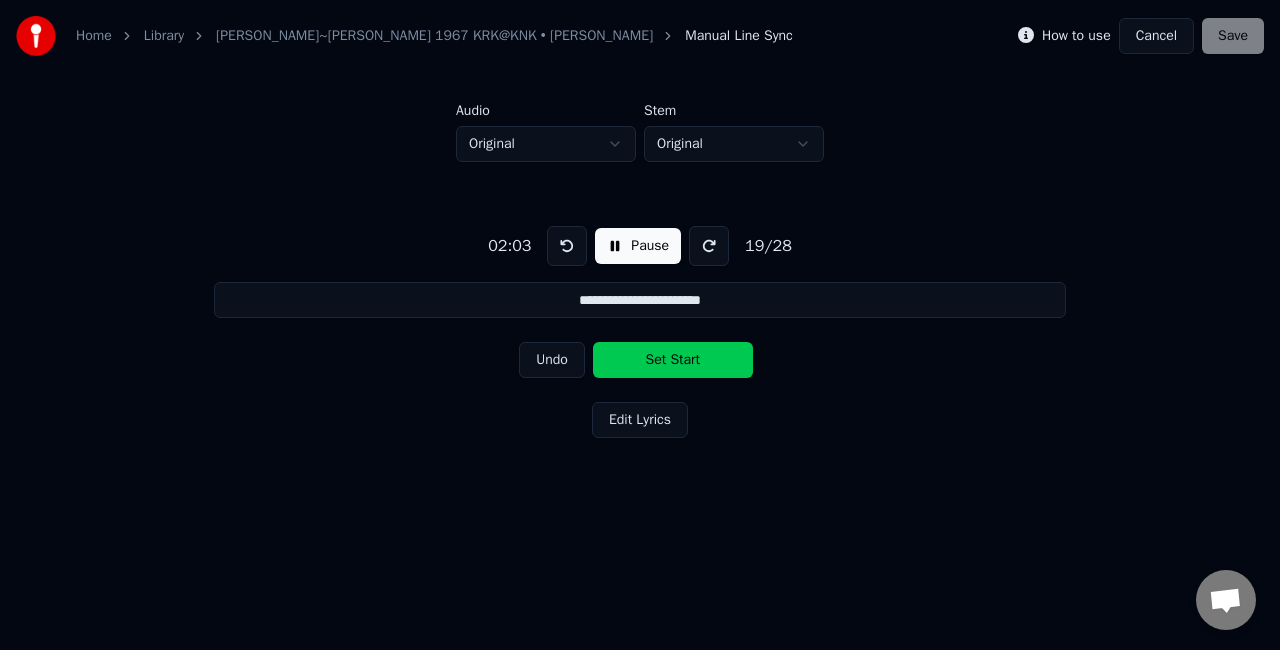 click on "Set Start" at bounding box center (673, 360) 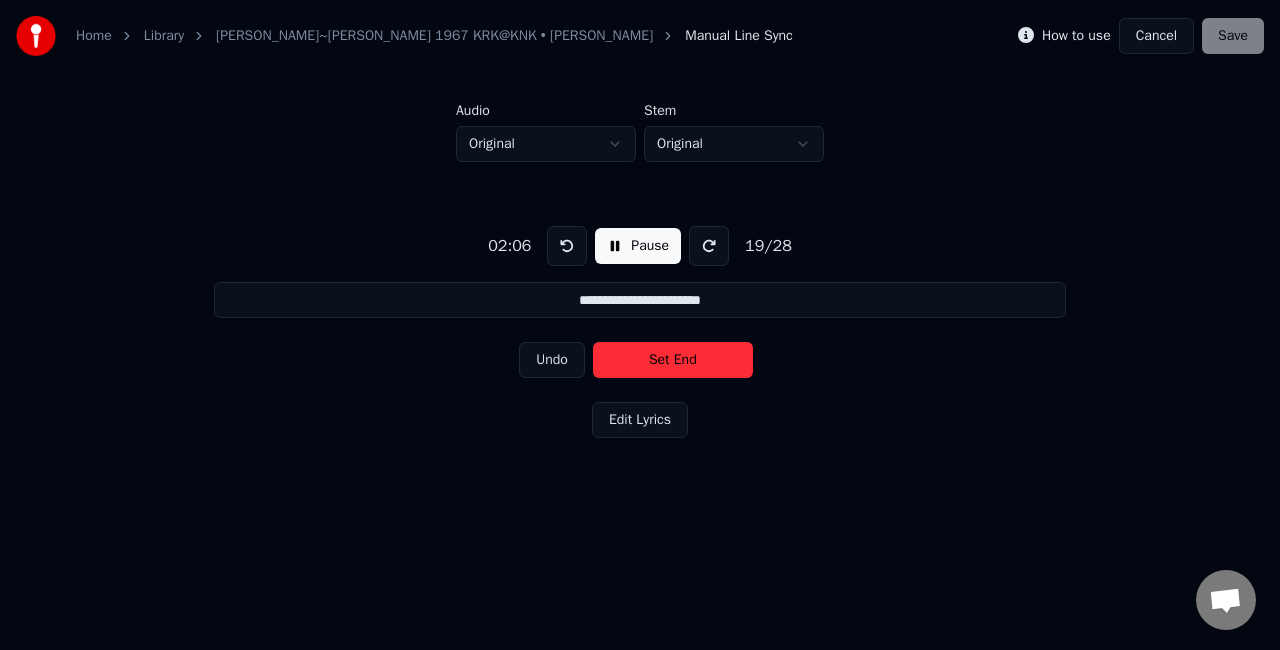 click on "Set End" at bounding box center (673, 360) 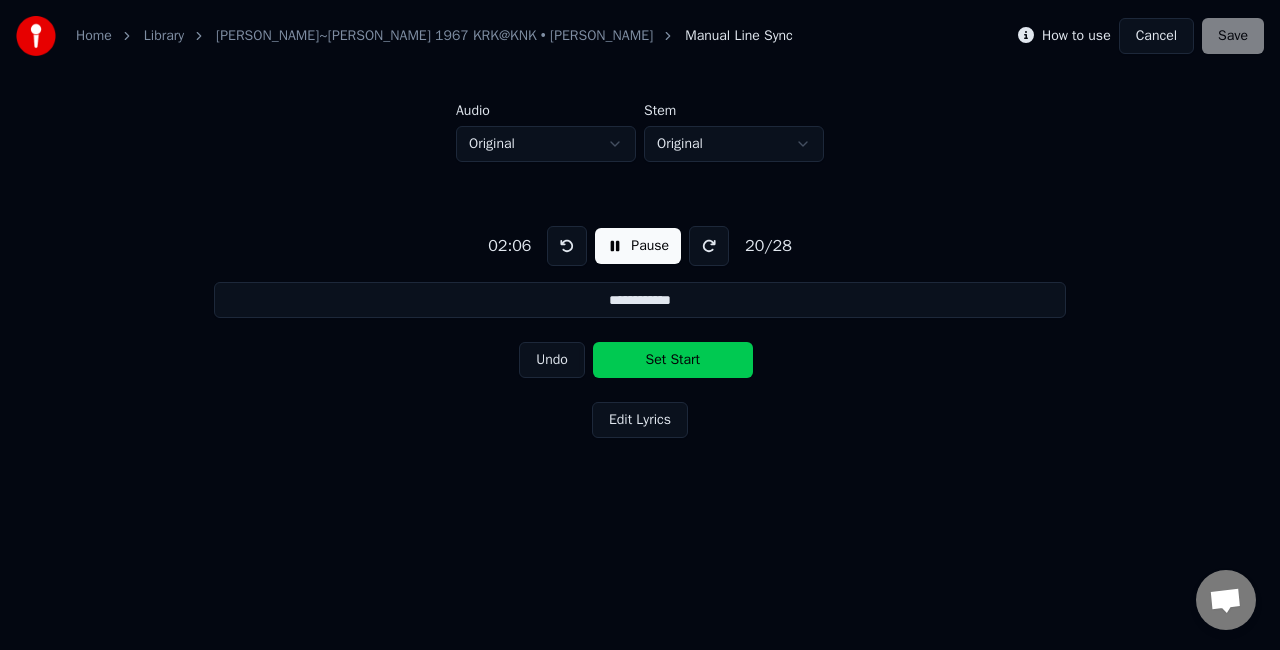 click on "Set Start" at bounding box center [673, 360] 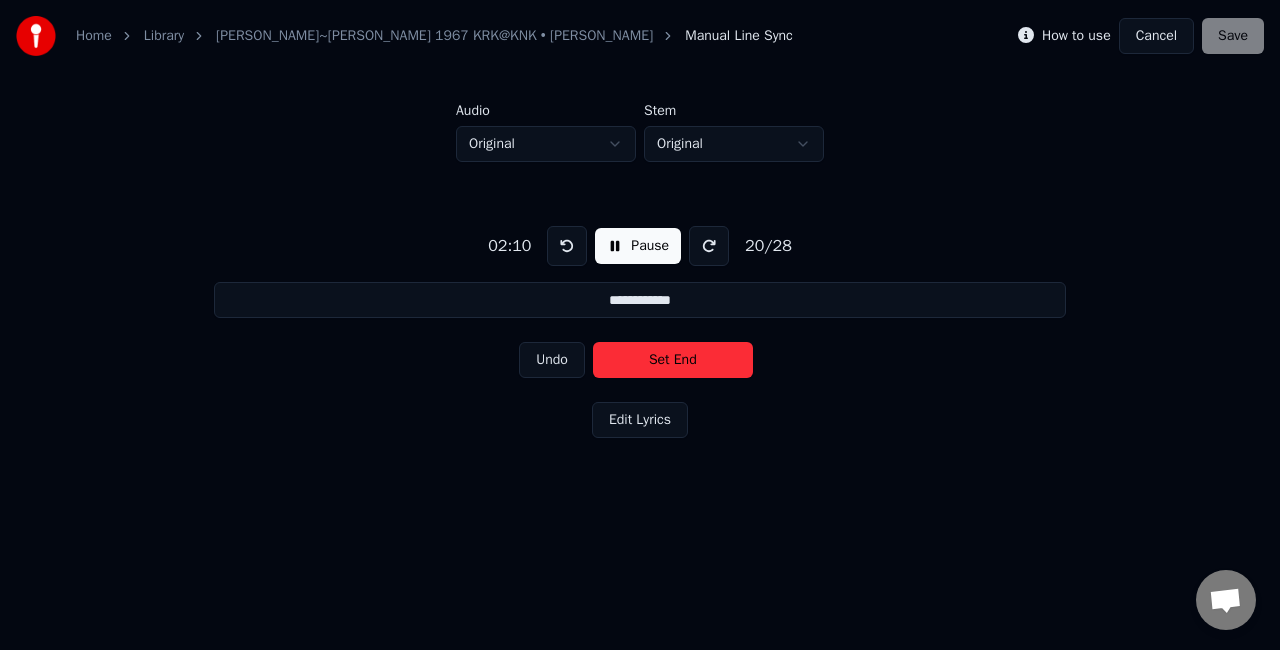 click on "Set End" at bounding box center [673, 360] 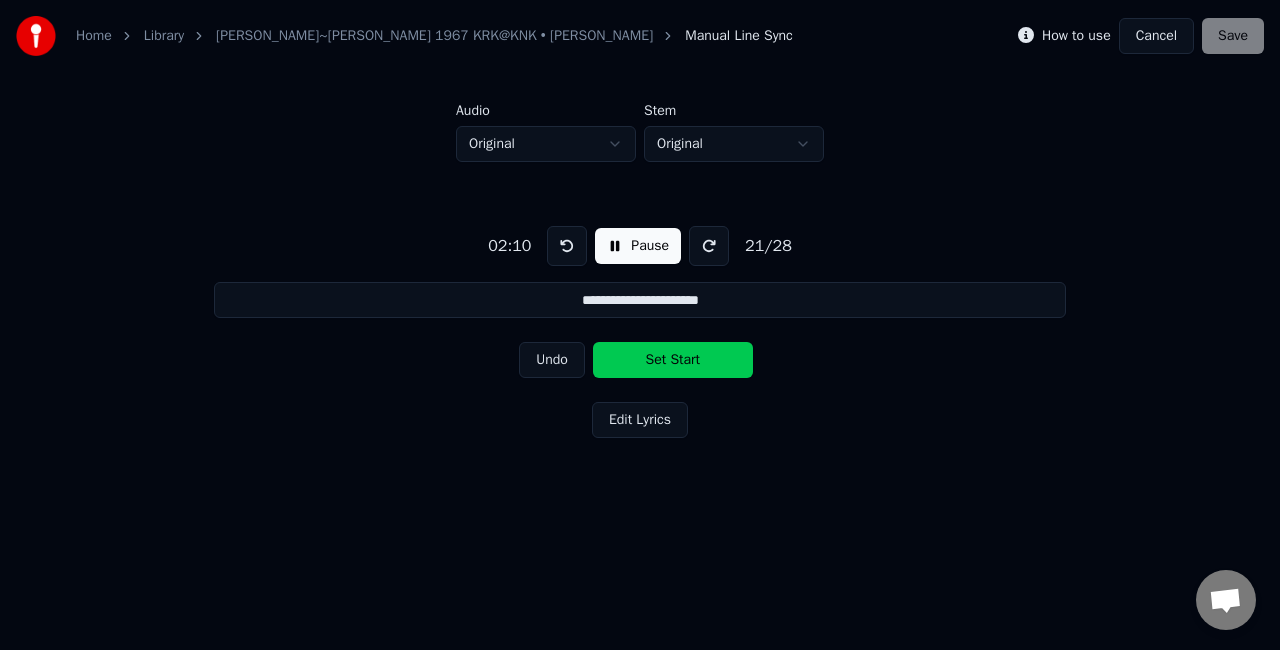 click on "Set Start" at bounding box center [673, 360] 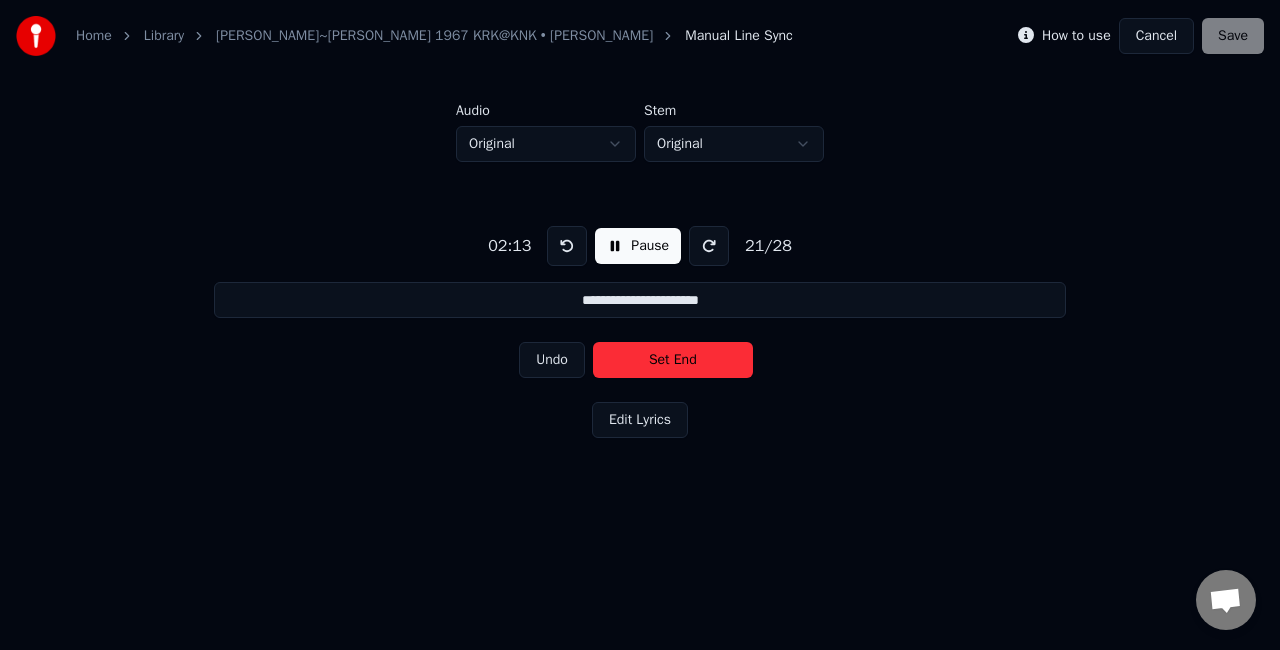 click on "Set End" at bounding box center [673, 360] 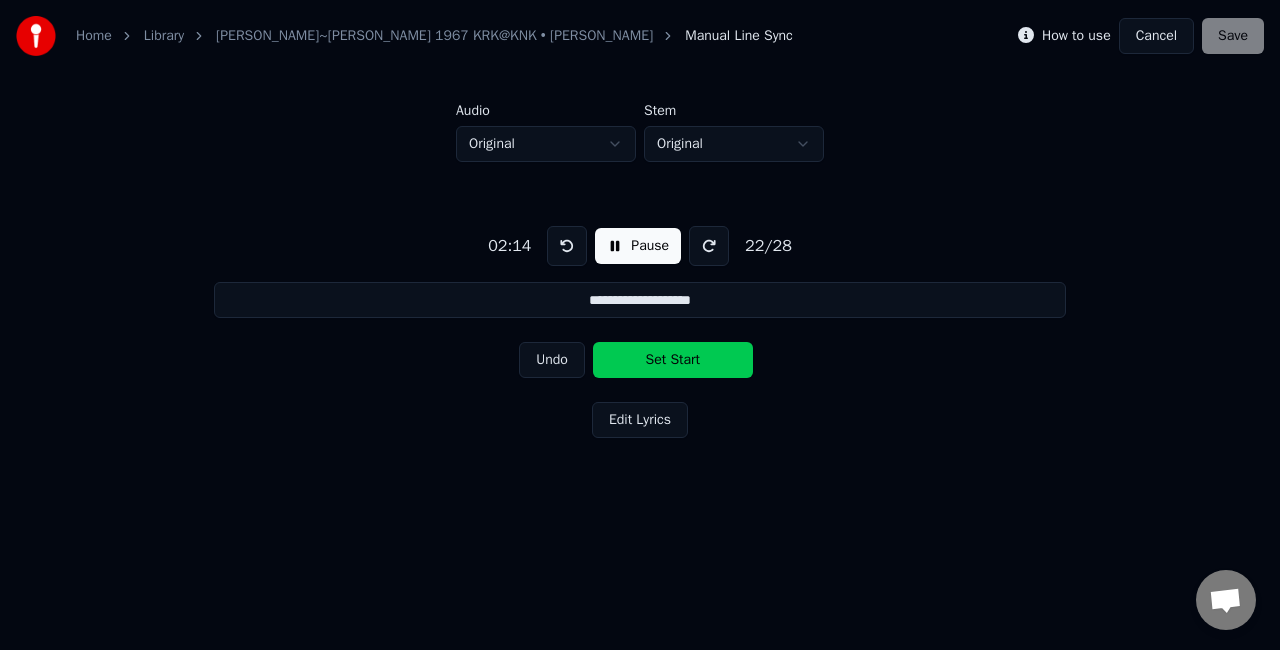 click on "Set Start" at bounding box center (673, 360) 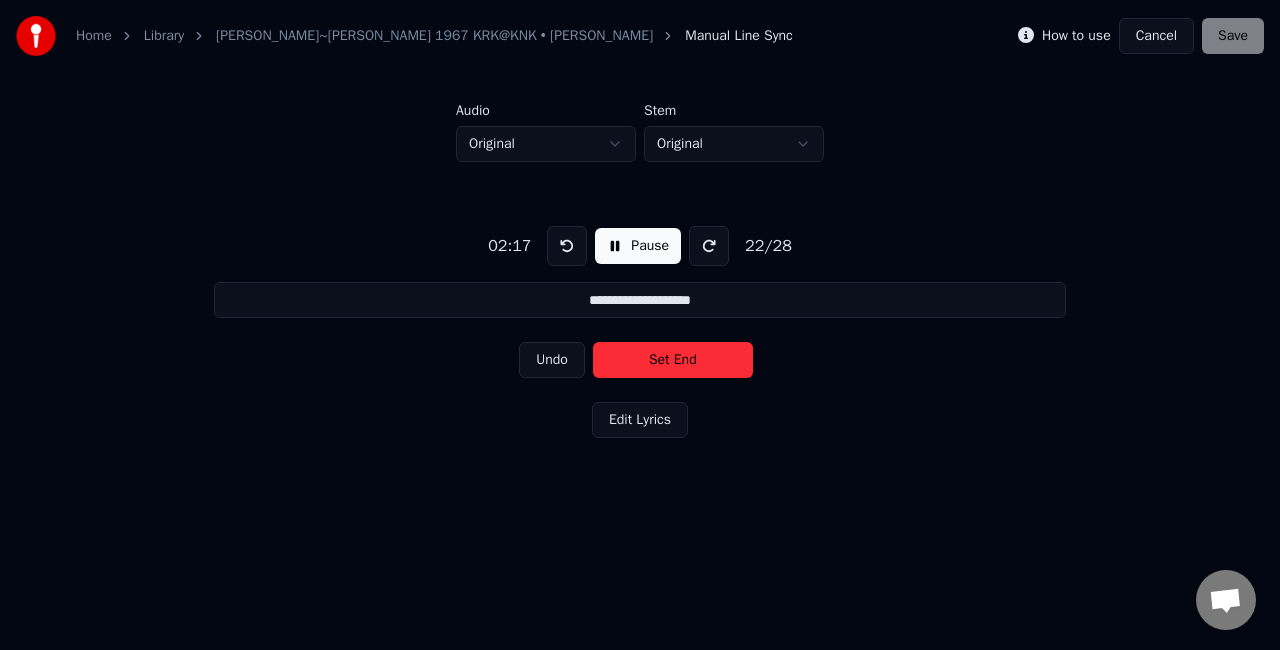click on "Set End" at bounding box center [673, 360] 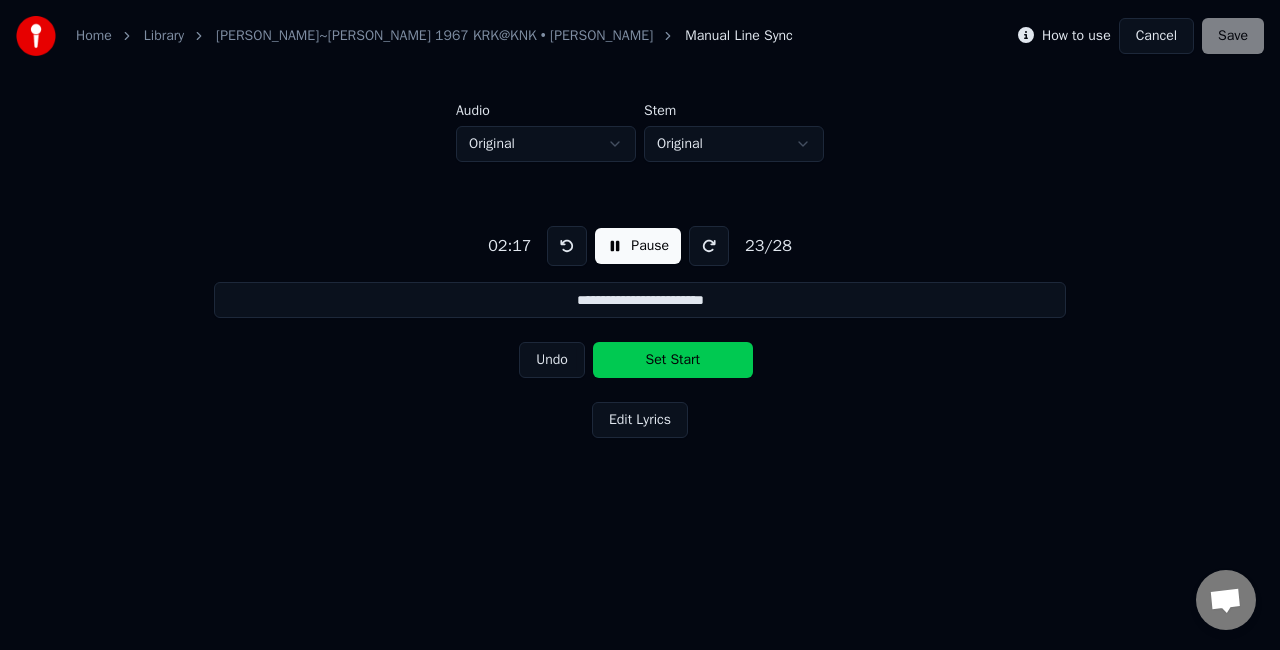 click on "Set Start" at bounding box center (673, 360) 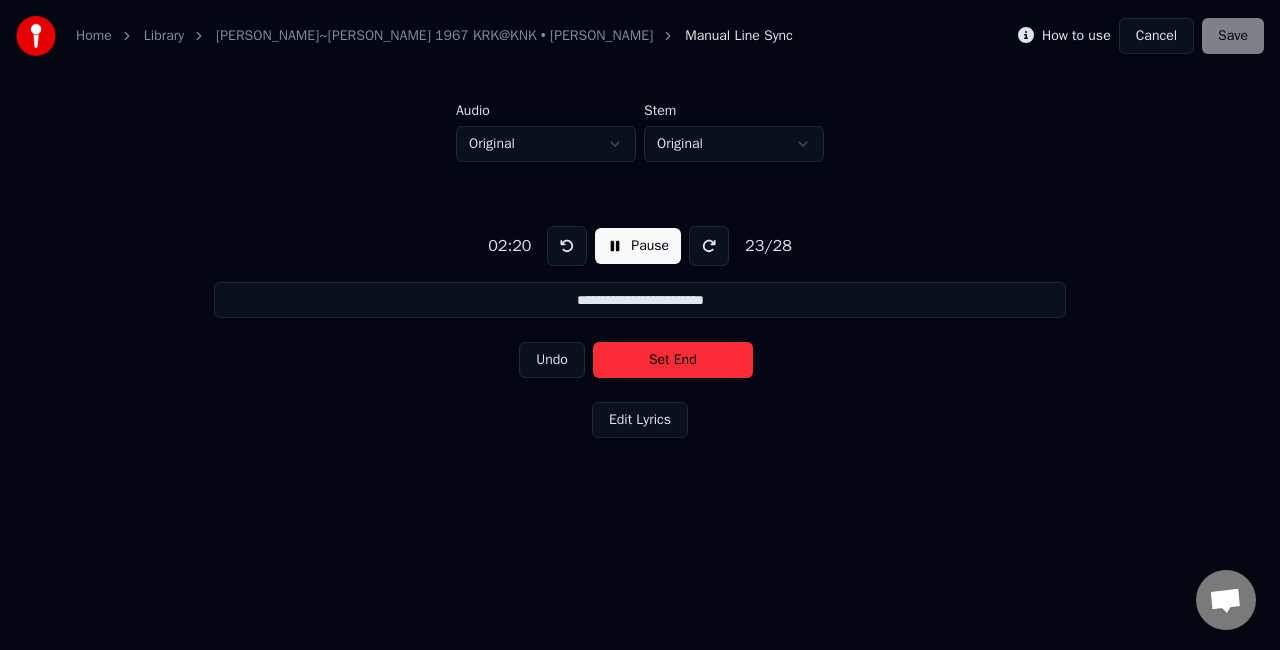 click on "Set End" at bounding box center [673, 360] 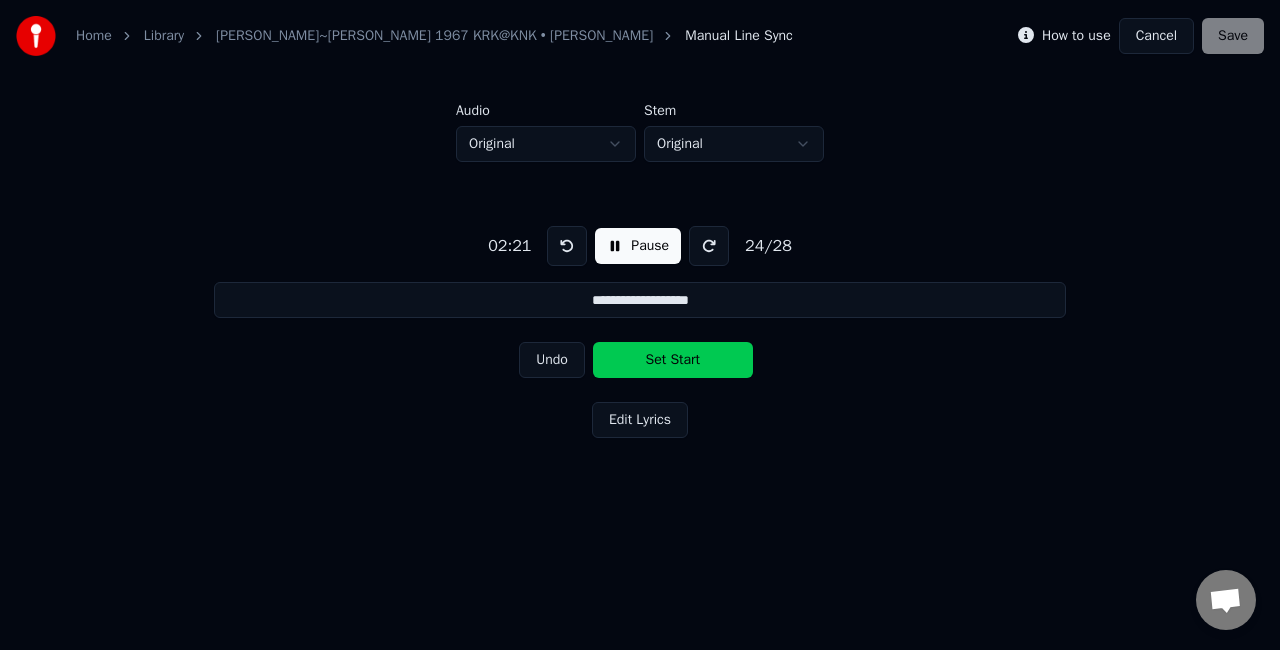 click on "Set Start" at bounding box center [673, 360] 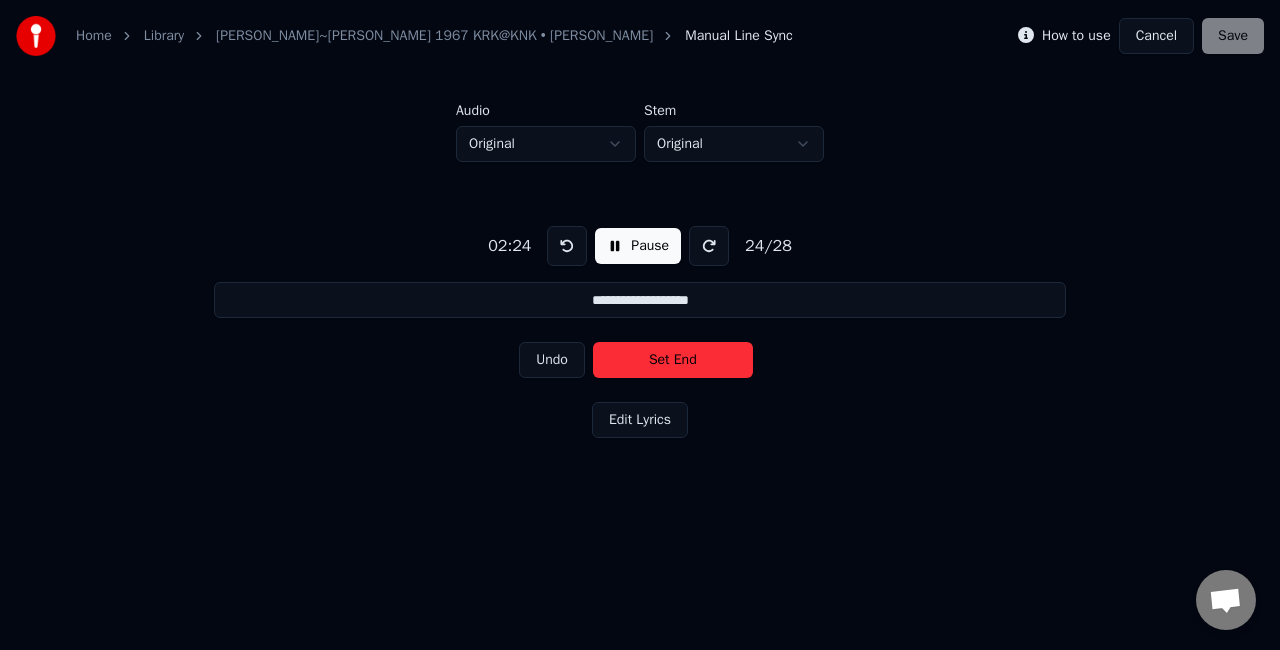 click on "Set End" at bounding box center (673, 360) 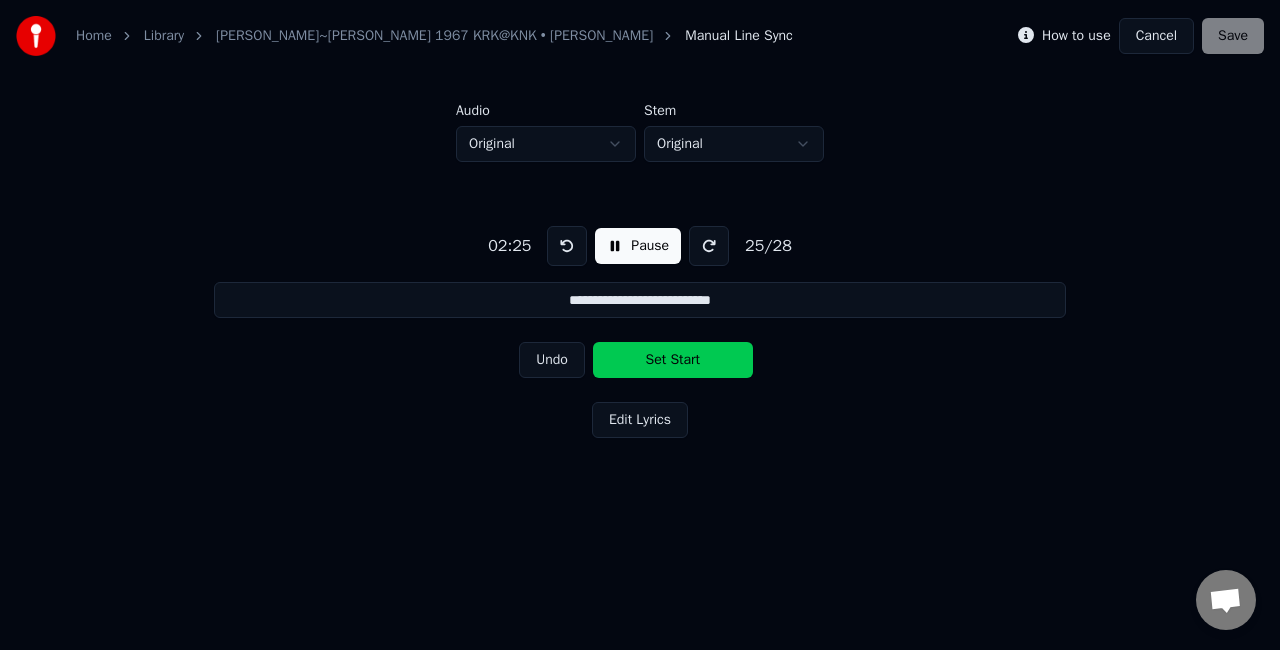 click on "Set Start" at bounding box center [673, 360] 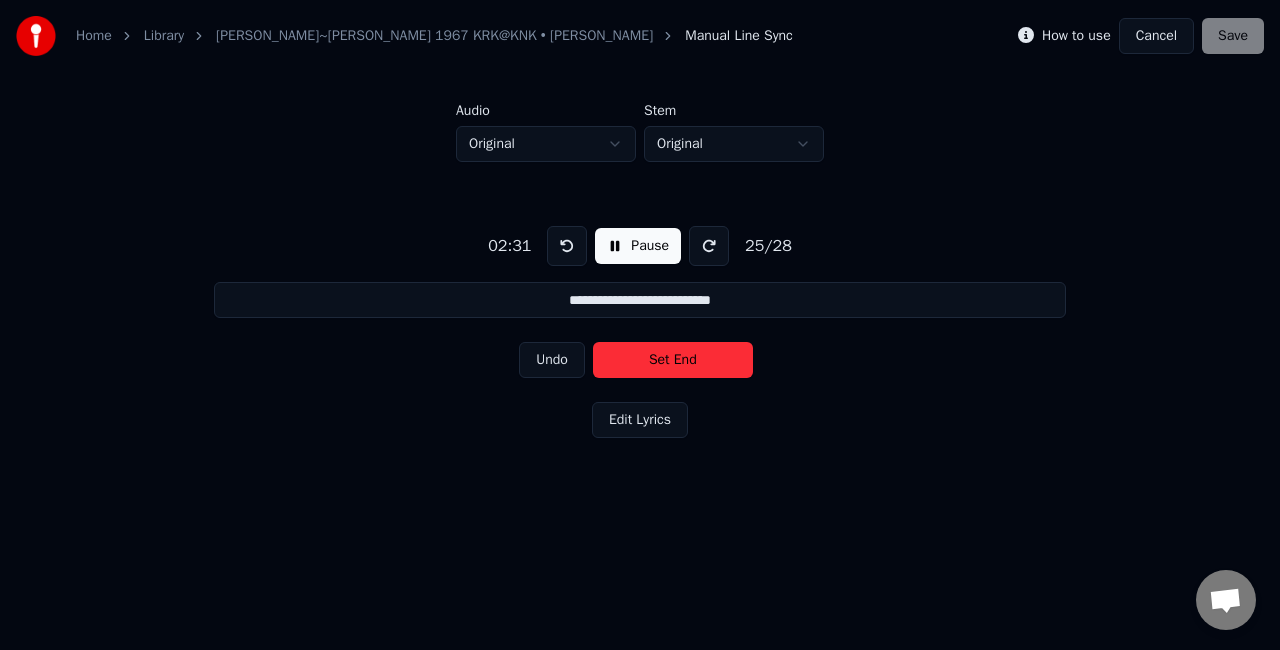 click on "Set End" at bounding box center [673, 360] 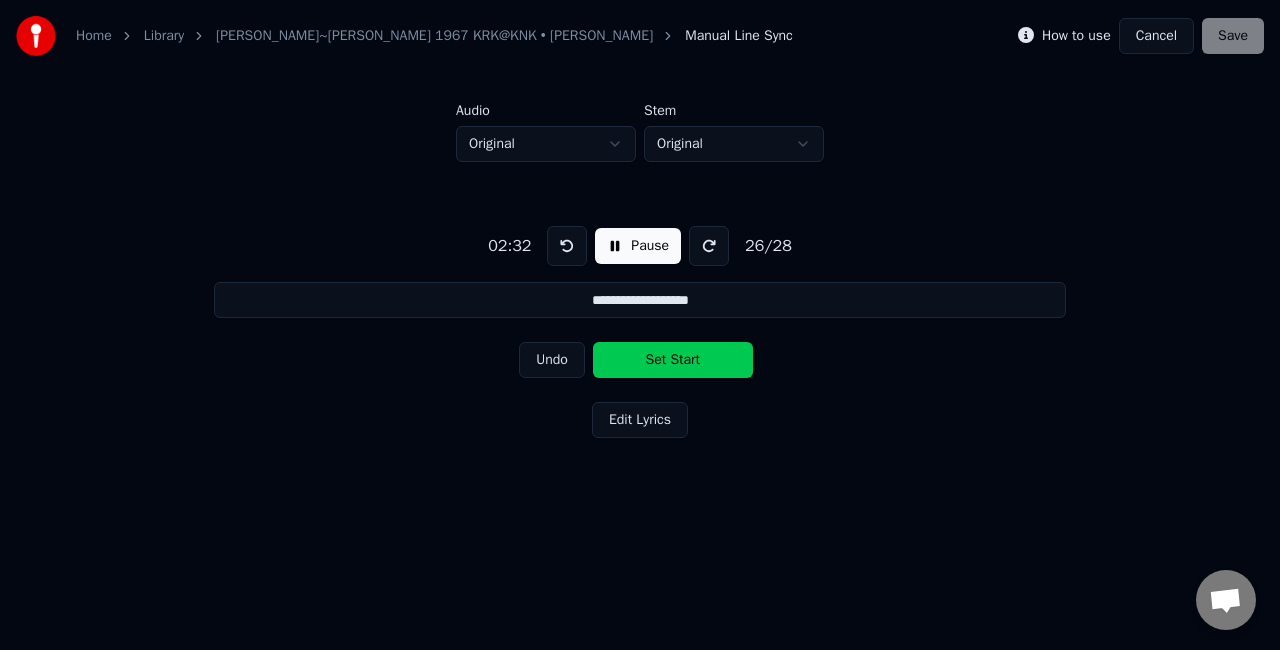 click on "Set Start" at bounding box center (673, 360) 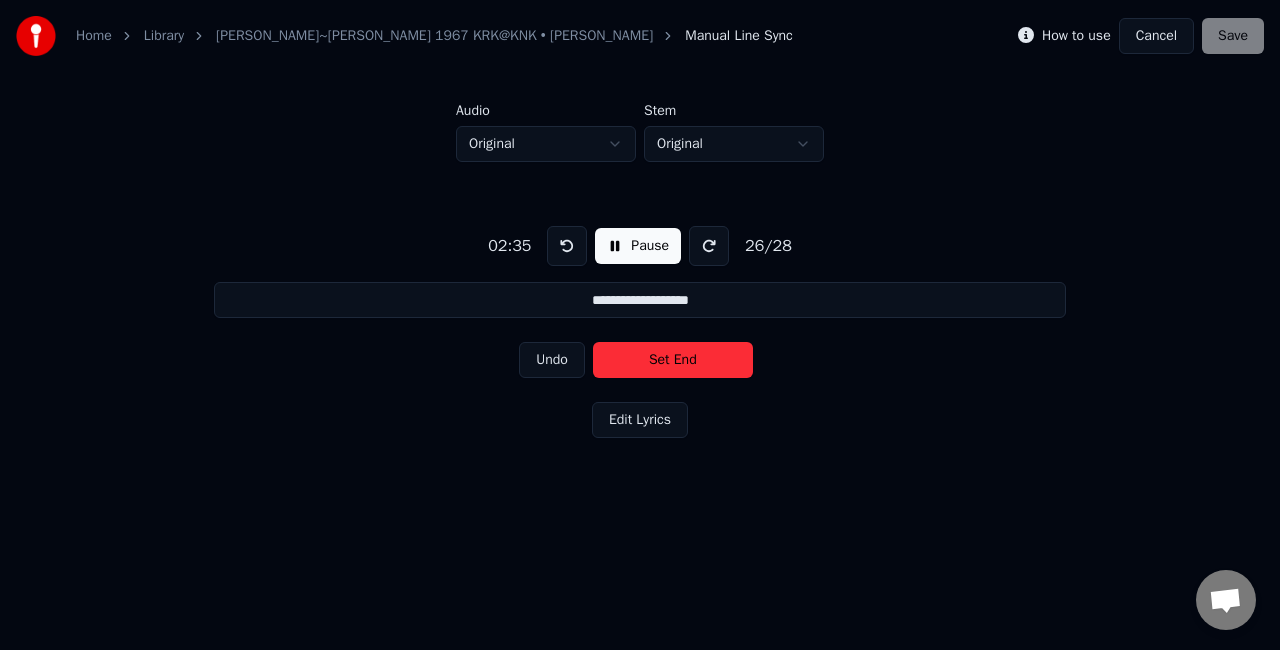 click on "Set End" at bounding box center (673, 360) 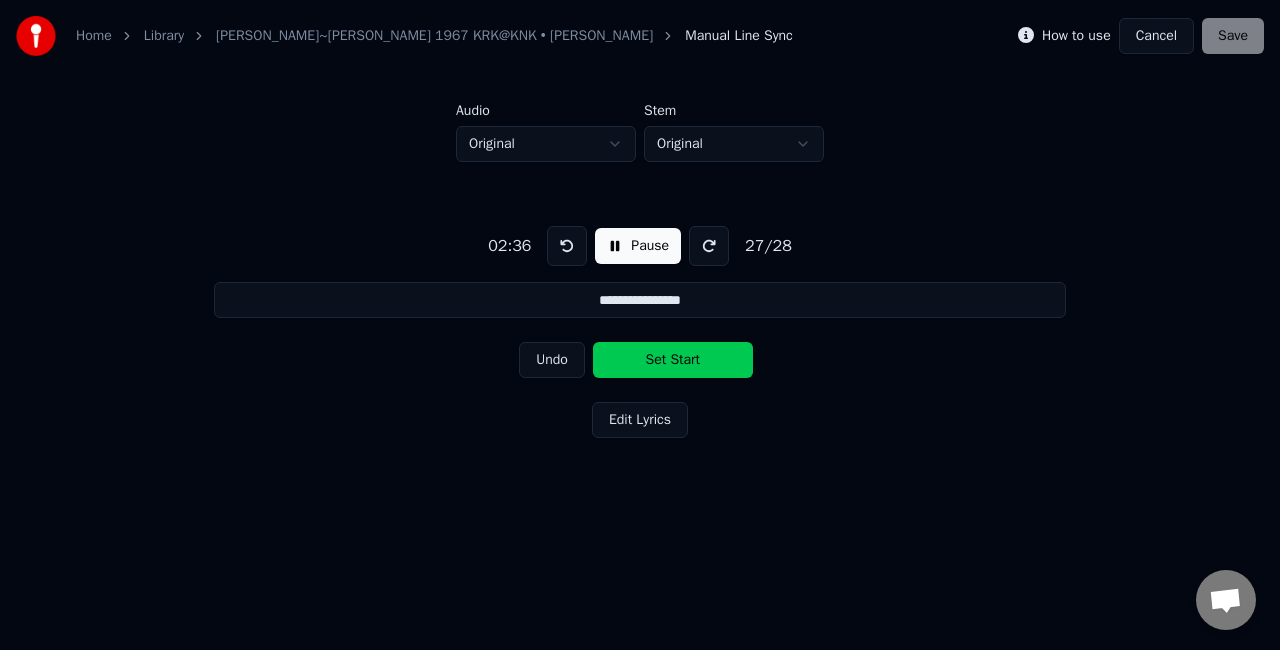 click on "Set Start" at bounding box center (673, 360) 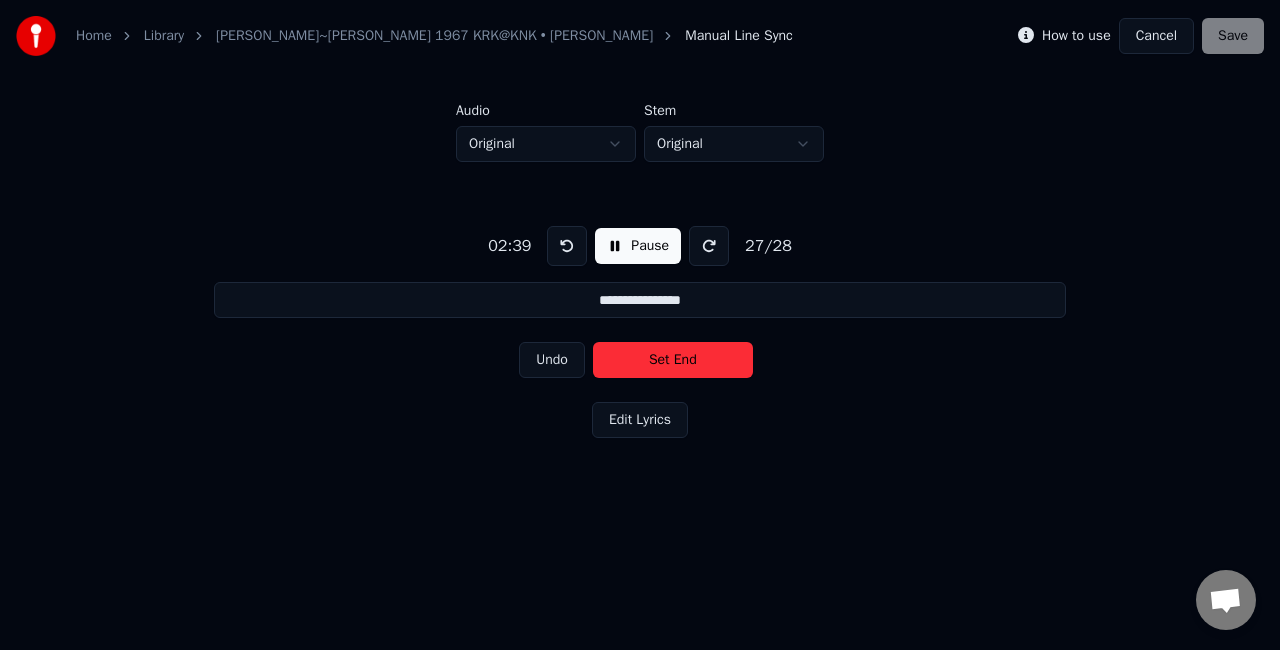 click on "Set End" at bounding box center [673, 360] 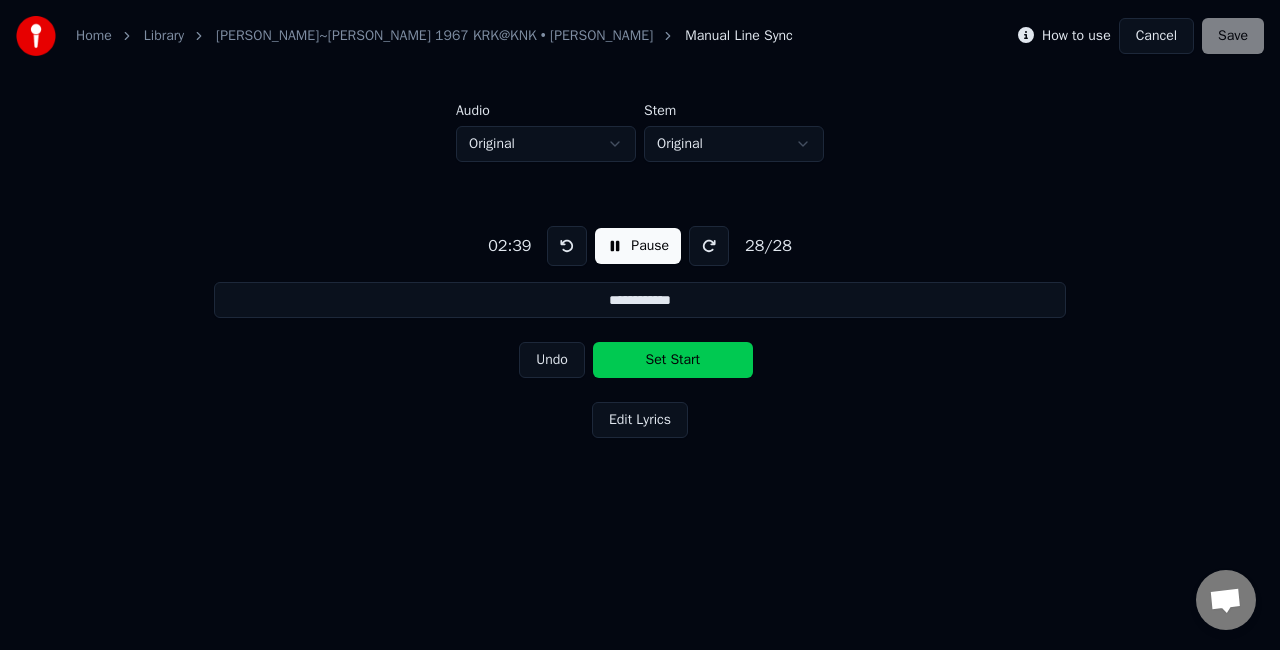 click on "Set Start" at bounding box center [673, 360] 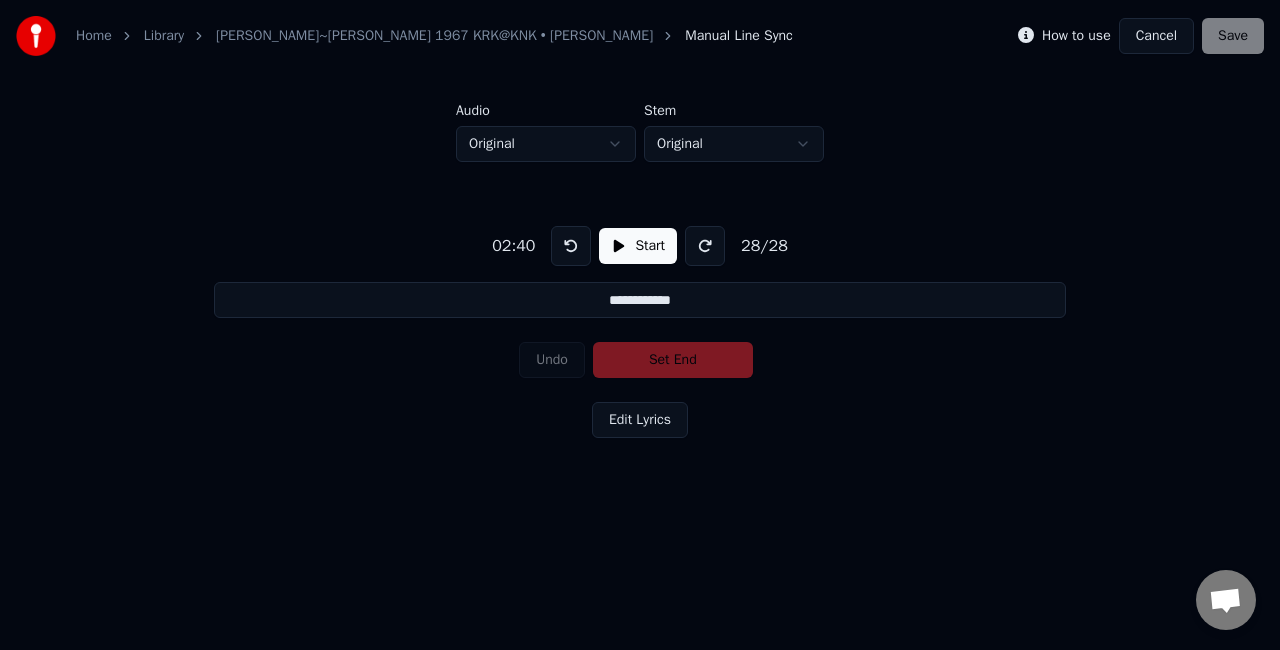 click on "How to use Cancel Save" at bounding box center [1141, 36] 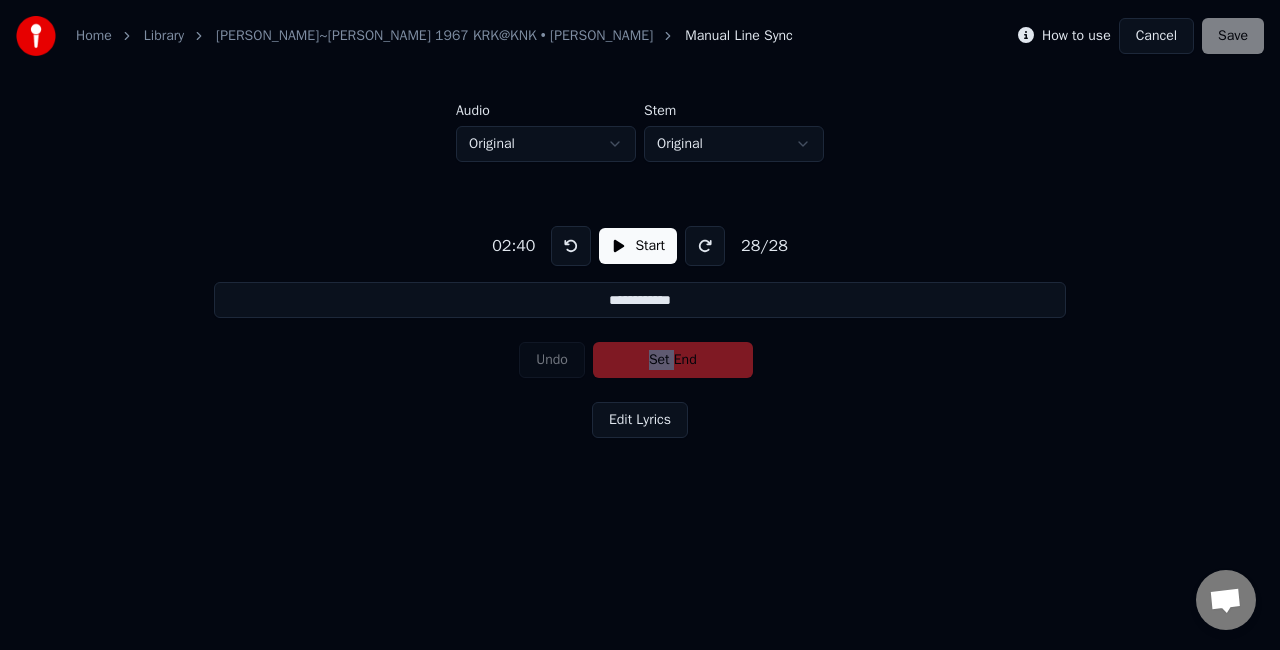 click on "Undo Set End" at bounding box center (640, 360) 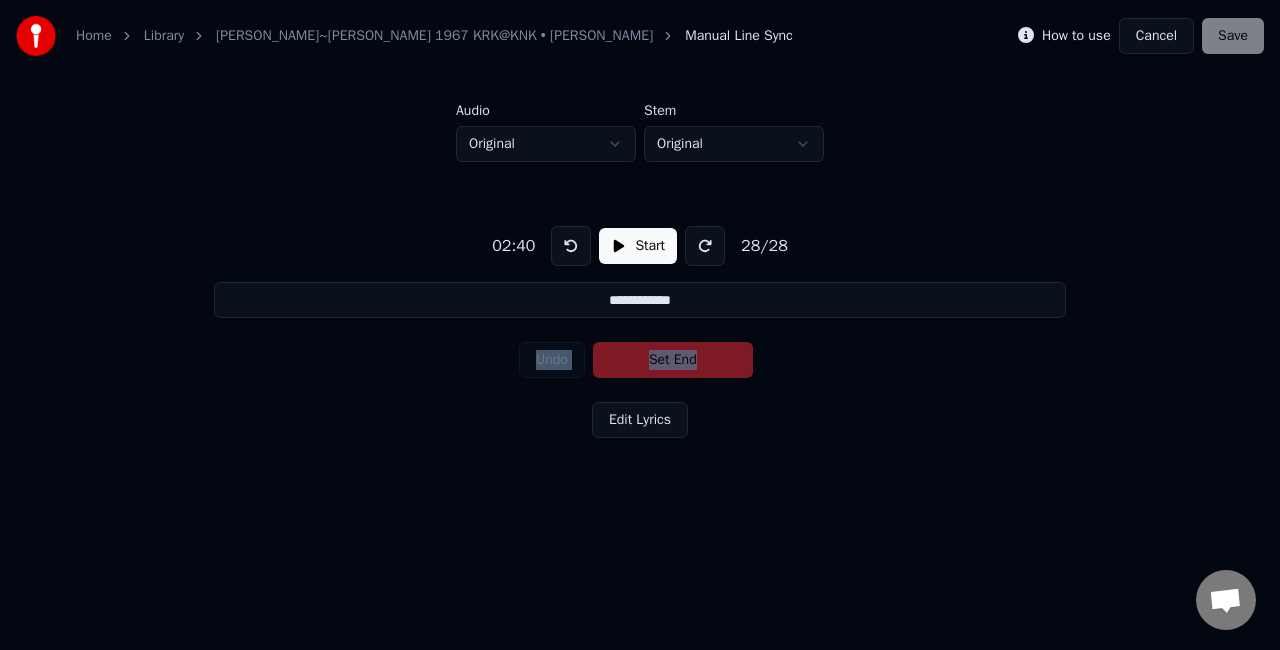 click on "Undo Set End" at bounding box center [640, 360] 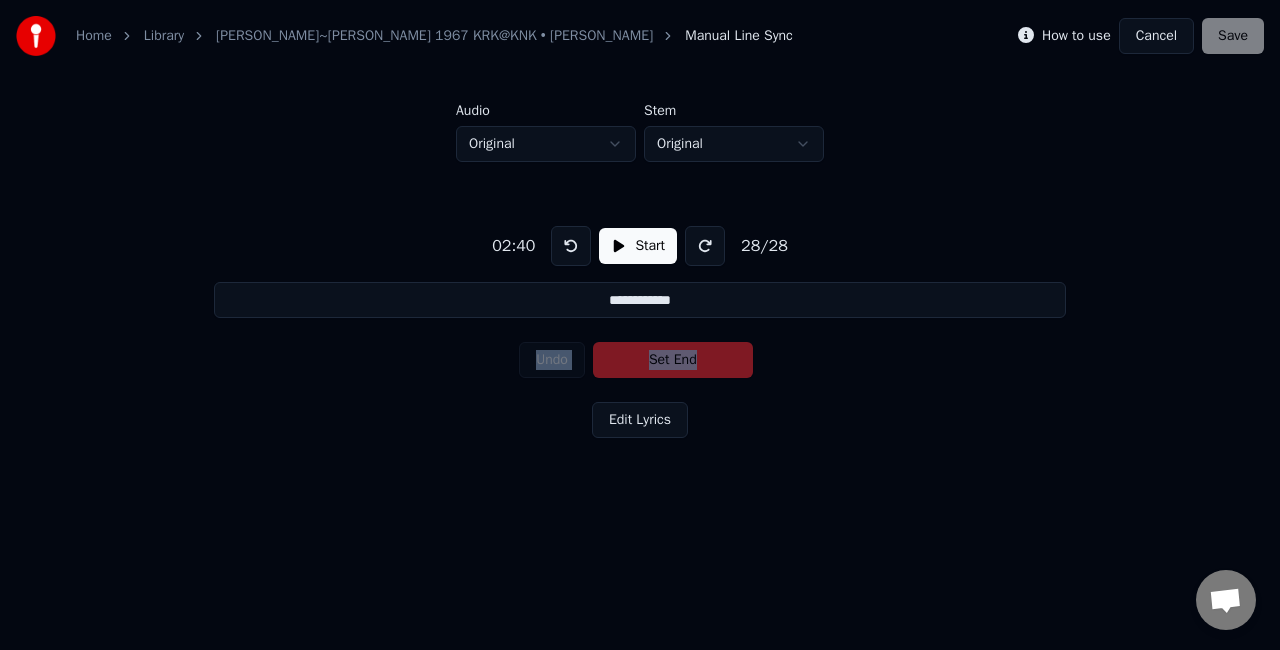 click on "**********" at bounding box center [640, 328] 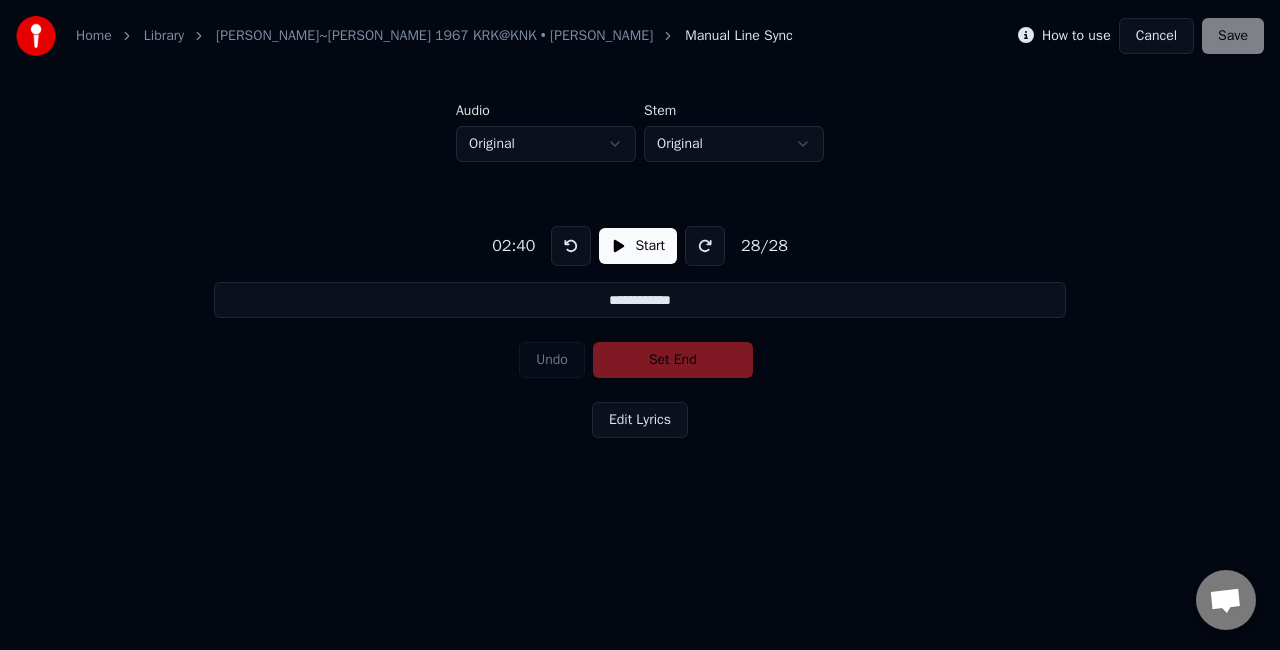 click on "Start" at bounding box center (638, 246) 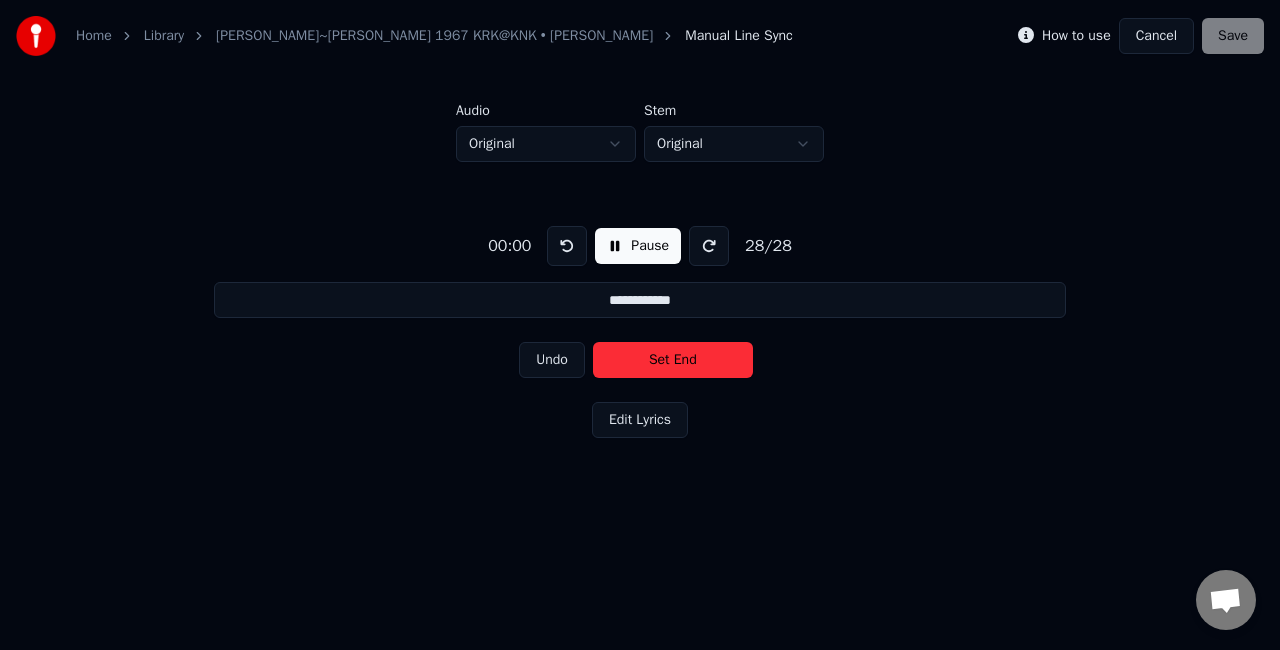 click on "Set End" at bounding box center (673, 360) 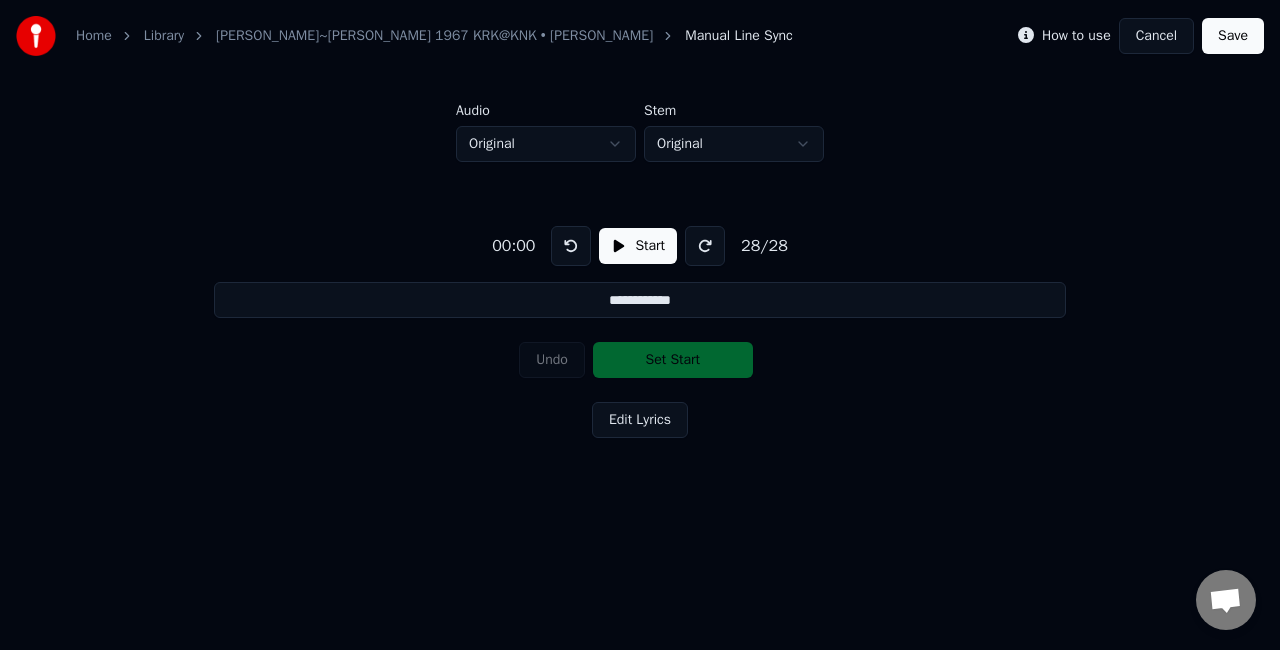 click on "Save" at bounding box center (1233, 36) 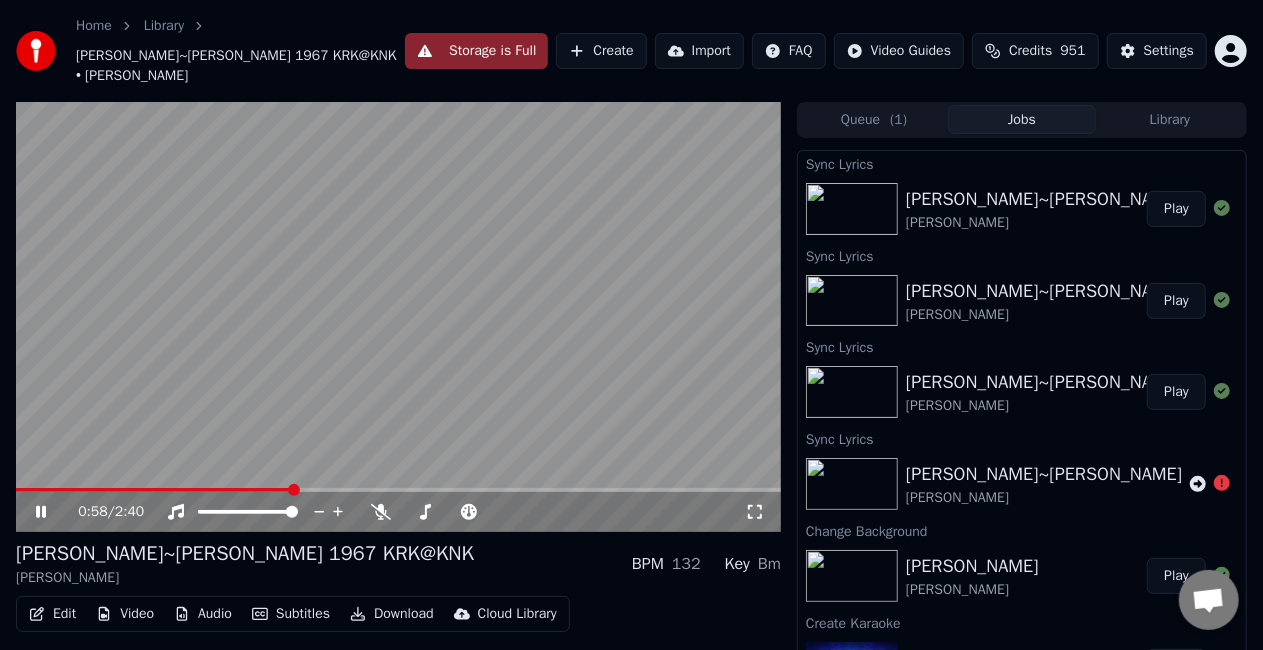 click at bounding box center (154, 490) 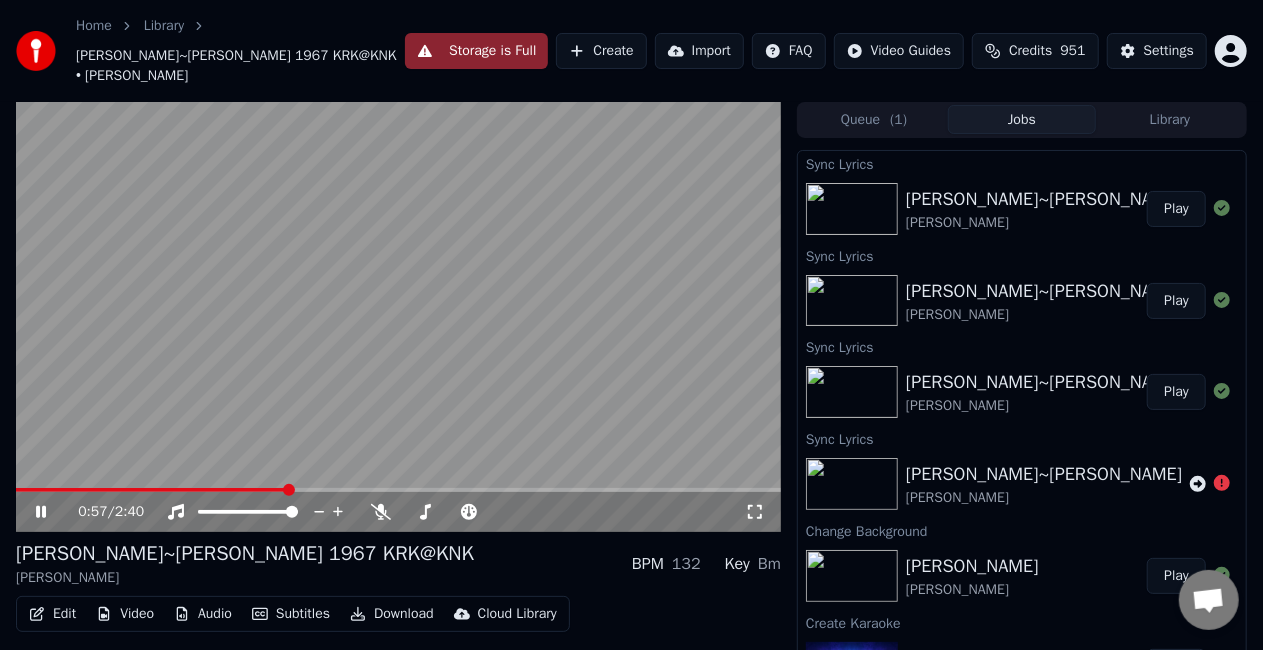 click at bounding box center [152, 490] 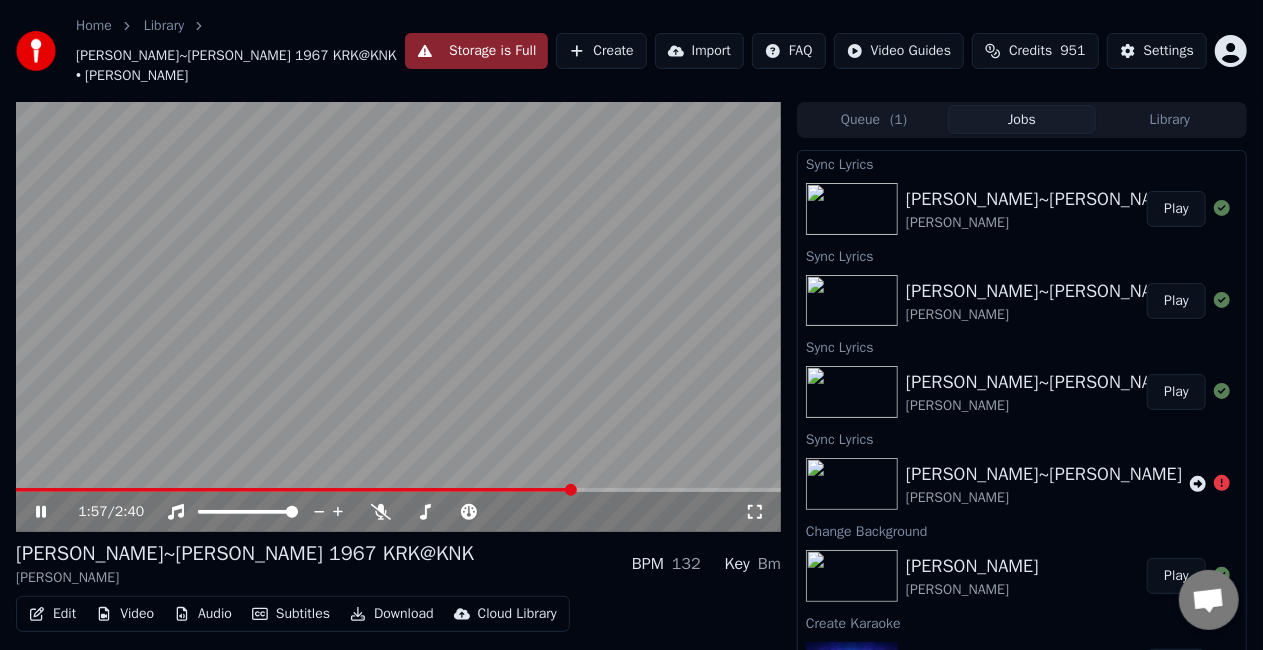 click at bounding box center [294, 490] 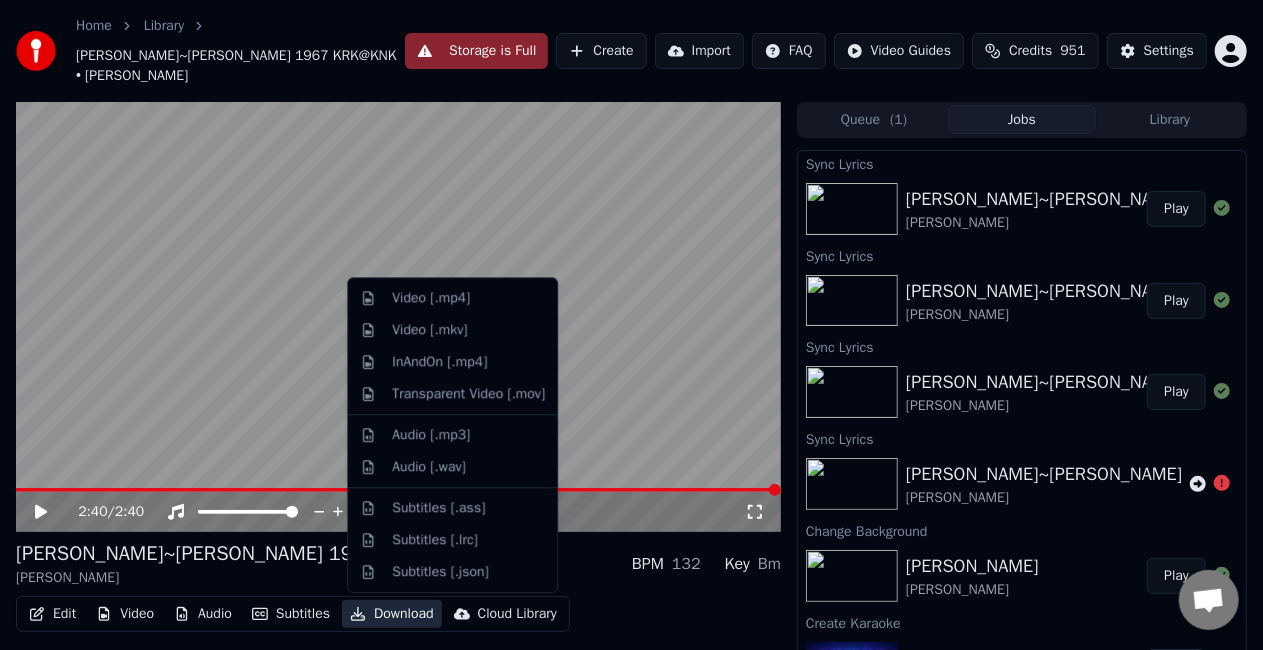 click on "Download" at bounding box center [392, 614] 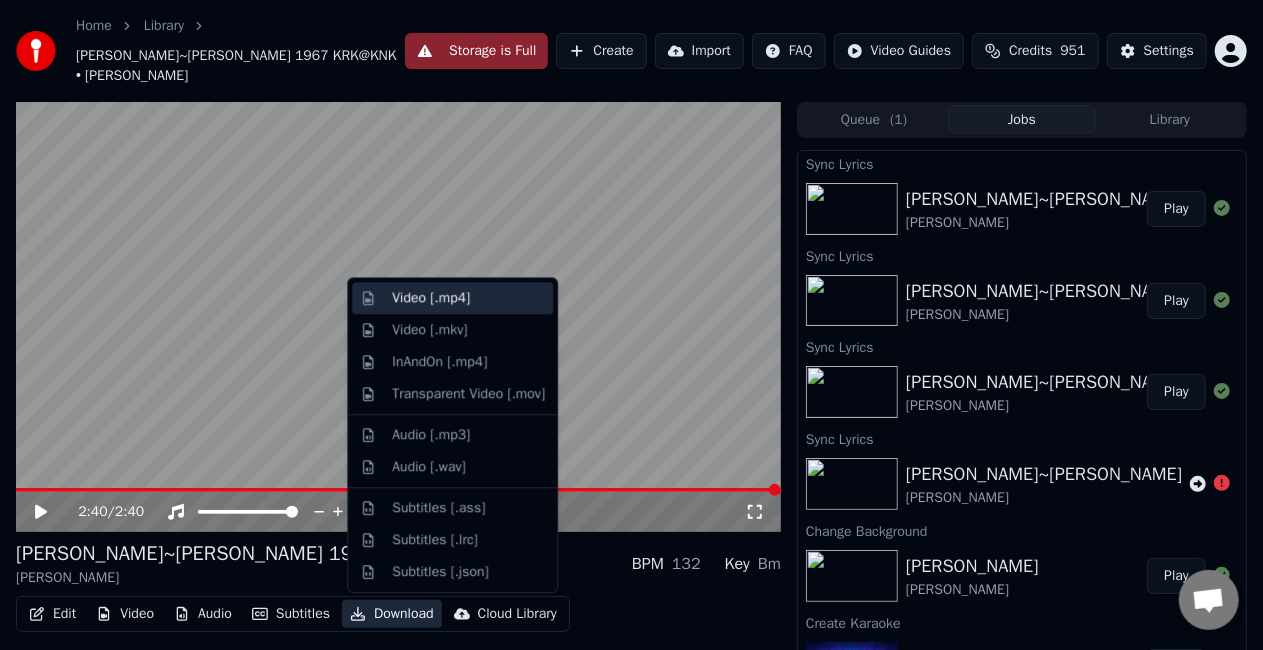 click on "Video [.mp4]" at bounding box center (431, 298) 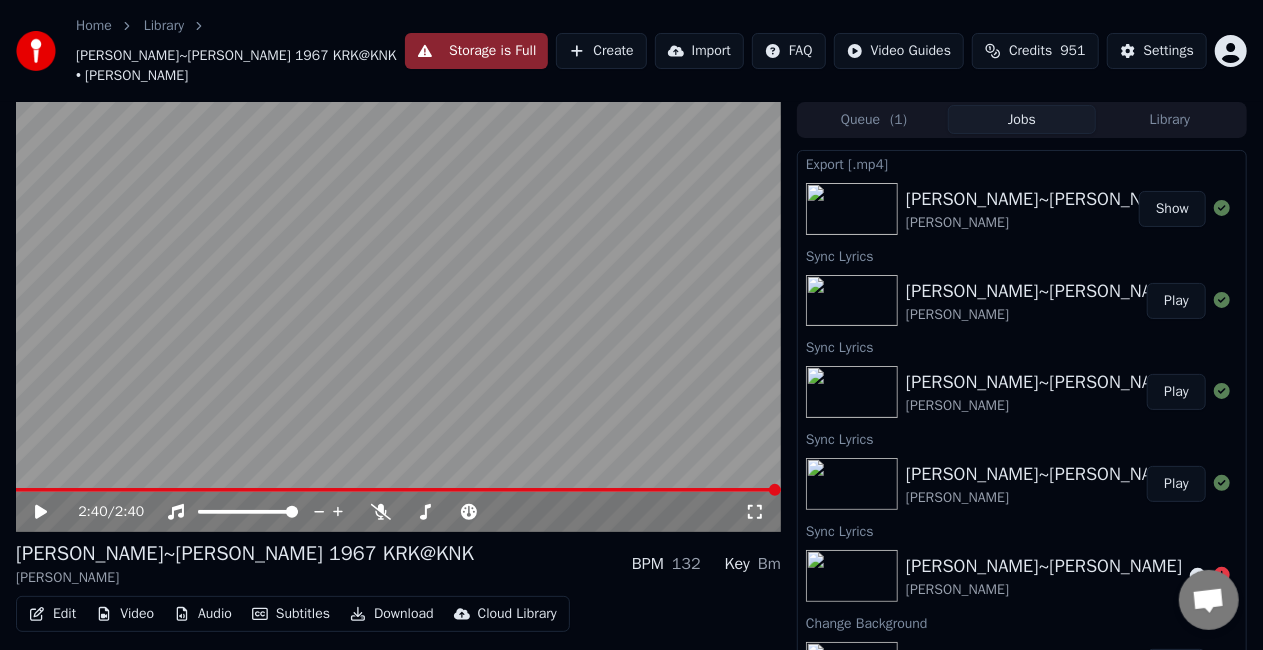 click on "Show" at bounding box center [1172, 209] 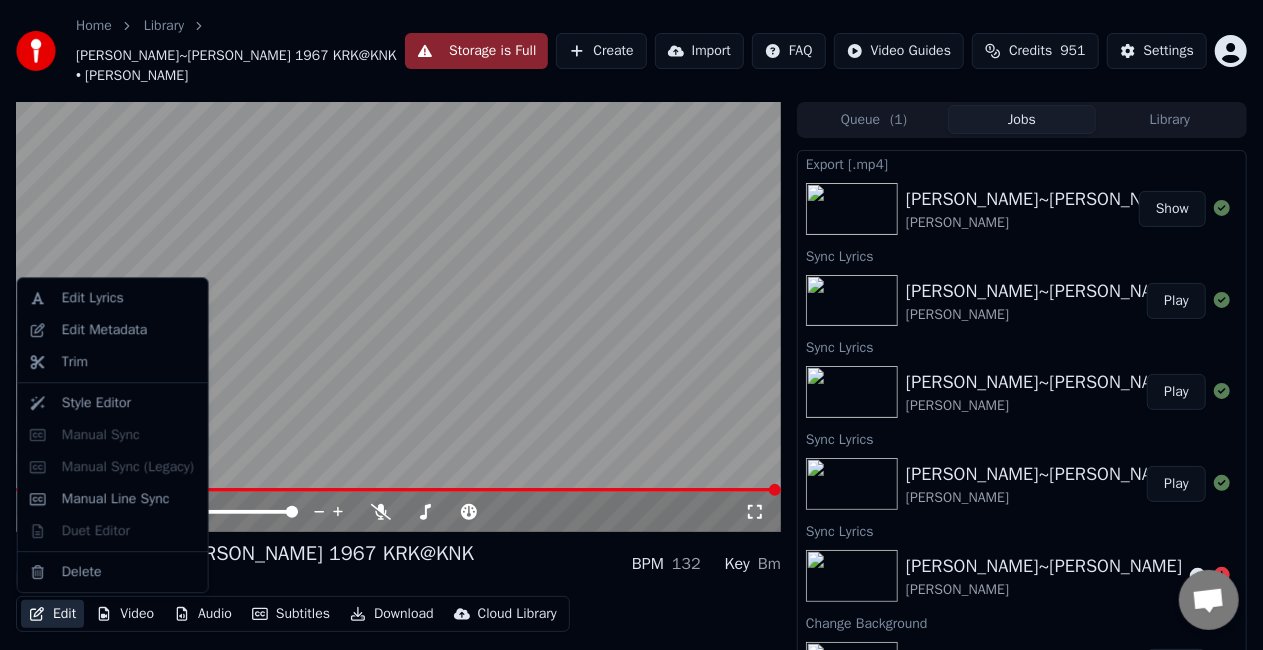 click on "Edit" at bounding box center (52, 614) 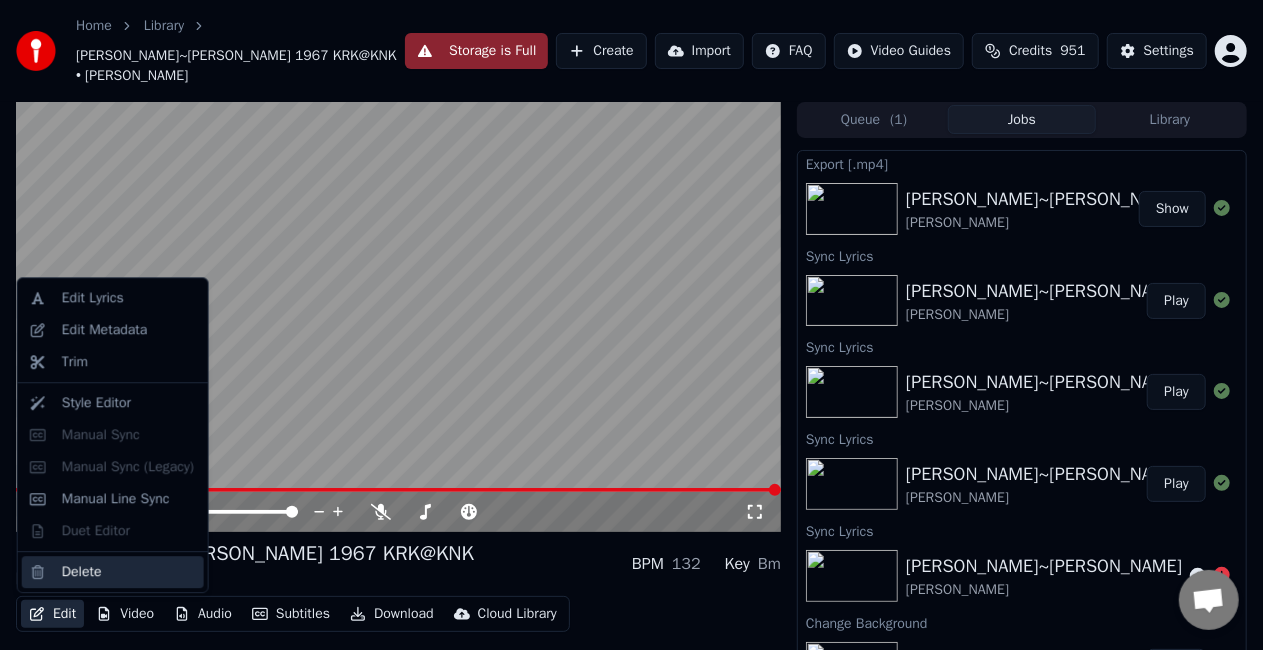 click on "Delete" at bounding box center [82, 572] 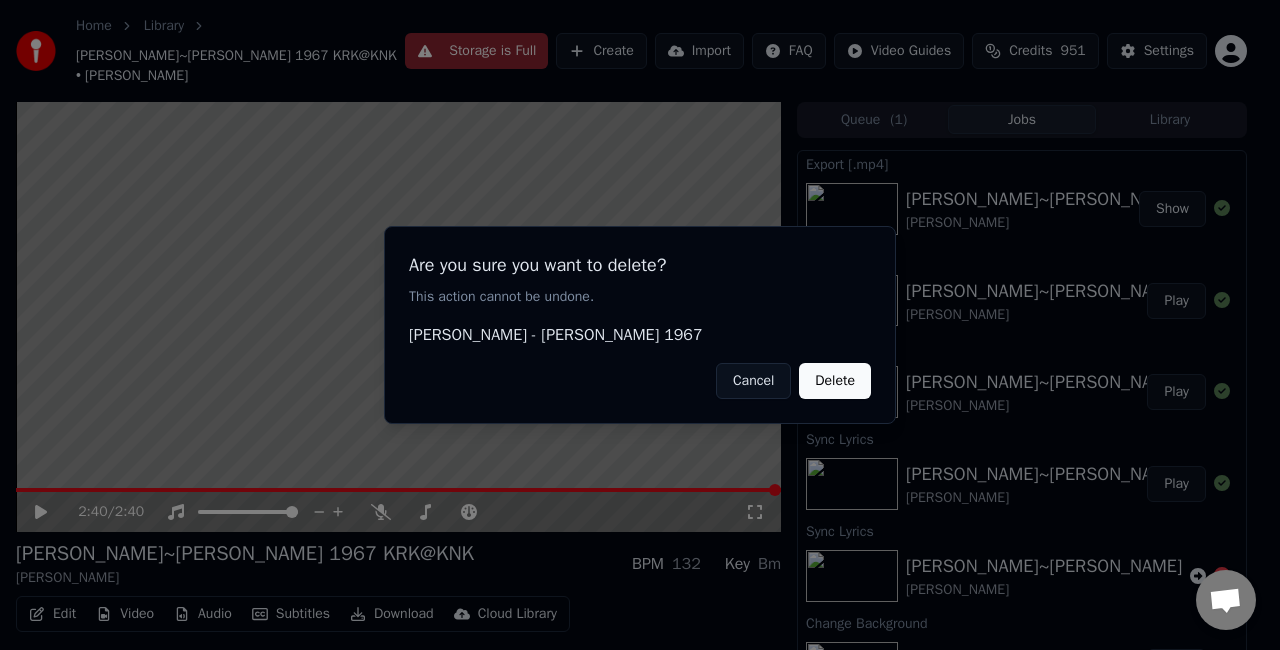 click on "Delete" at bounding box center (835, 381) 